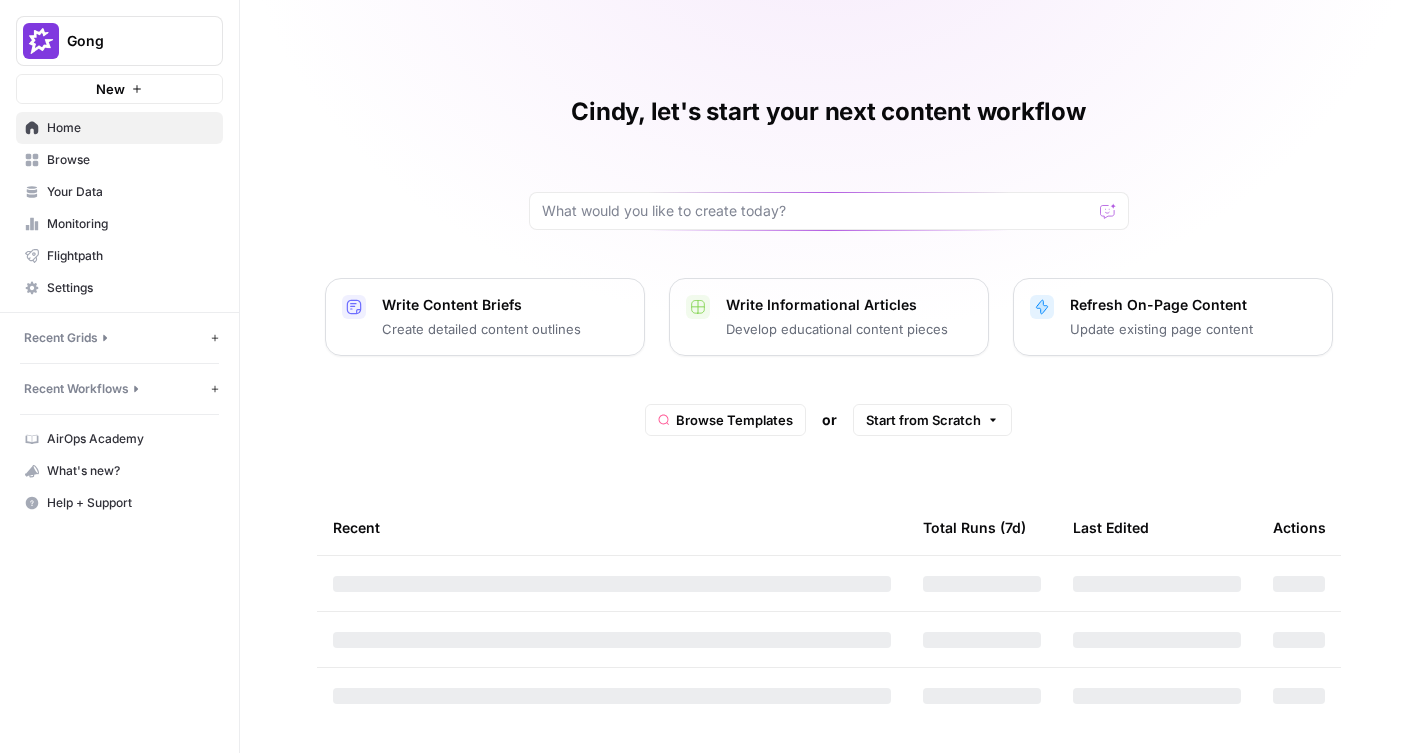 scroll, scrollTop: 0, scrollLeft: 0, axis: both 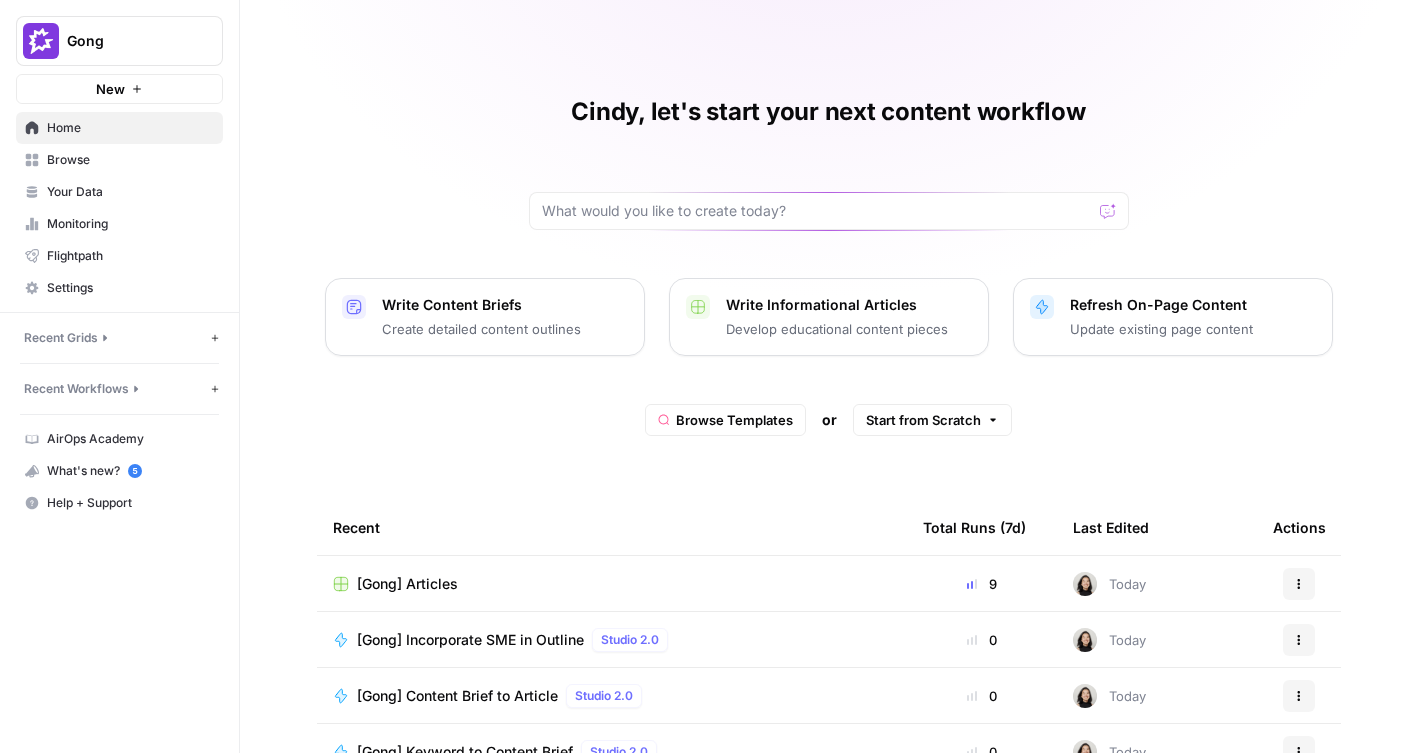 click 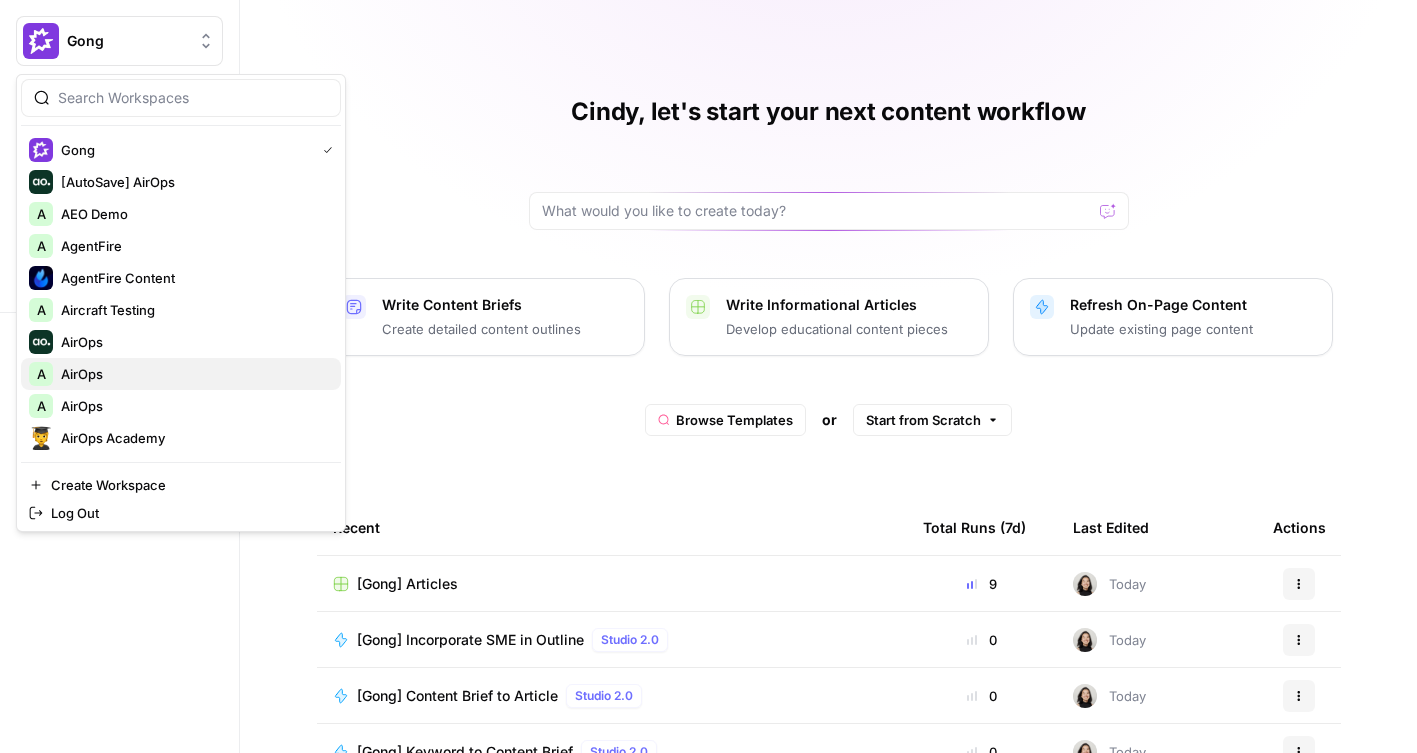 click on "AirOps" at bounding box center (193, 374) 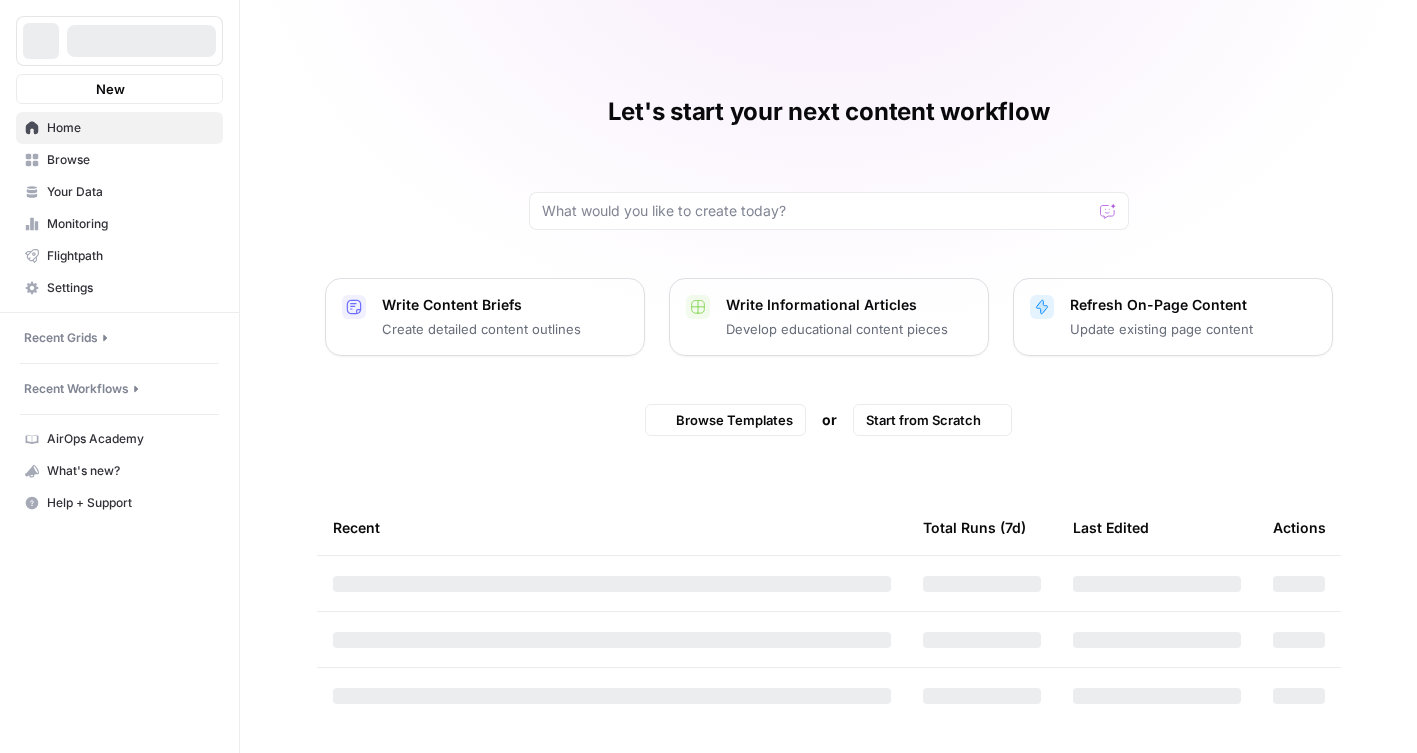 scroll, scrollTop: 0, scrollLeft: 0, axis: both 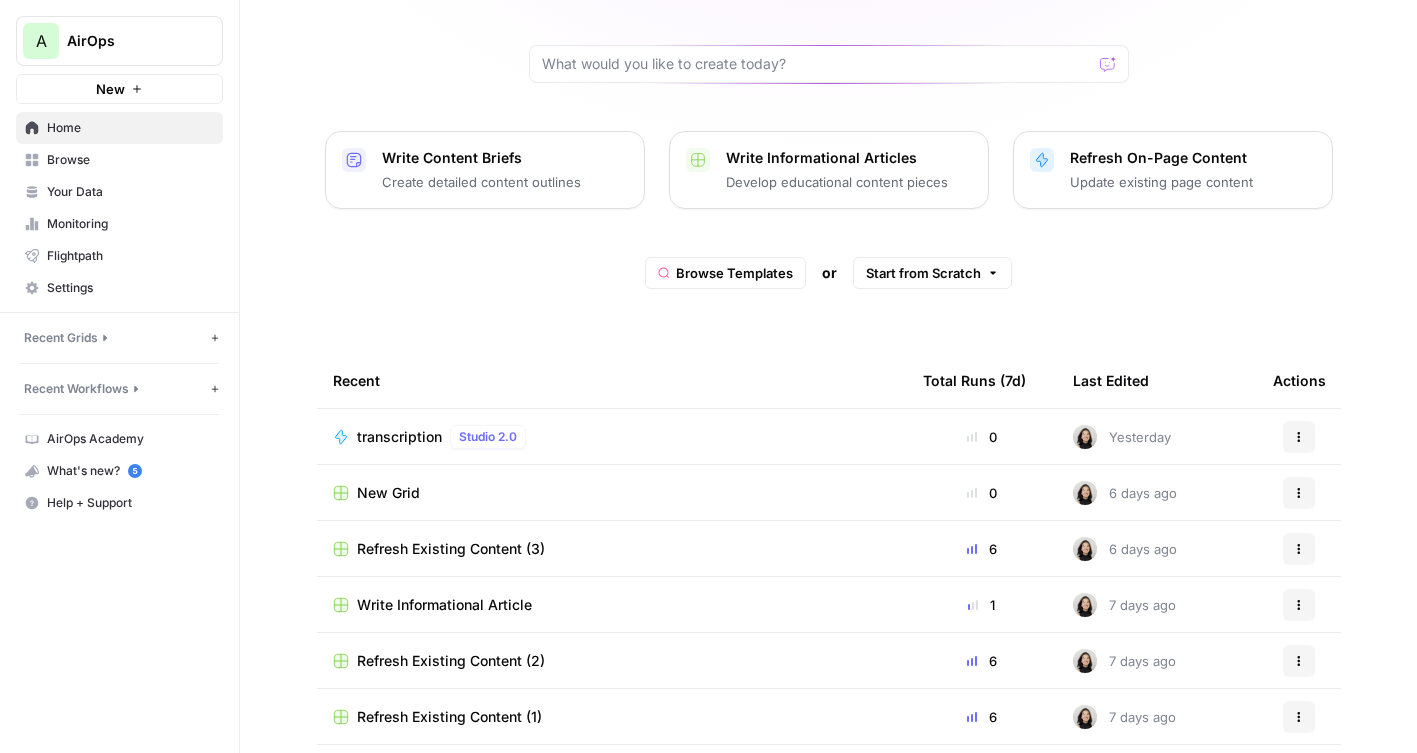 click on "New Grid" at bounding box center (388, 493) 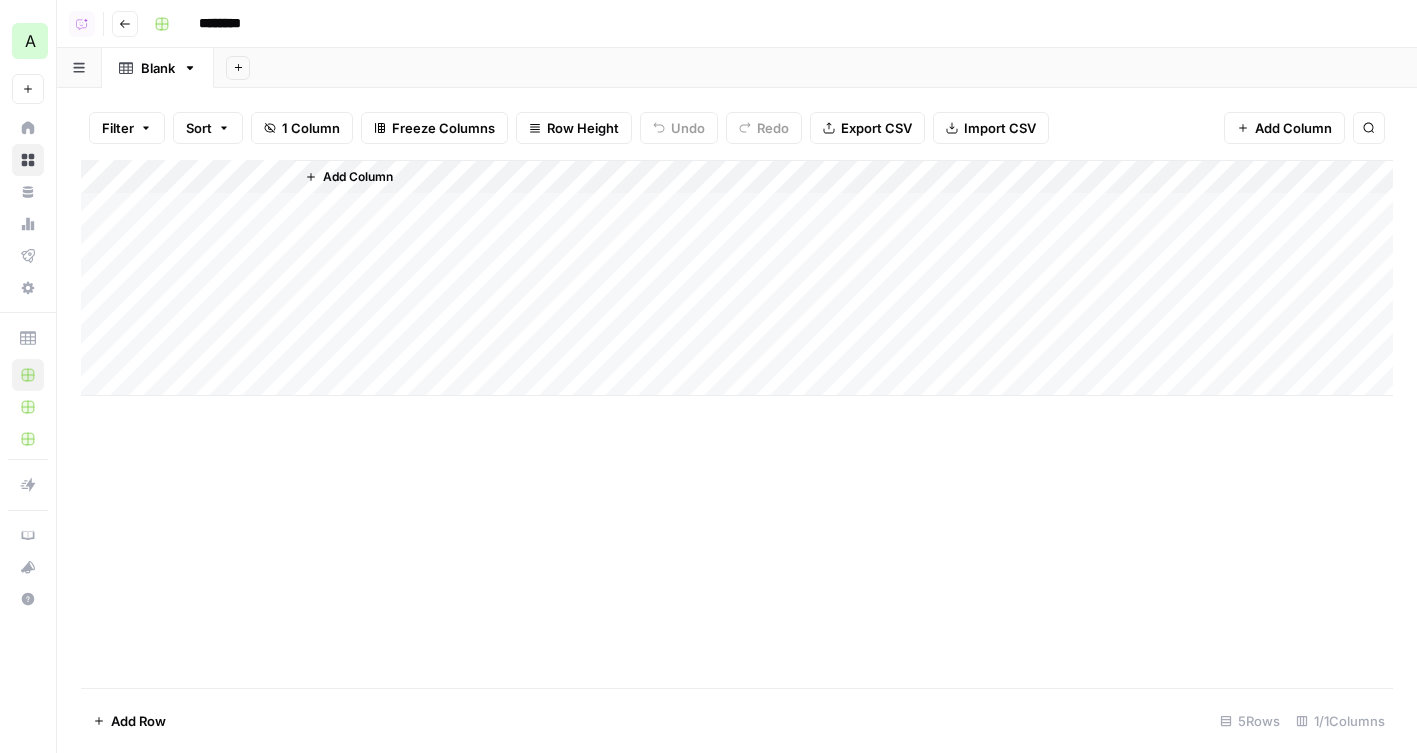 click on "Add Column" at bounding box center (1284, 128) 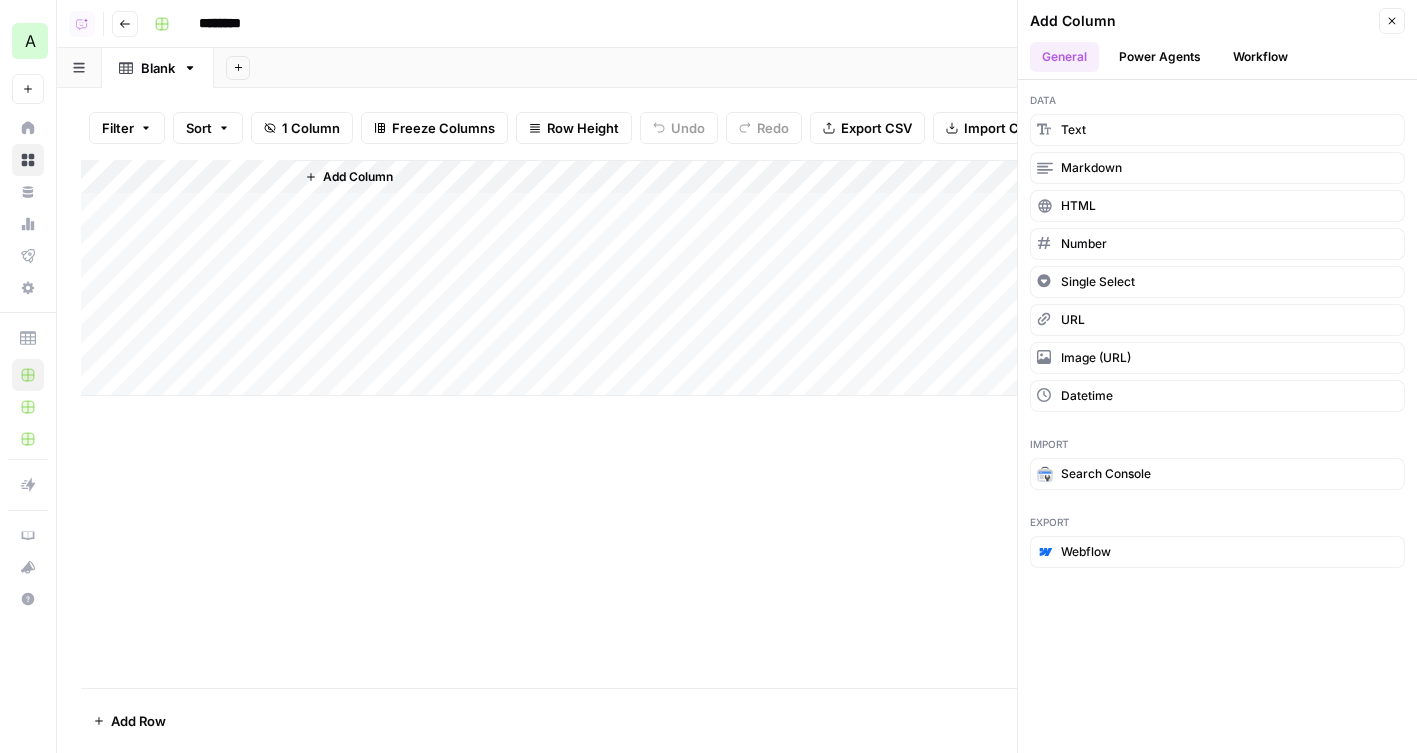 click on "Power Agents" at bounding box center (1160, 57) 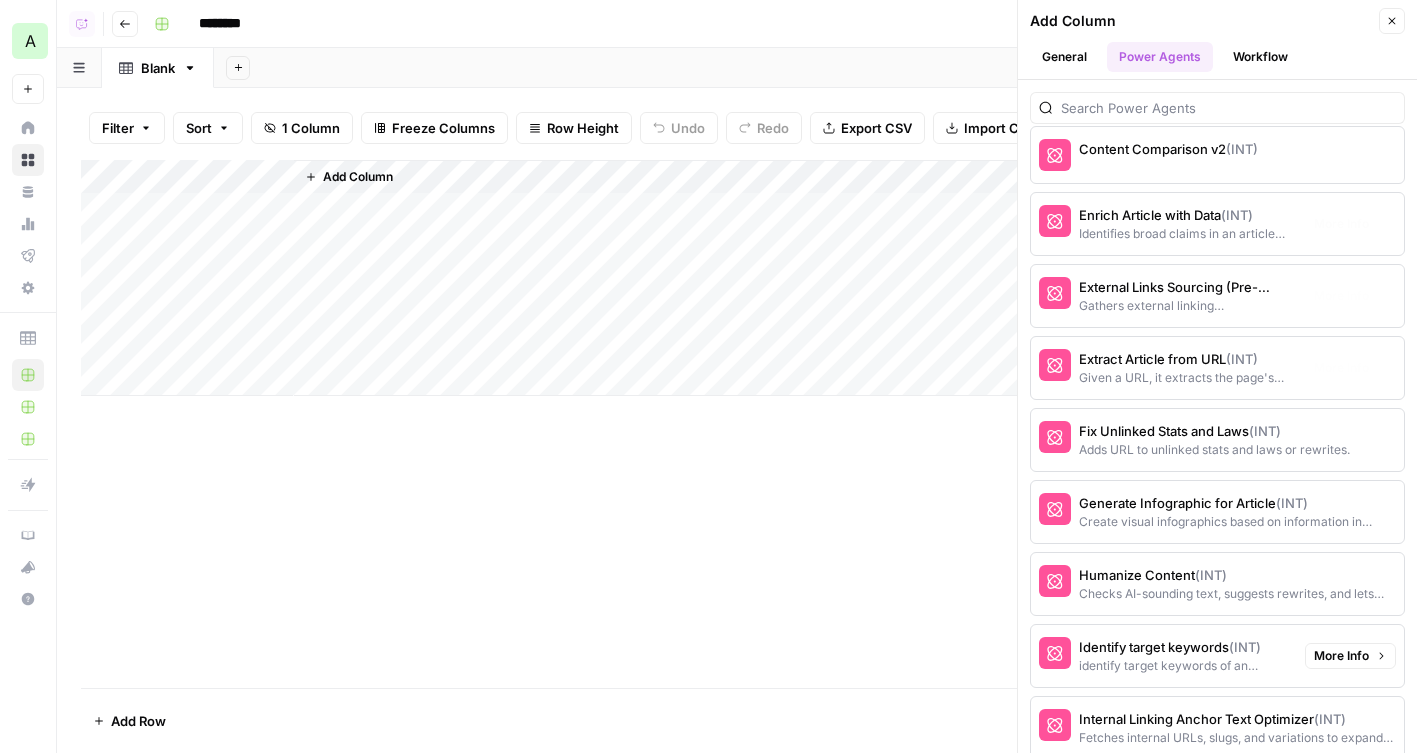 scroll, scrollTop: 2797, scrollLeft: 0, axis: vertical 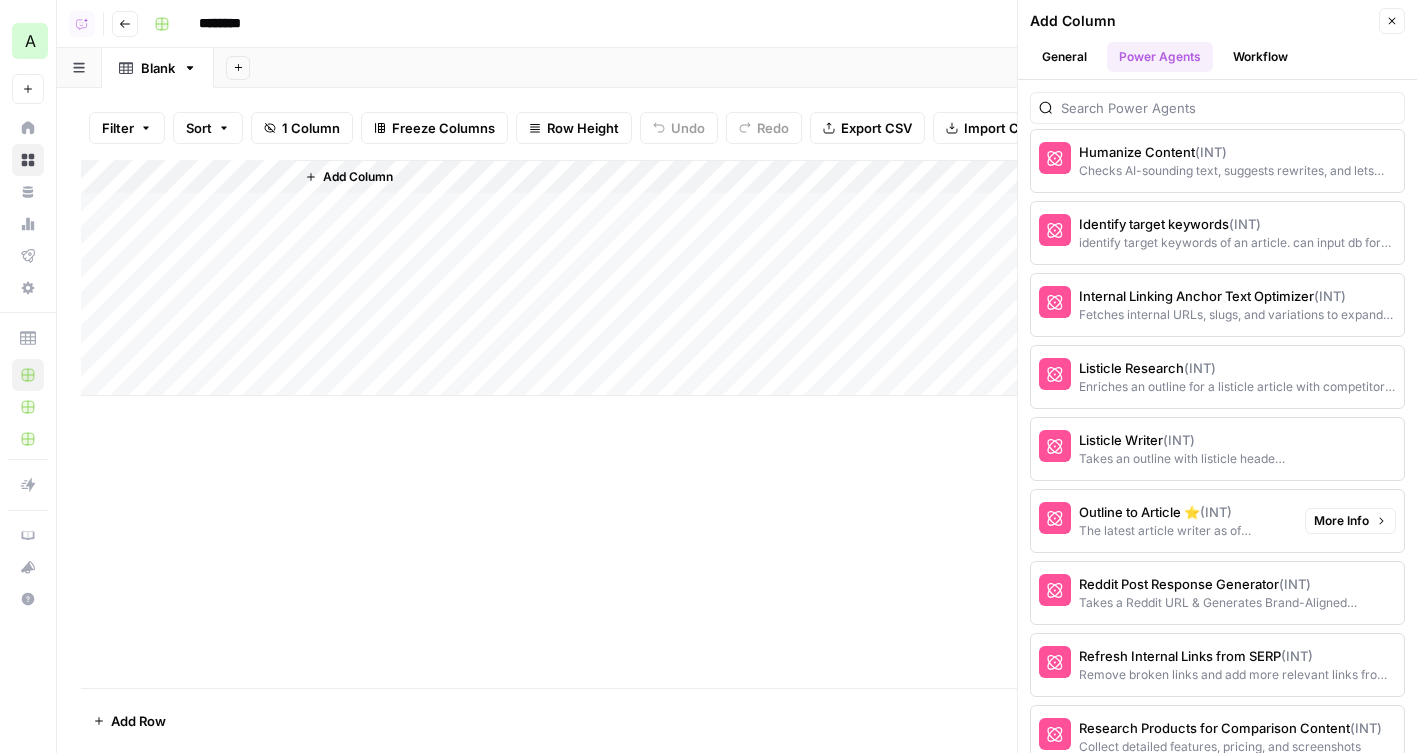 click on "Outline to Article ⭐️  (INT)" at bounding box center [1184, 512] 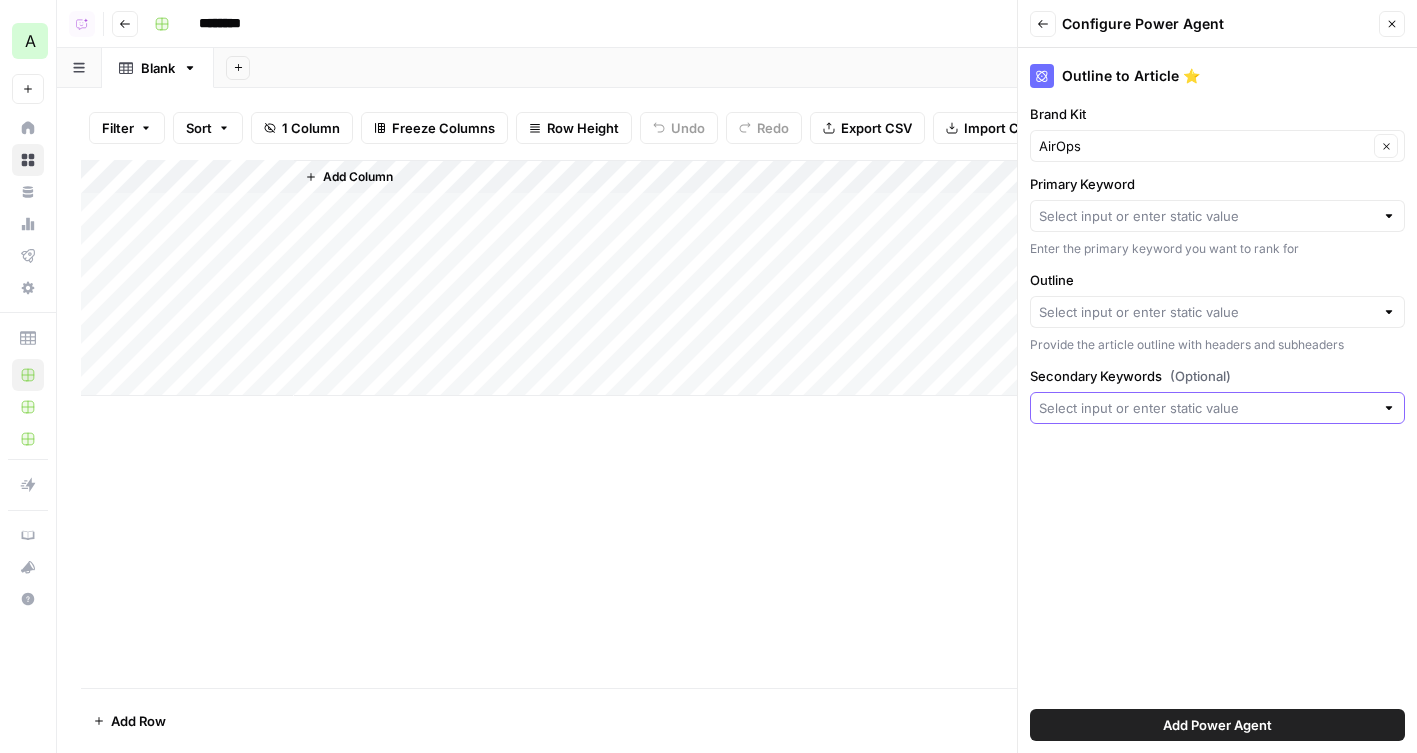 click on "Secondary Keywords   (Optional)" at bounding box center (1206, 408) 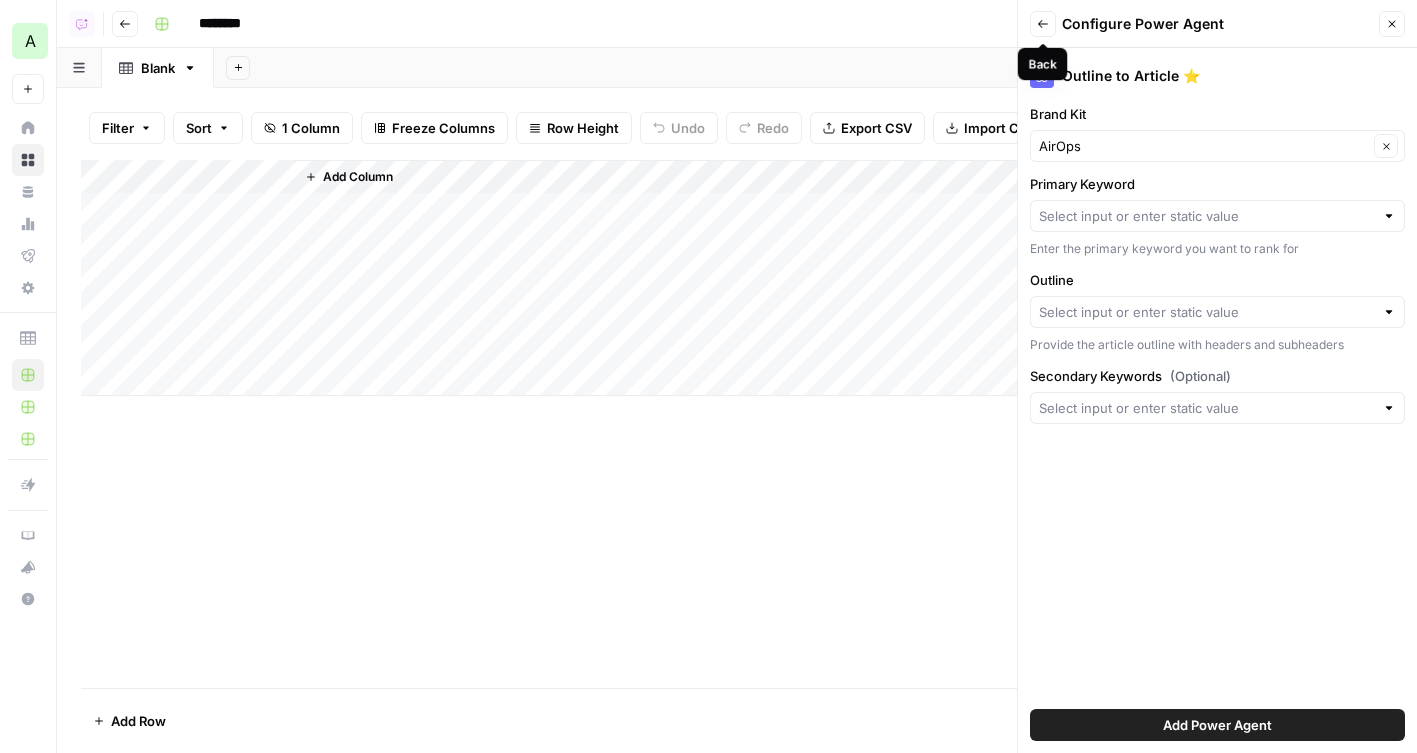 click 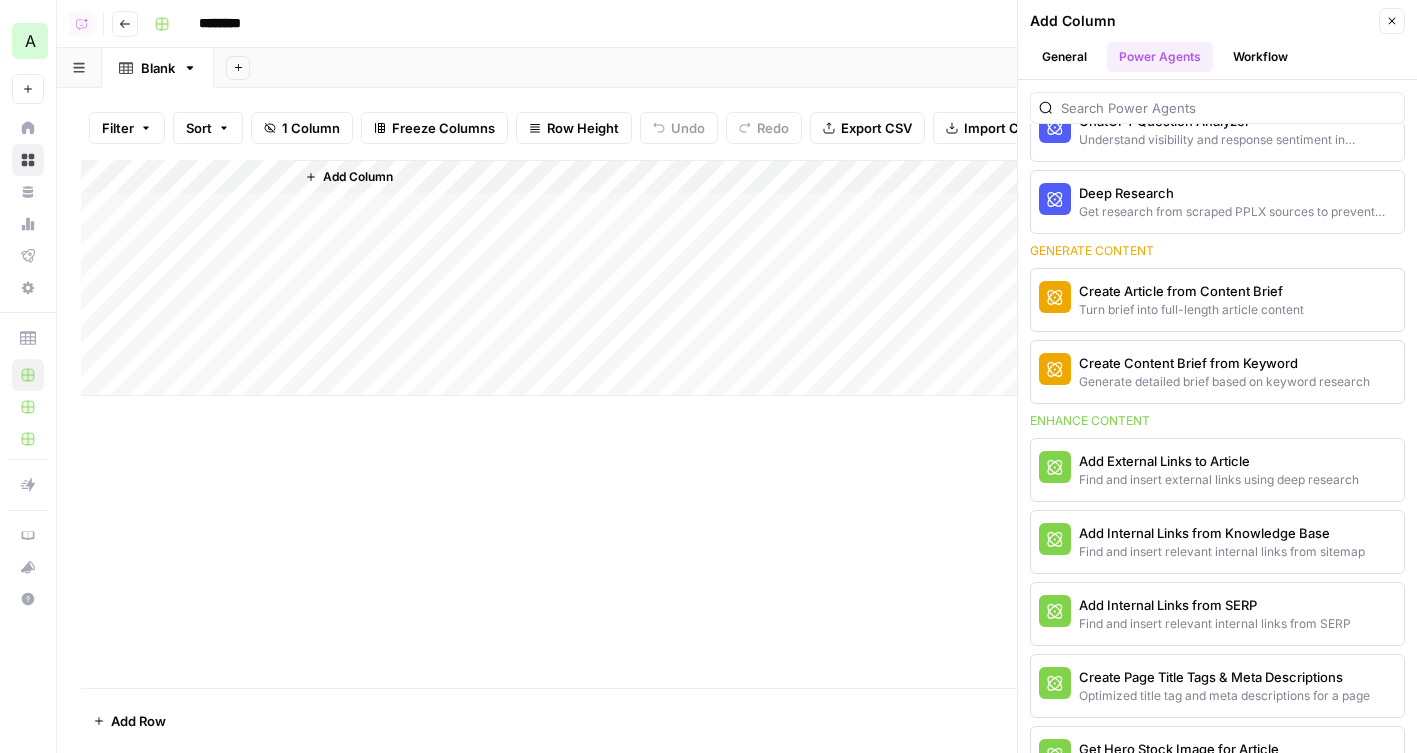 scroll, scrollTop: 0, scrollLeft: 0, axis: both 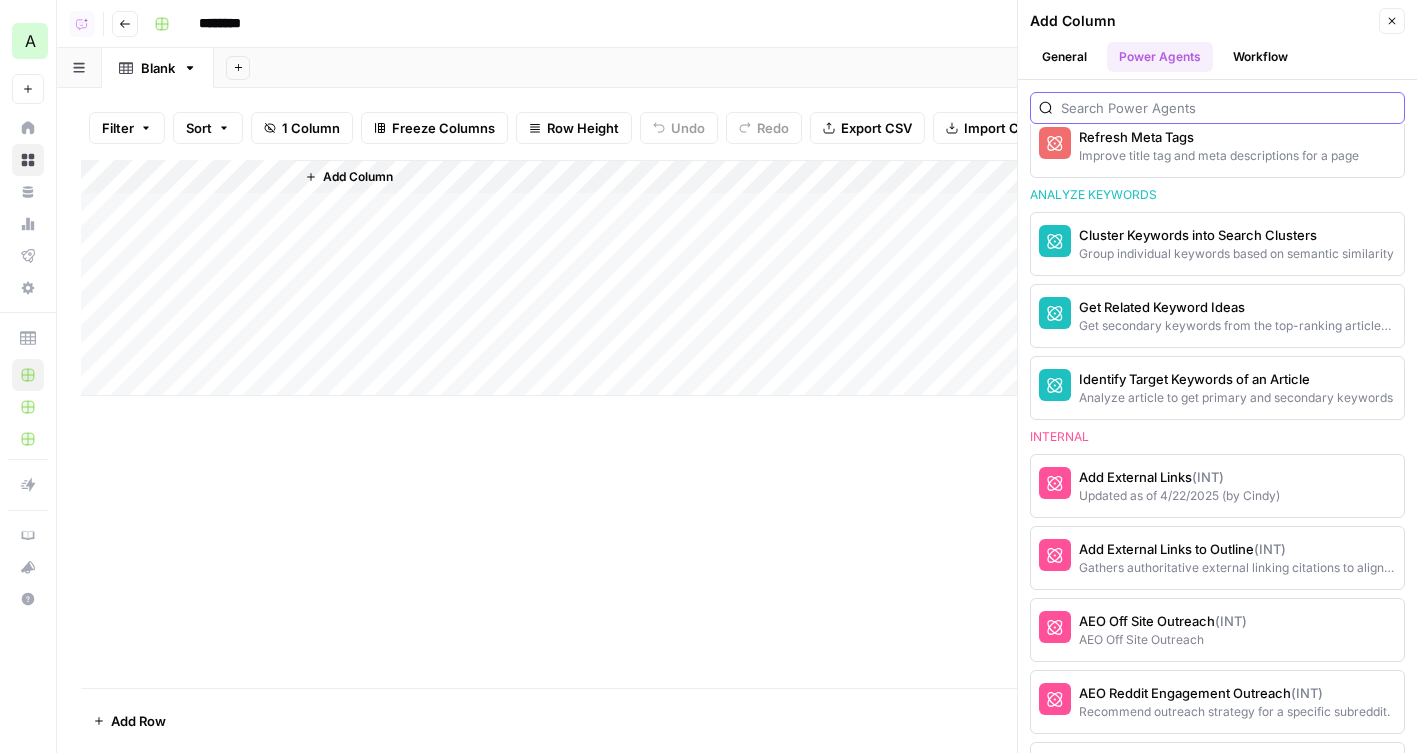 click at bounding box center (1228, 108) 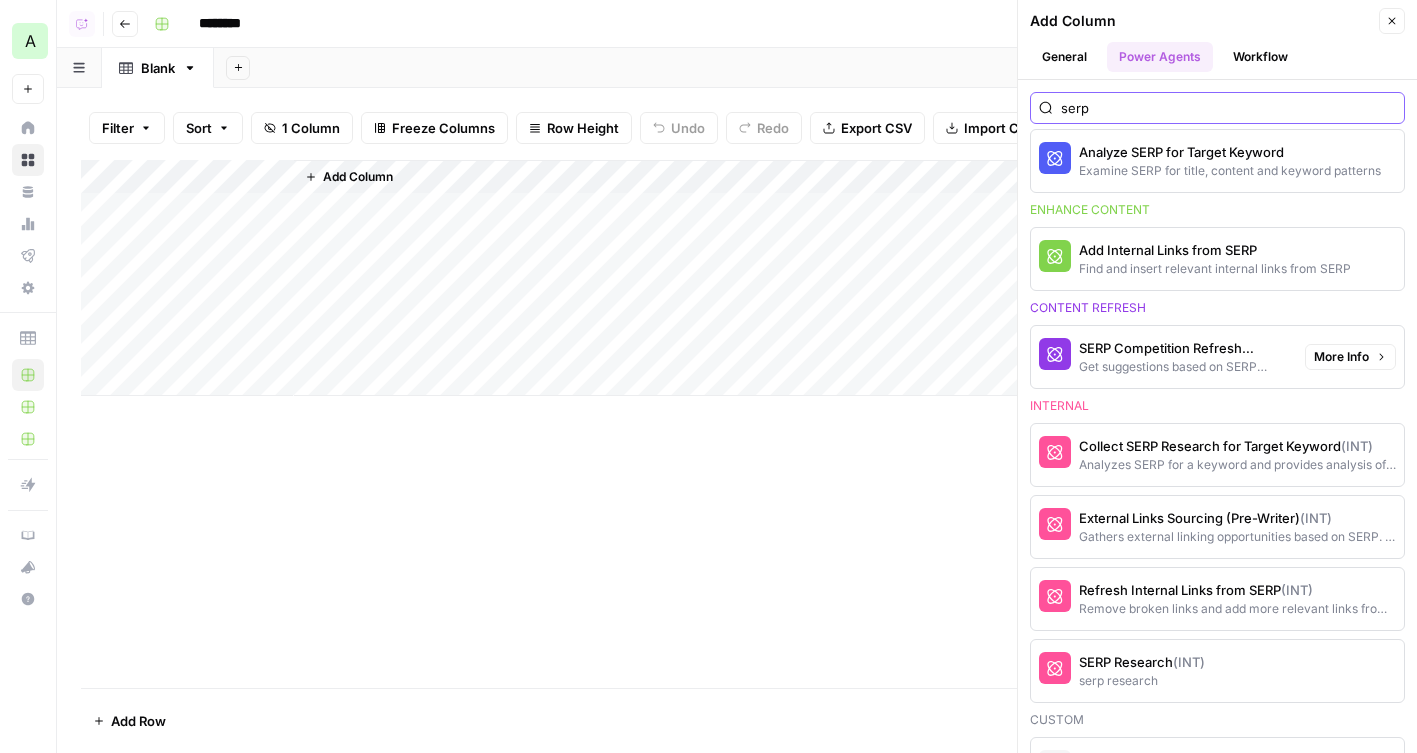 scroll, scrollTop: 130, scrollLeft: 0, axis: vertical 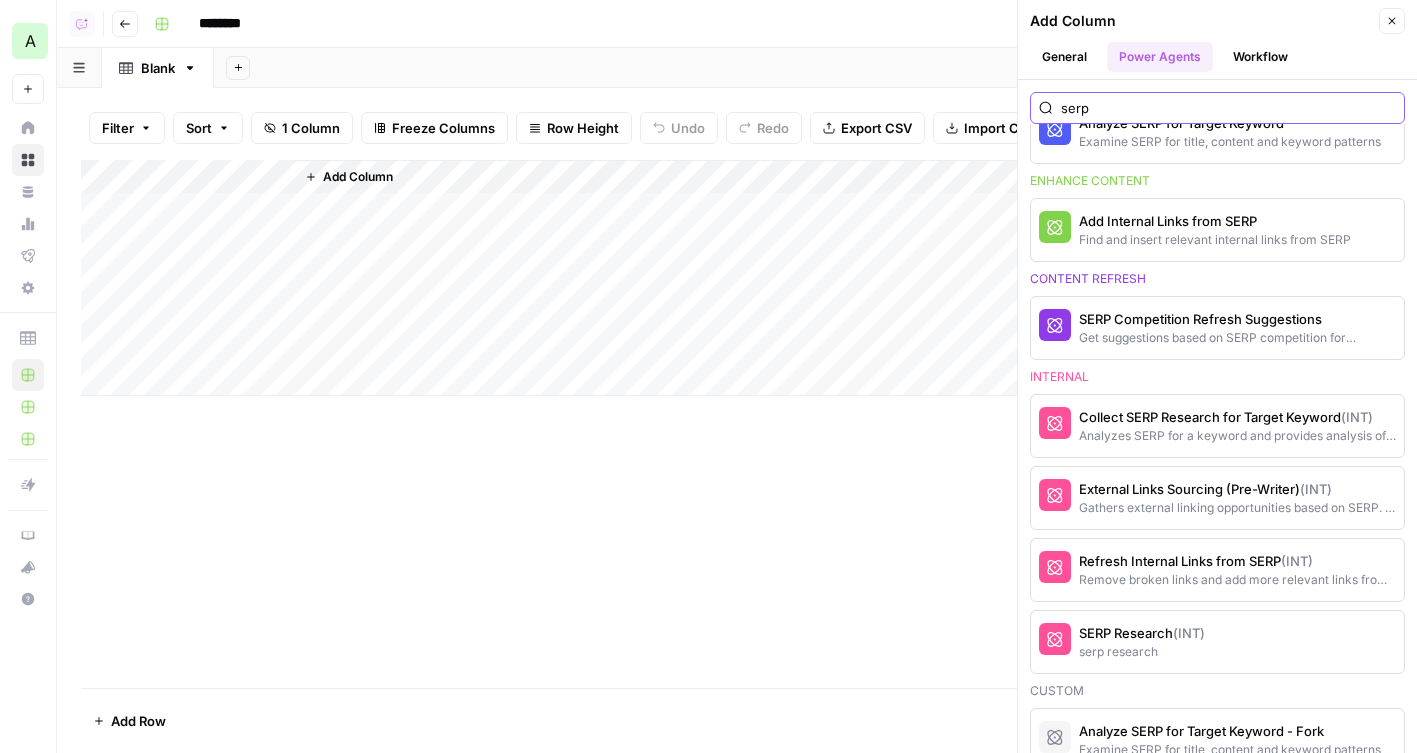 type on "serp" 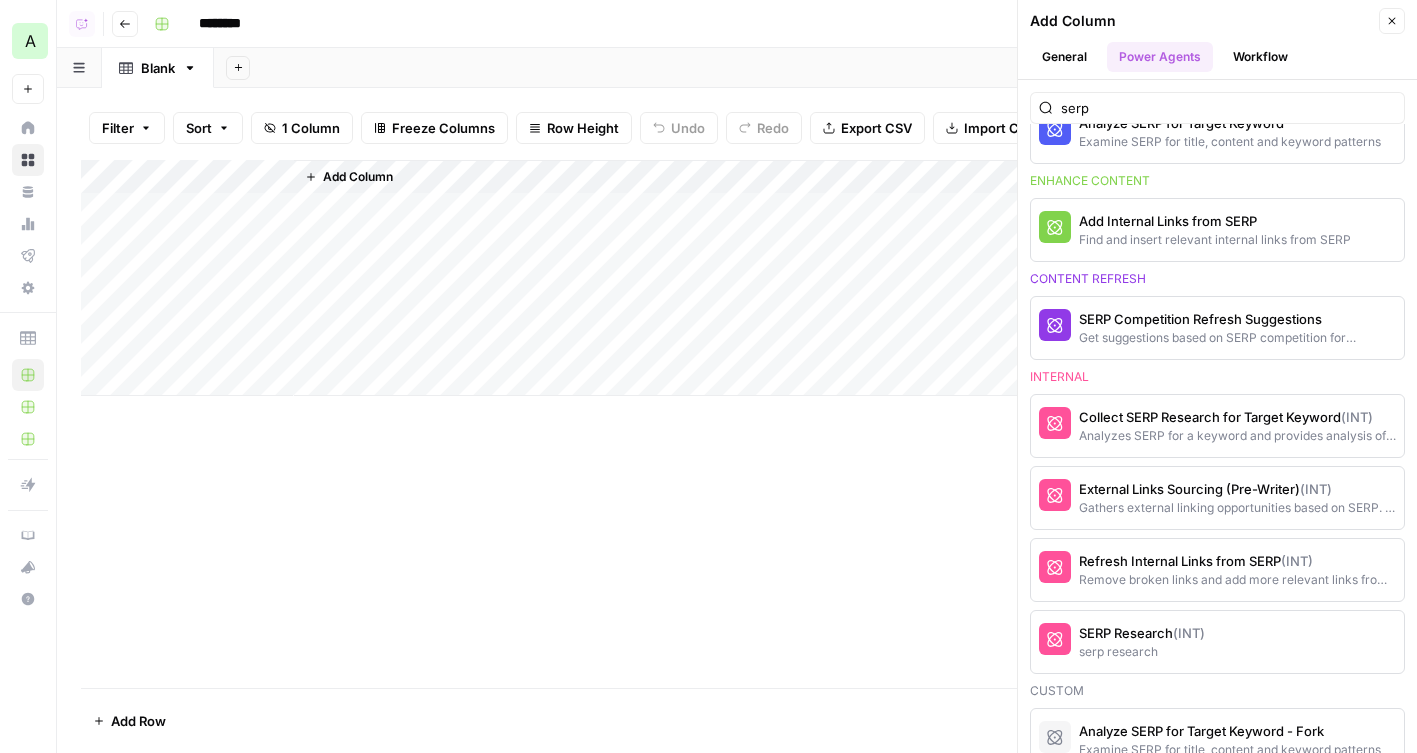click on "SERP Research  (INT)" at bounding box center [1142, 633] 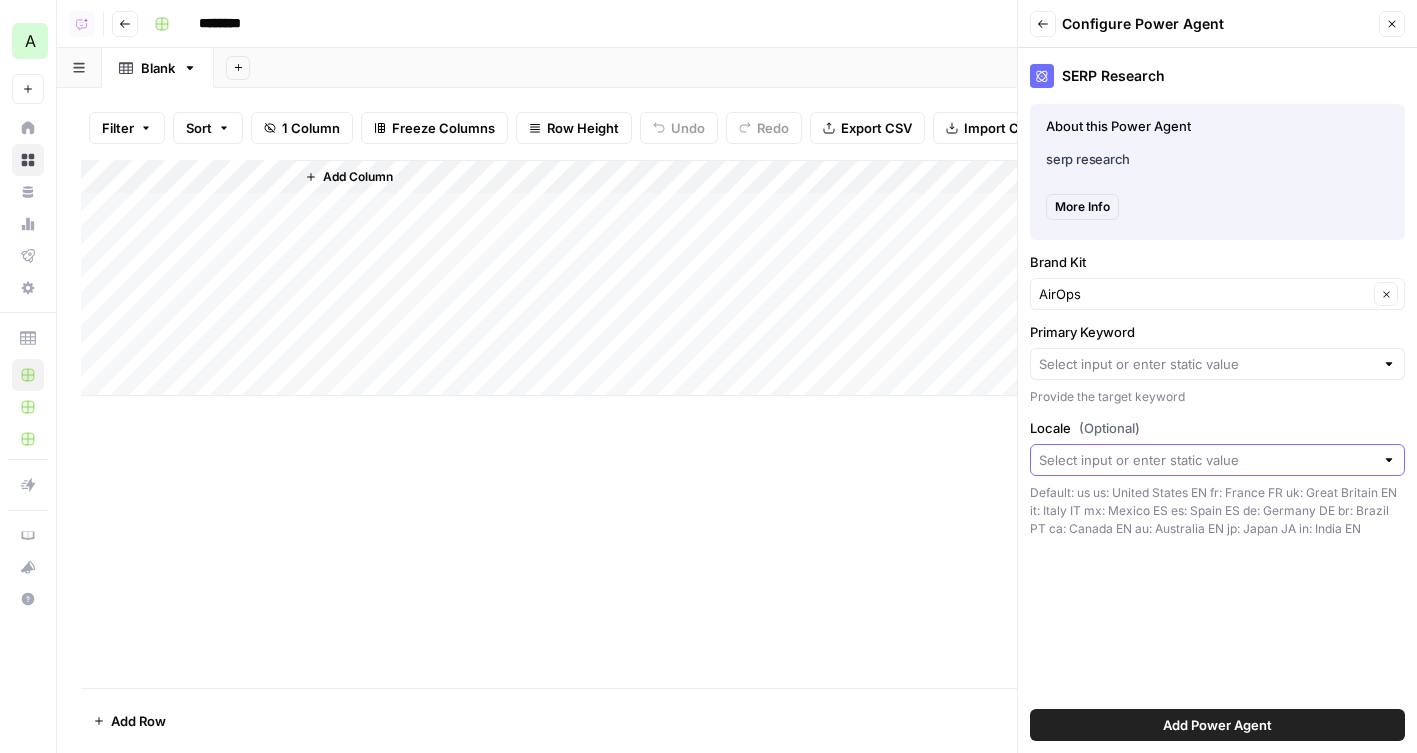 click on "Locale   (Optional)" at bounding box center (1206, 460) 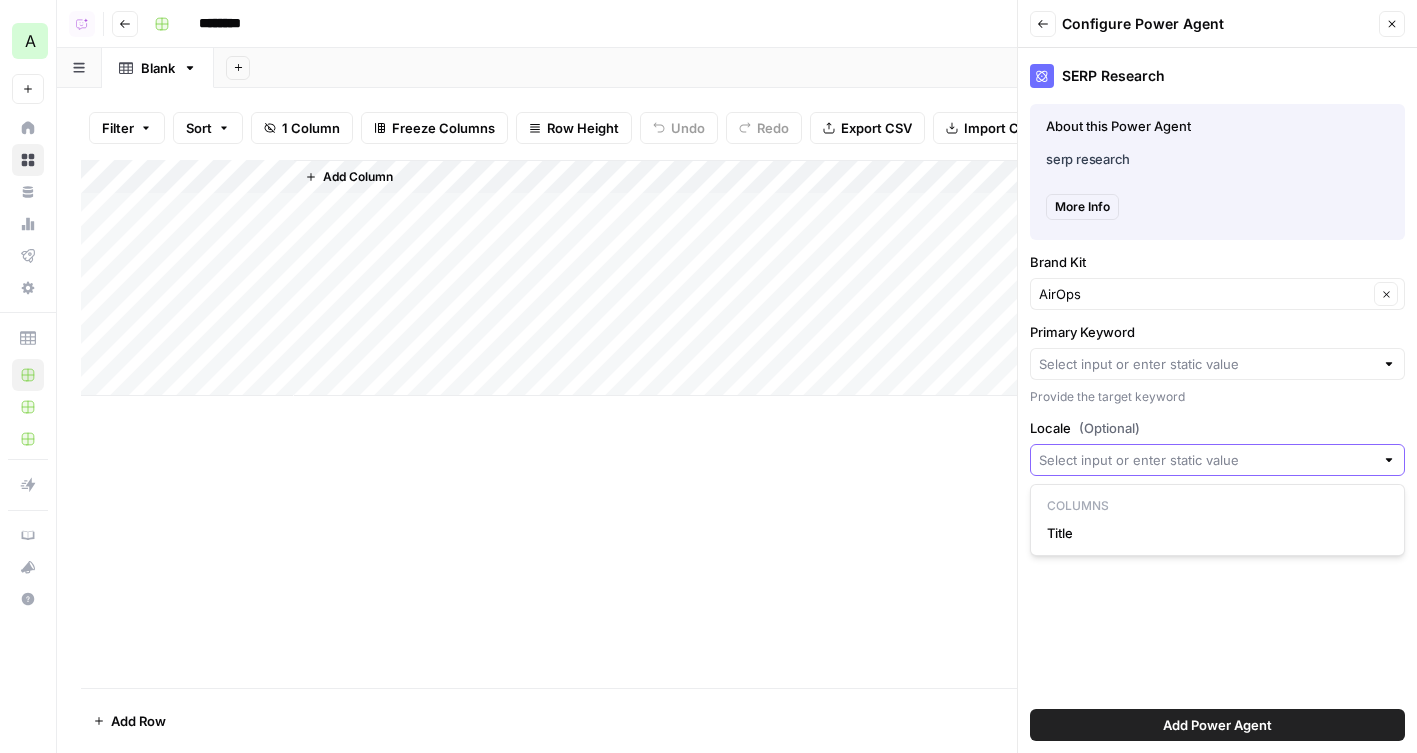 type on "t" 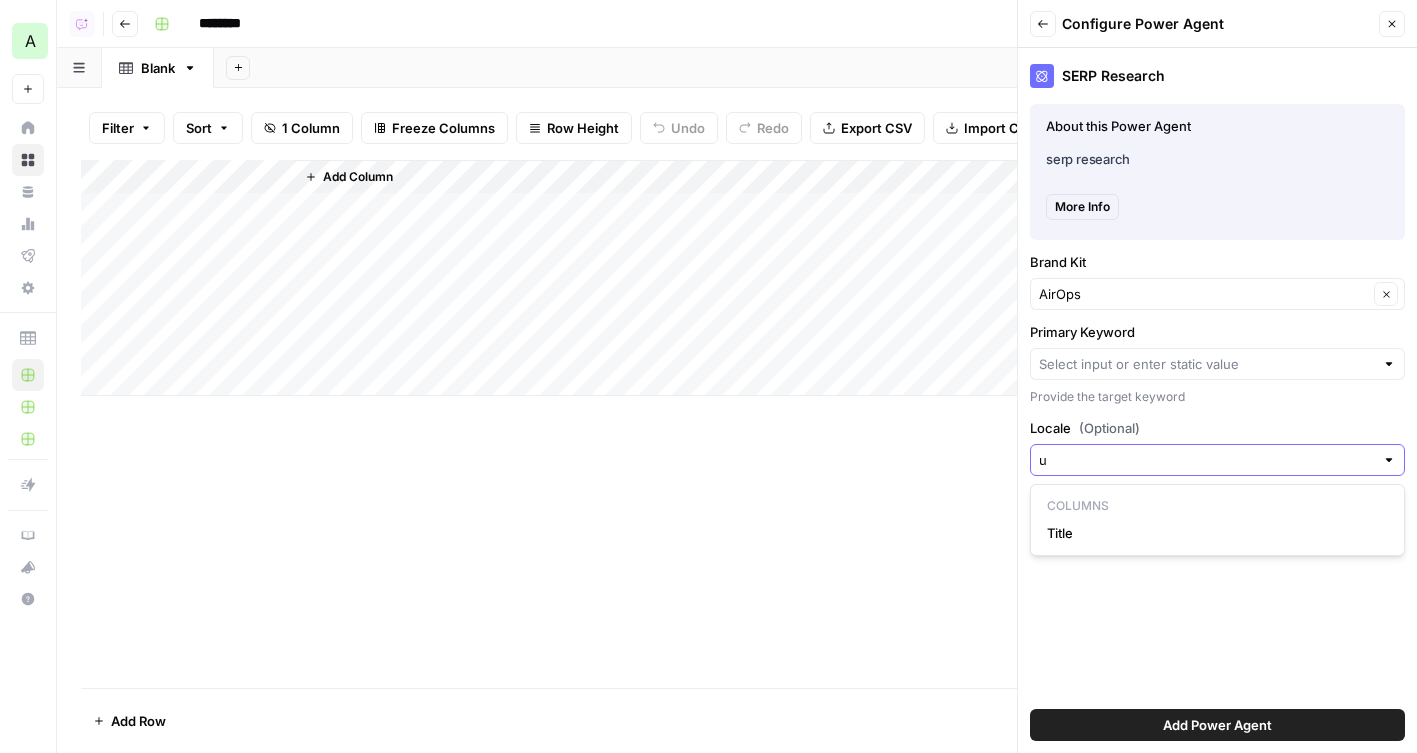 type on "us" 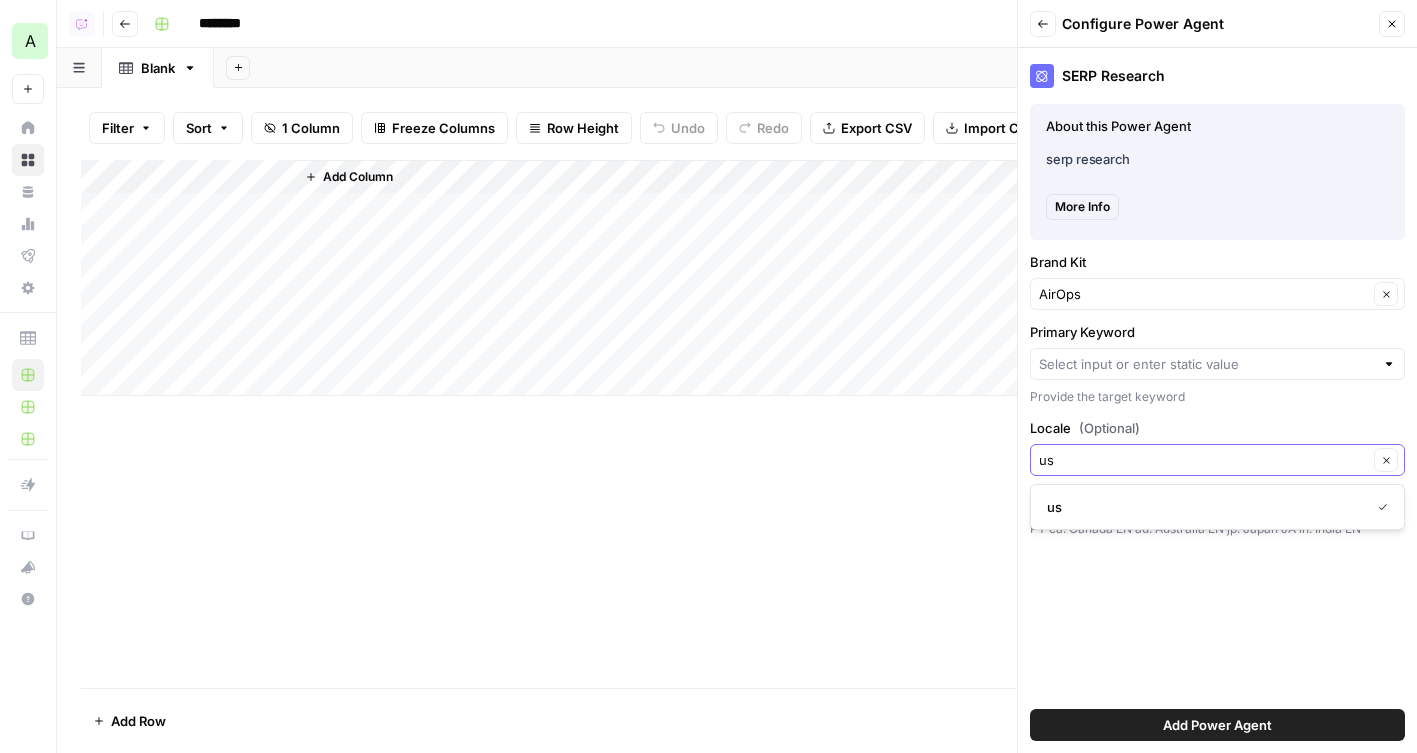 type on "us" 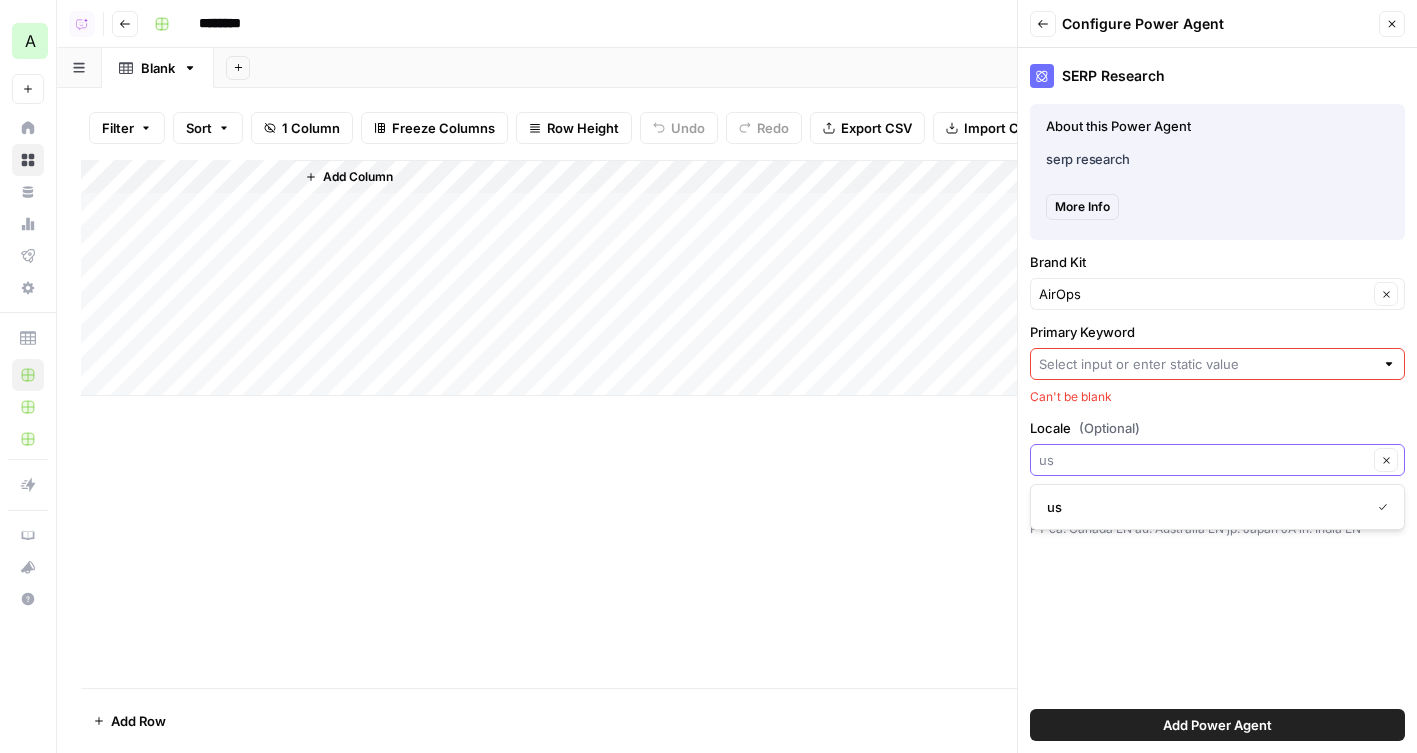 click on "Locale   (Optional)" at bounding box center [1203, 460] 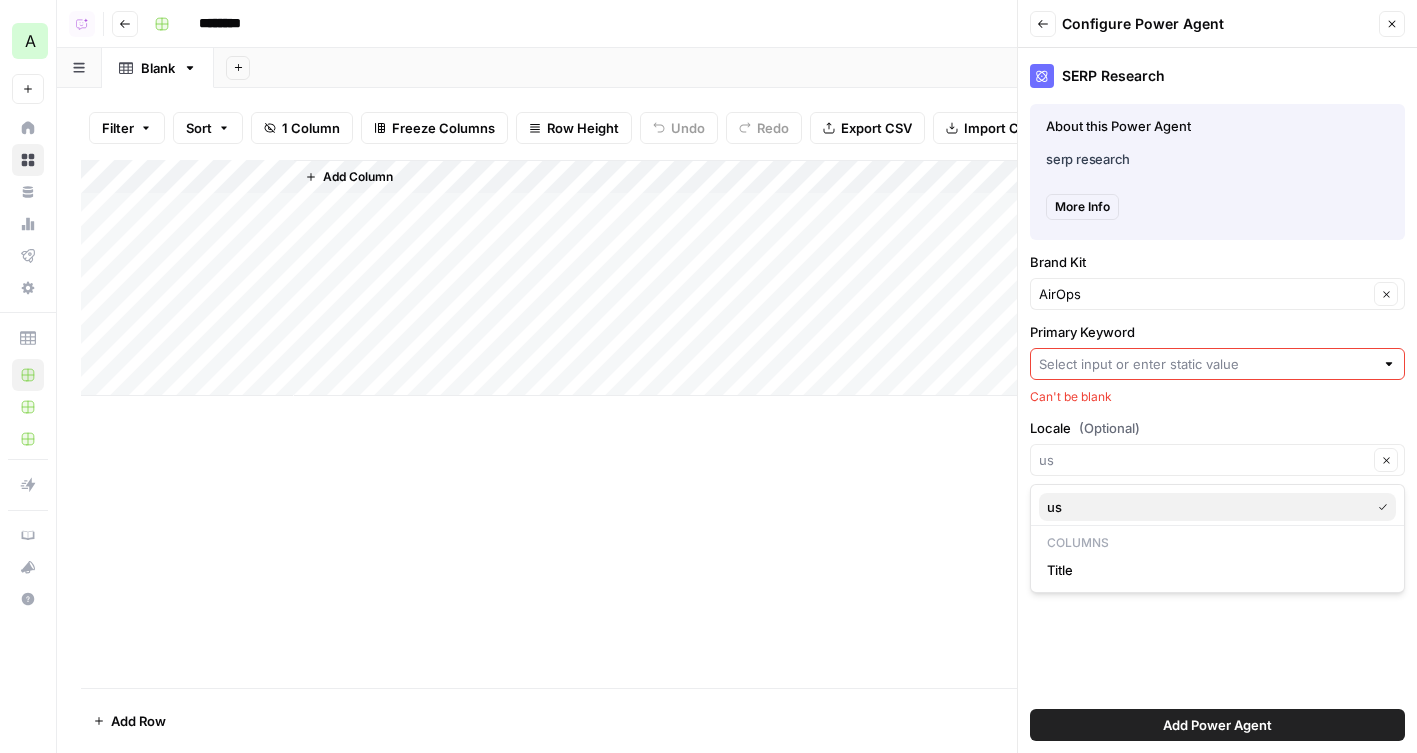 click on "us" at bounding box center (1204, 507) 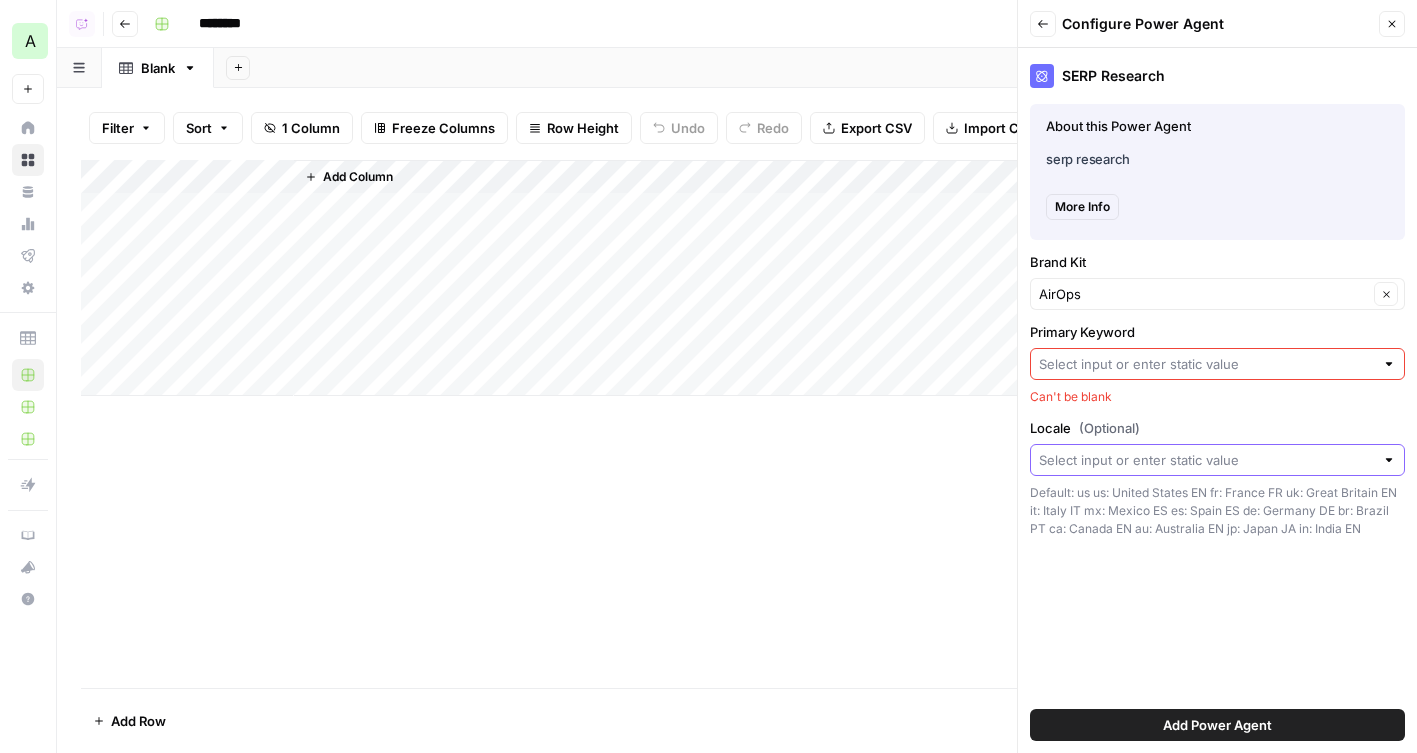 click on "Locale   (Optional)" at bounding box center [1206, 460] 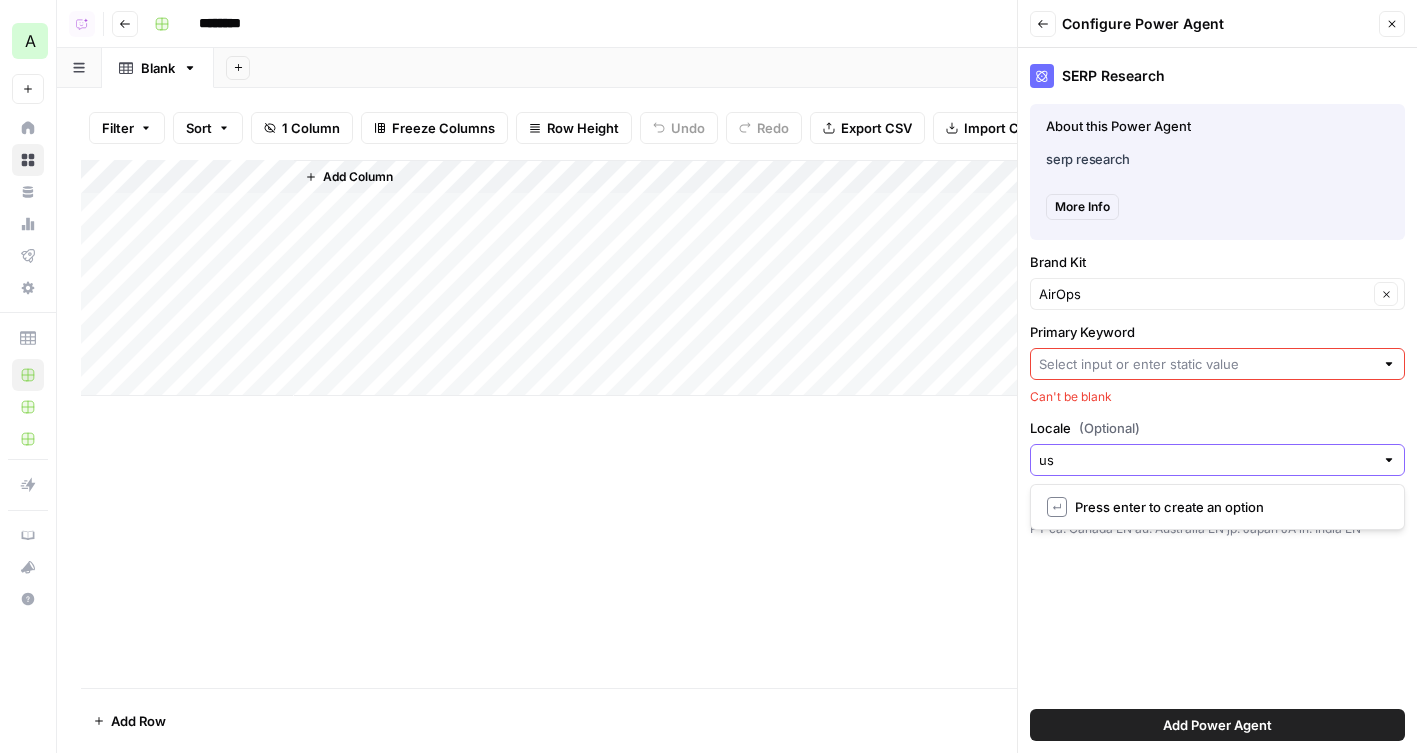 type on "us" 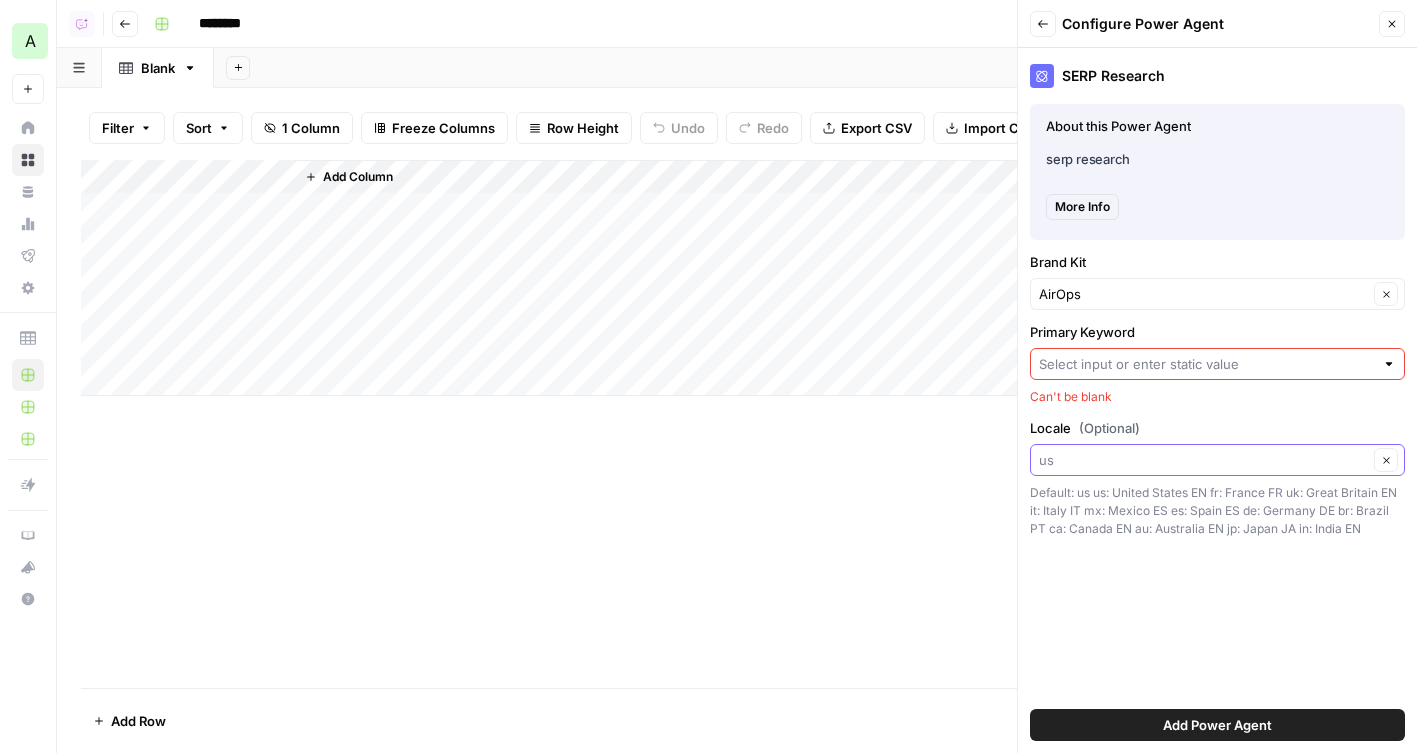 click on "Locale   (Optional)" at bounding box center (1203, 460) 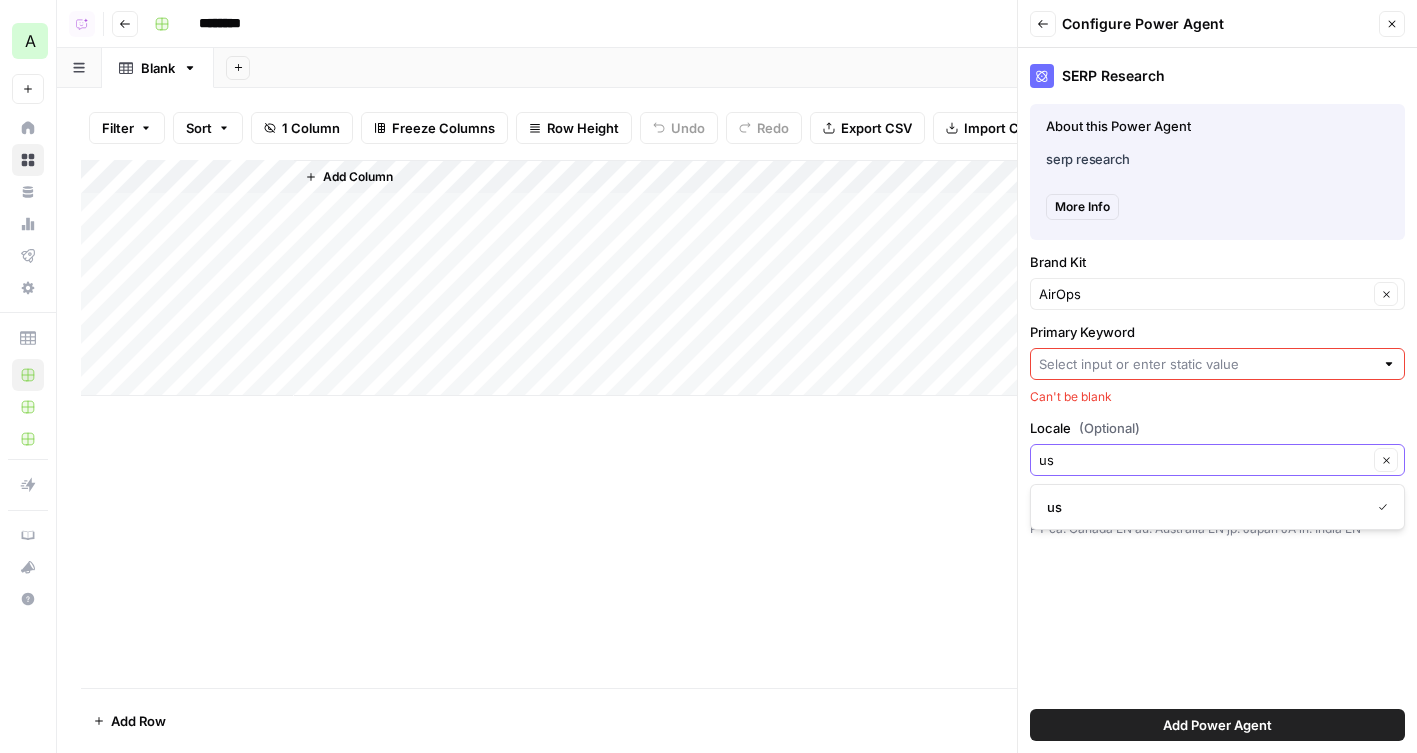 type on "us" 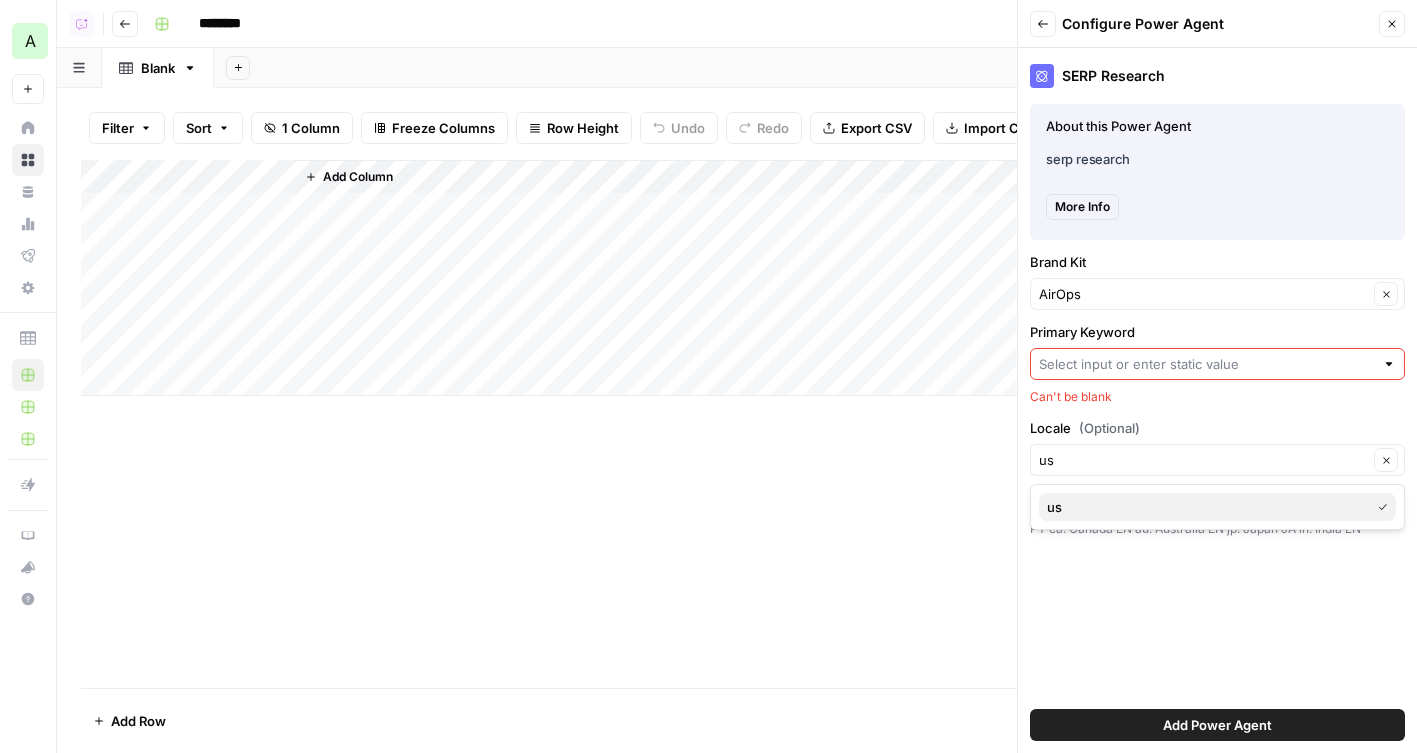 click on "us" at bounding box center (1204, 507) 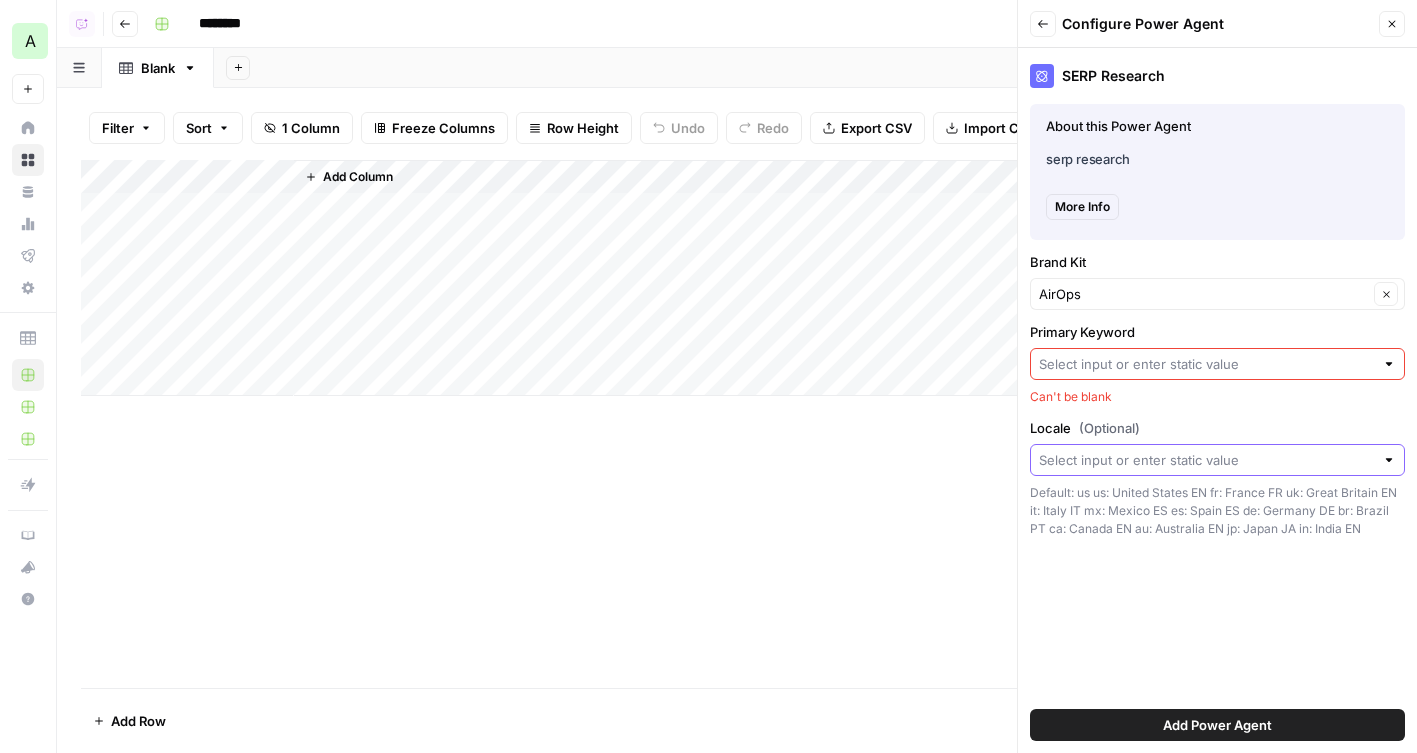 click on "Locale   (Optional)" at bounding box center [1206, 460] 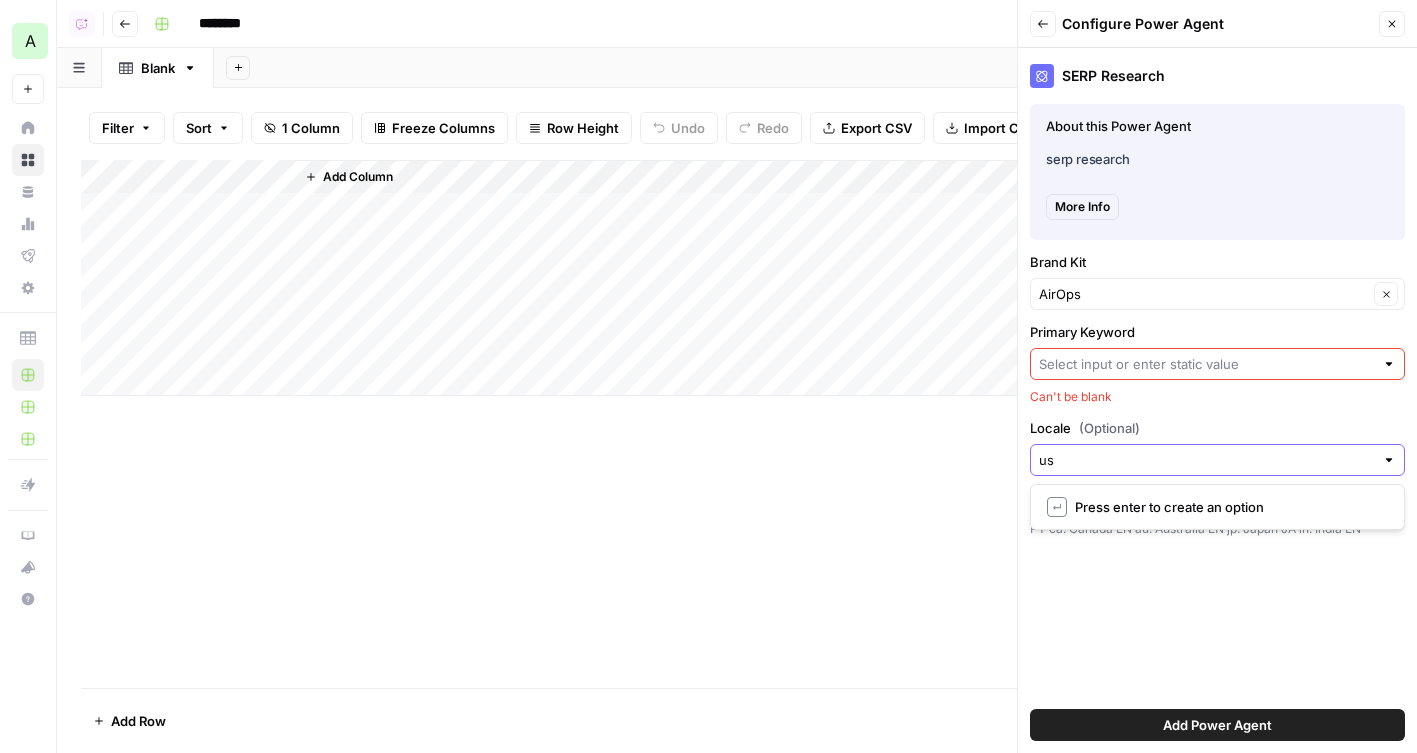 type on "us" 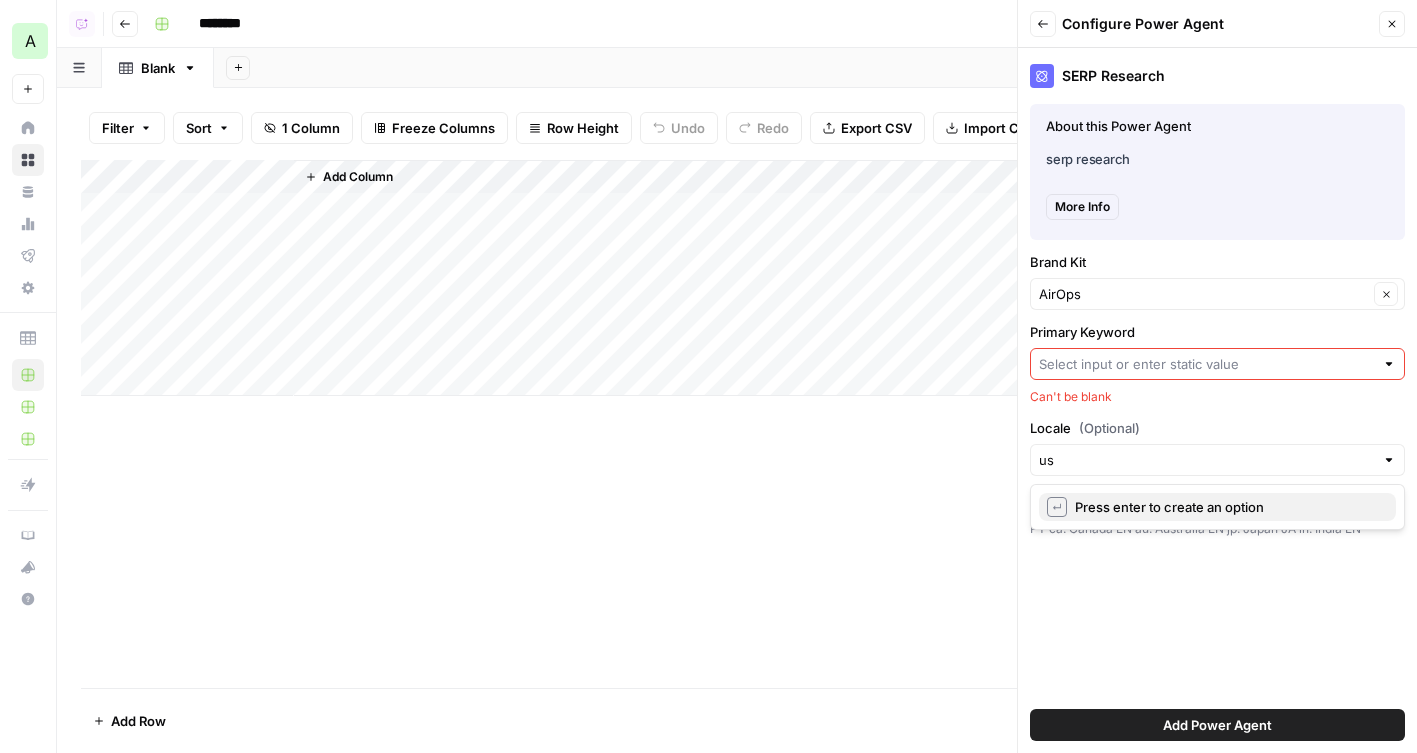 click on "Press enter to create an option" at bounding box center (1227, 507) 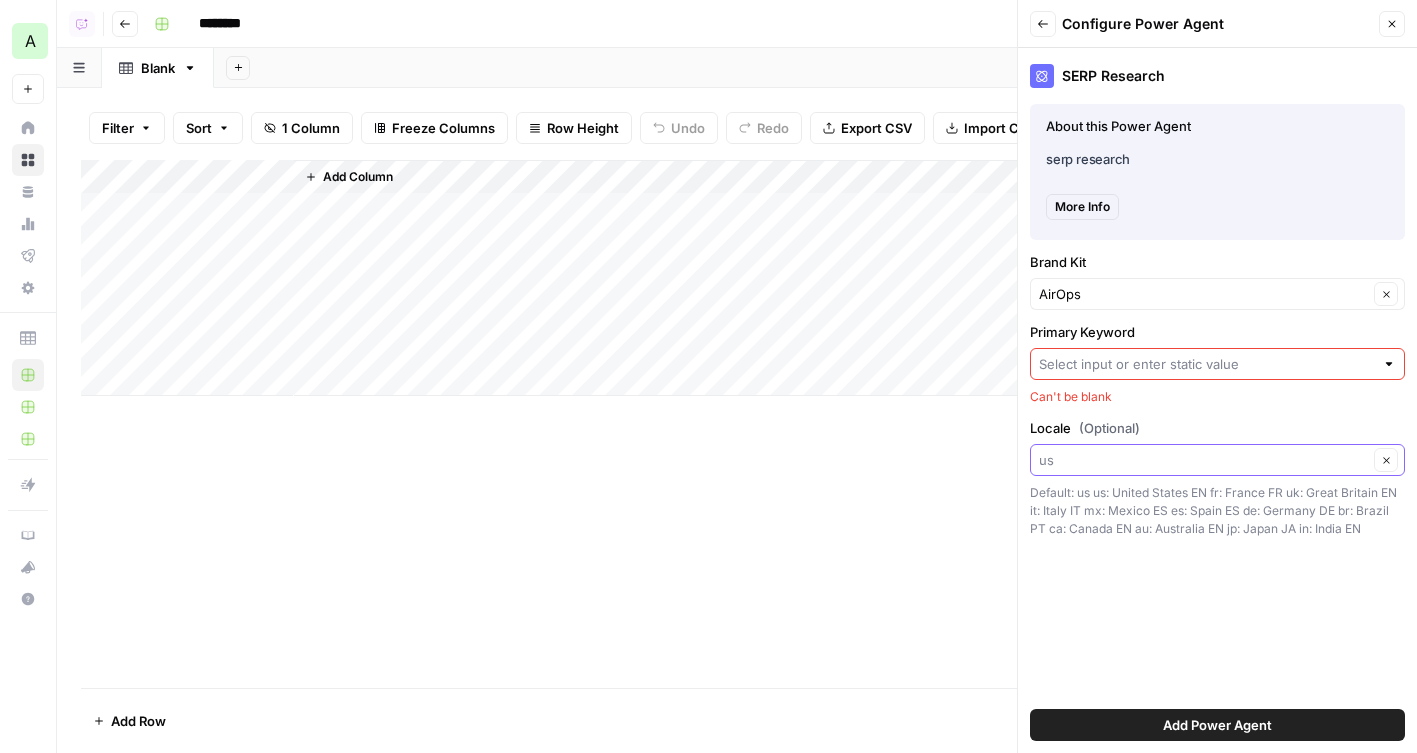 click on "Locale   (Optional)" at bounding box center (1203, 460) 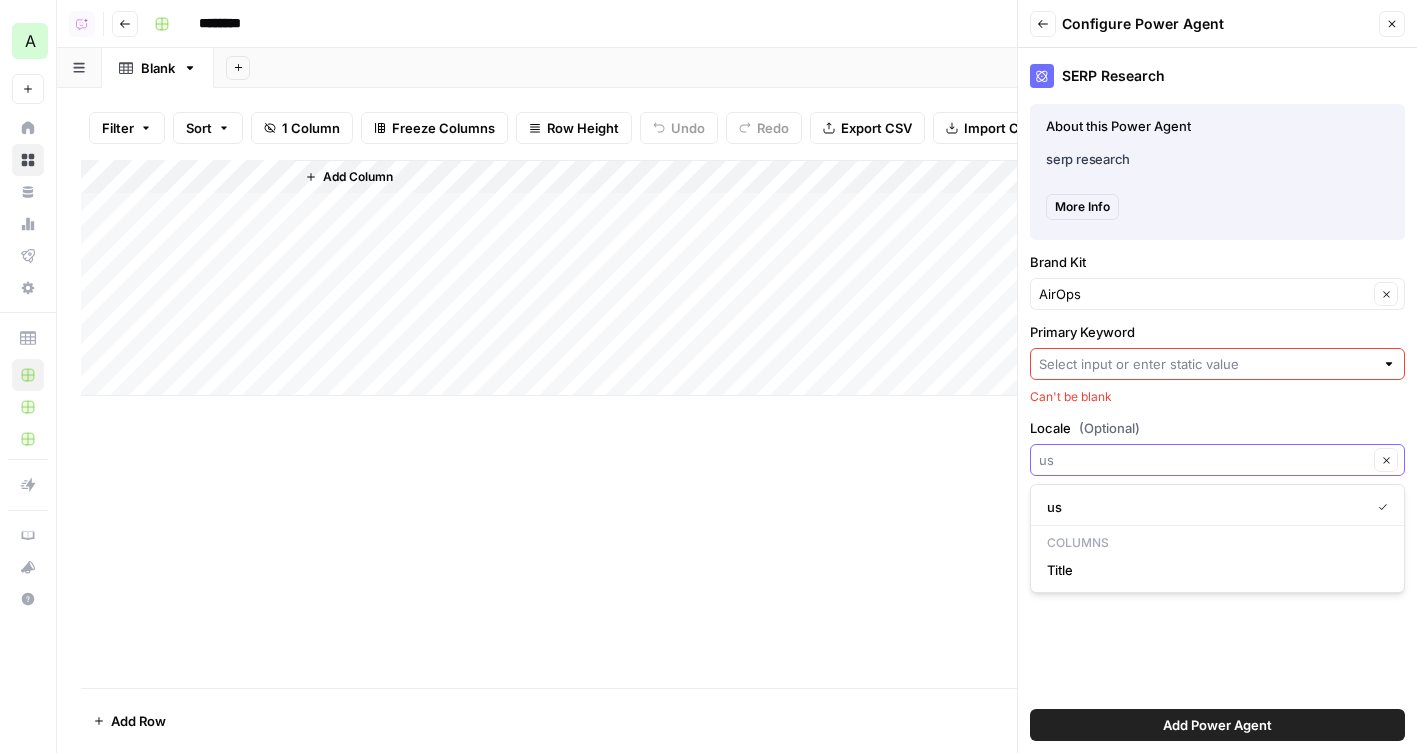 click on "Locale   (Optional)" at bounding box center [1203, 460] 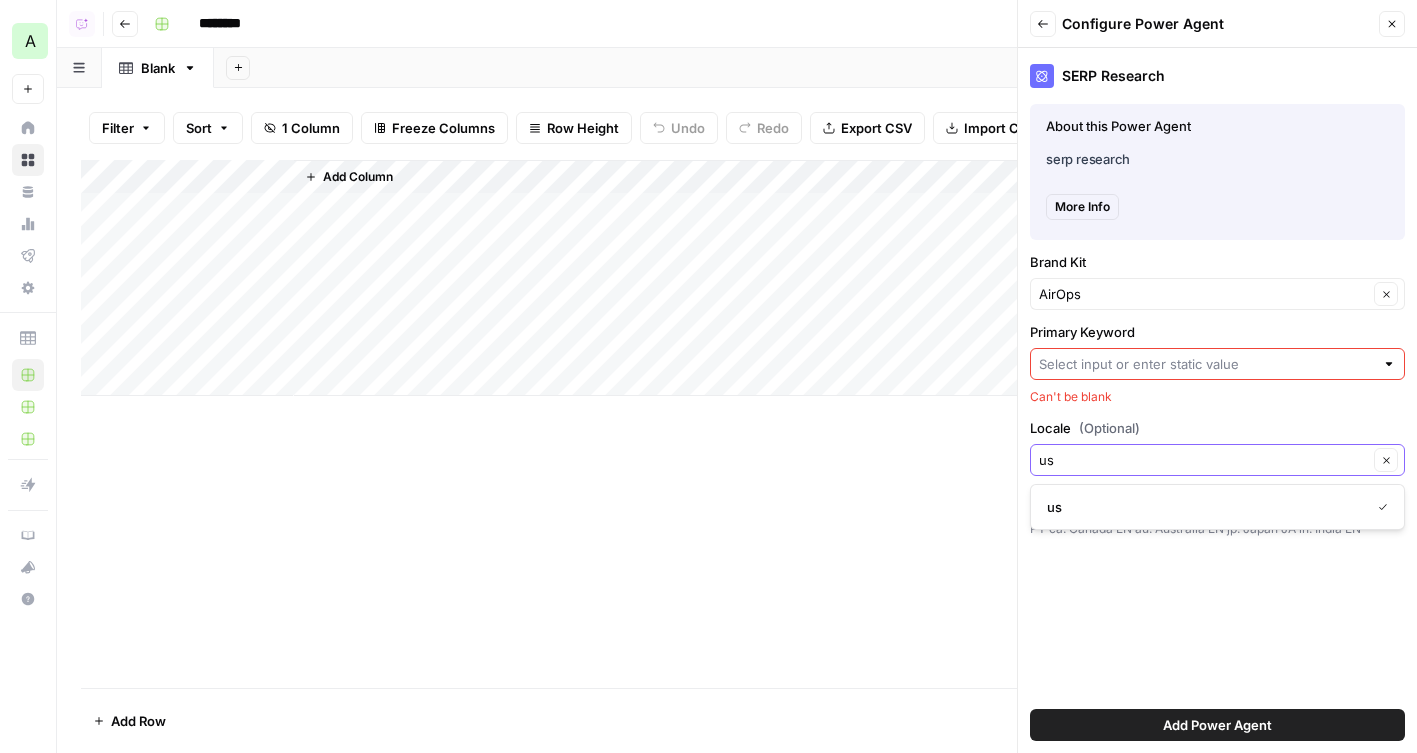 type on "us" 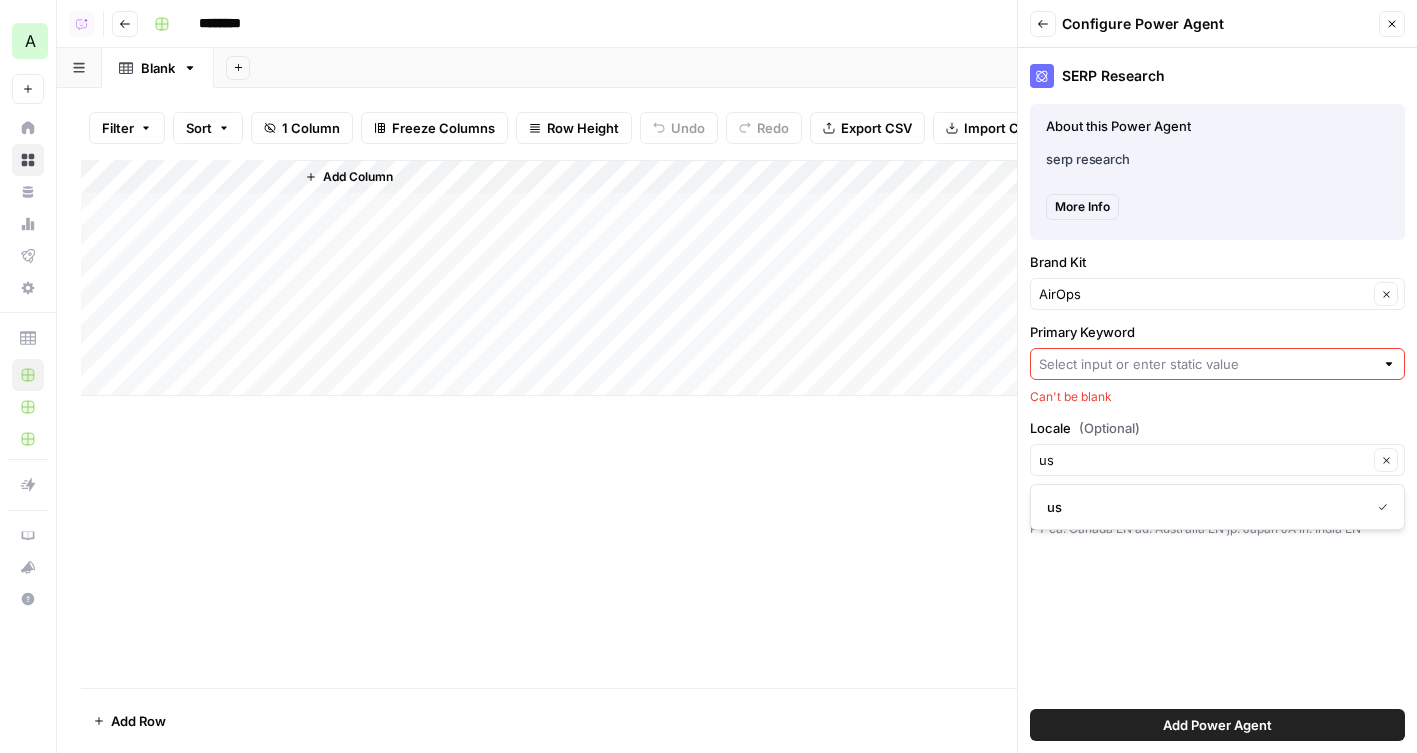 click on "us" at bounding box center [1217, 507] 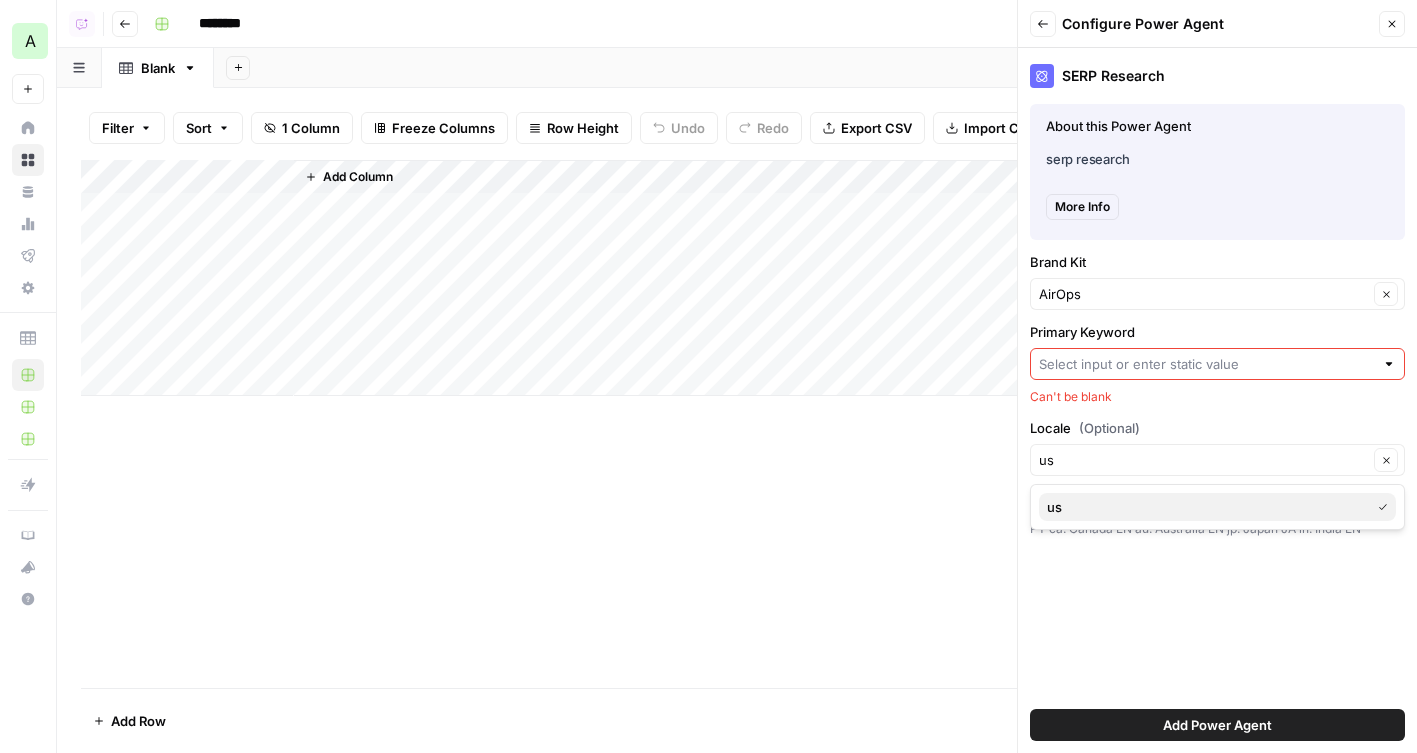 click on "us" at bounding box center (1204, 507) 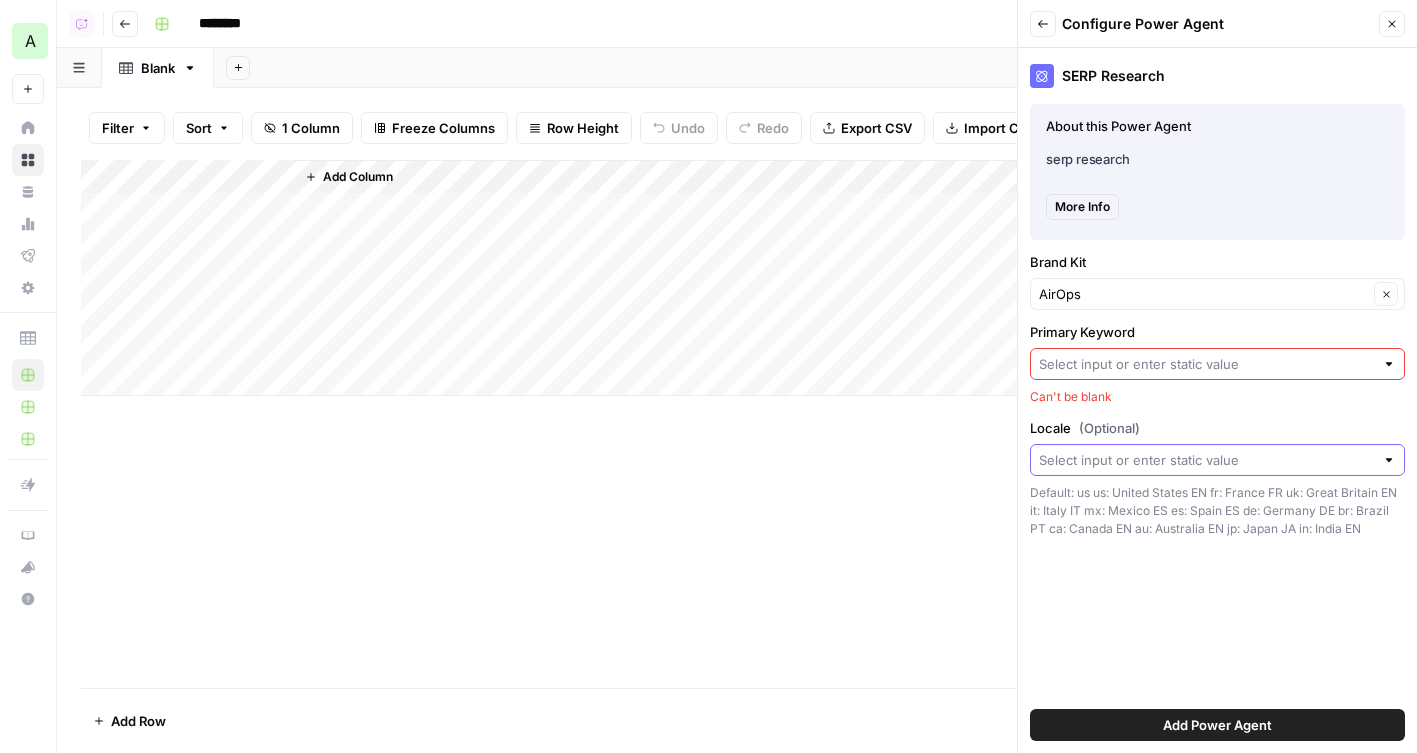 click on "Locale   (Optional)" at bounding box center (1206, 460) 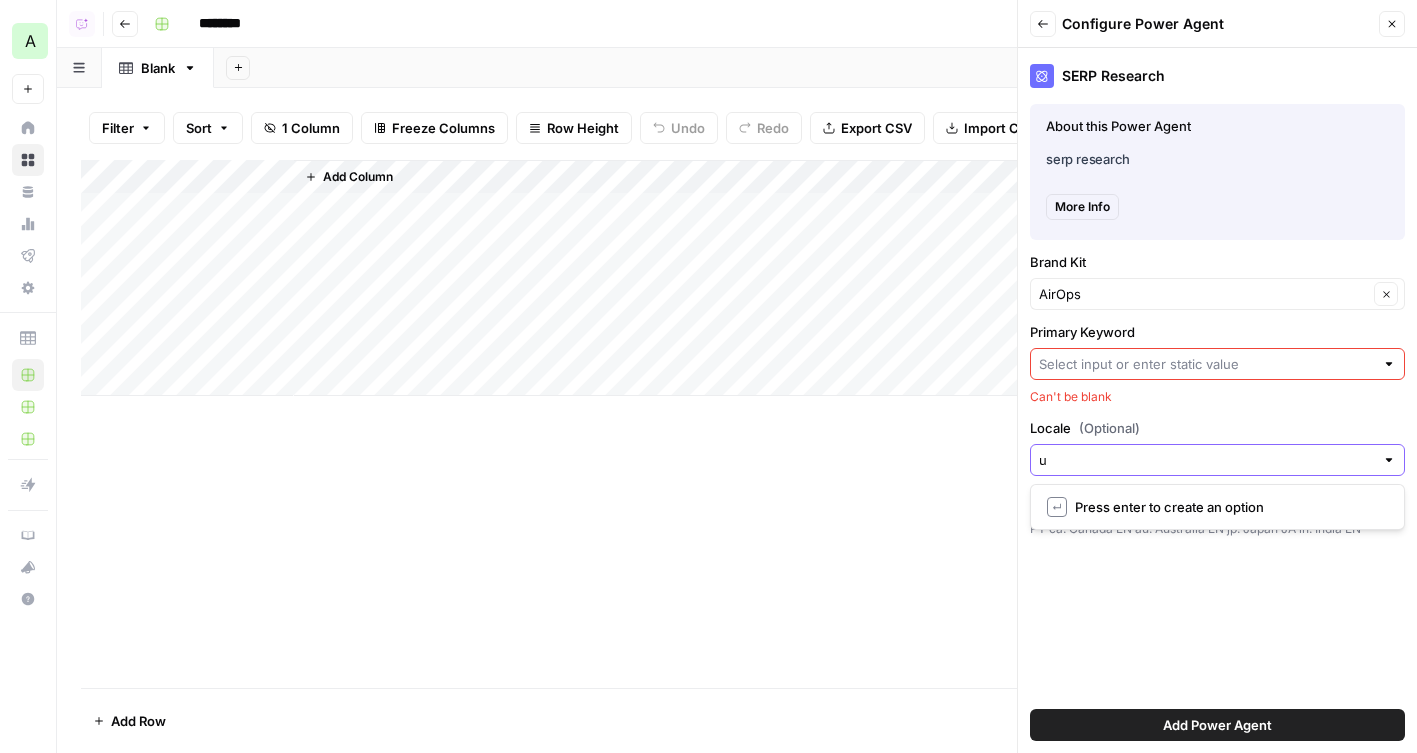 type on "us" 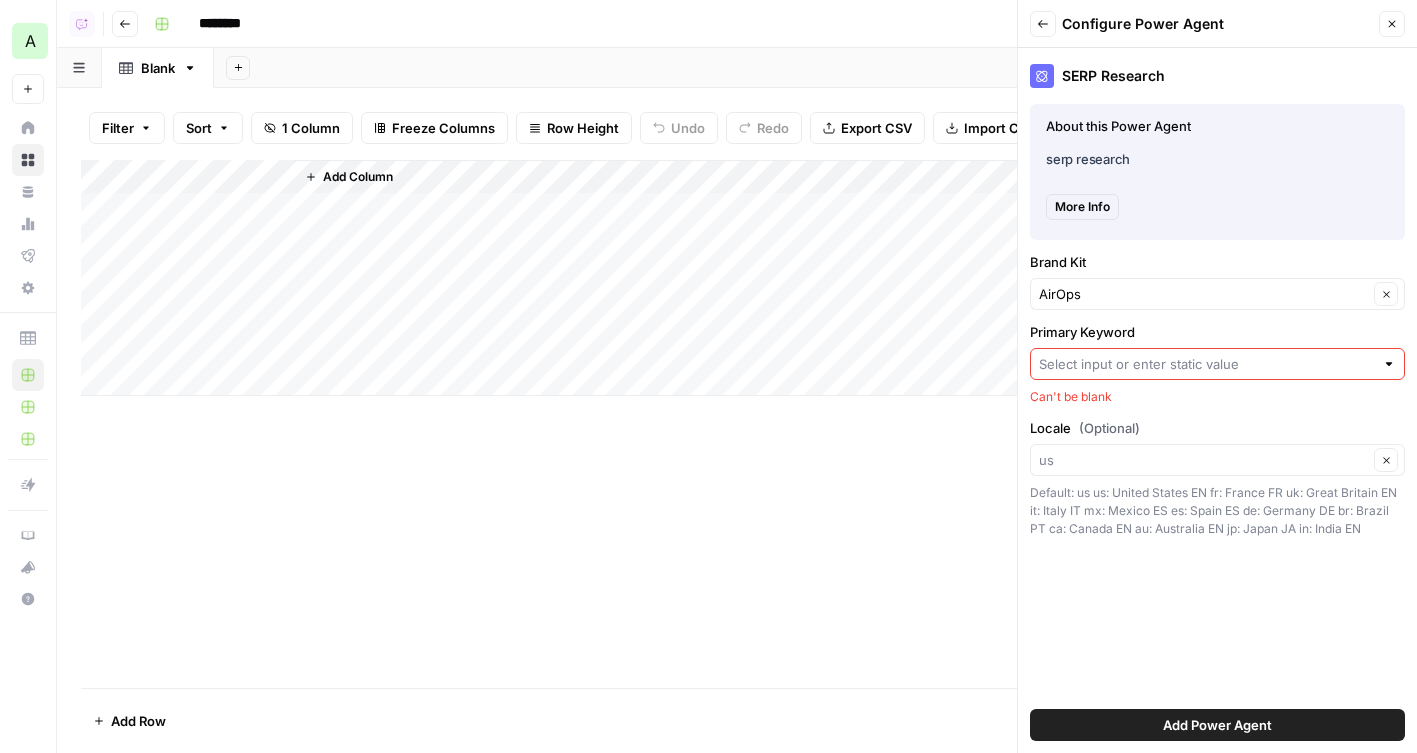 type on "us" 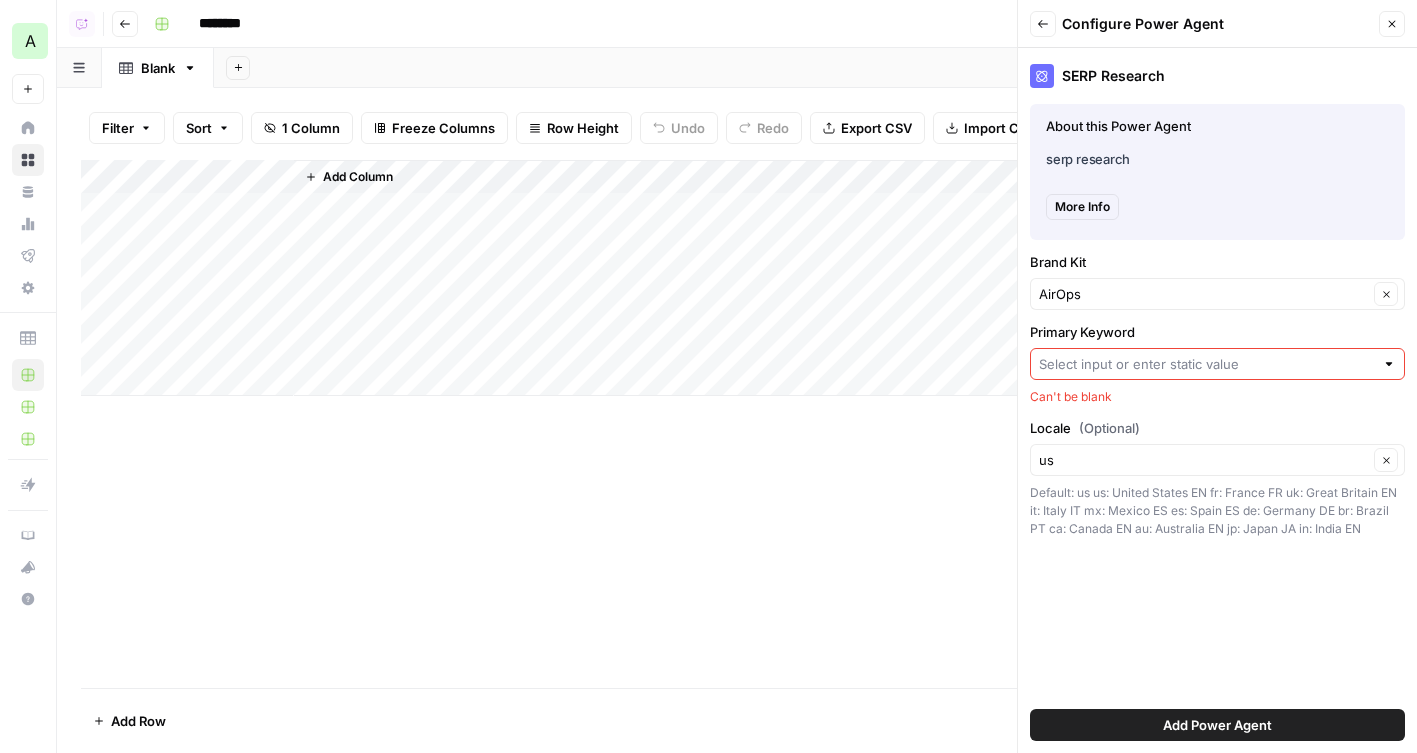 click on "Add Column" at bounding box center (737, 424) 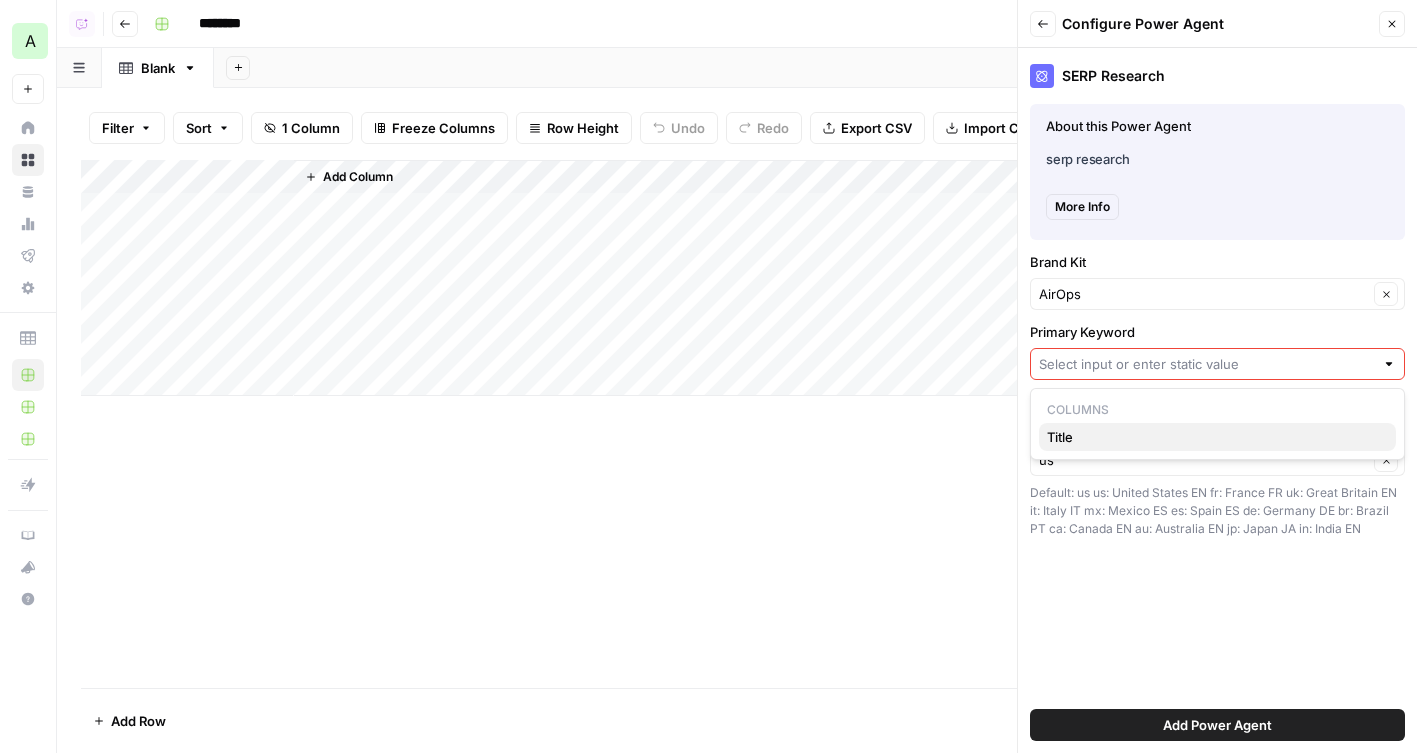 click on "Title" at bounding box center [1213, 437] 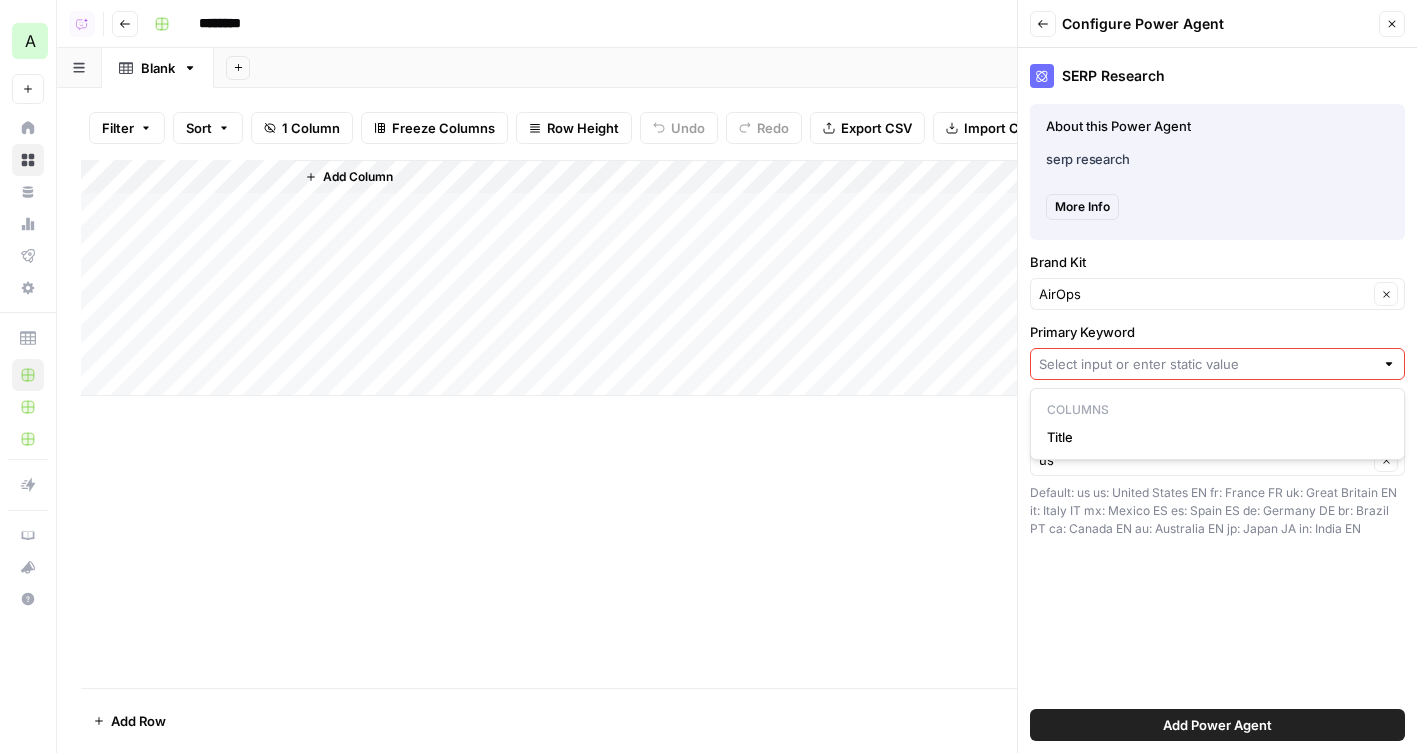 type on "Title" 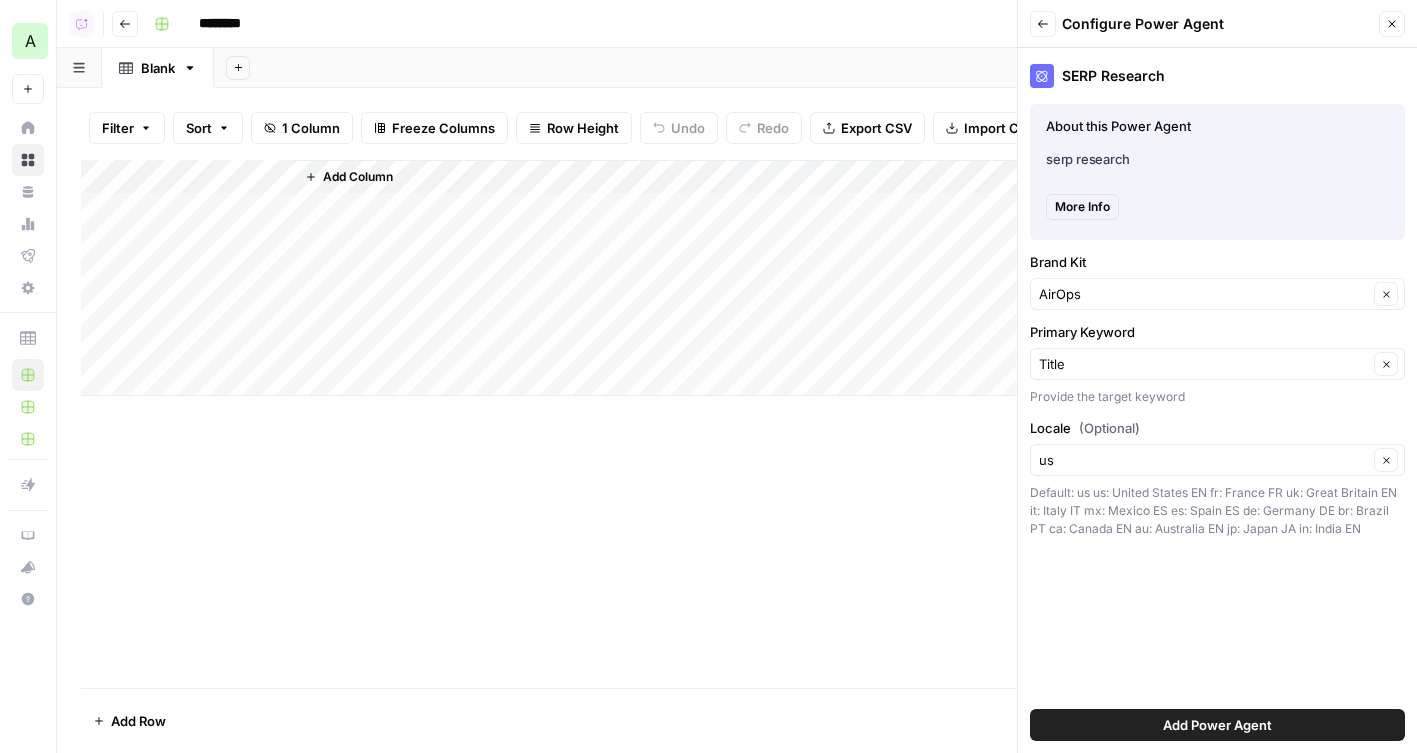 click on "Add Power Agent" at bounding box center (1217, 725) 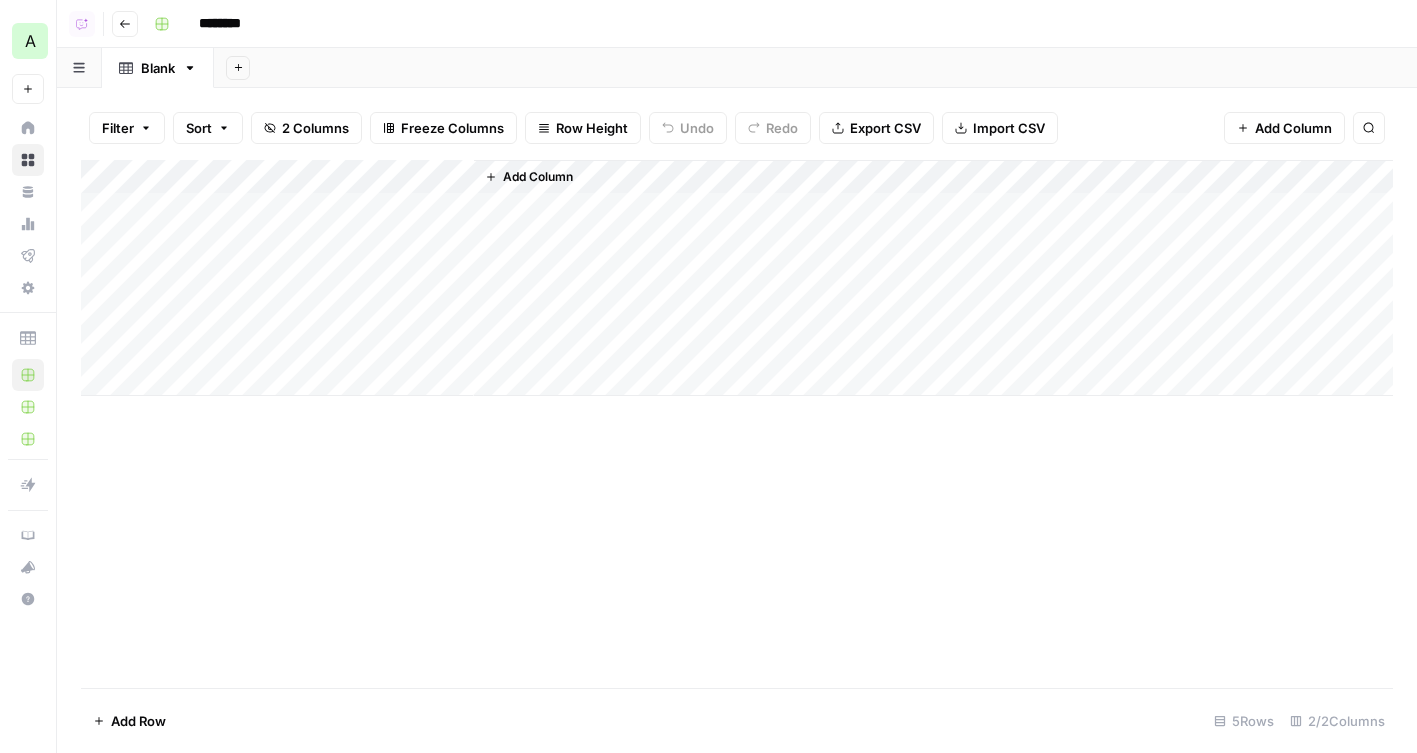 click on "Add Column" at bounding box center [737, 278] 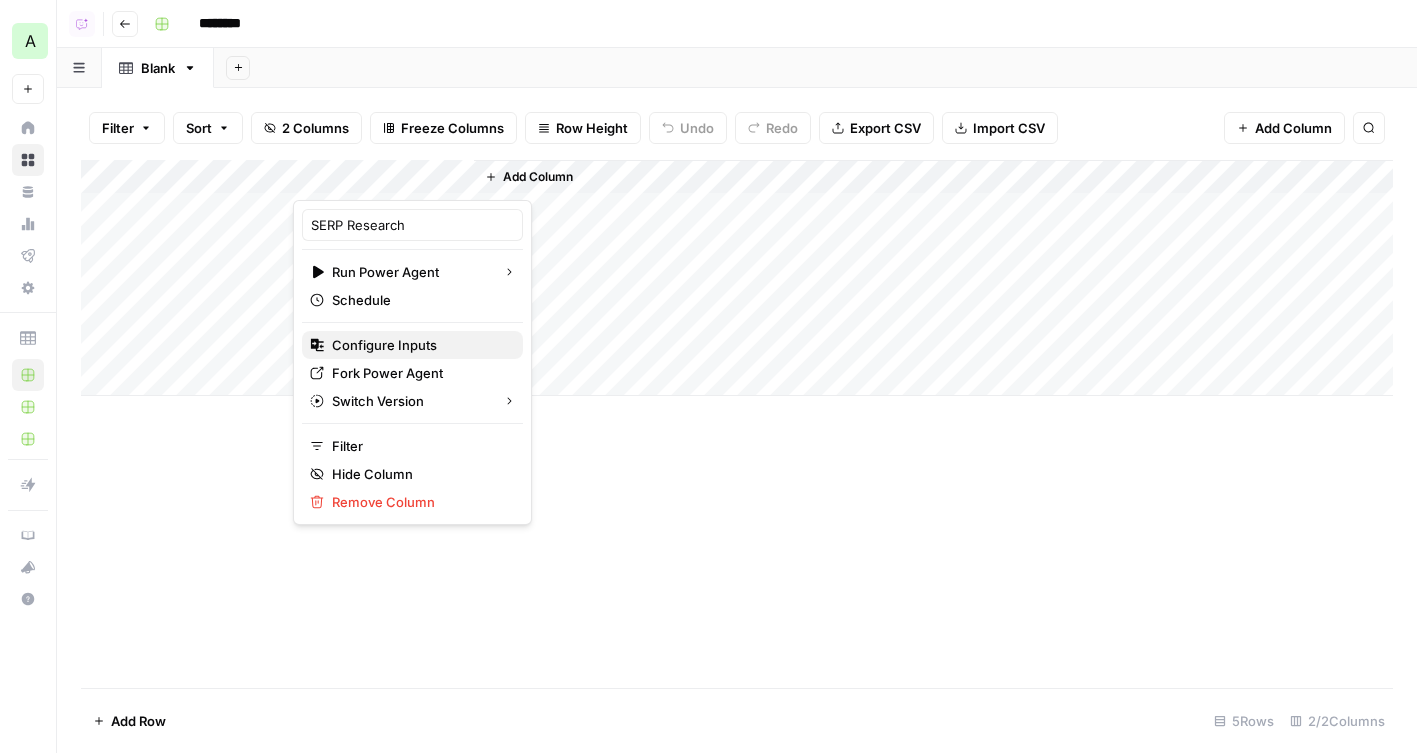 click on "Configure Inputs" at bounding box center [419, 345] 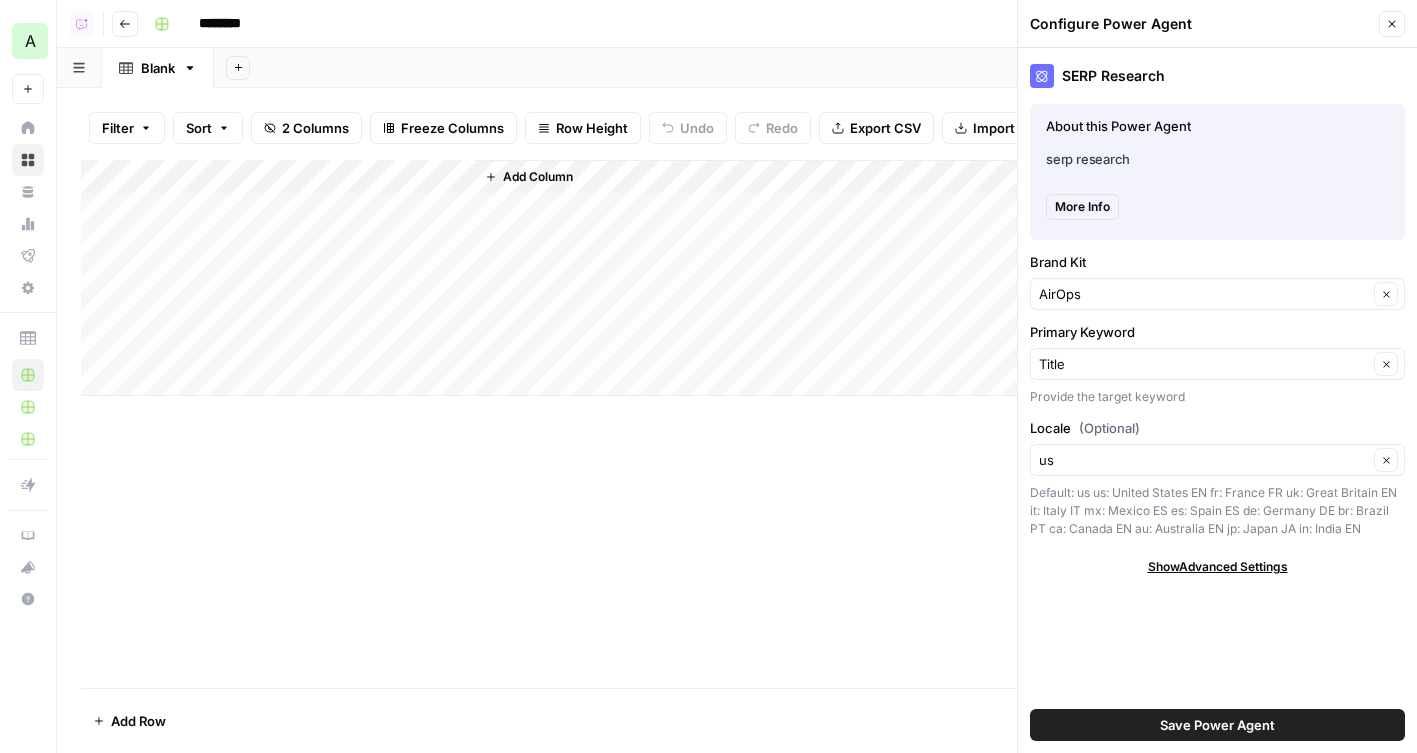 click 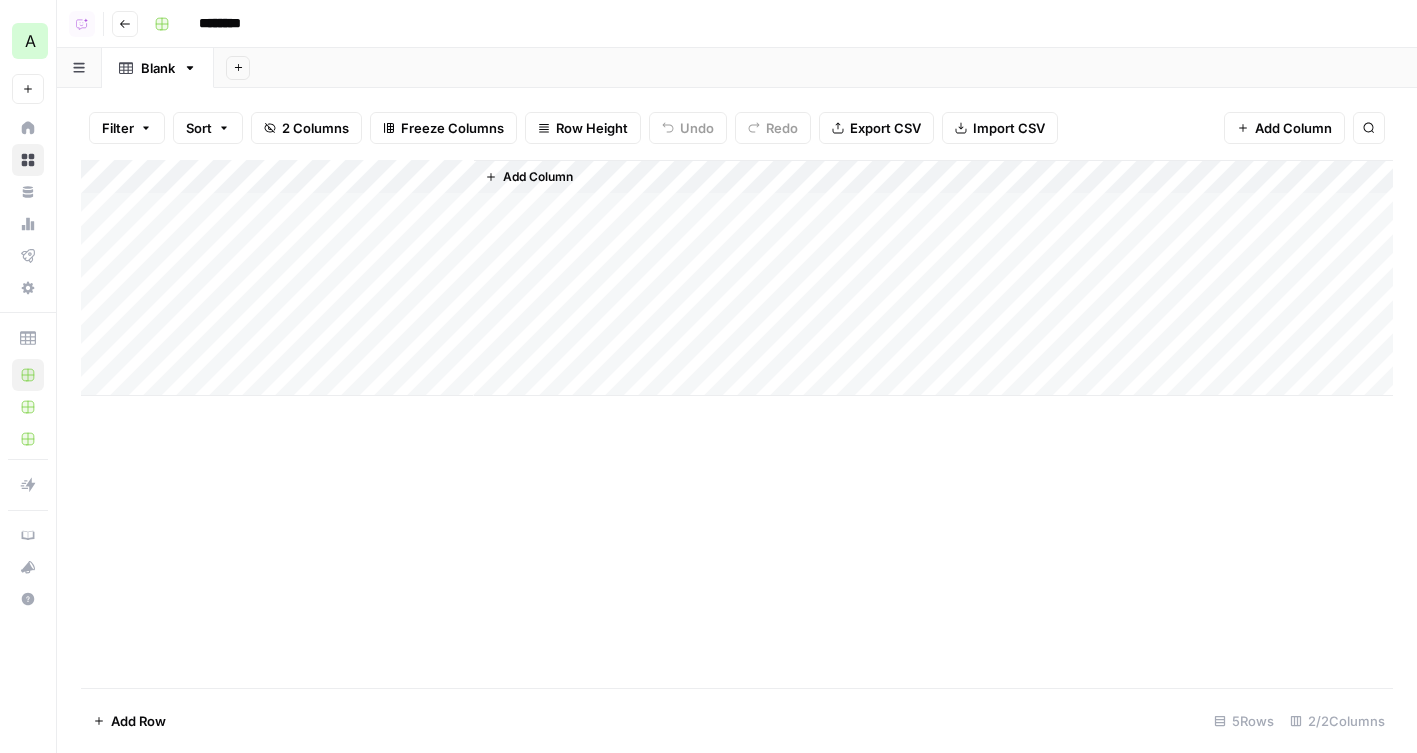 click on "Add Column" at bounding box center [737, 278] 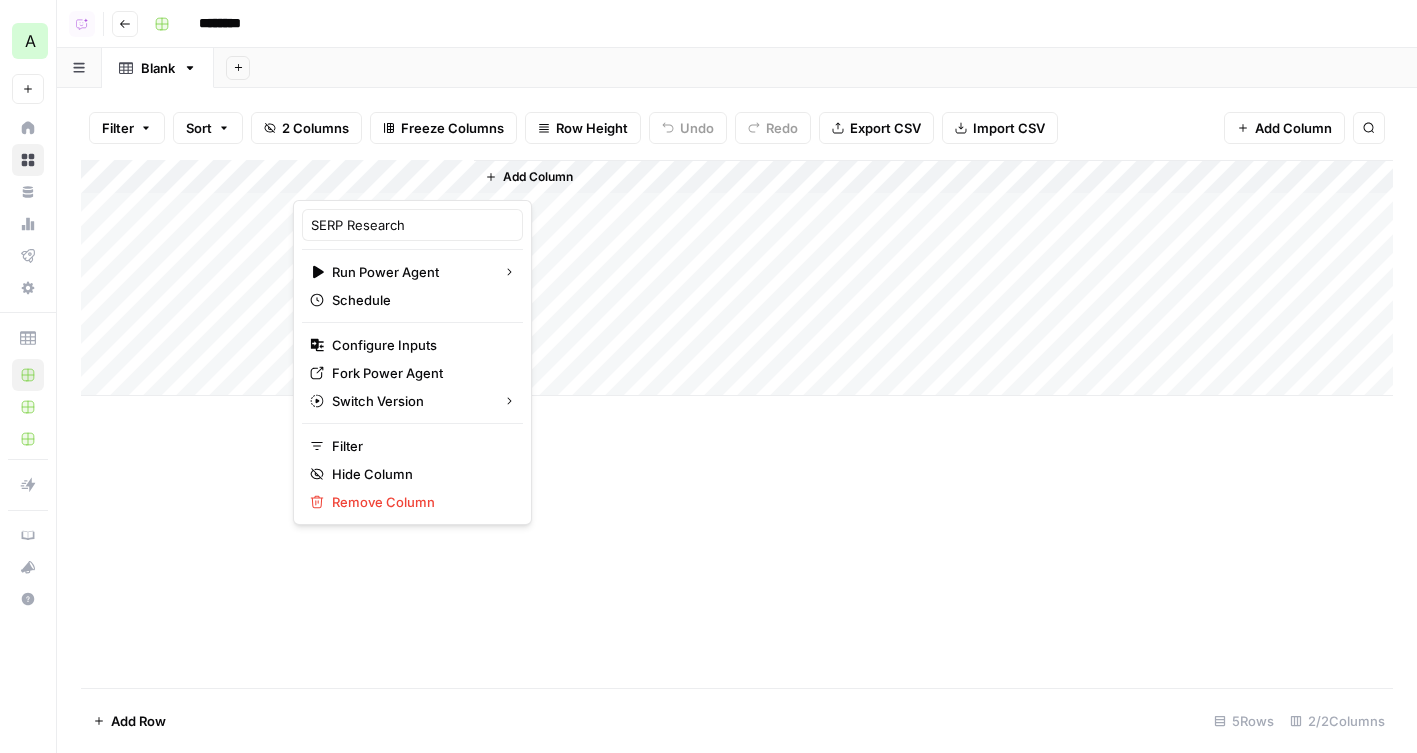 click on "Remove Column" at bounding box center (419, 502) 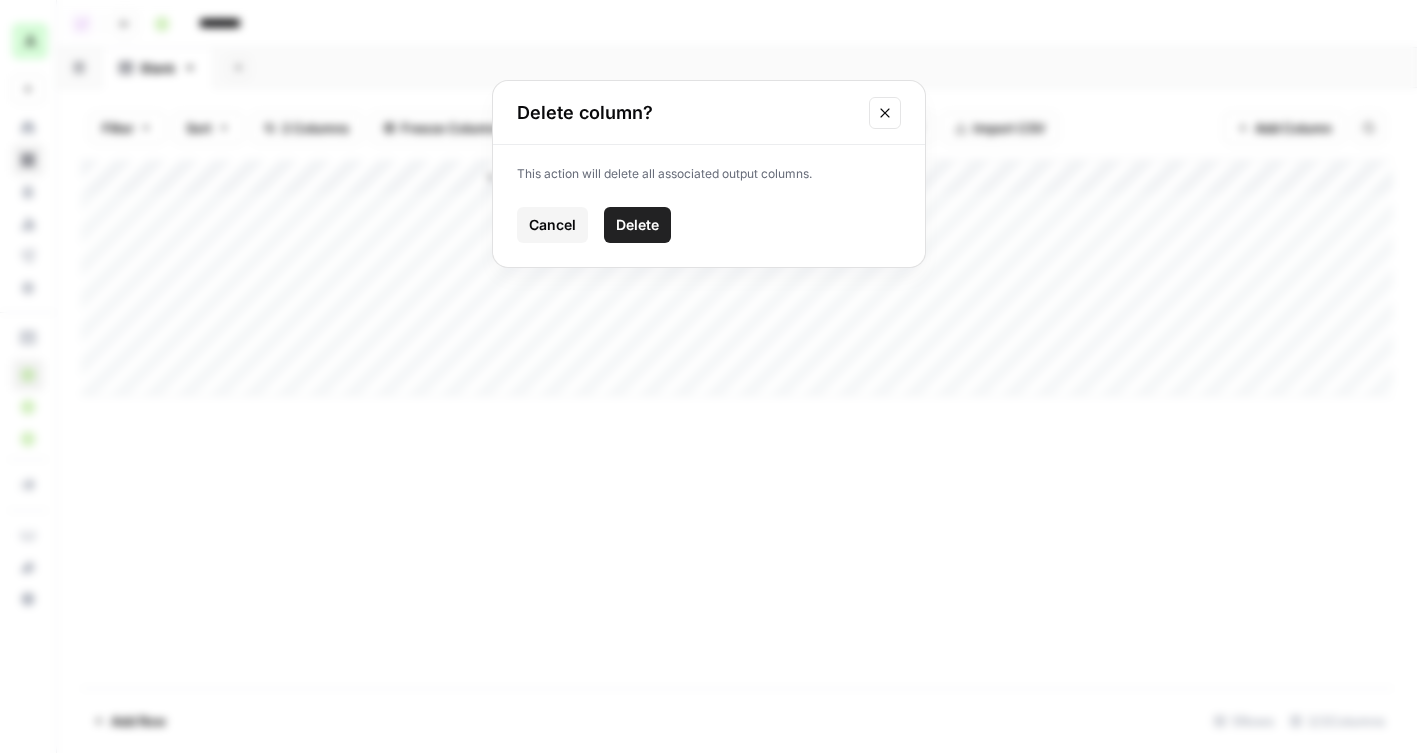 click on "Delete" at bounding box center (637, 225) 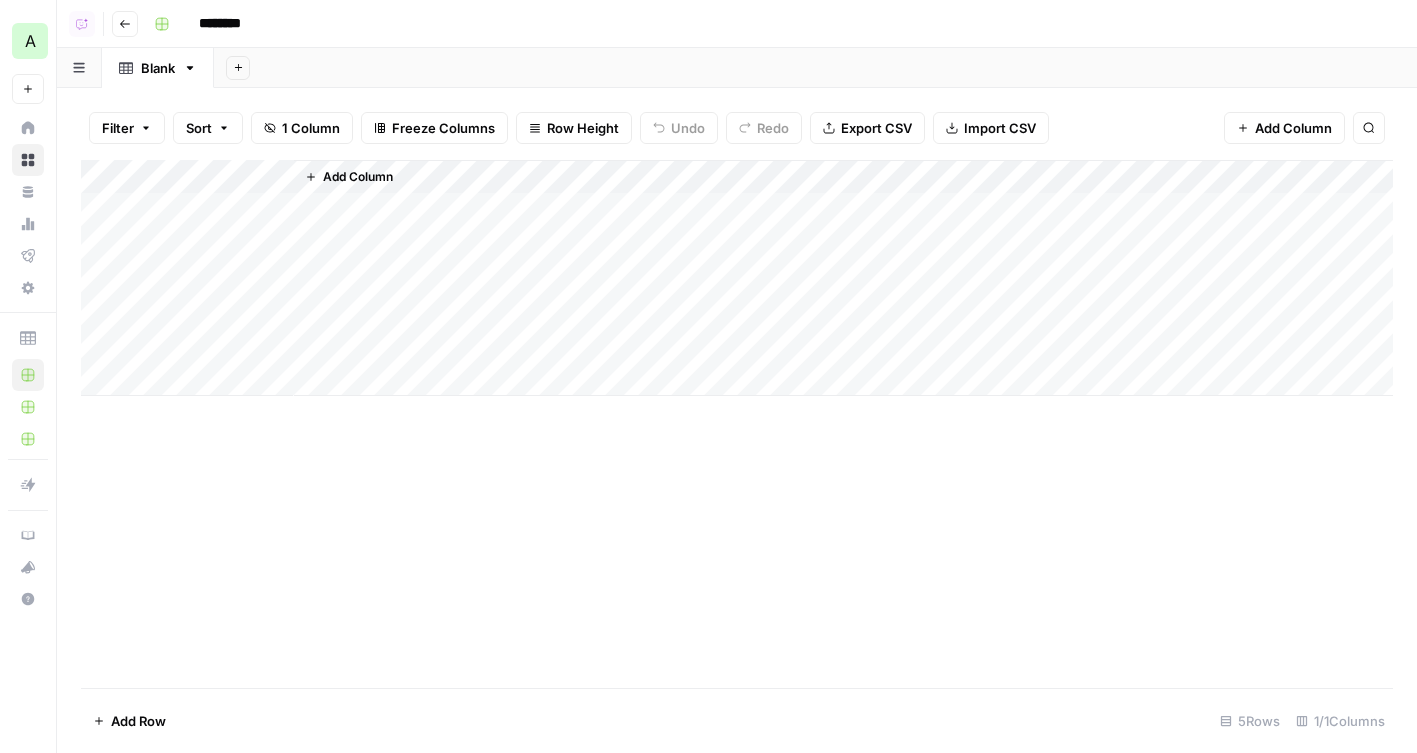 click on "Add Column" at bounding box center (349, 177) 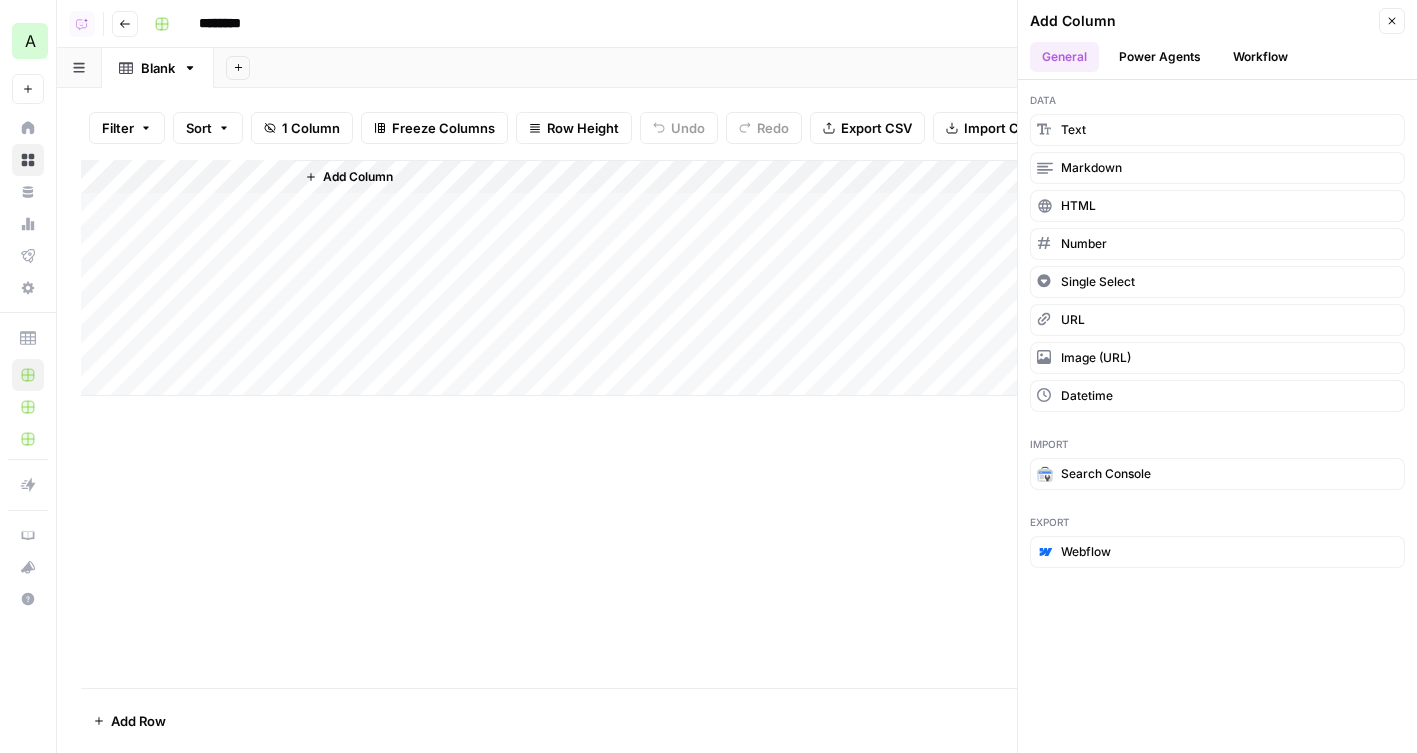 click on "Power Agents" at bounding box center [1160, 57] 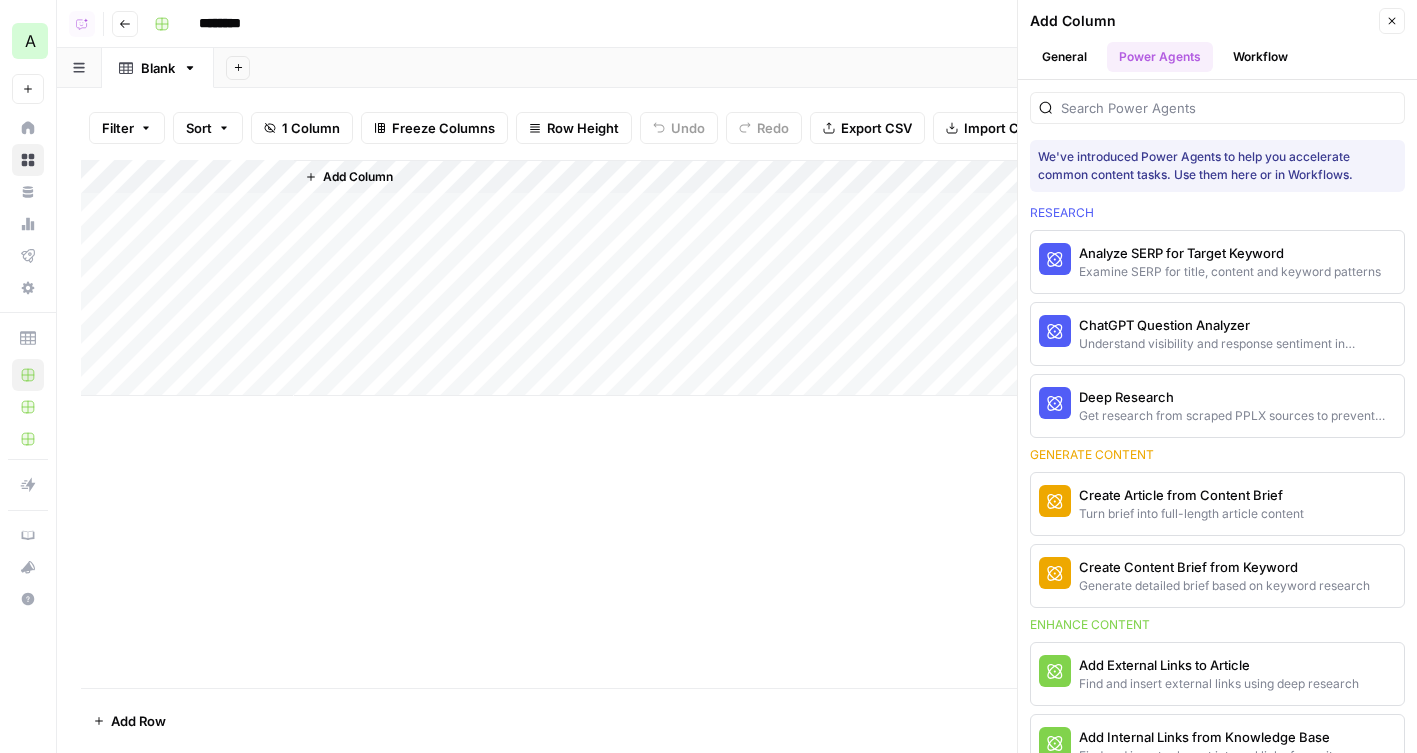 click at bounding box center [1217, 108] 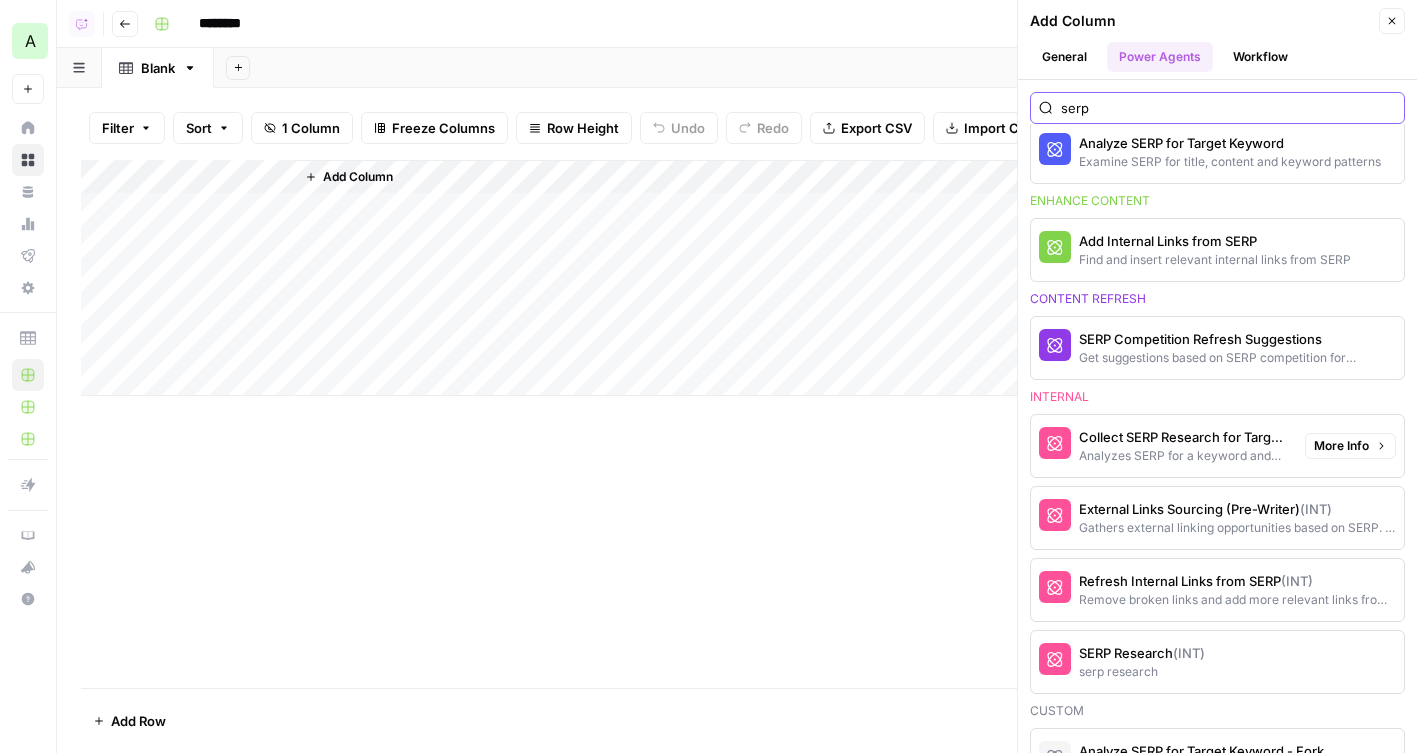 scroll, scrollTop: 112, scrollLeft: 0, axis: vertical 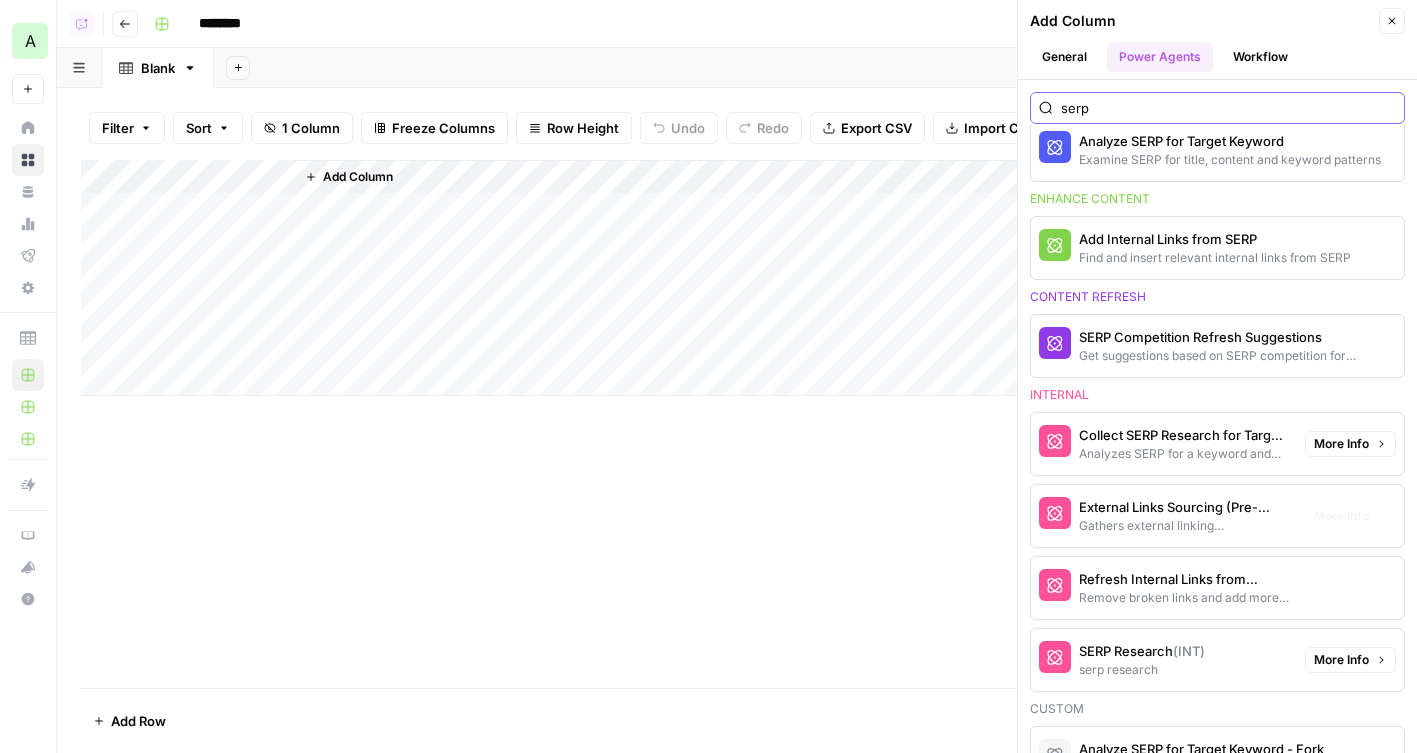 type on "serp" 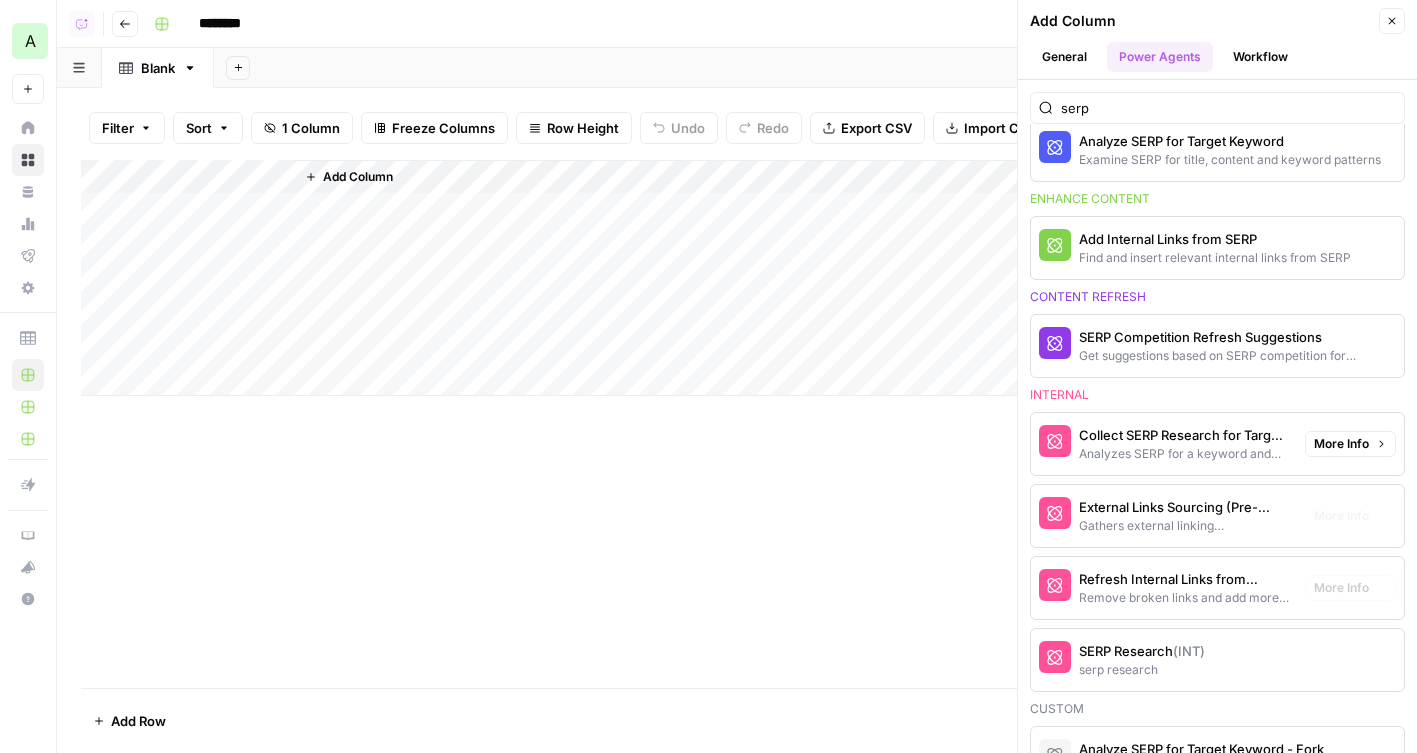 click on "serp research" at bounding box center [1142, 670] 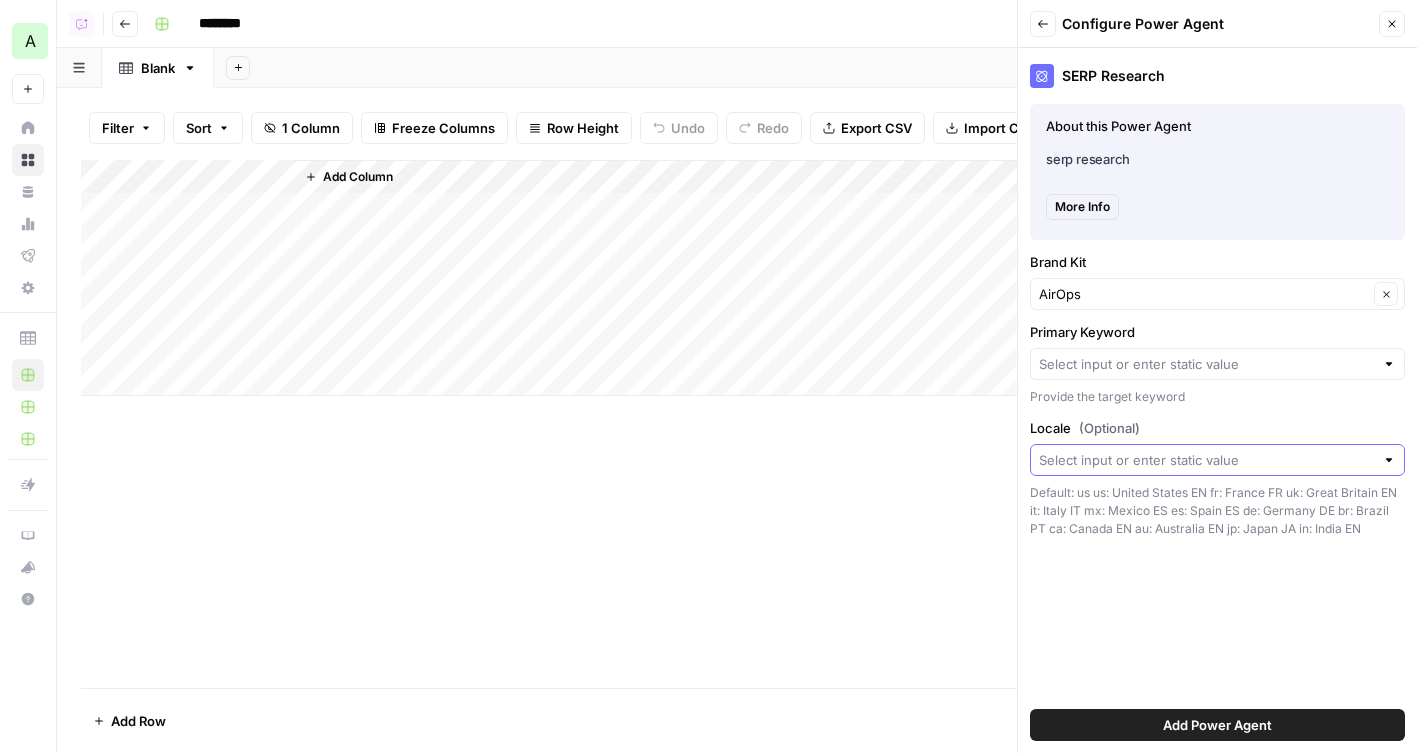 click on "Locale   (Optional)" at bounding box center (1206, 460) 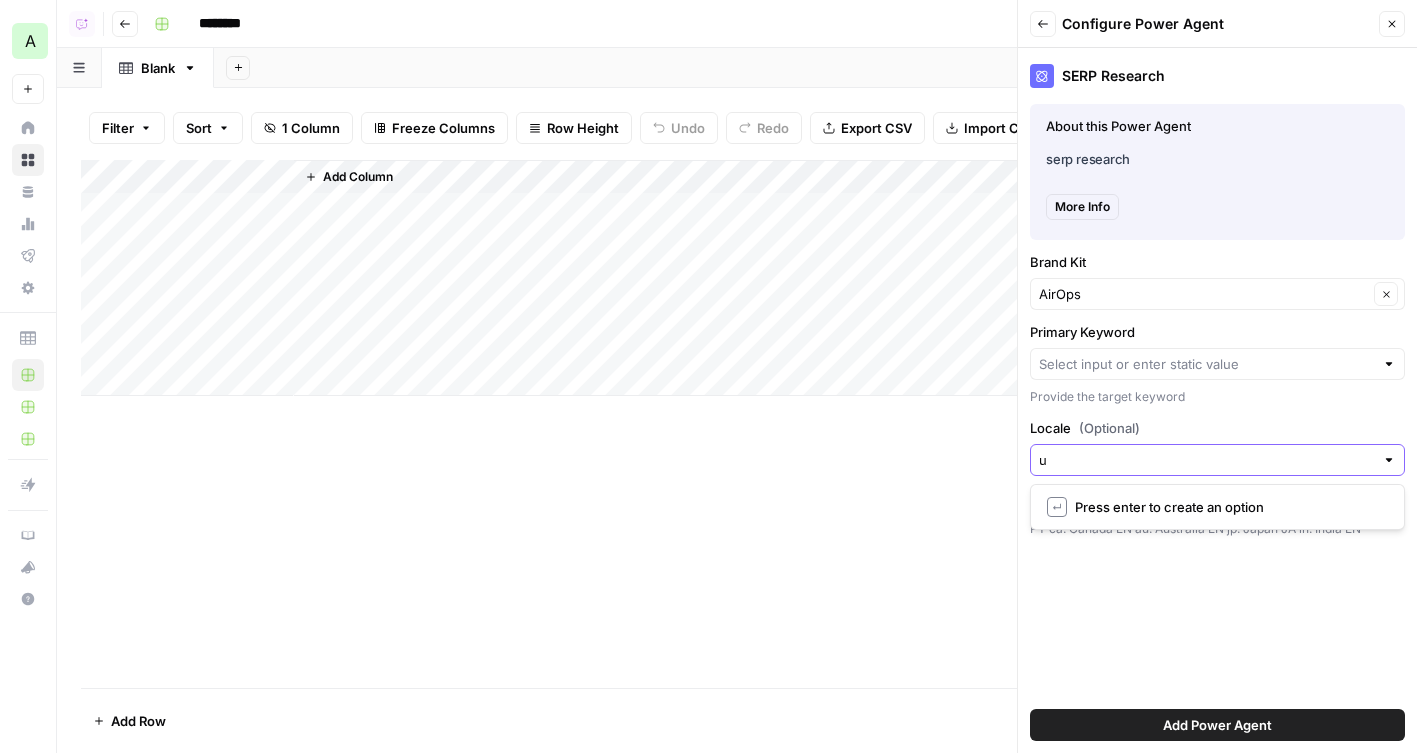 type on "us" 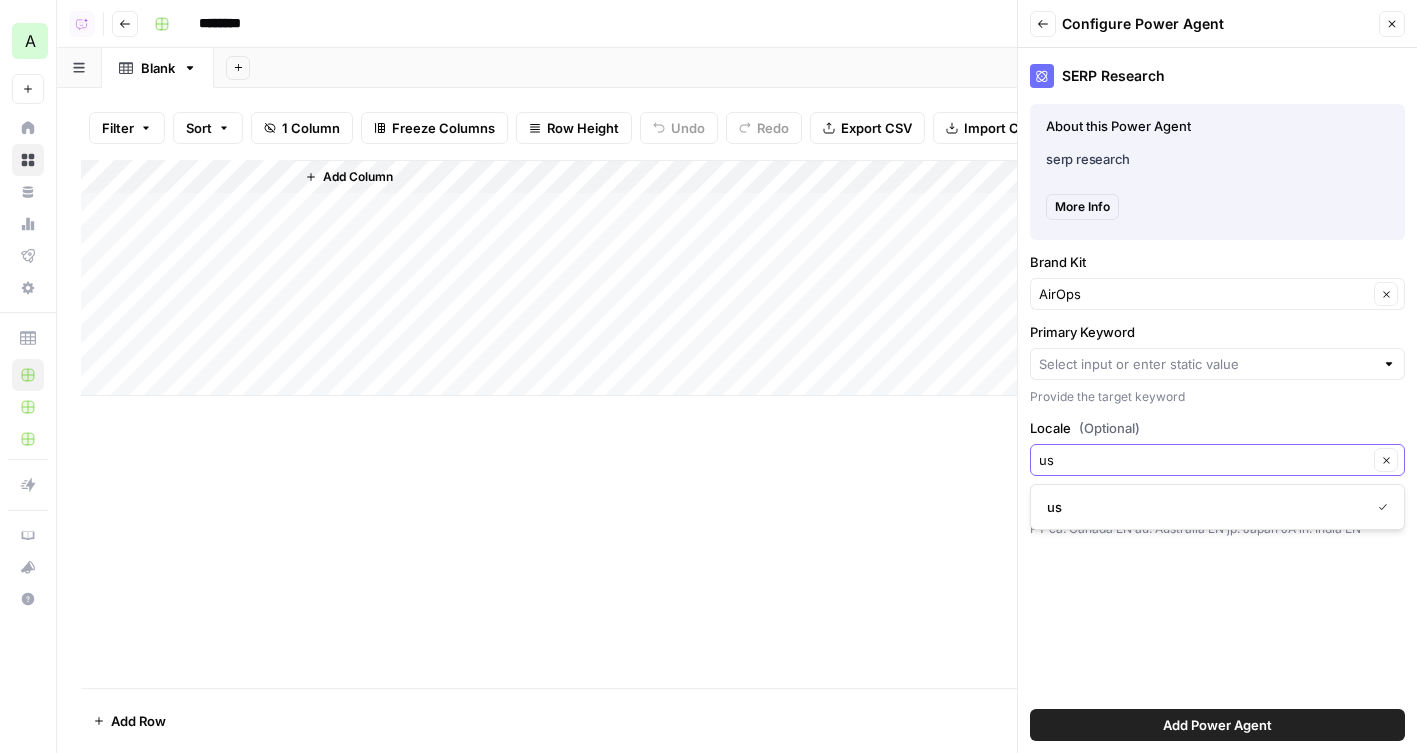 type on "us" 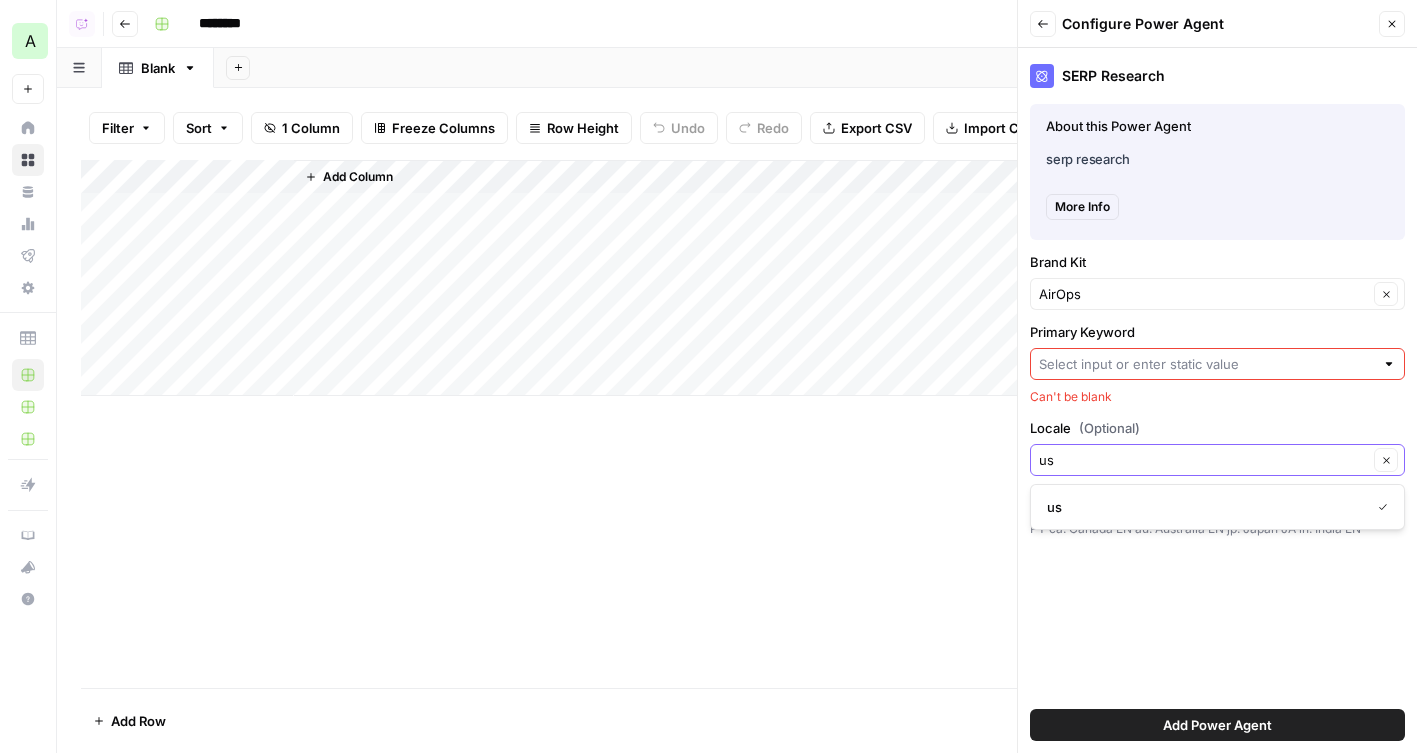 click on "Add Power Agent" at bounding box center [1217, 725] 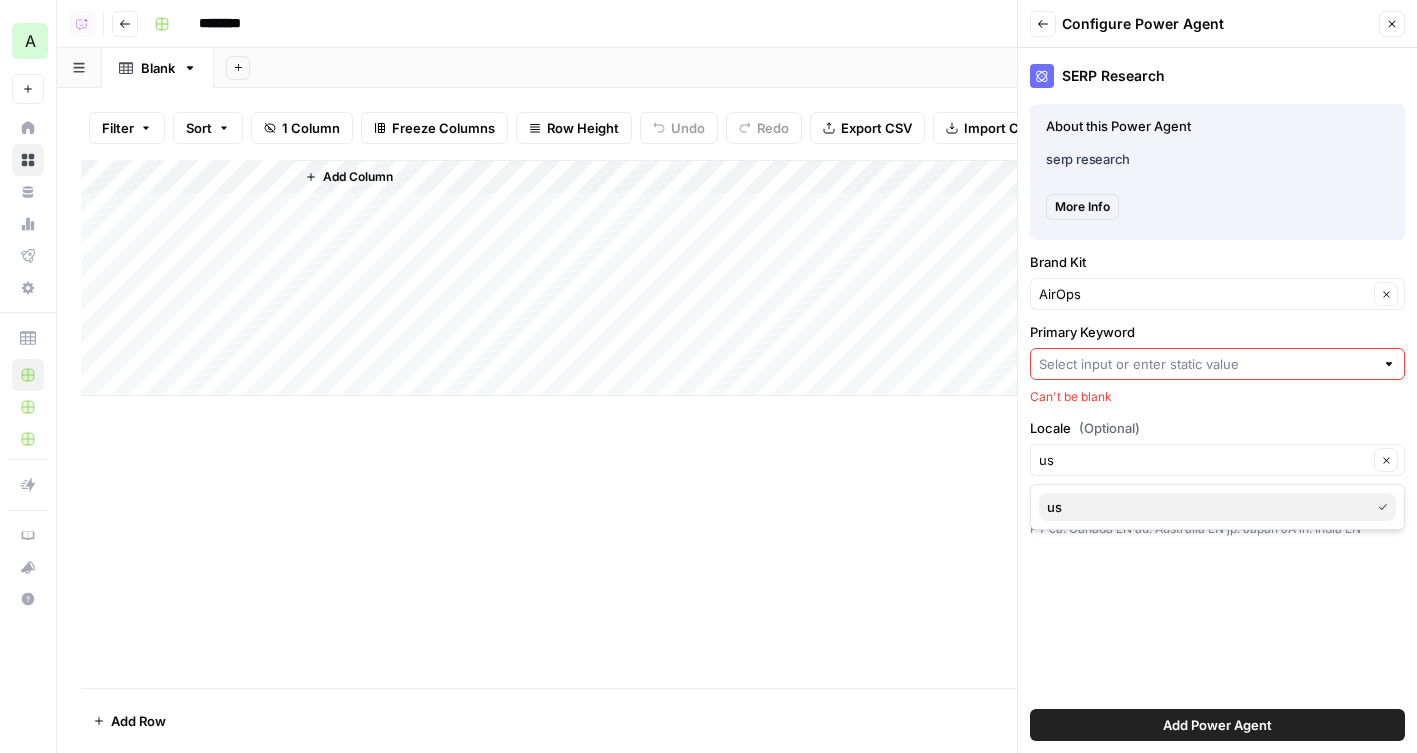 click on "us" at bounding box center (1204, 507) 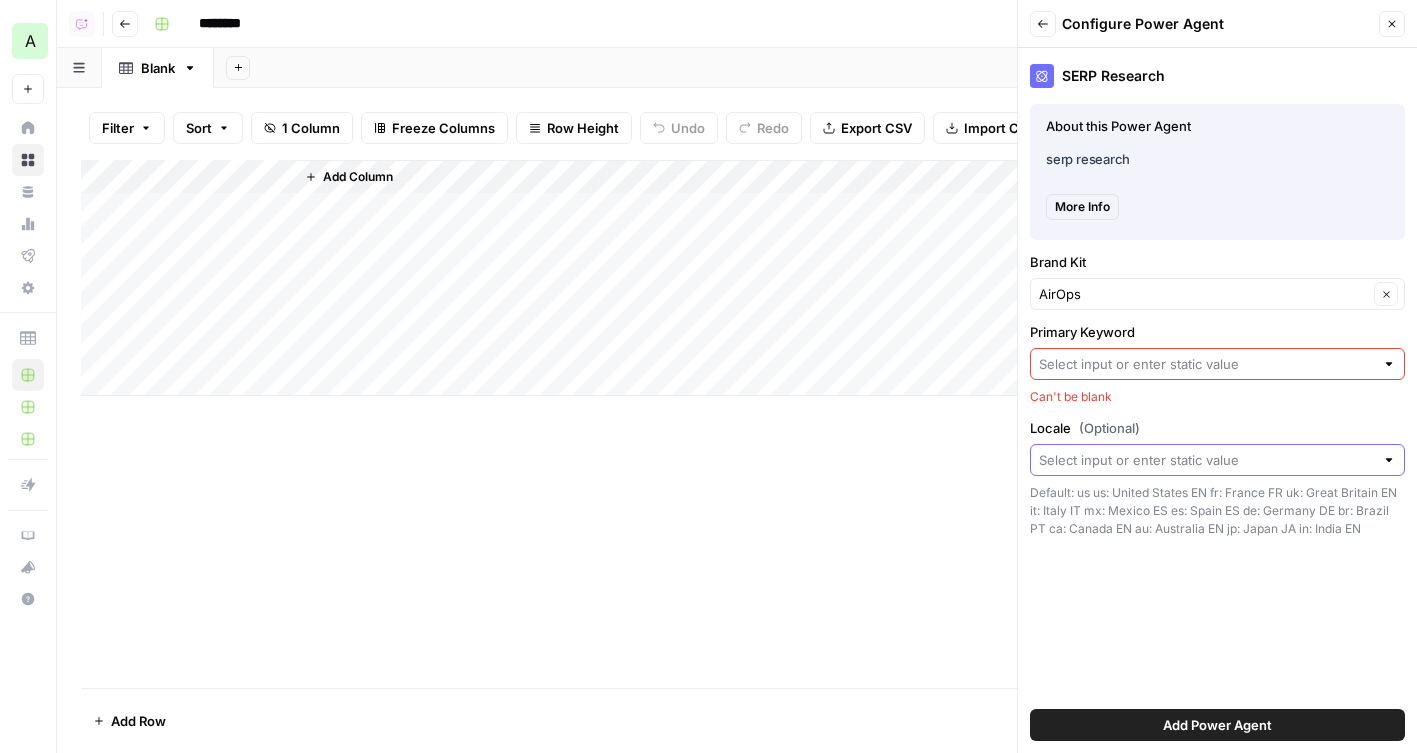 click on "Locale   (Optional)" at bounding box center [1206, 460] 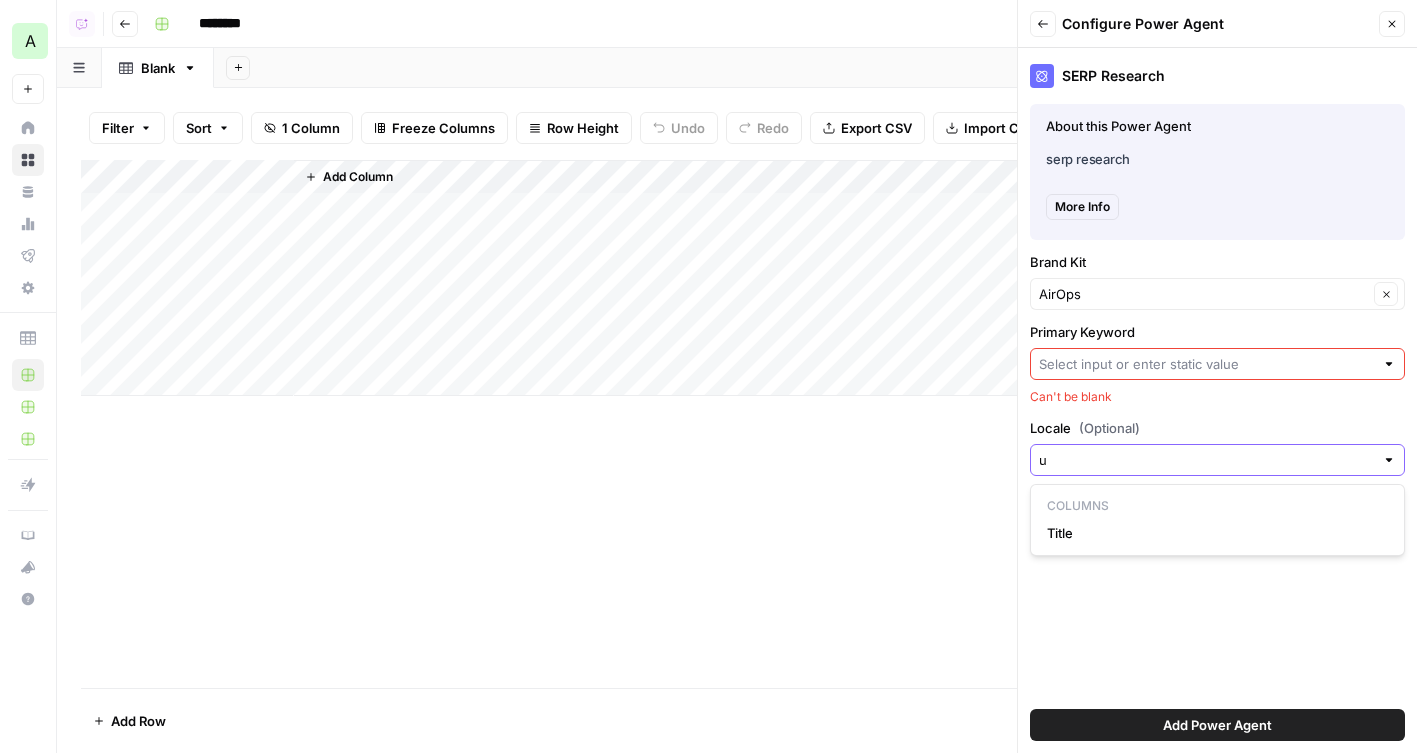 type on "us" 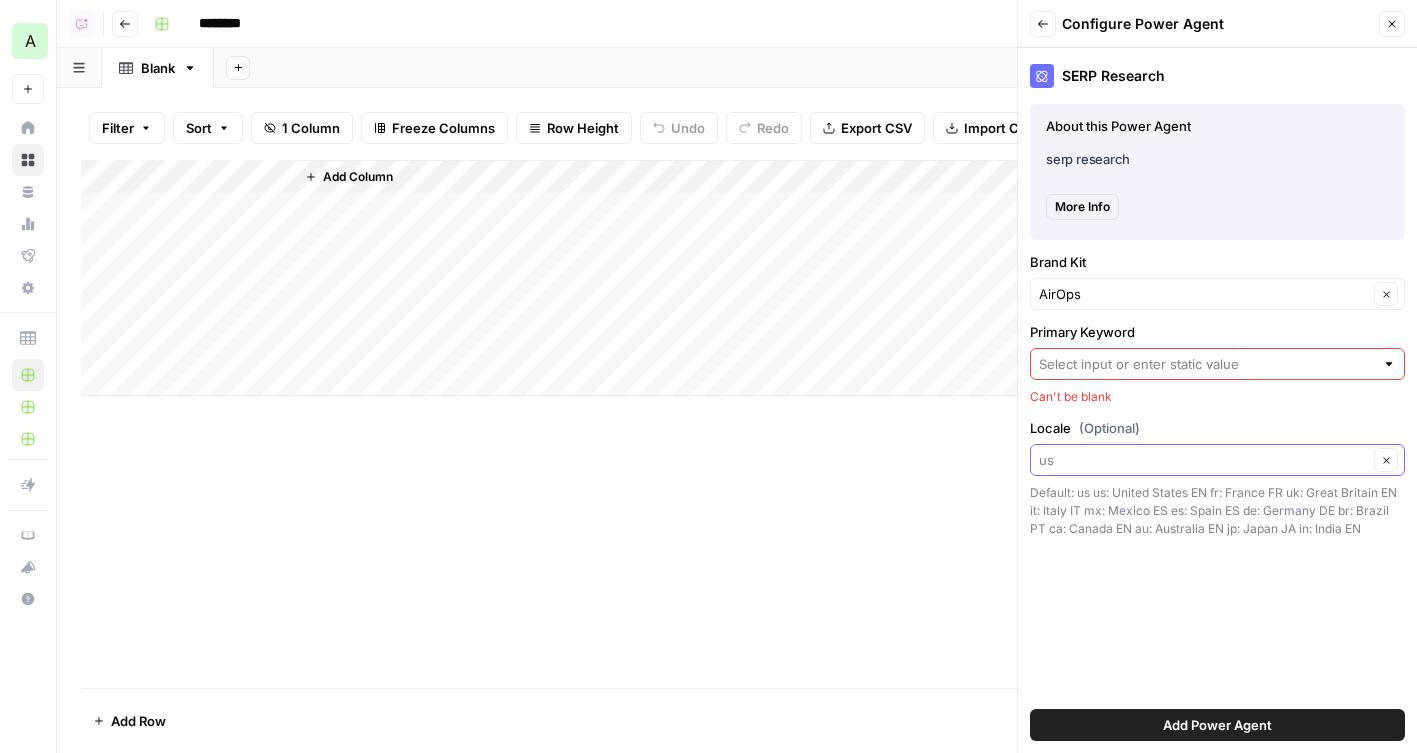 click on "Locale   (Optional)" at bounding box center [1203, 460] 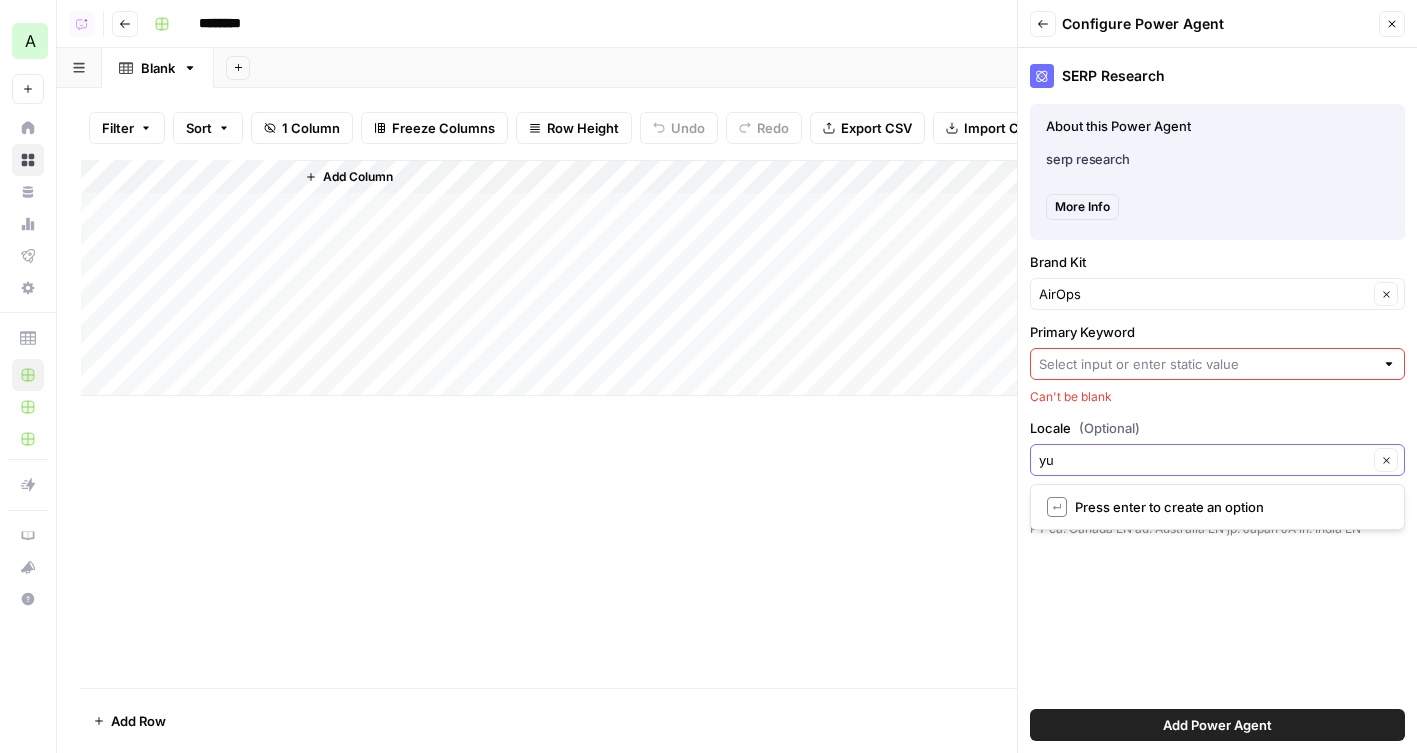 type on "y" 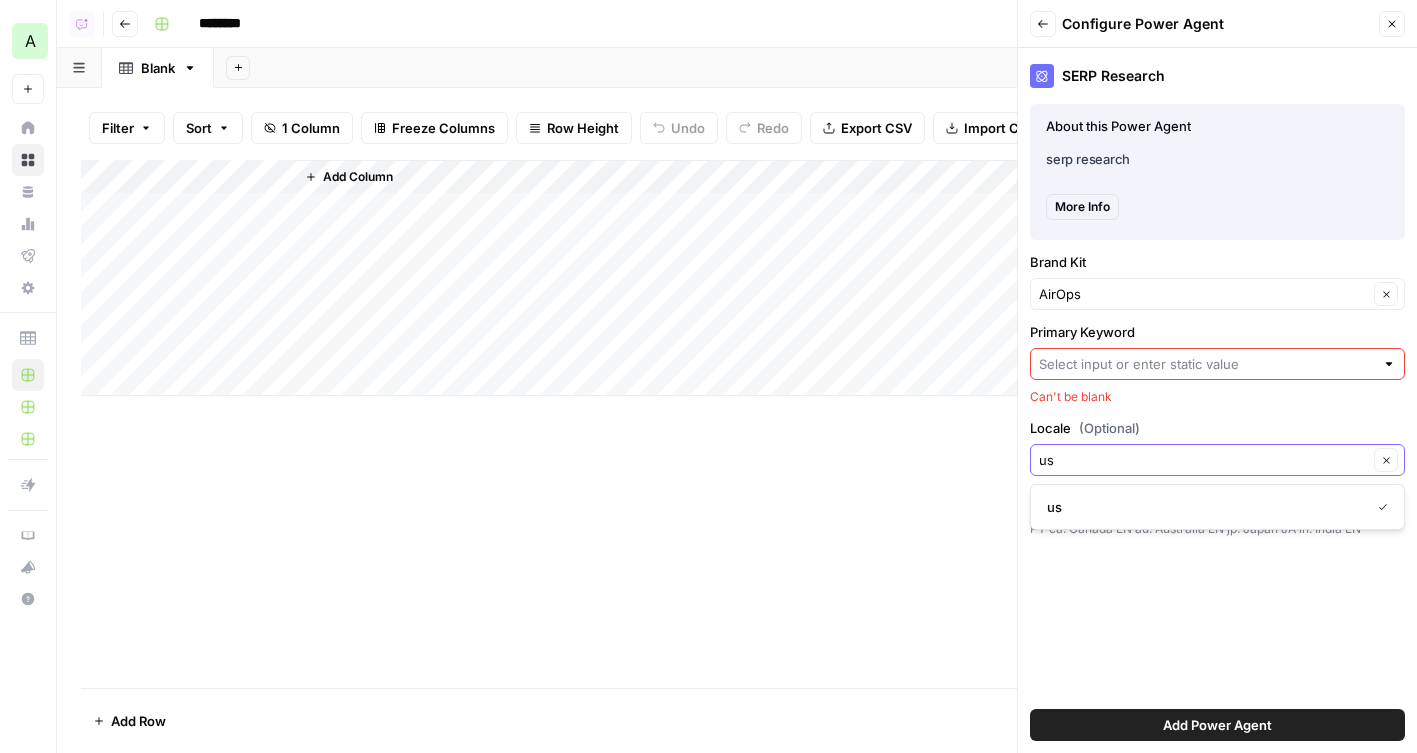 type on "us" 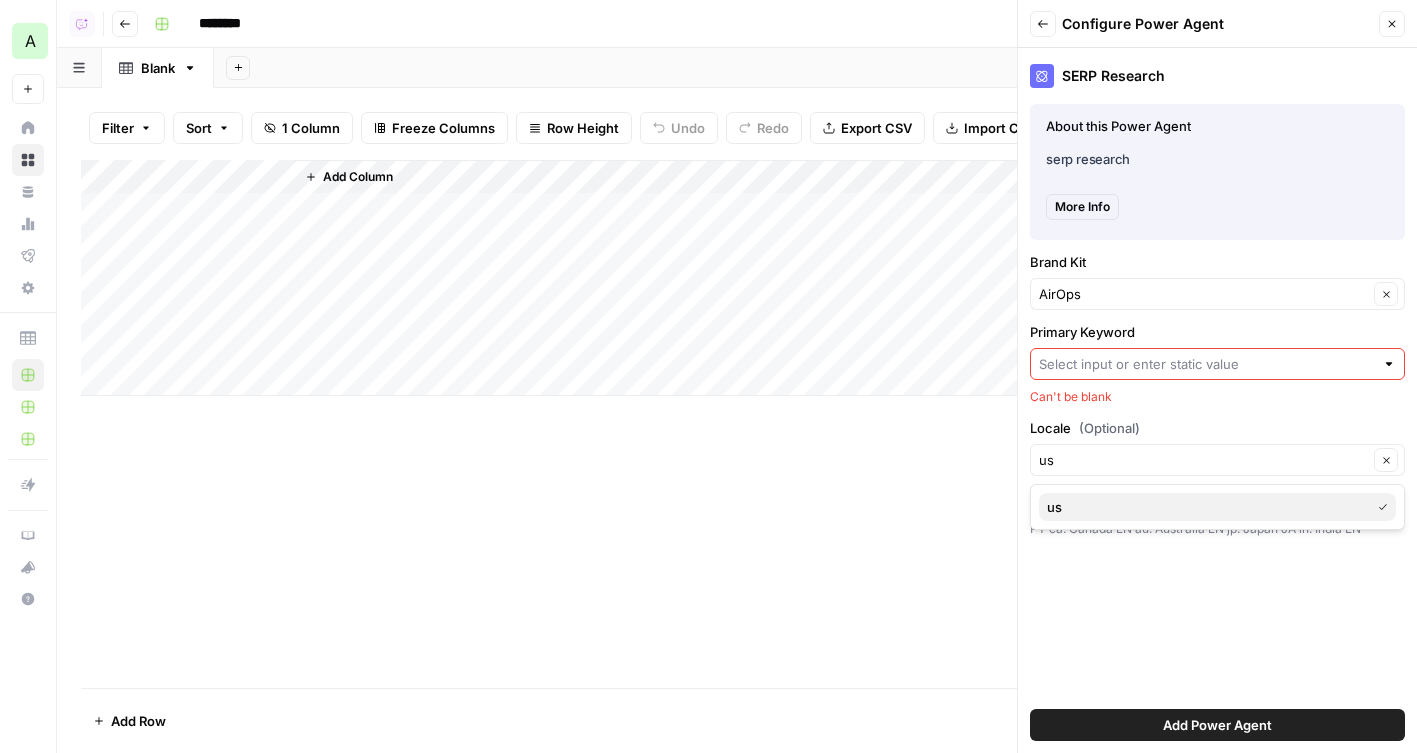 click on "us" at bounding box center (1204, 507) 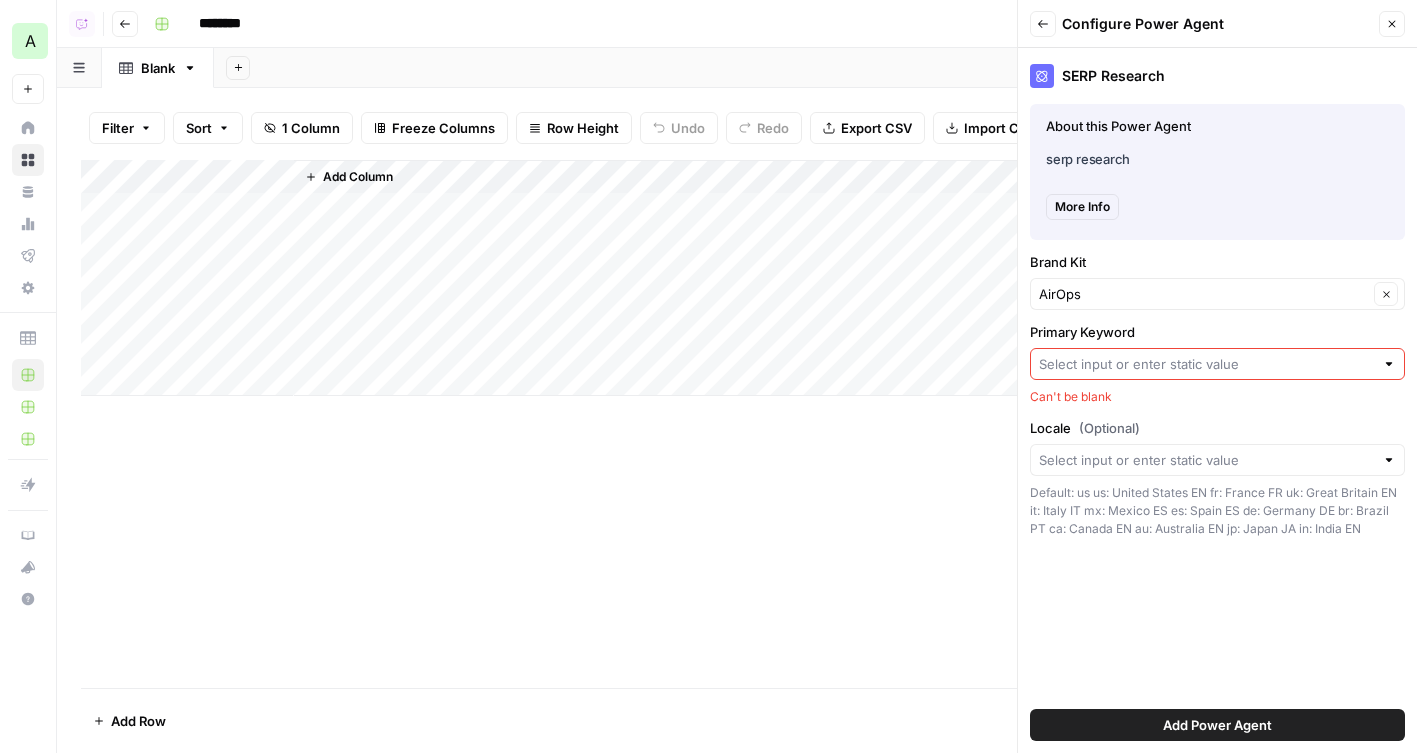 click on "Locale   (Optional) Default: us
us: United States EN
fr: France FR
uk: Great Britain EN
it: Italy IT
mx: Mexico ES
es: Spain ES
de: Germany DE
br: Brazil PT
ca: Canada EN
au: Australia EN
jp: Japan JA
in: India EN" at bounding box center [1217, 478] 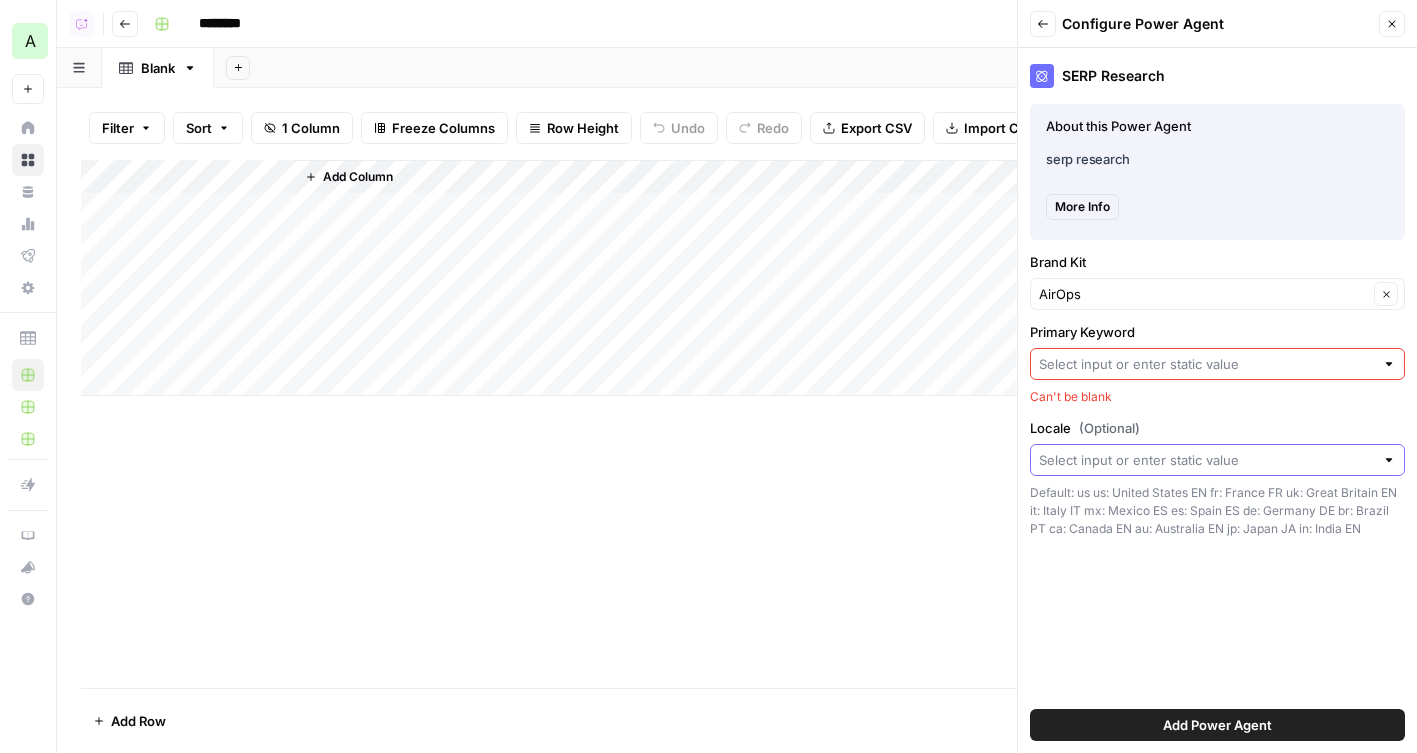 click on "Locale   (Optional)" at bounding box center (1206, 460) 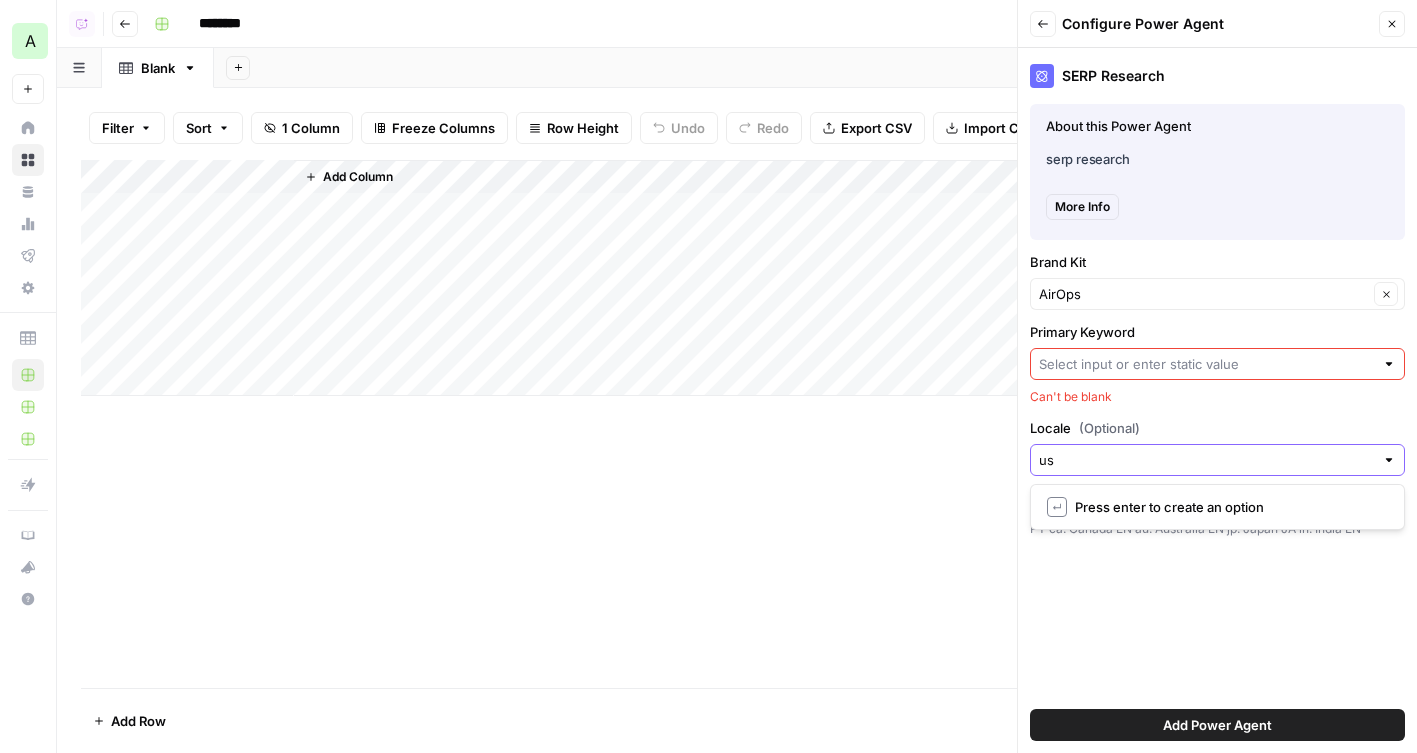 type on "us" 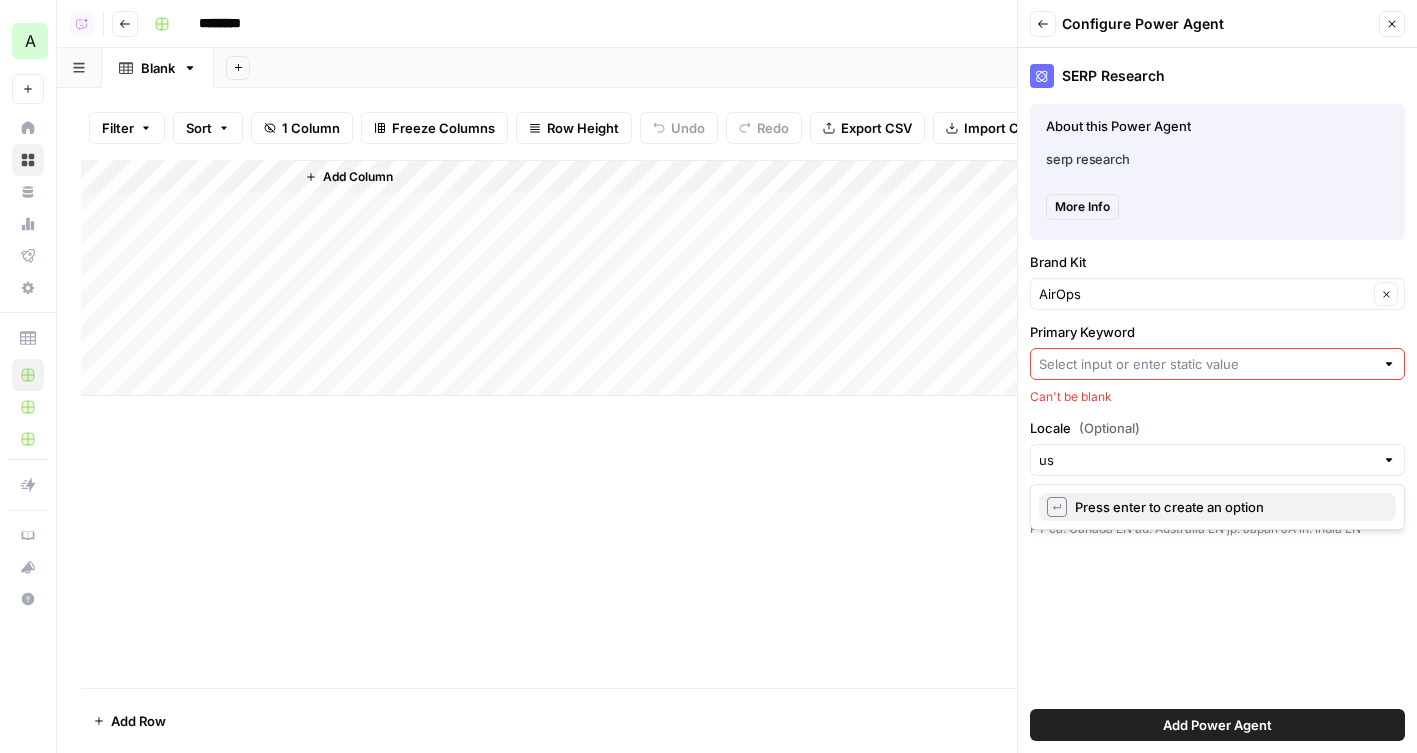 click on "Press enter to create an option" at bounding box center [1227, 507] 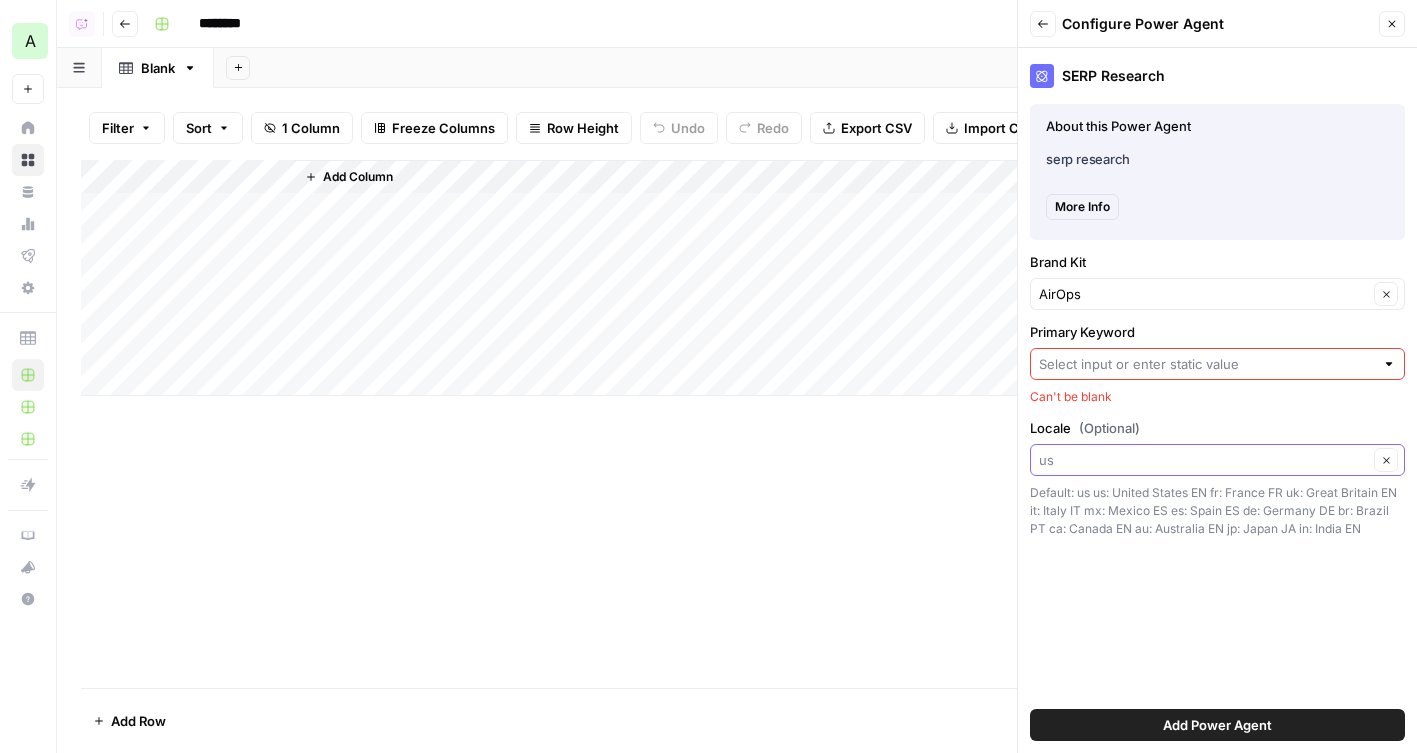 click on "Locale   (Optional)" at bounding box center (1203, 460) 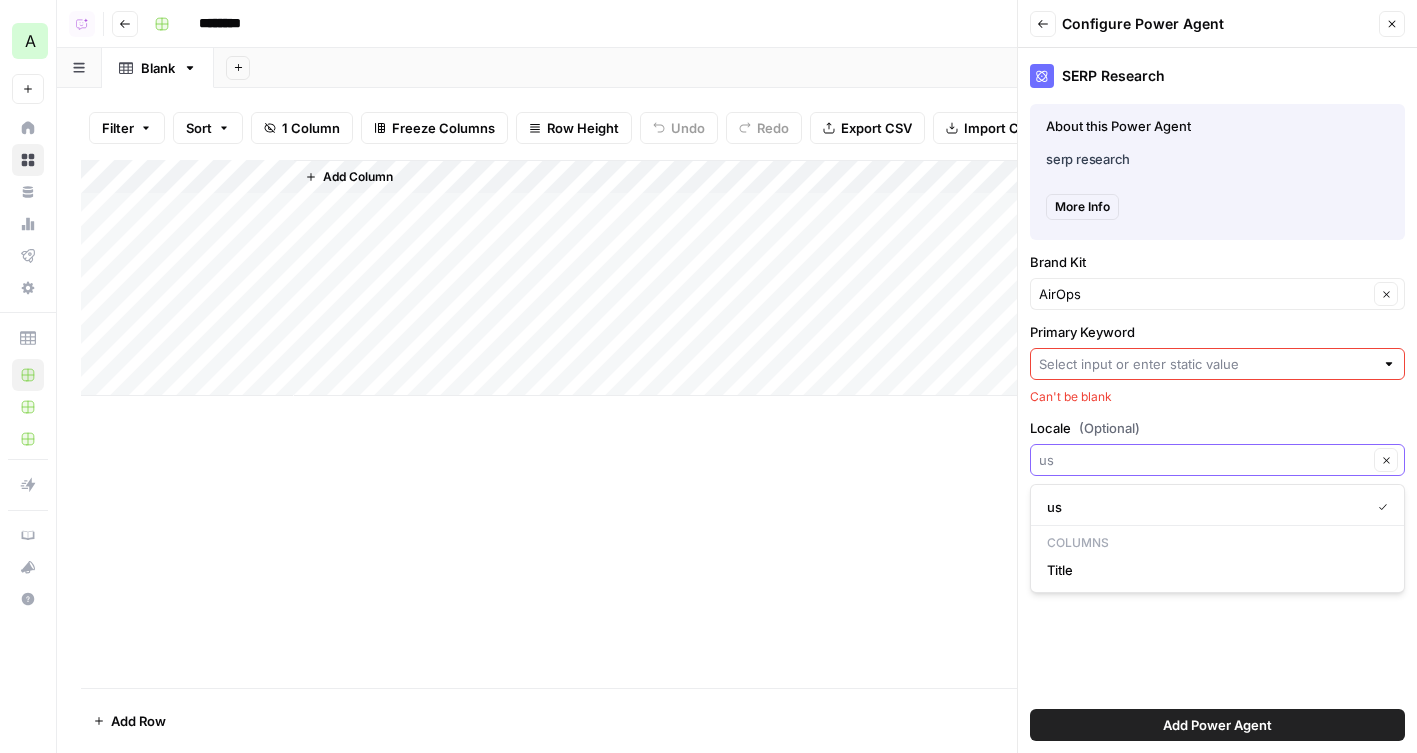 click on "Locale   (Optional)" at bounding box center (1203, 460) 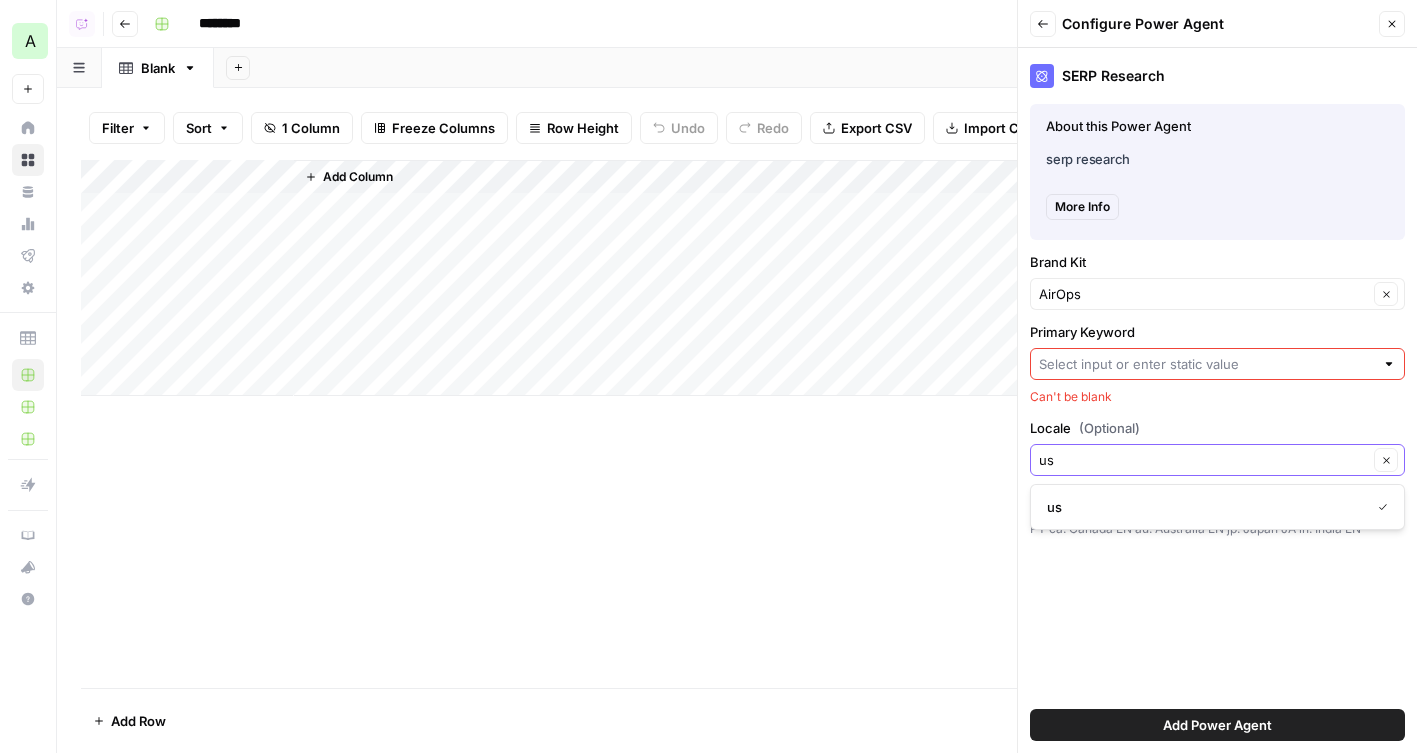 type on "us" 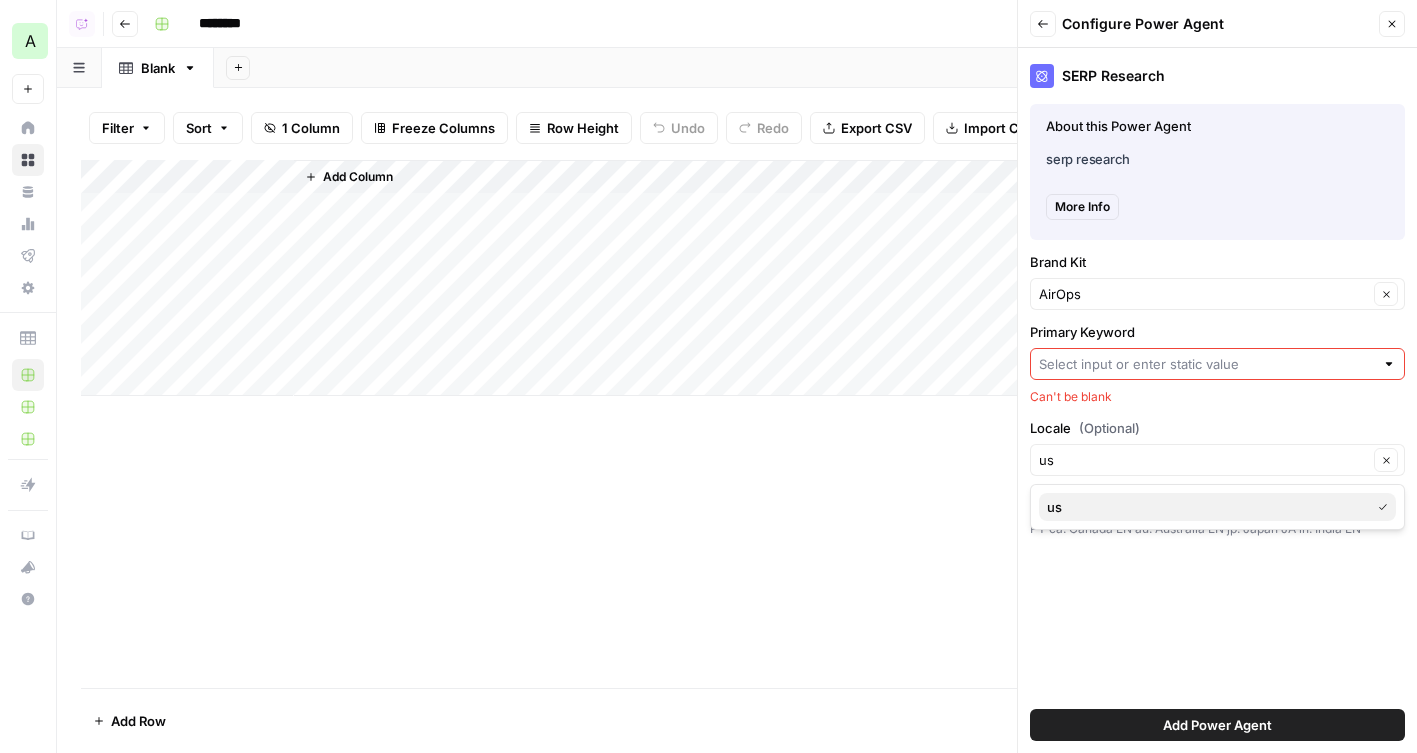 click on "us" at bounding box center [1204, 507] 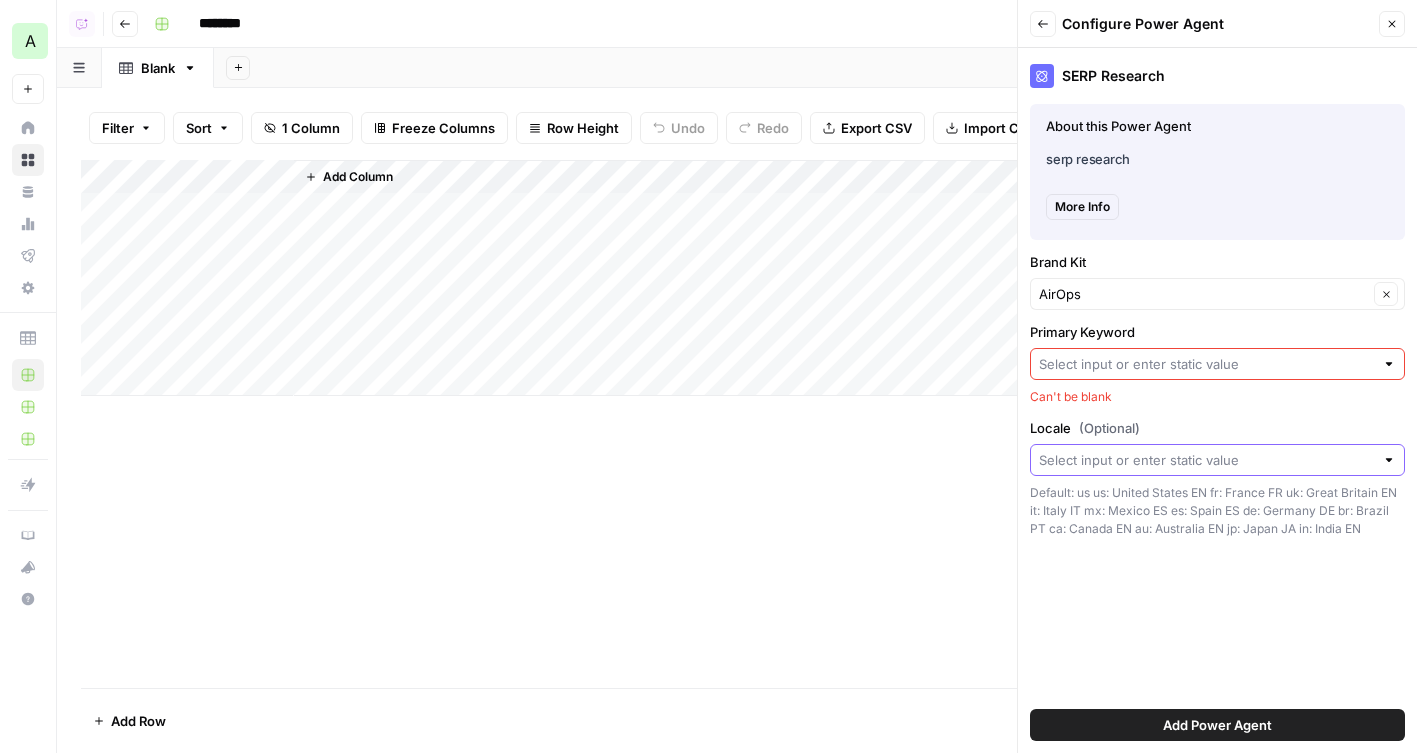 click on "Locale   (Optional)" at bounding box center [1206, 460] 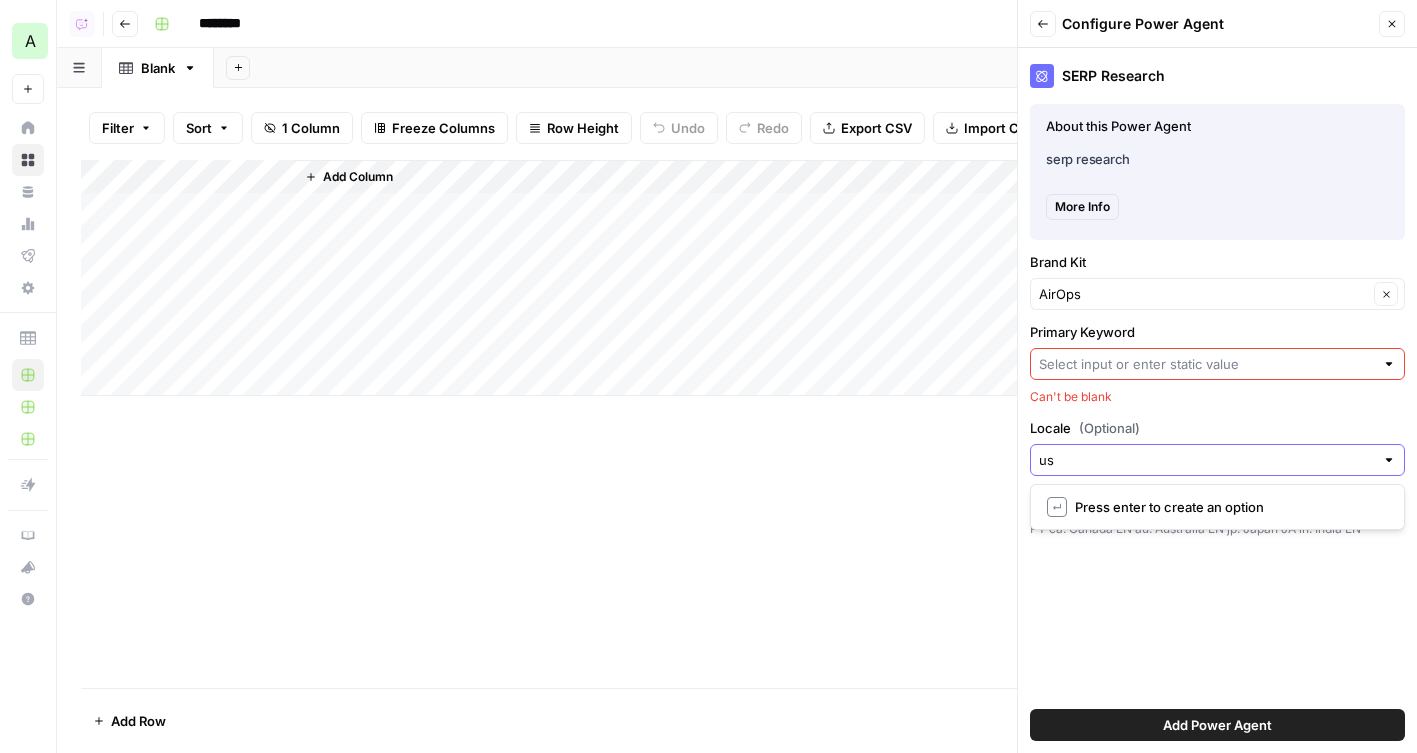 type on "us" 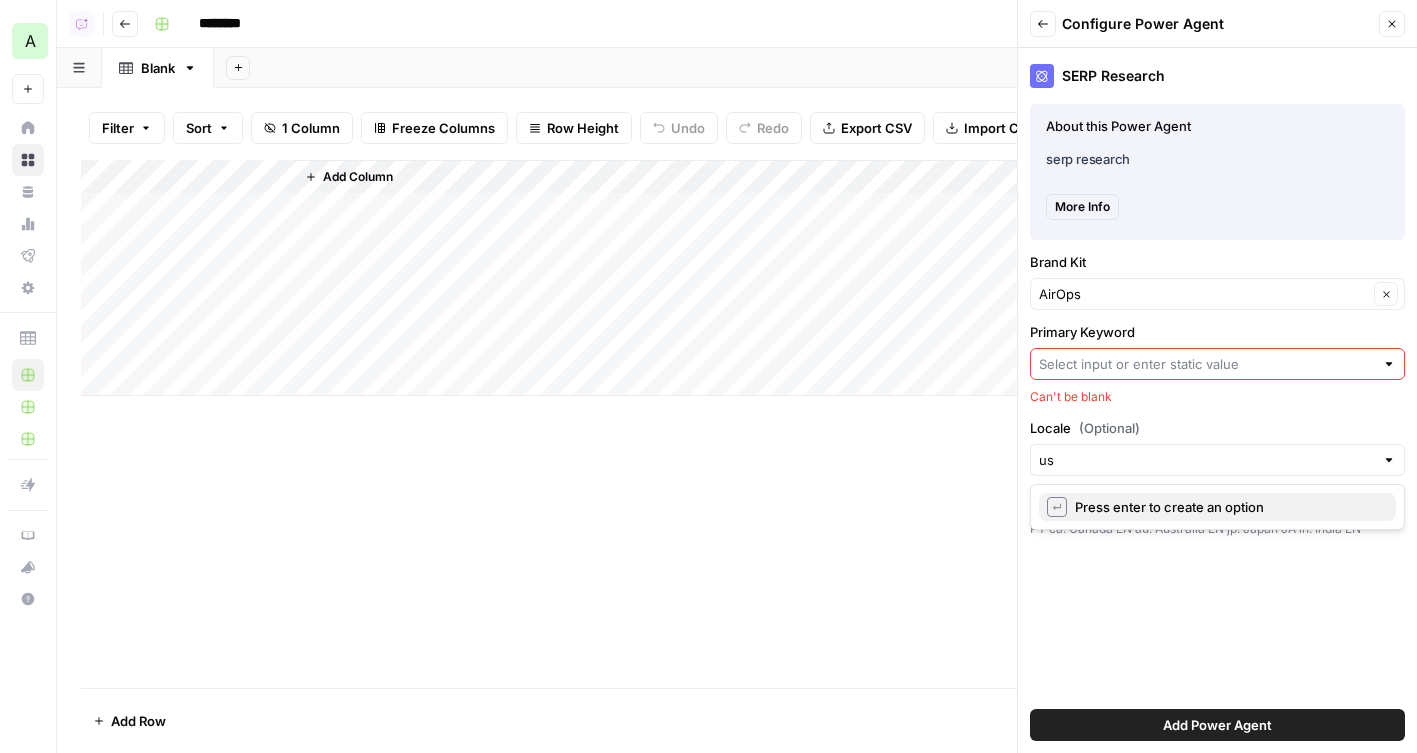 click on "Press enter to create an option" at bounding box center [1227, 507] 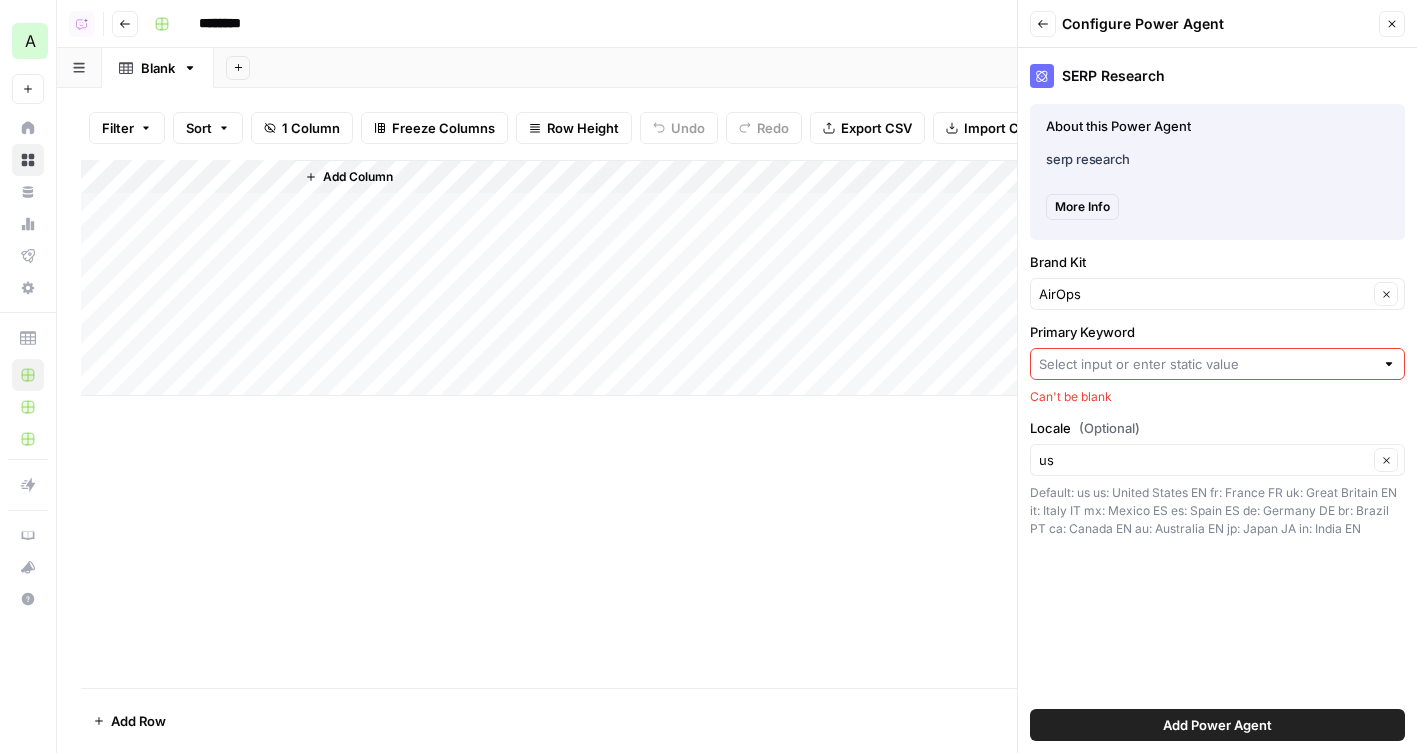 click at bounding box center [1217, 364] 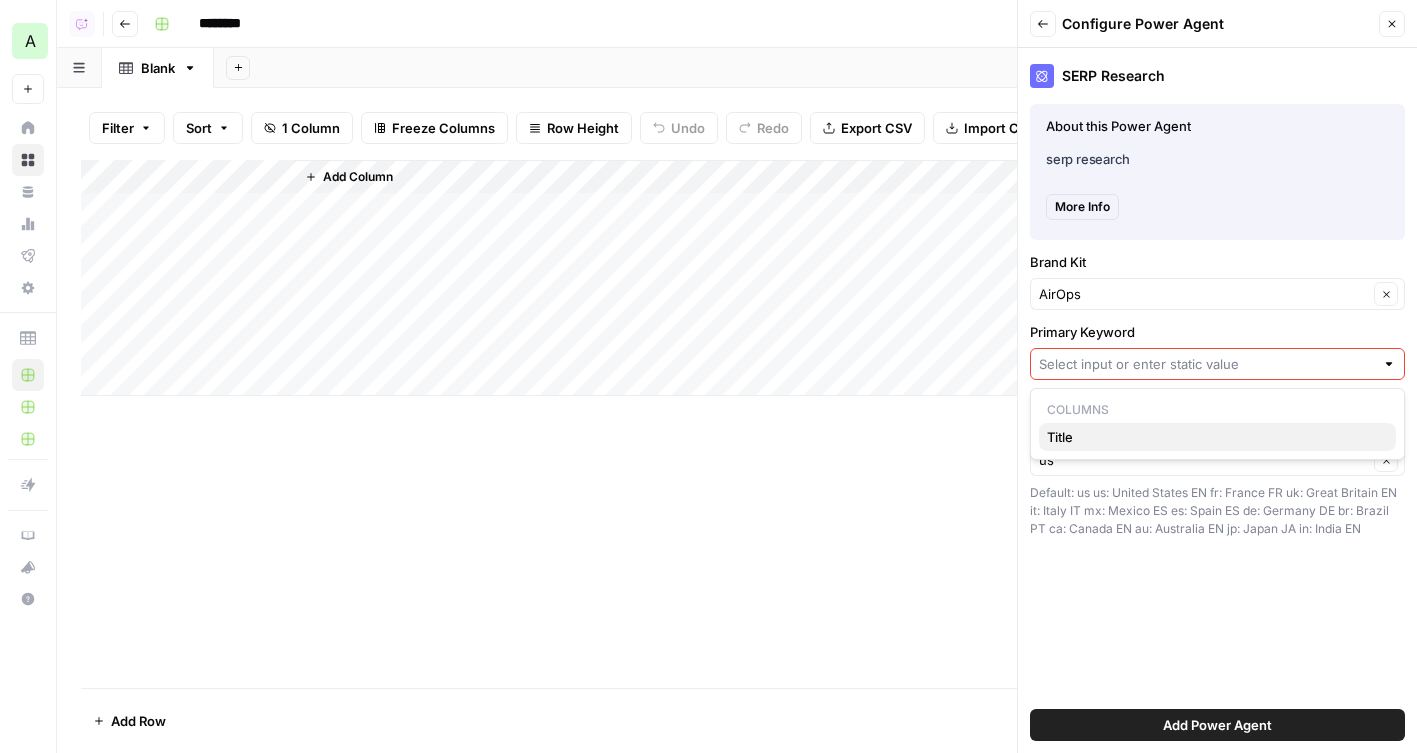click on "Title" at bounding box center [1213, 437] 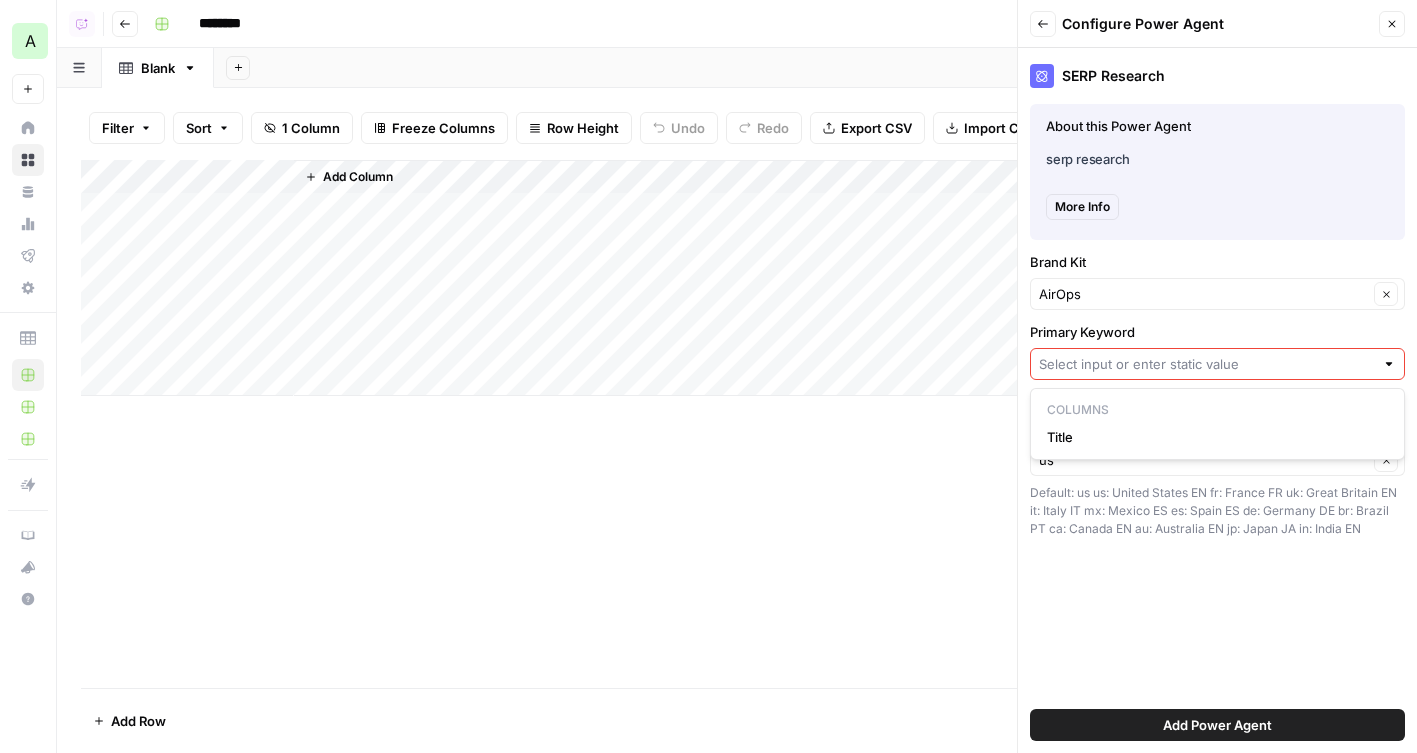 type on "Title" 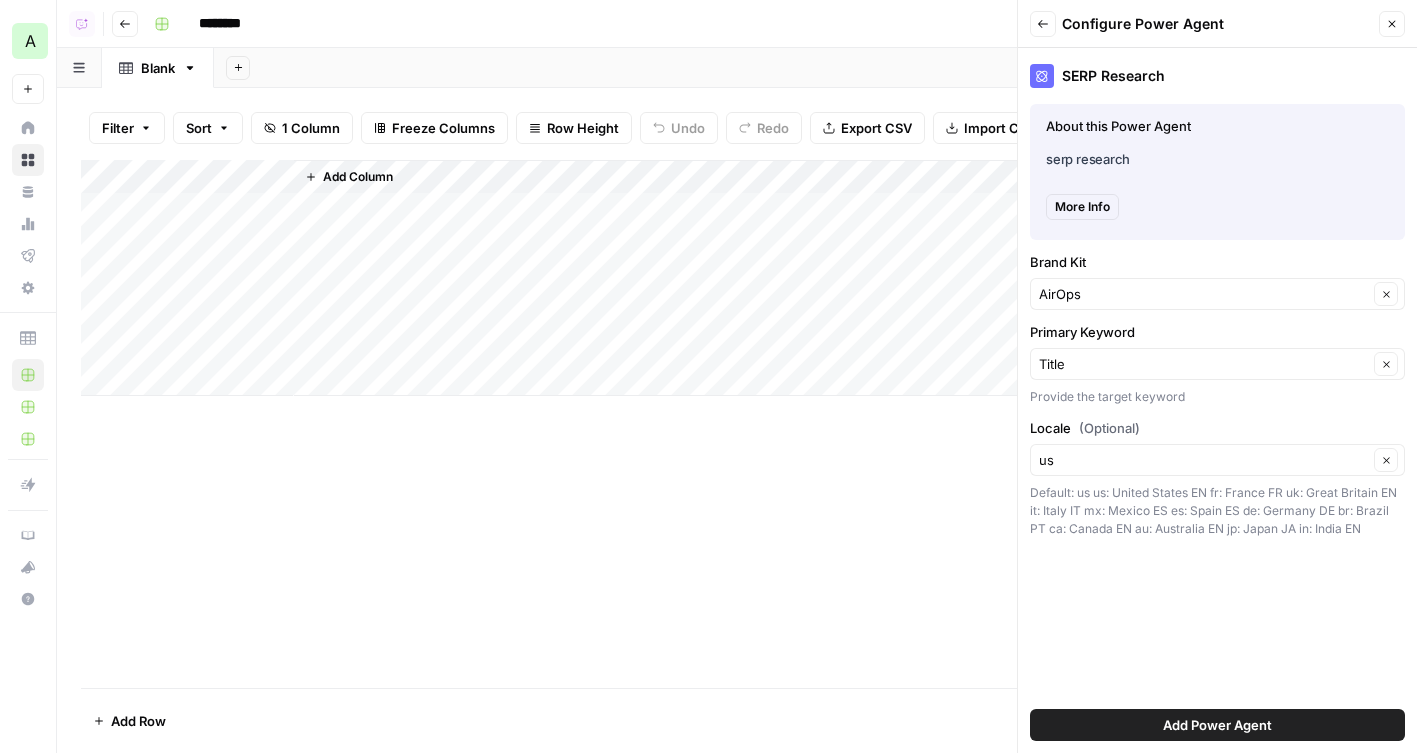 click on "Add Power Agent" at bounding box center [1217, 725] 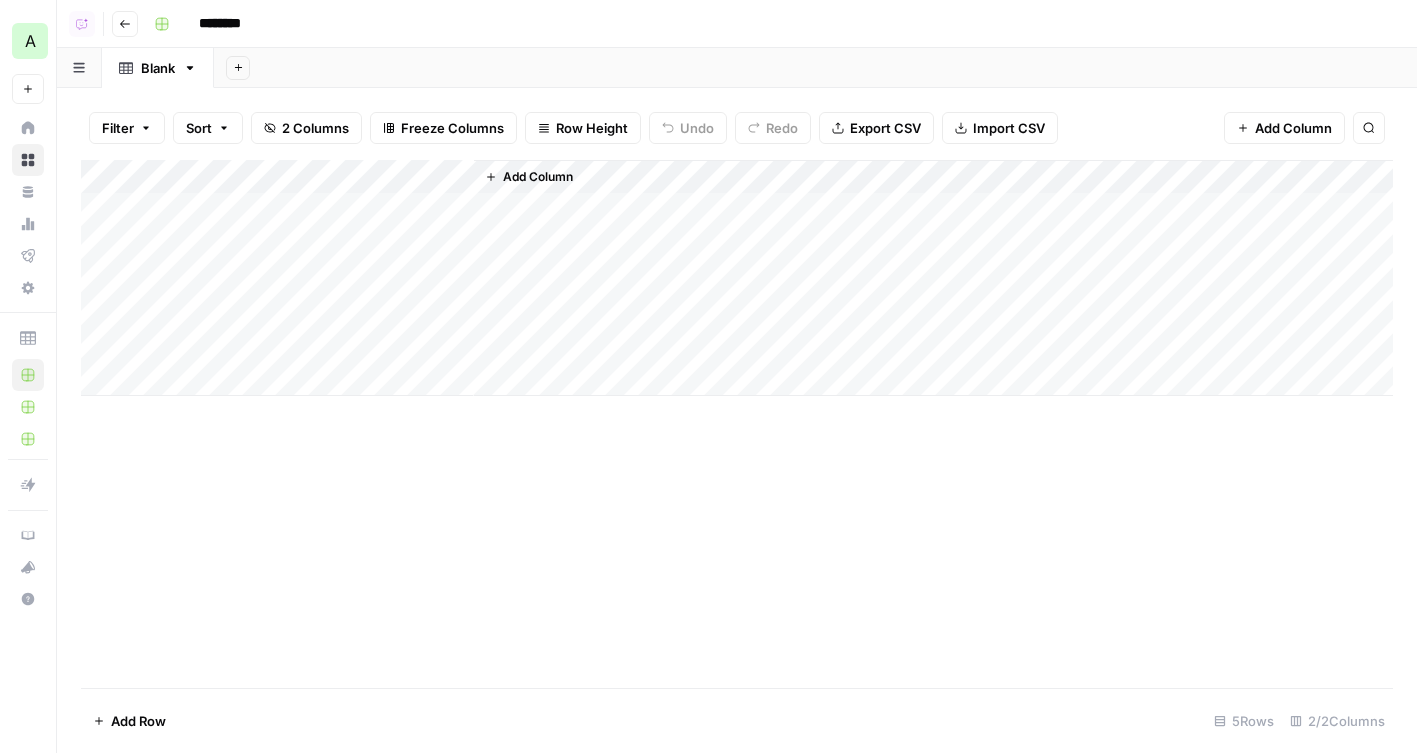 click on "Add Column" at bounding box center [737, 278] 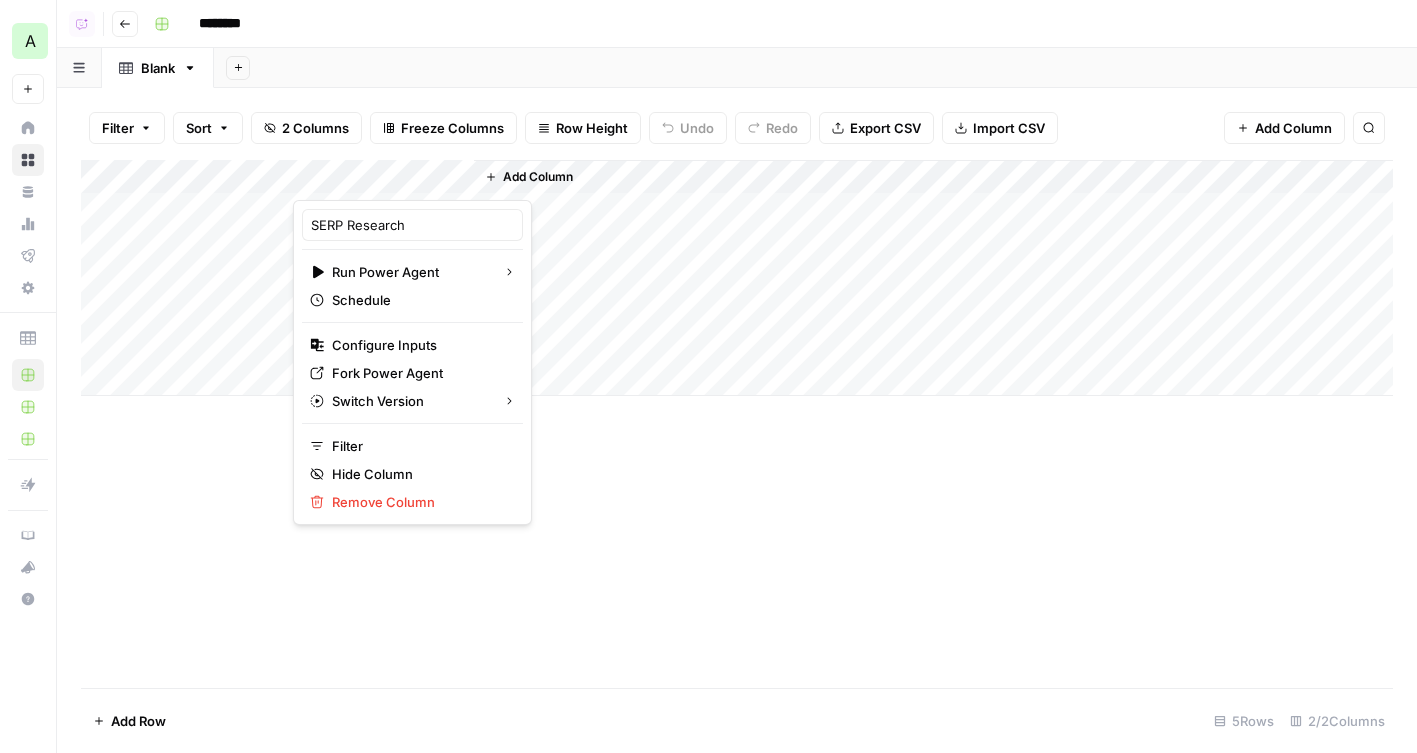 click on "Add Column" at bounding box center (538, 177) 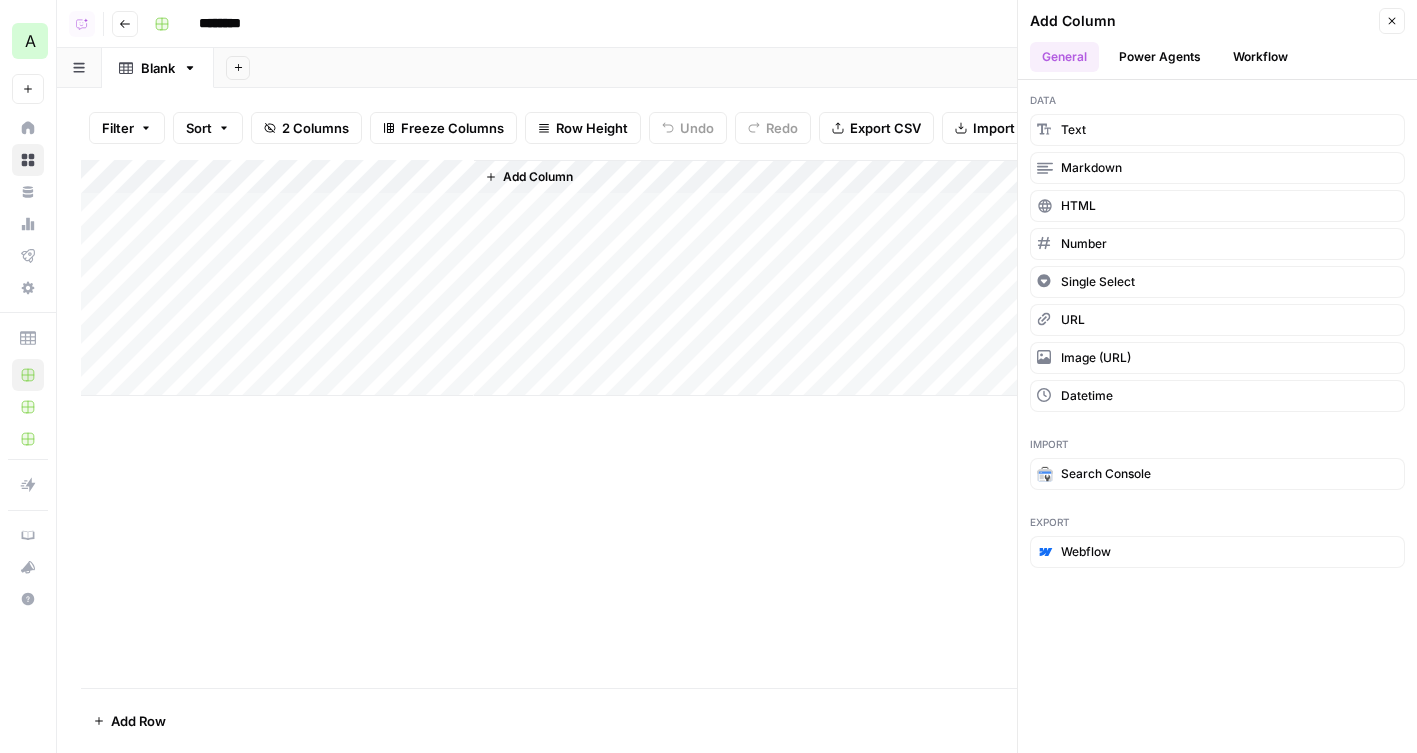 click on "Data
text
markdown
HTML
number
Single Select
URL
Image (URL)
datetime" at bounding box center (1217, 252) 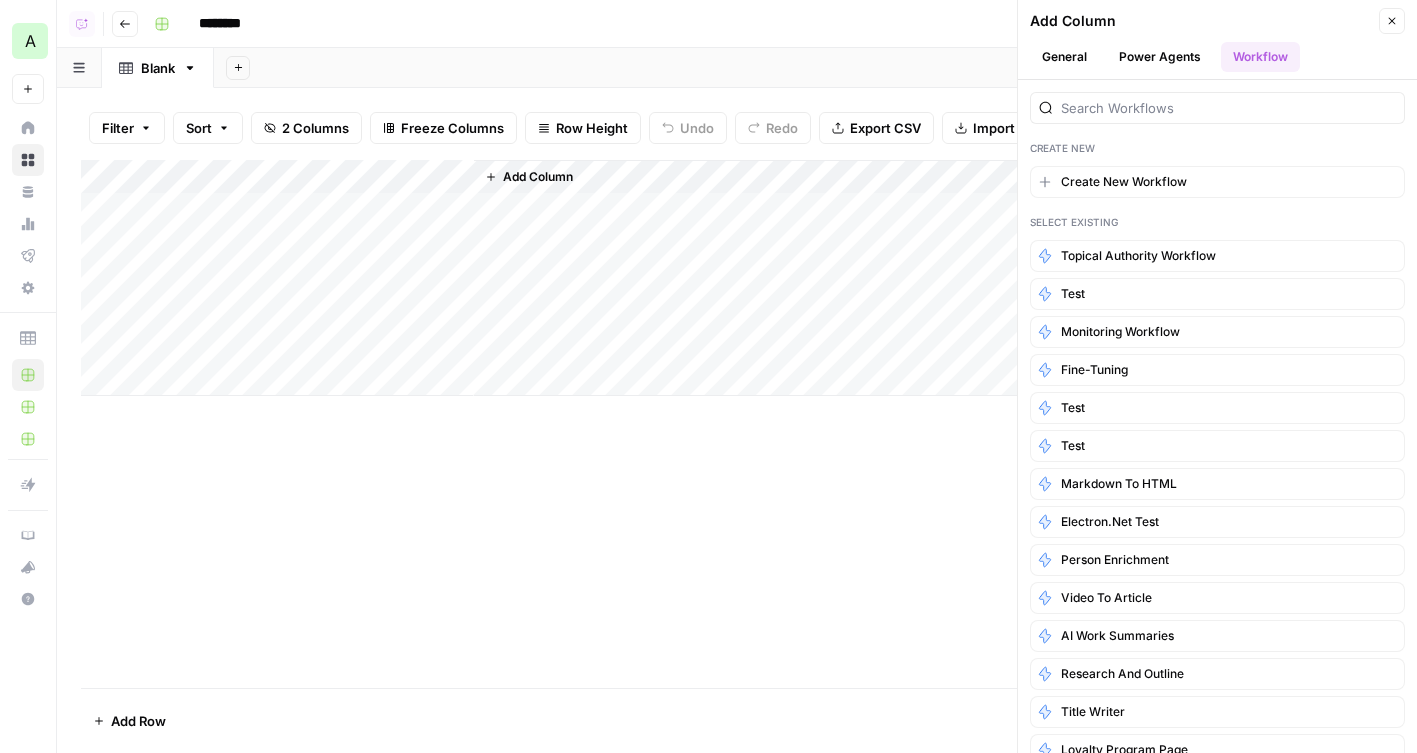 drag, startPoint x: 1165, startPoint y: 53, endPoint x: 1165, endPoint y: 66, distance: 13 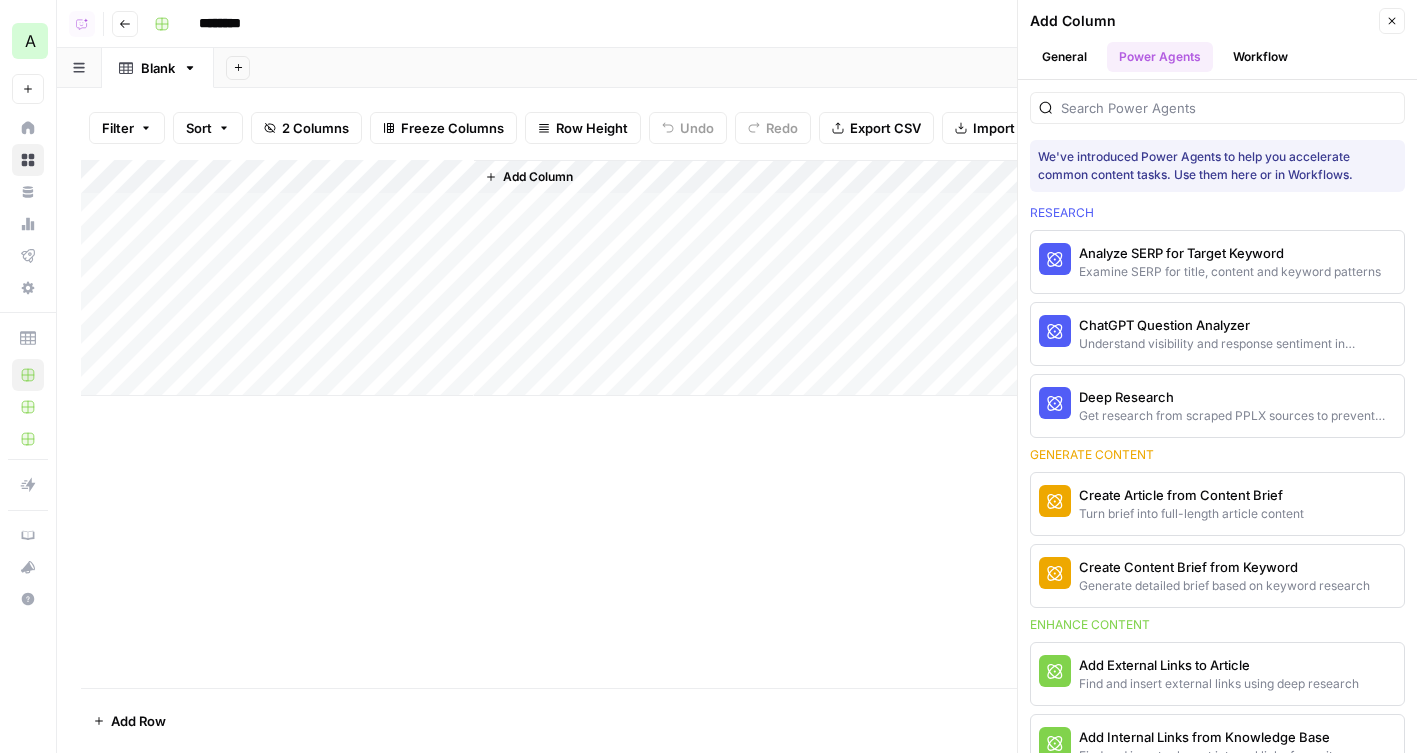 click on "We've introduced Power Agents to help you accelerate common content tasks. Use them here or in Workflows. Research Analyze SERP for Target Keyword Examine SERP for title, content and keyword patterns ChatGPT Question Analyzer Understand visibility and response sentiment in ChatGPT Deep Research Get research from scraped PPLX sources to prevent source hallucination Generate content Create Article from Content Brief Turn brief into full-length article content Create Content Brief from Keyword Generate detailed brief based on keyword research Enhance content Add External Links to Article Find and insert external links using deep research Add Internal Links from Knowledge Base Find and insert relevant internal links from sitemap Add Internal Links from SERP Find and insert relevant internal links from SERP Create Page Title Tags & Meta Descriptions Optimized title tag and meta descriptions for a page Get Hero Stock Image for Article Find a relevant hero stock image for article Schema Generator Score content" at bounding box center (1217, 416) 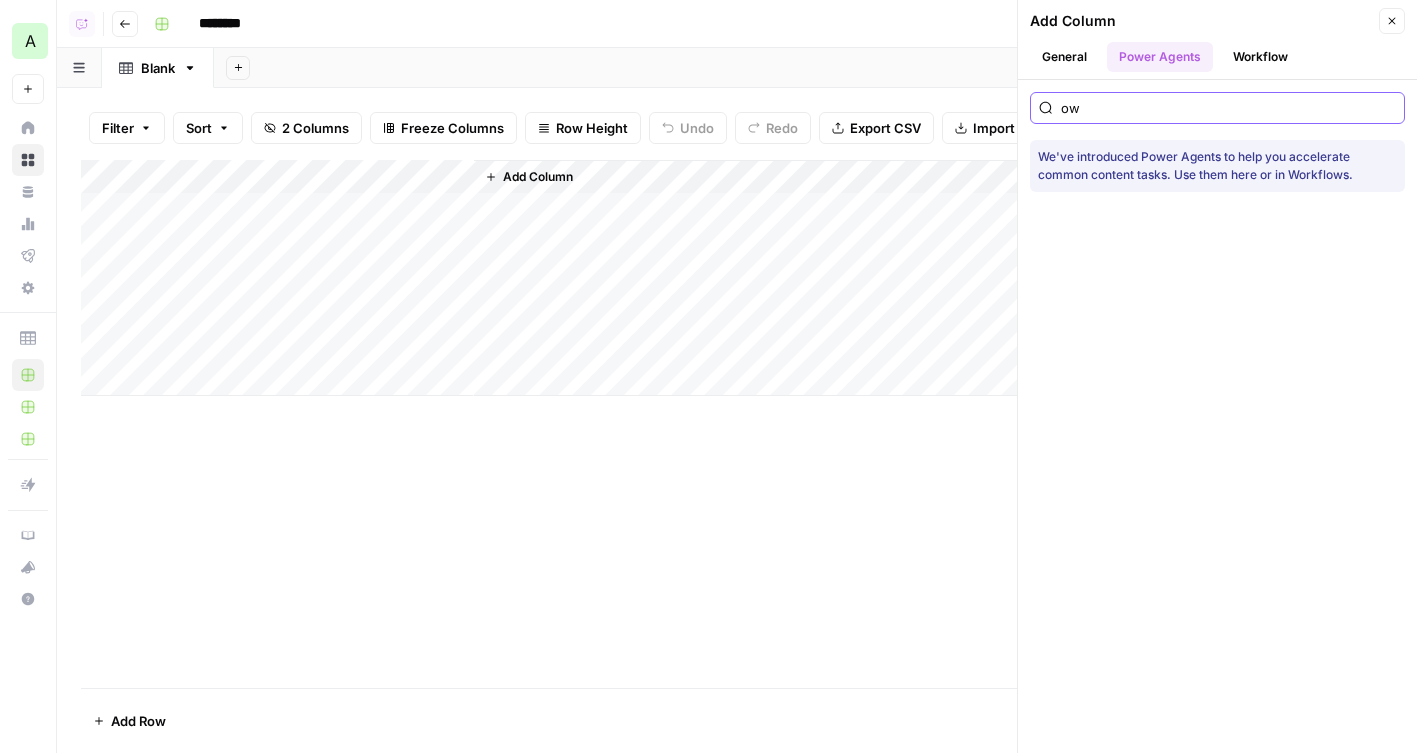 type on "o" 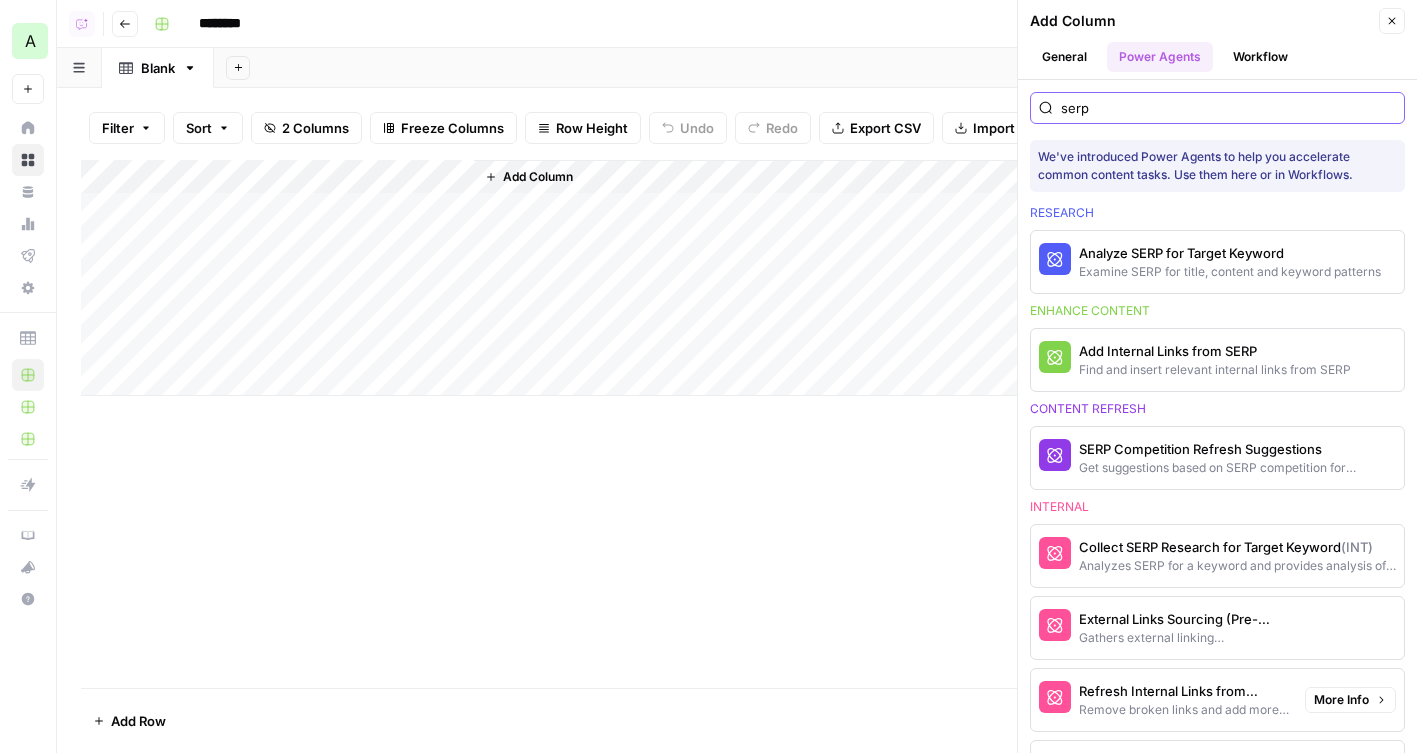scroll, scrollTop: 168, scrollLeft: 0, axis: vertical 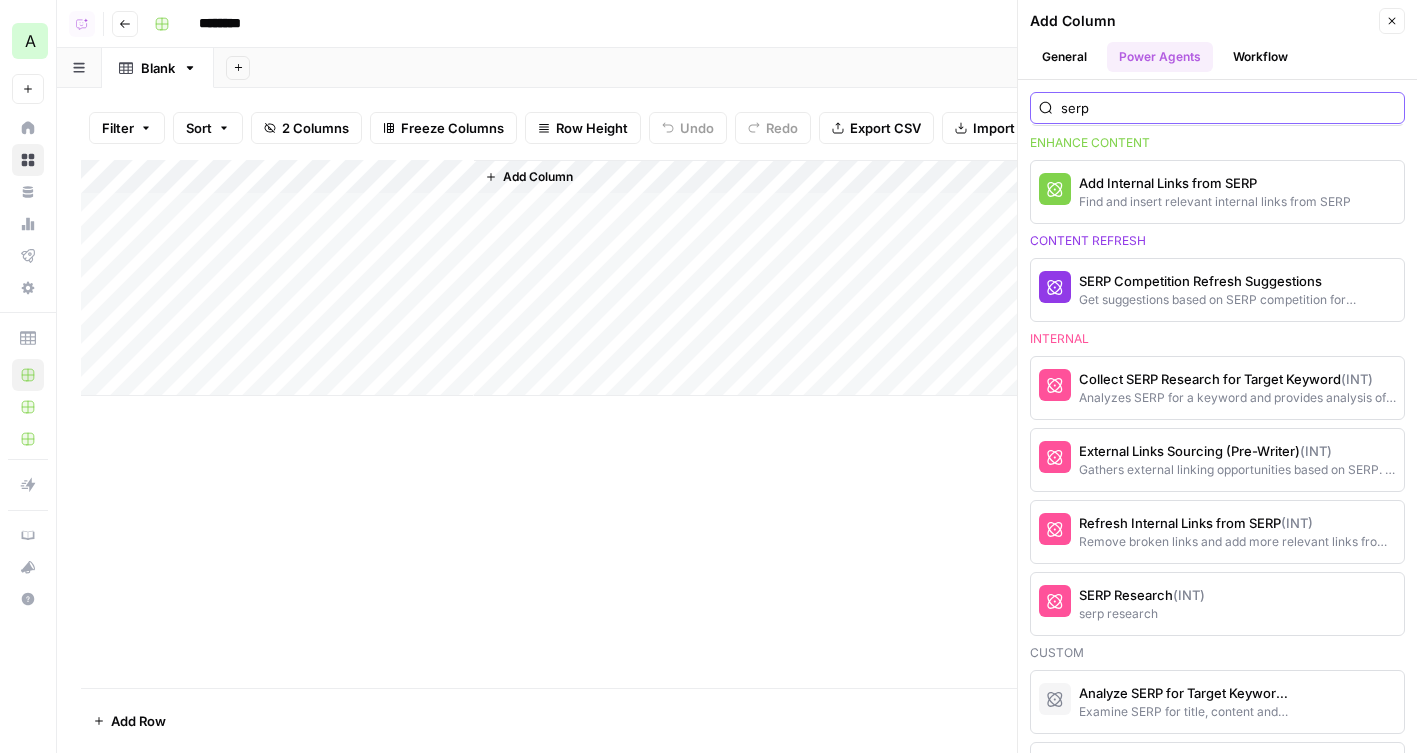 type on "serp" 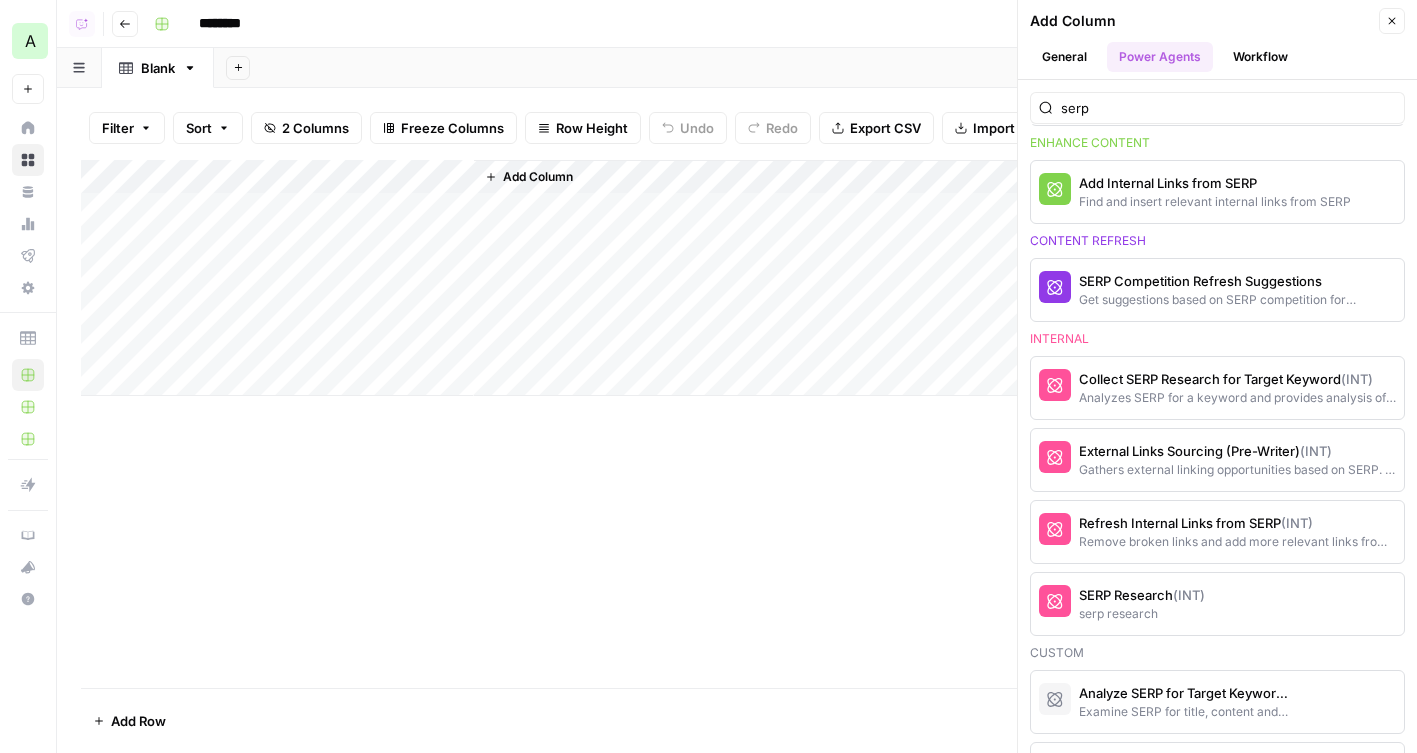 click on "SERP Research  (INT)" at bounding box center [1142, 595] 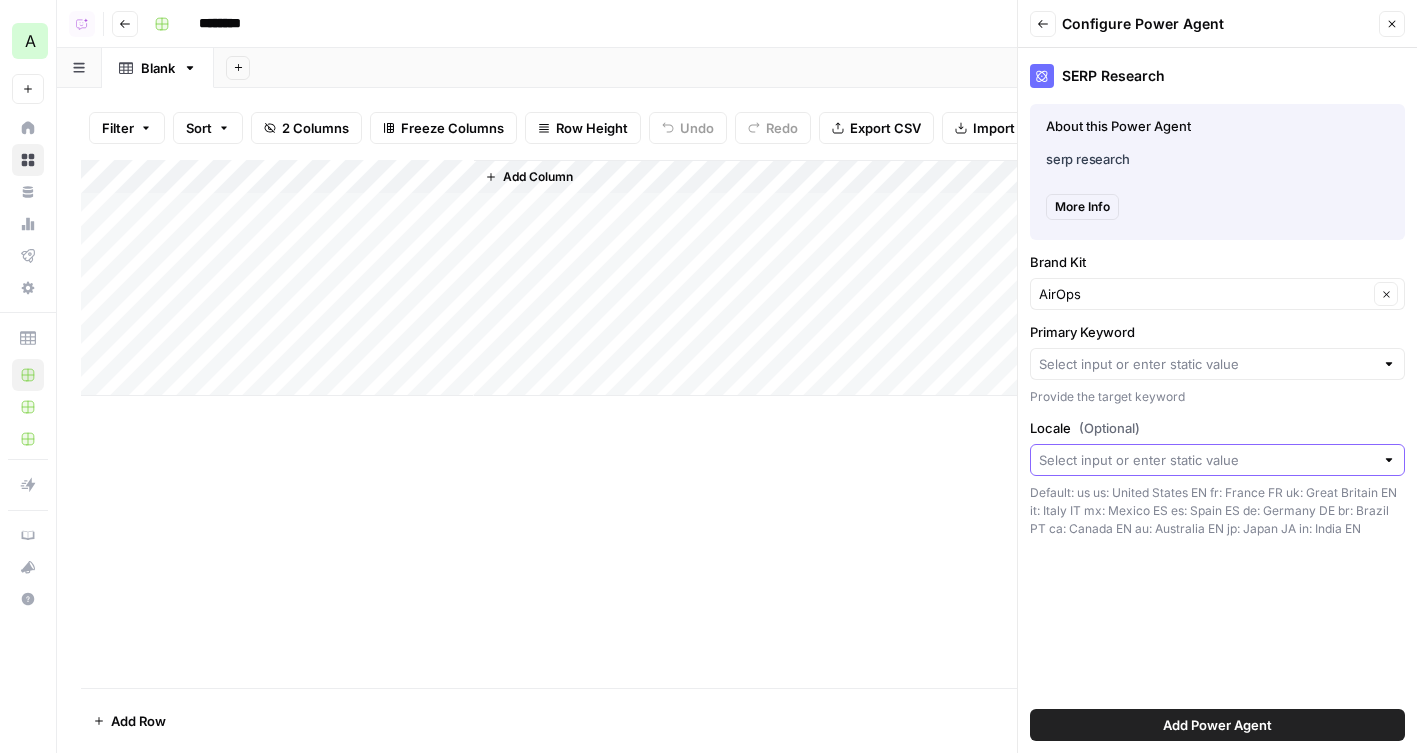 click on "Locale   (Optional)" at bounding box center (1206, 460) 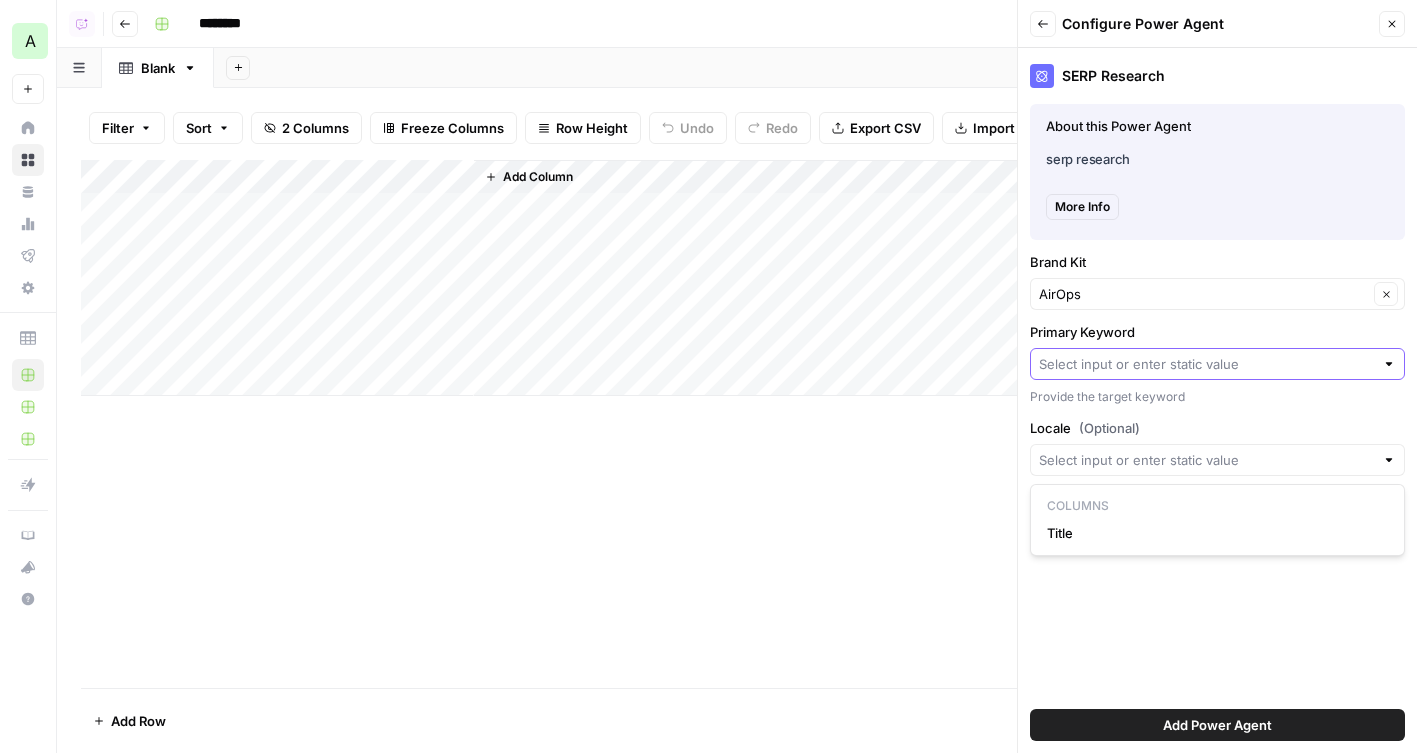 click on "Primary Keyword" at bounding box center [1206, 364] 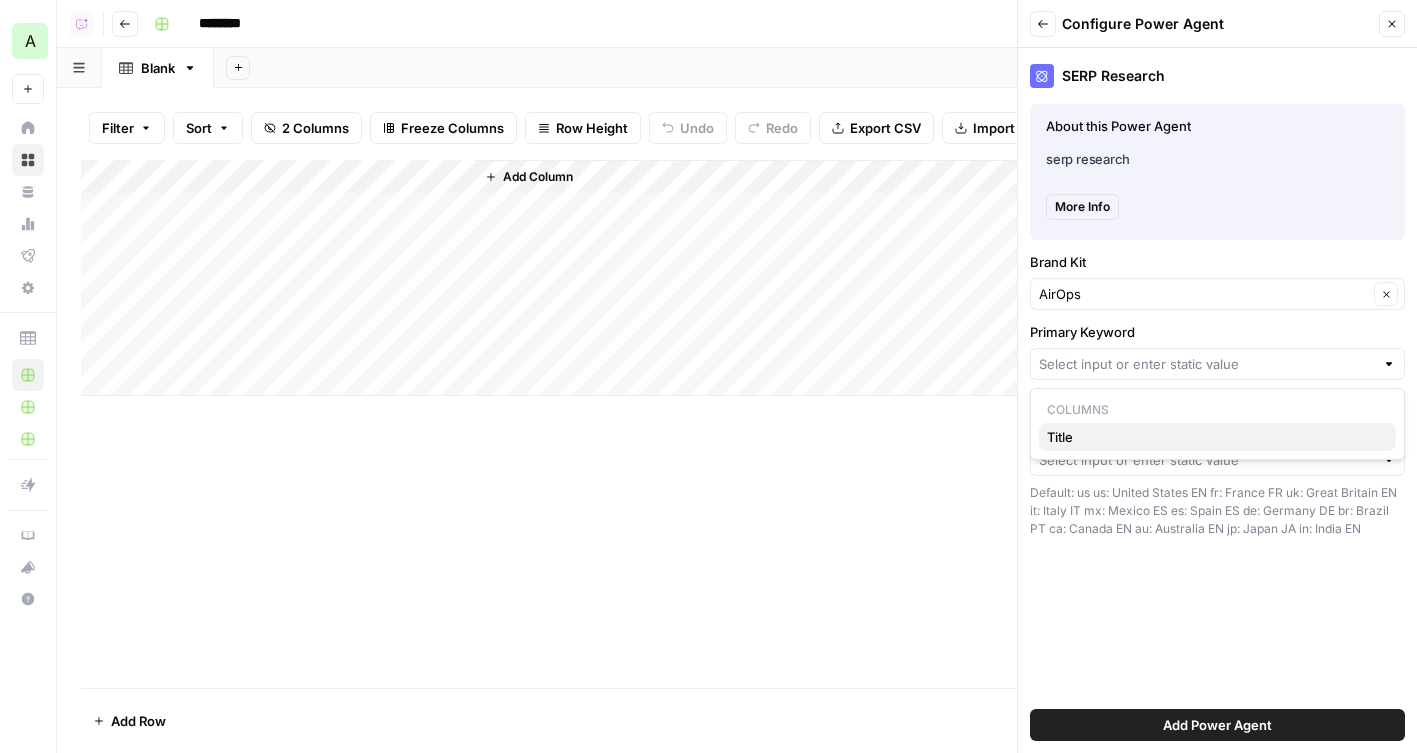 click on "Title" at bounding box center (1213, 437) 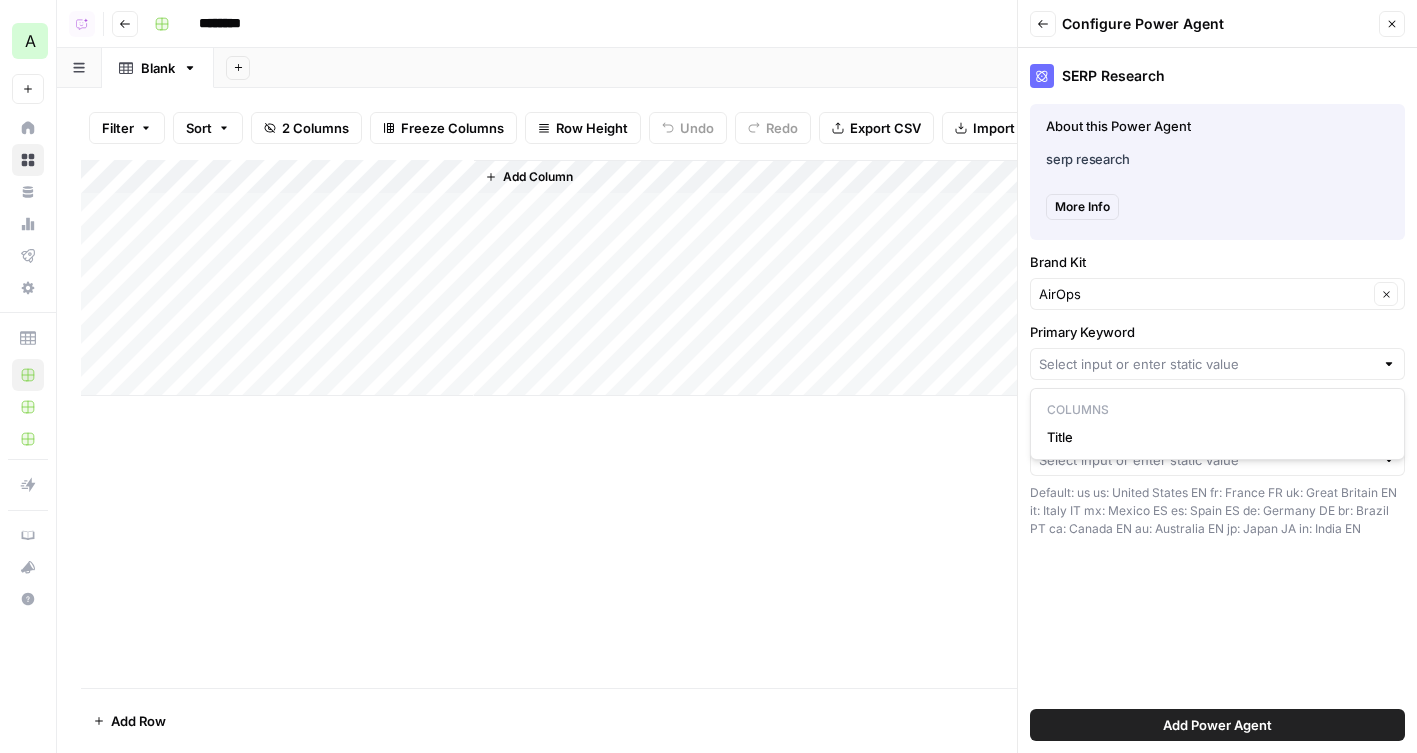 type on "Title" 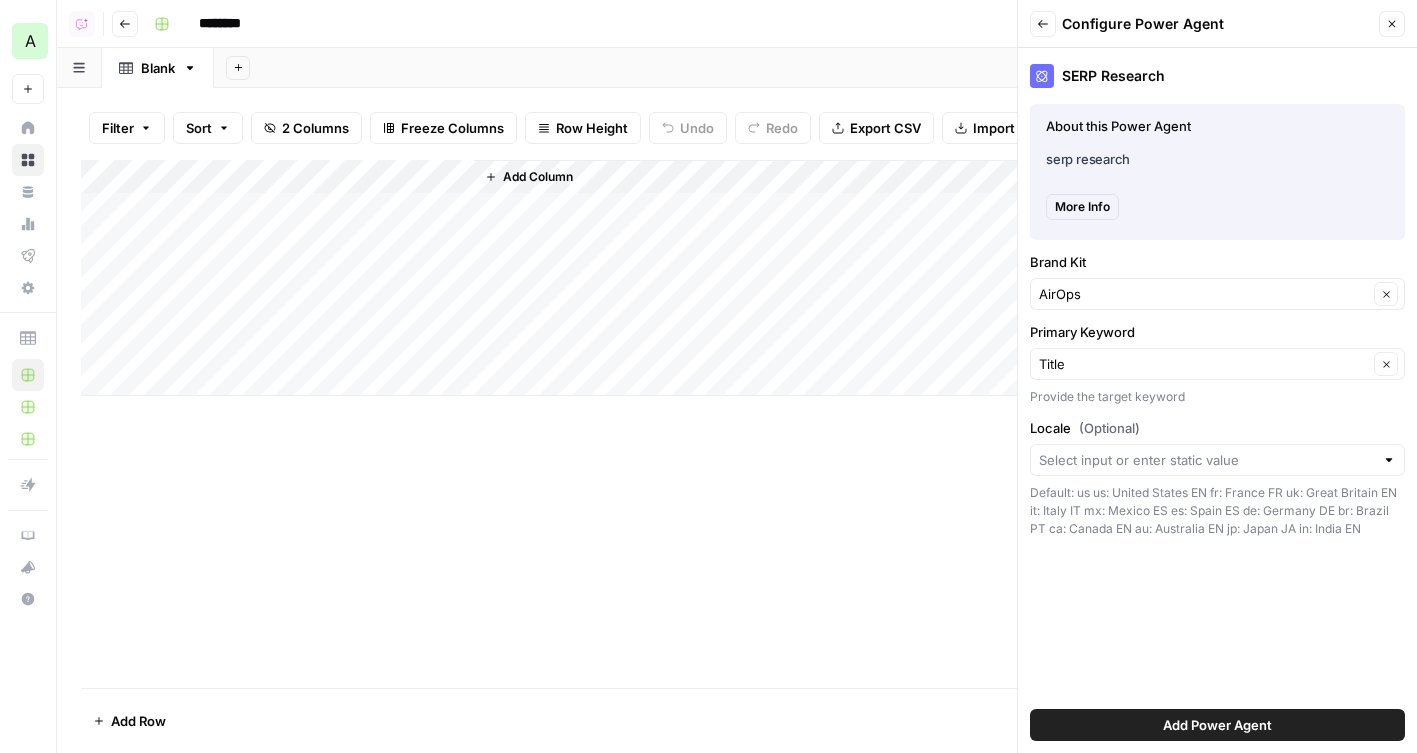 click at bounding box center (1217, 460) 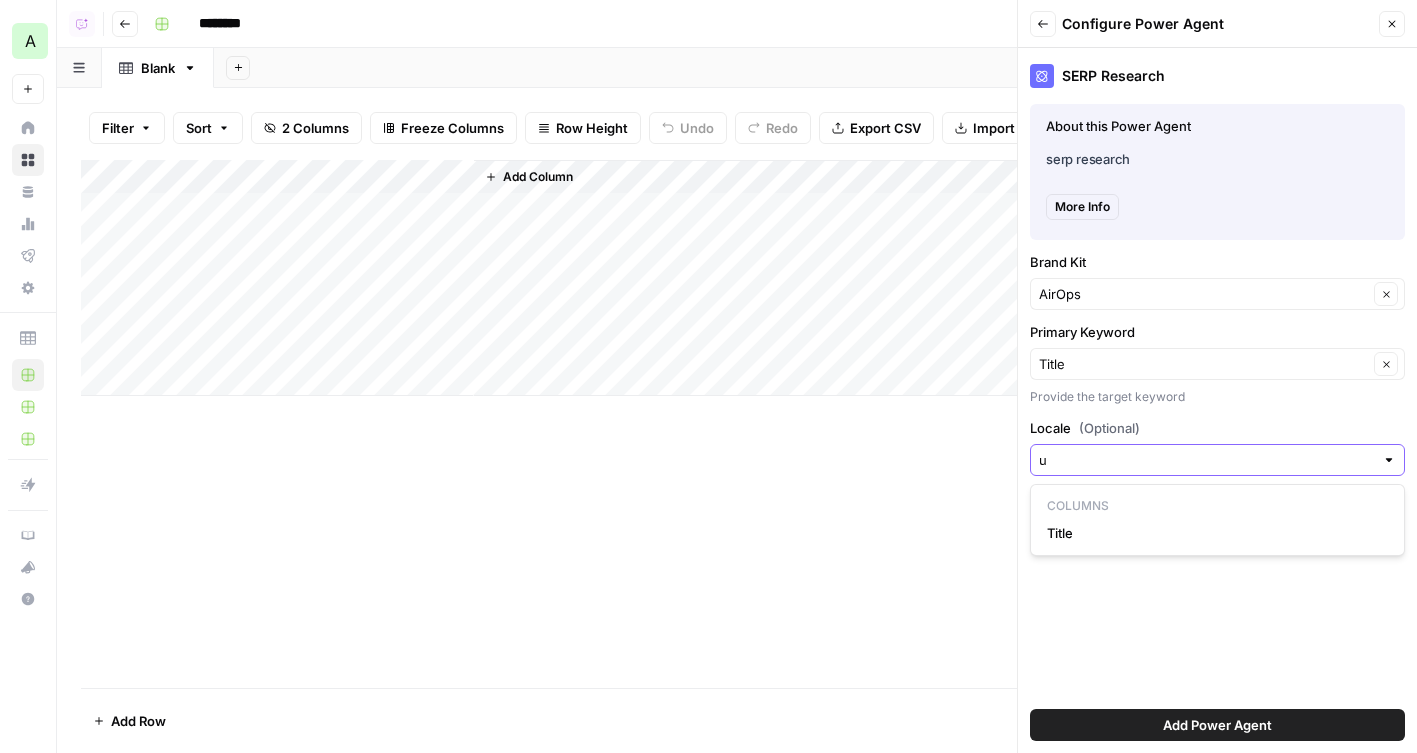 type on "us" 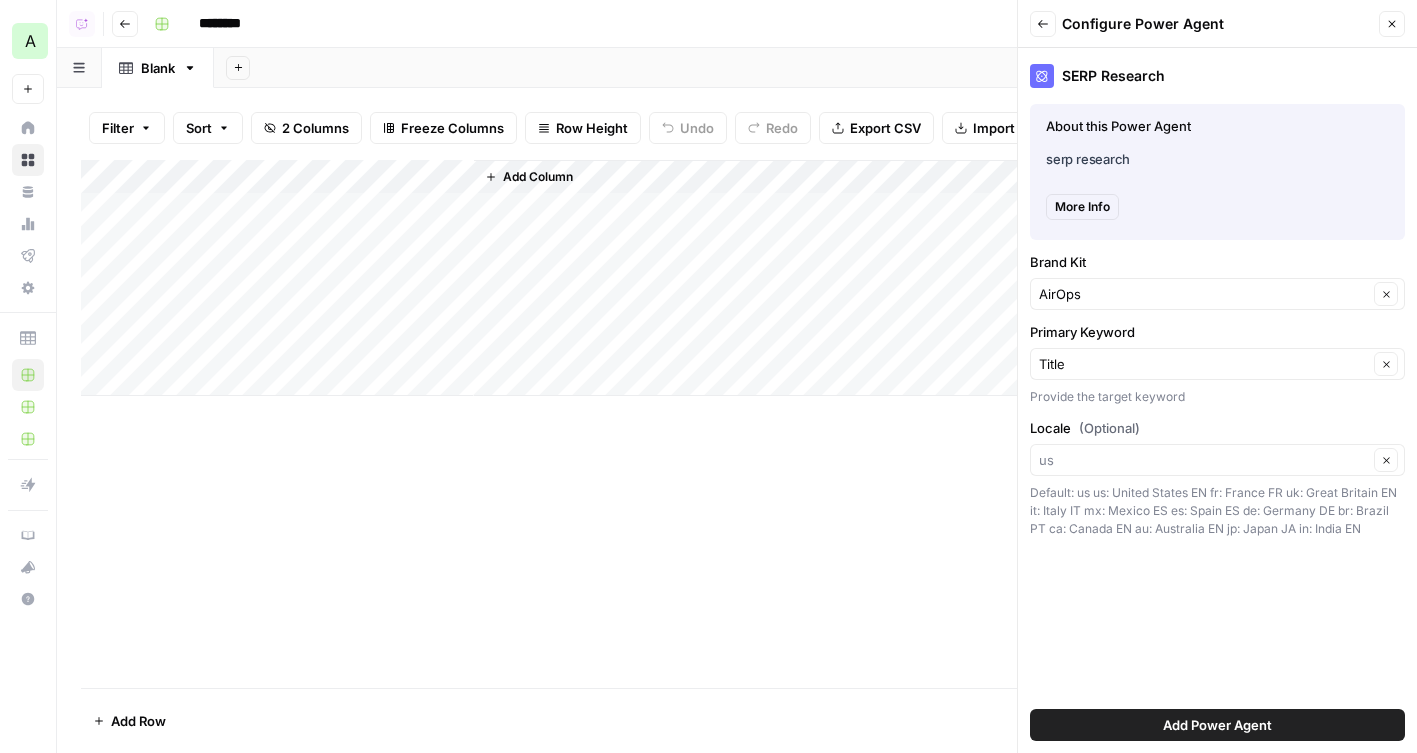 type on "us" 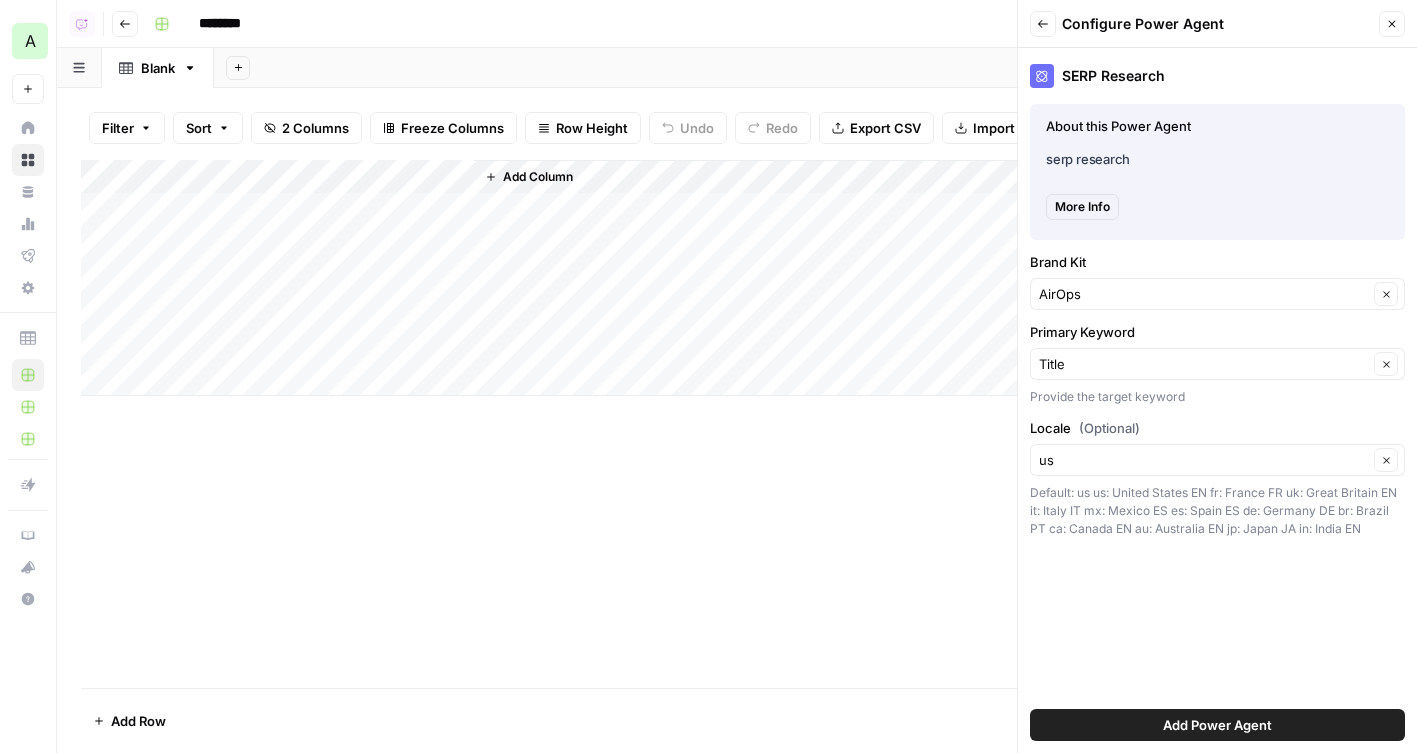 click on "us Clear" at bounding box center (1217, 460) 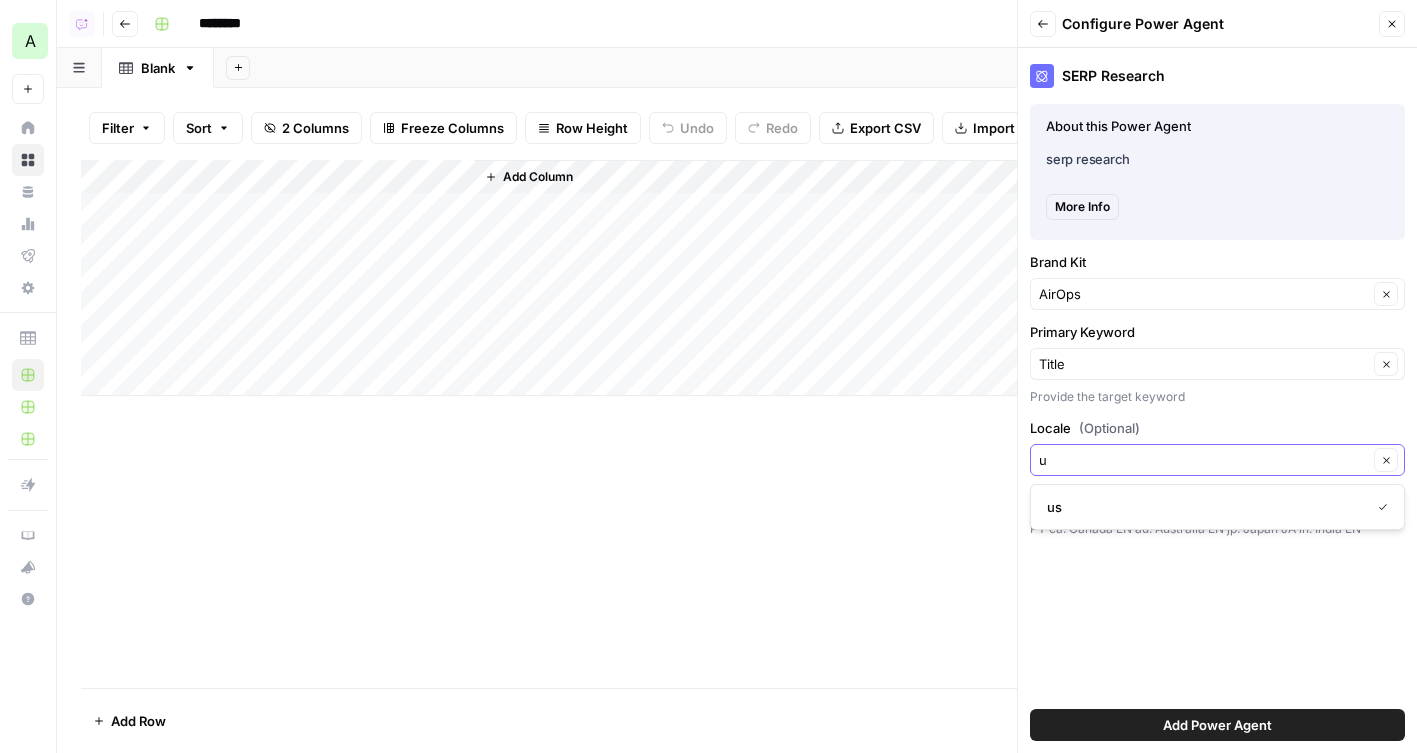 type on "us" 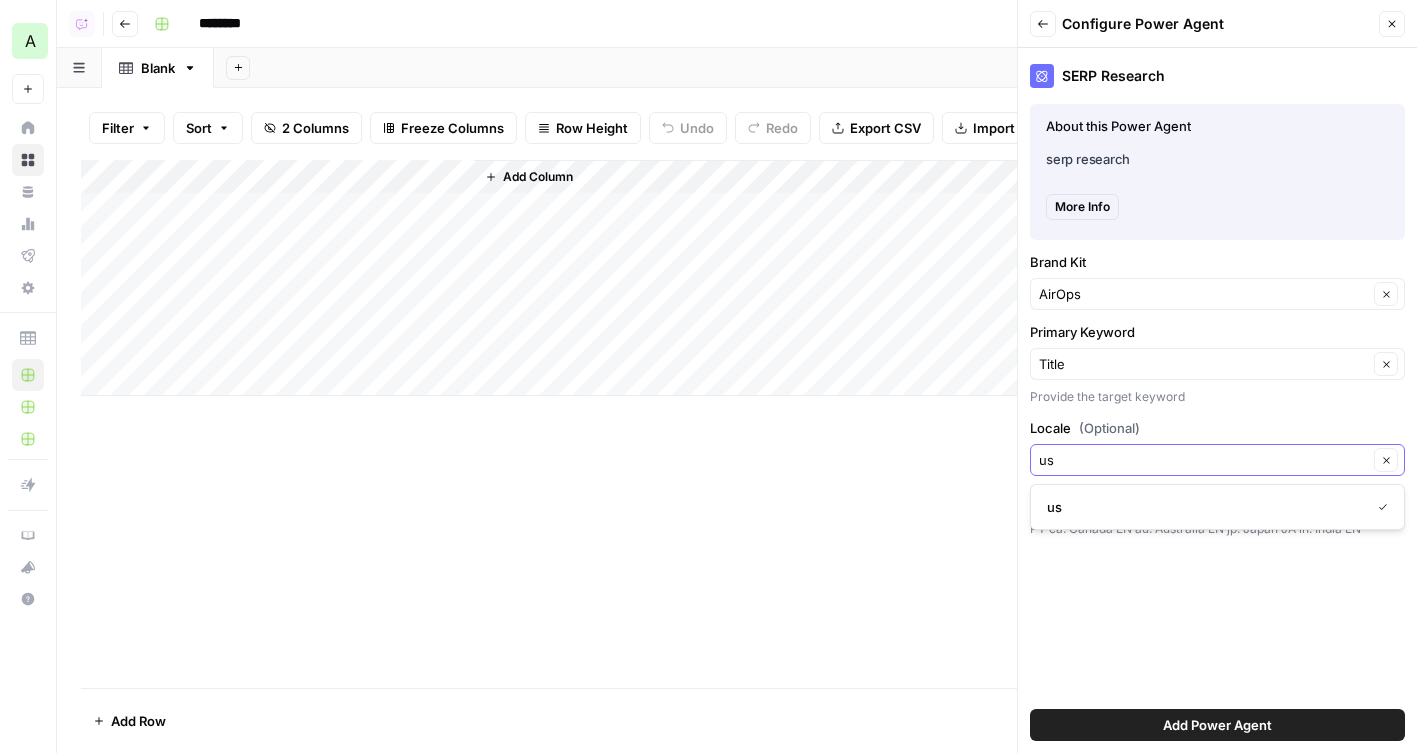 click on "Add Power Agent" at bounding box center [1217, 725] 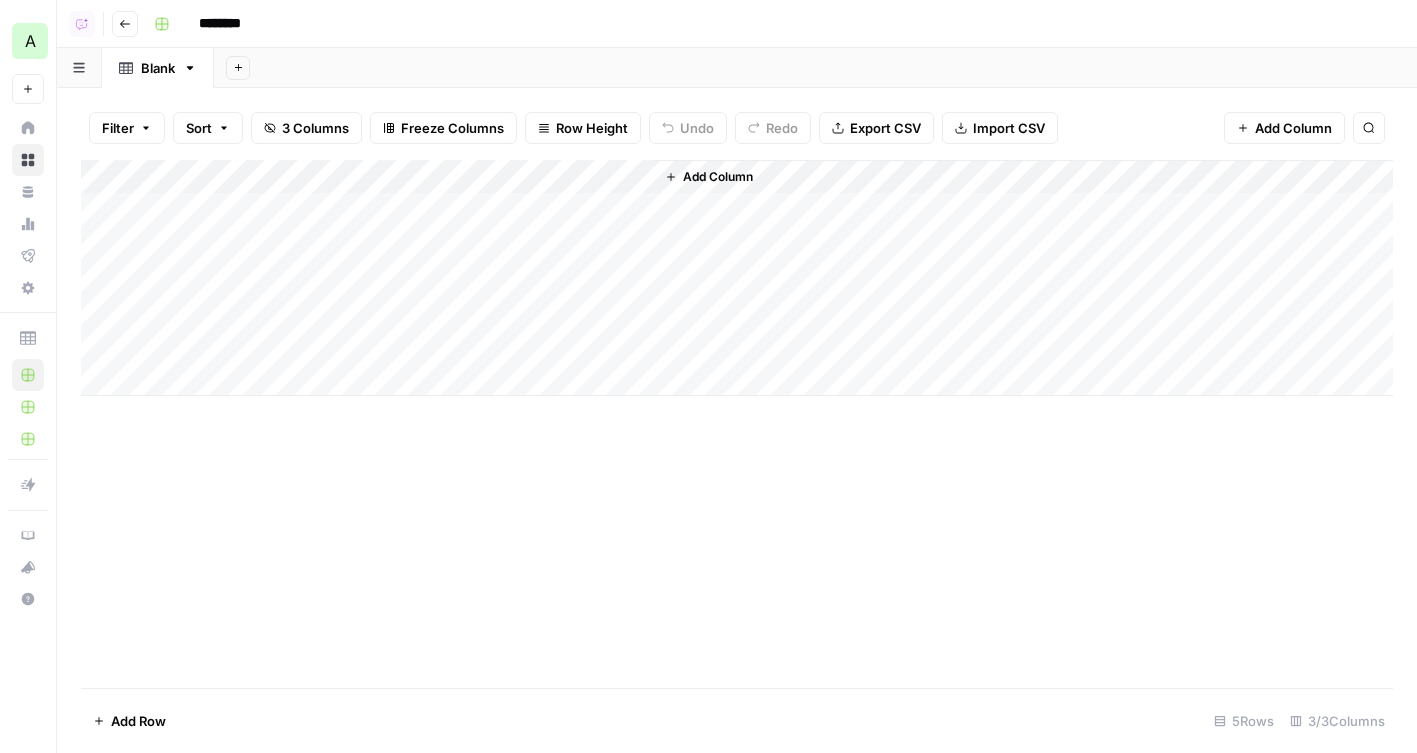 click on "Add Column" at bounding box center (737, 278) 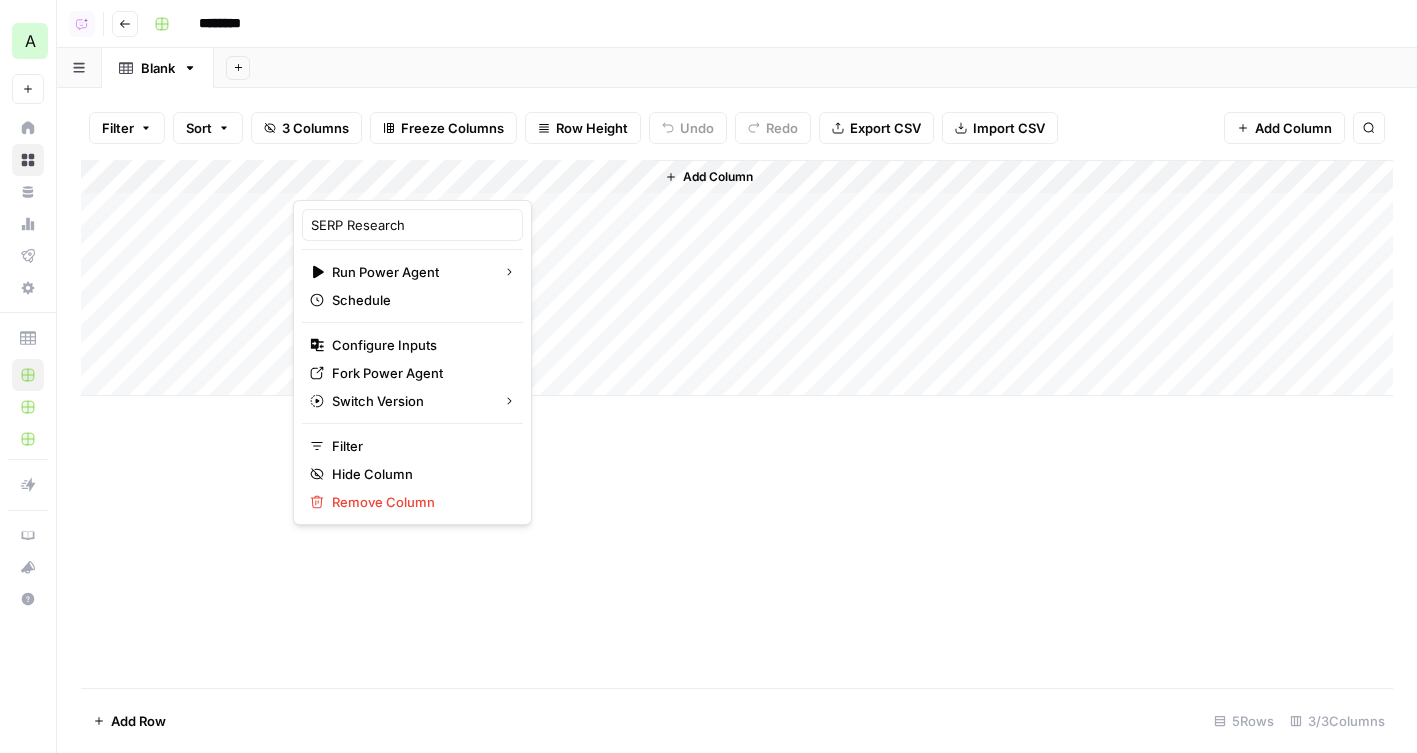 click on "Add Column" at bounding box center [737, 278] 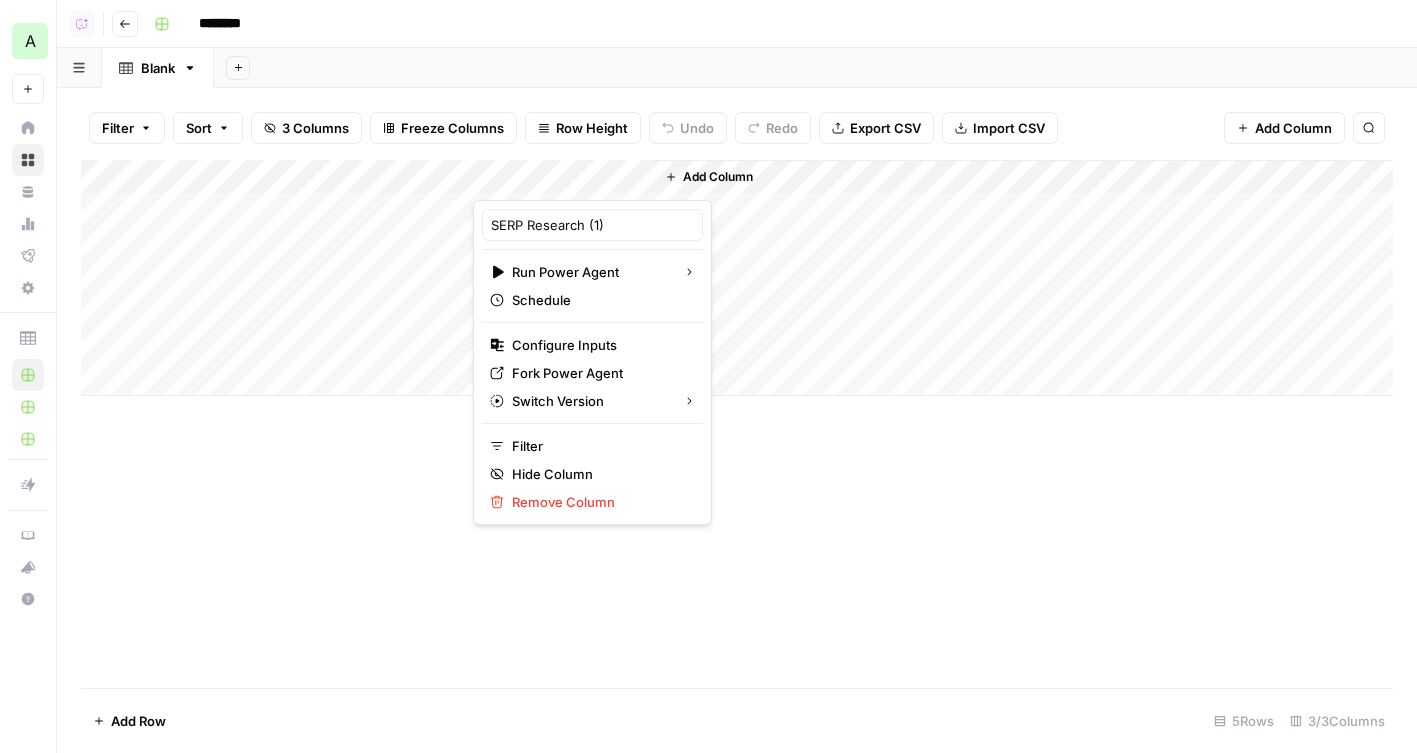 click on "Add Column" at bounding box center (737, 278) 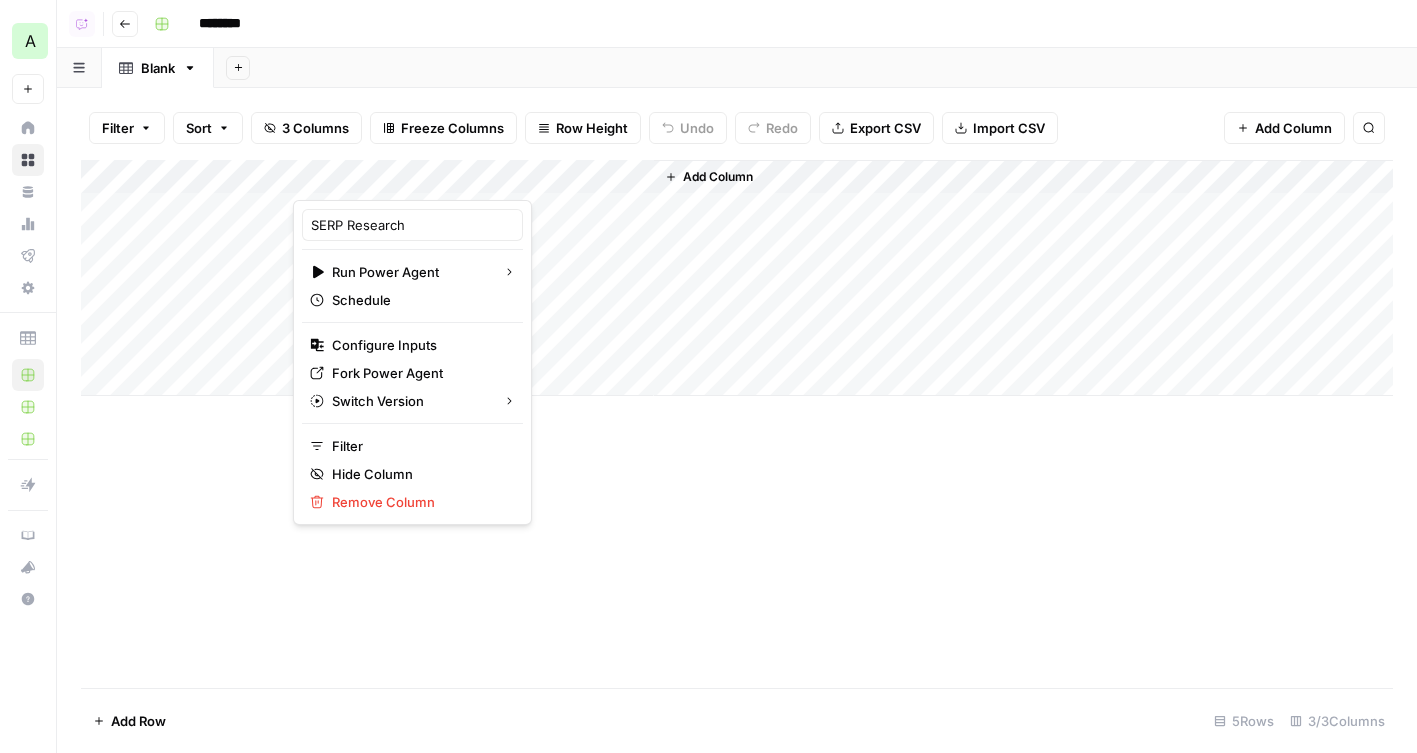 click on "Add Column" at bounding box center [737, 278] 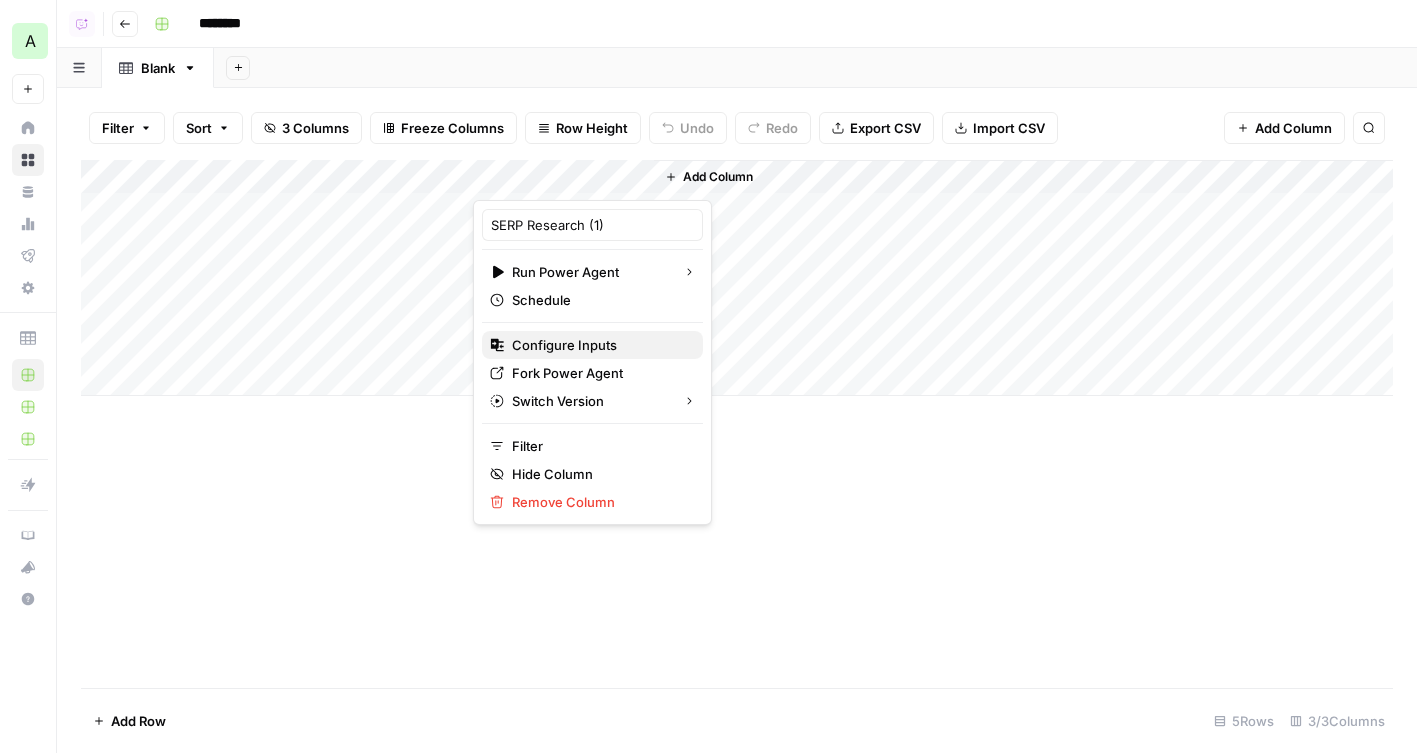 click on "Configure Inputs" at bounding box center (592, 345) 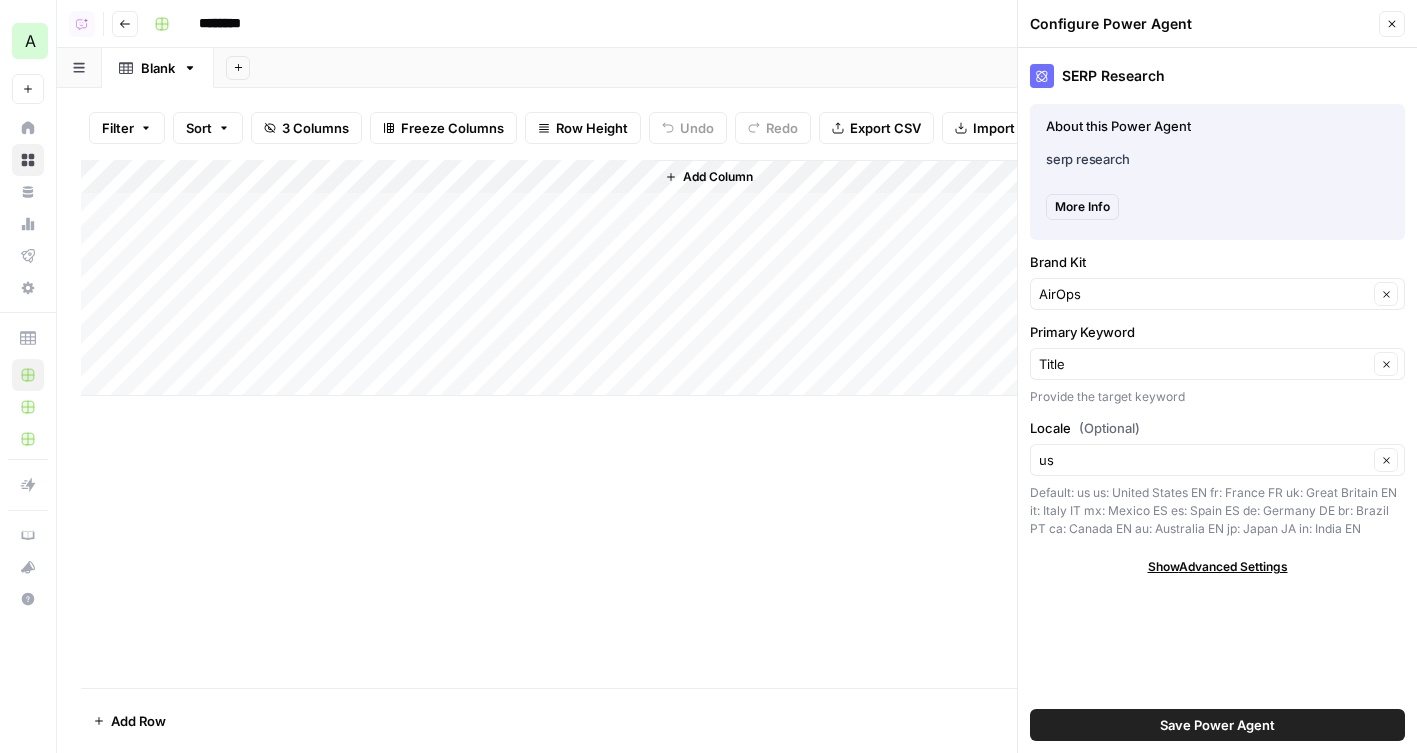 click on "Add Column" at bounding box center (718, 177) 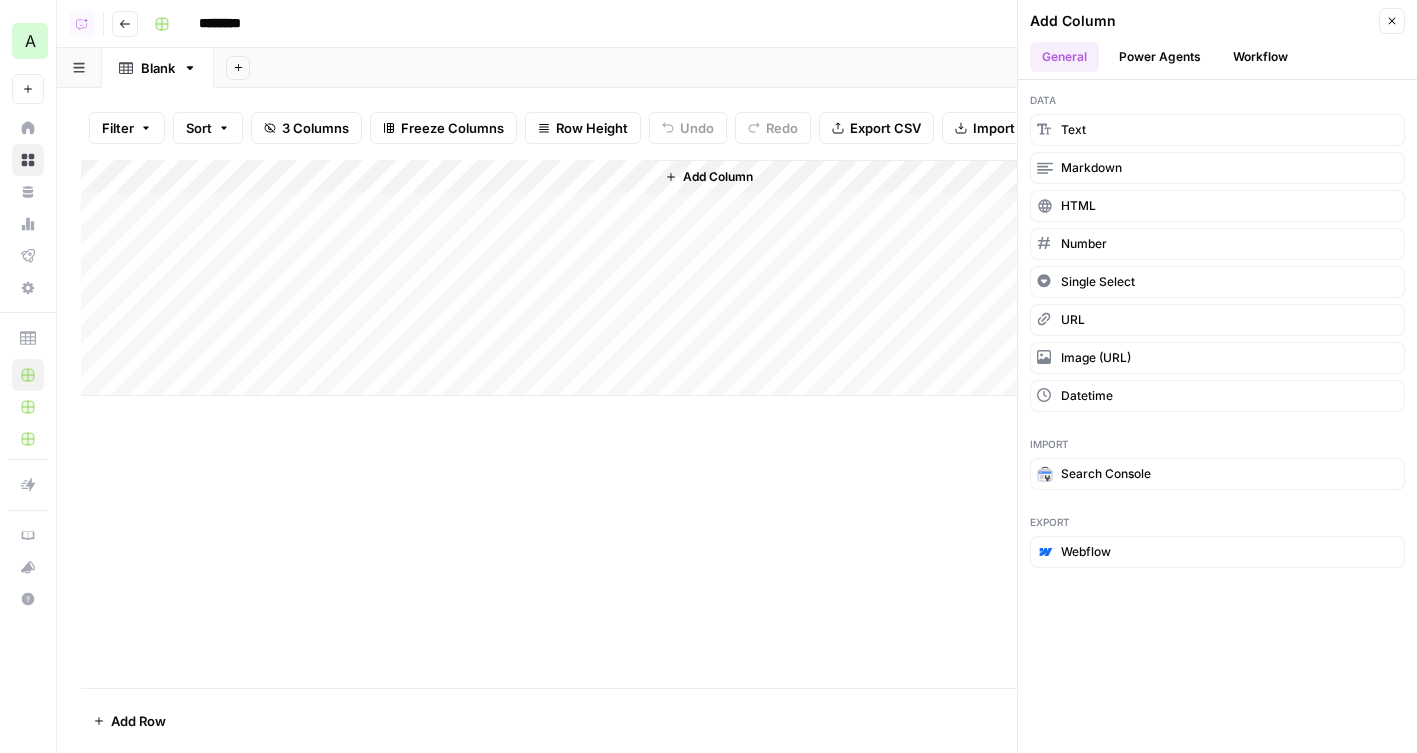 click on "Add Column Close General Power Agents Workflow" at bounding box center [1217, 40] 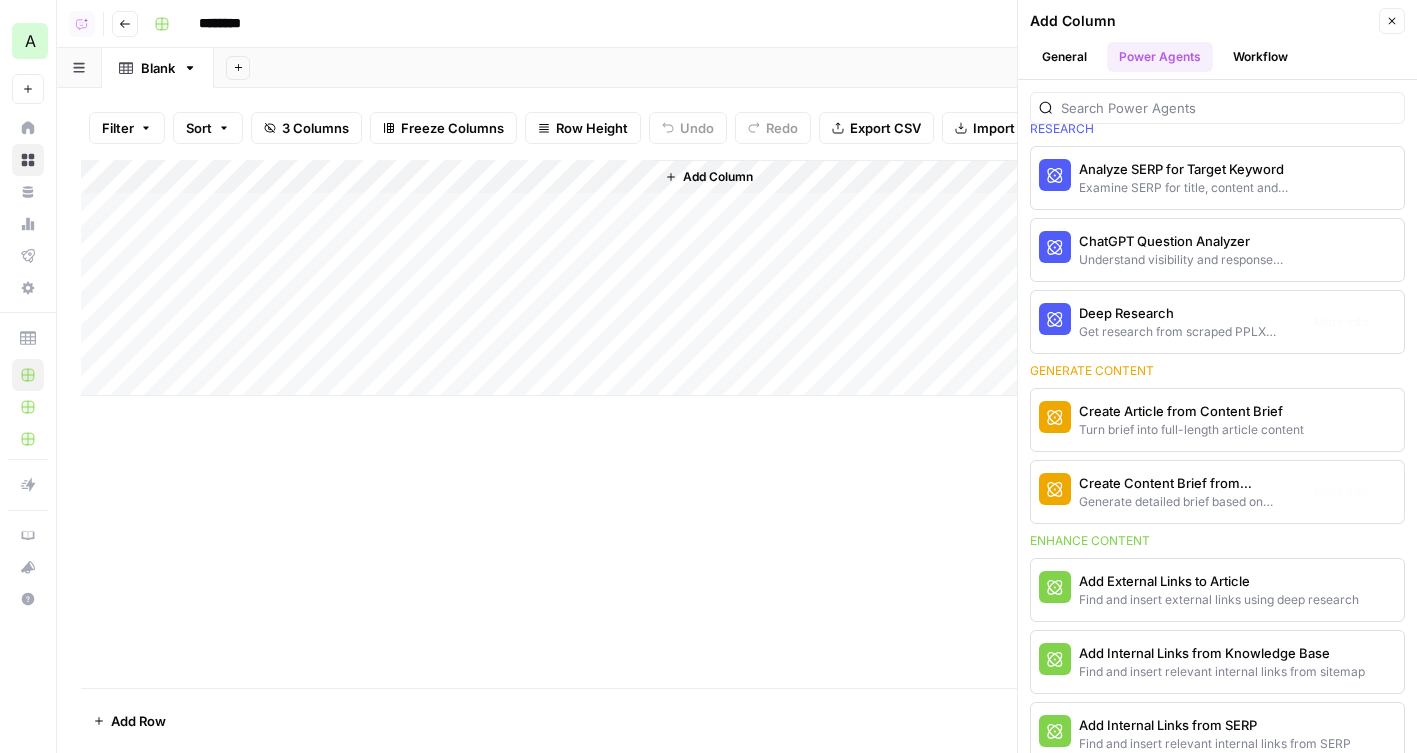 scroll, scrollTop: 87, scrollLeft: 0, axis: vertical 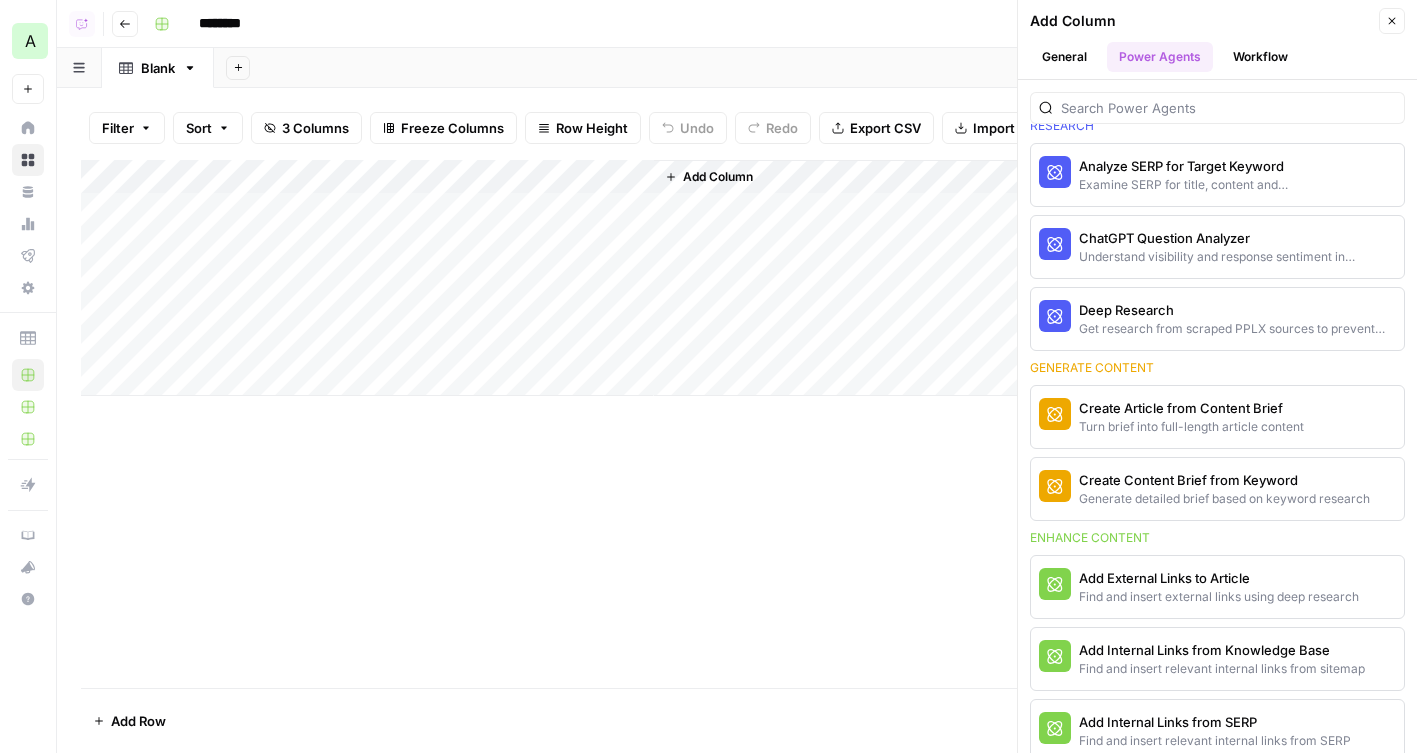 click at bounding box center [1217, 102] 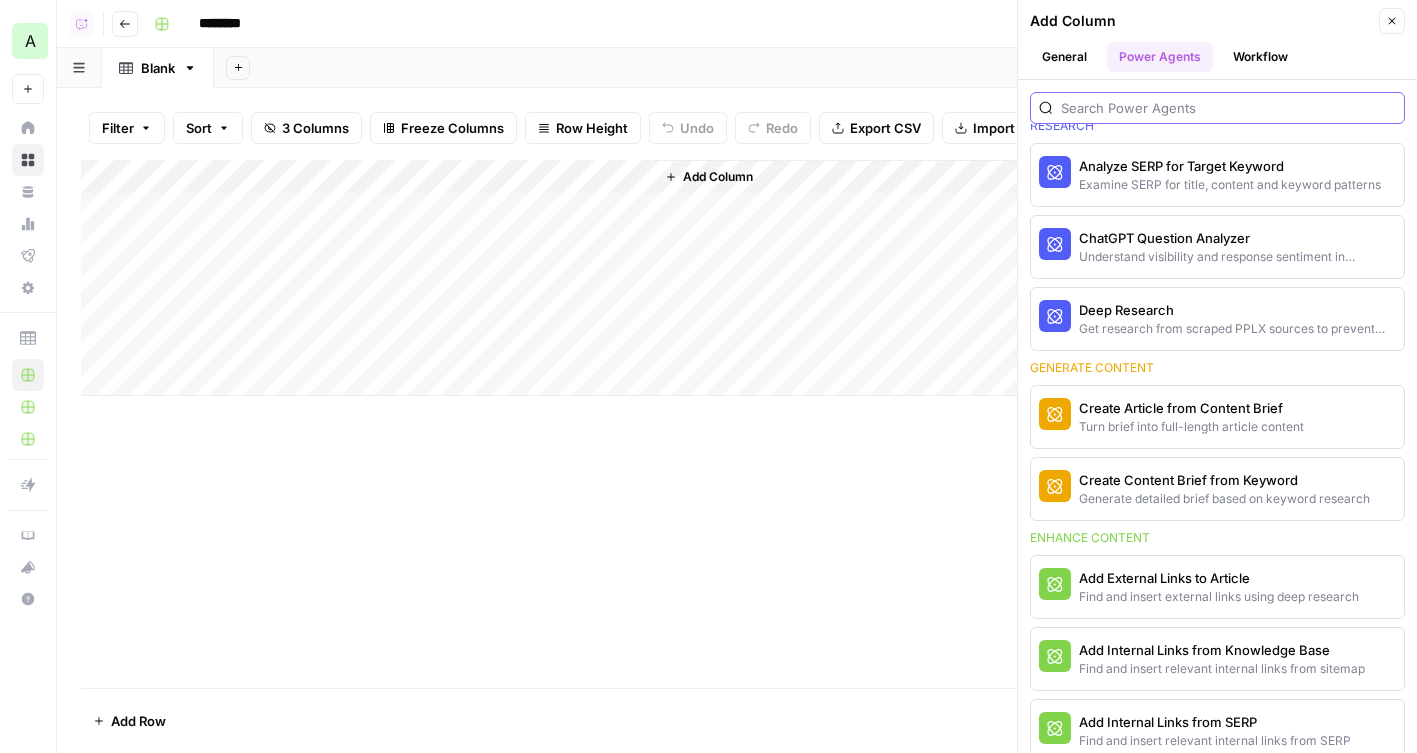click at bounding box center [1228, 108] 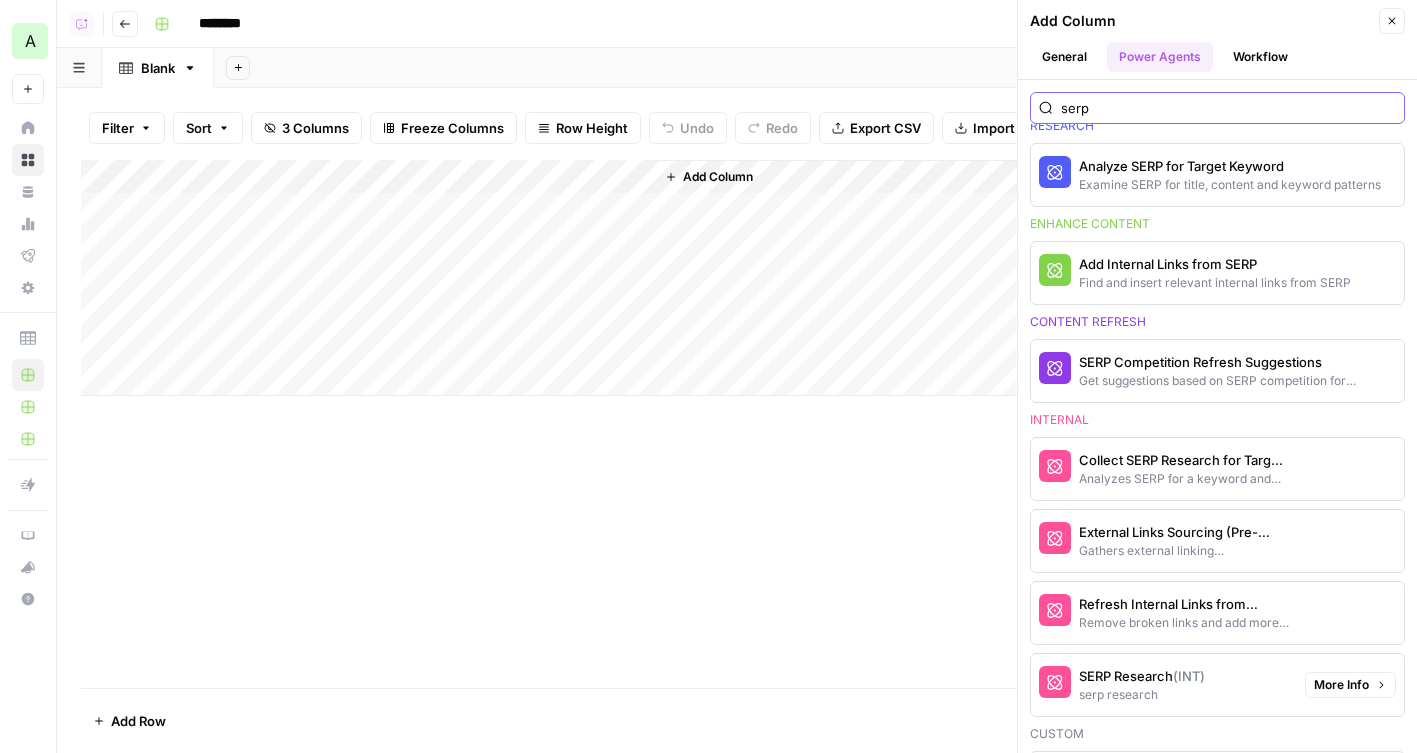 type on "serp" 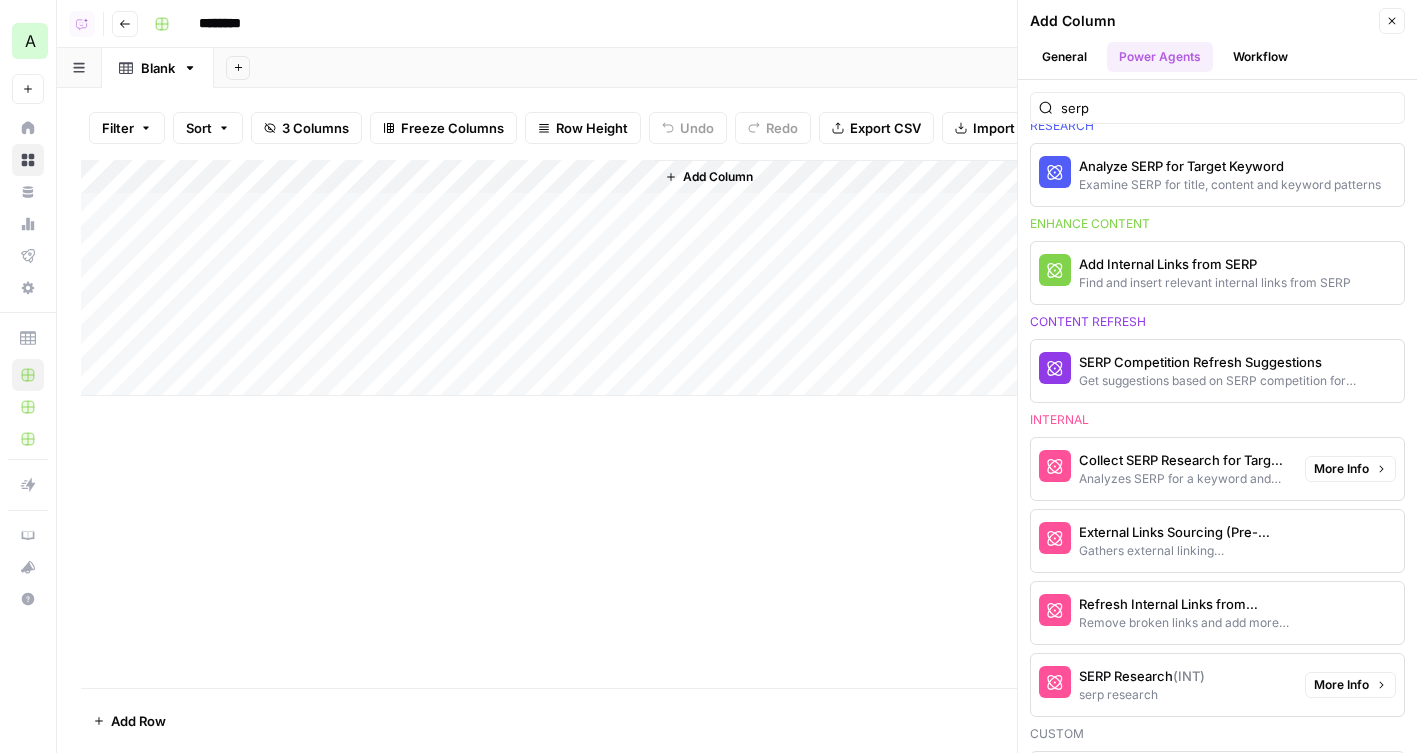 click on "SERP Research  (INT) serp research" at bounding box center [1164, 685] 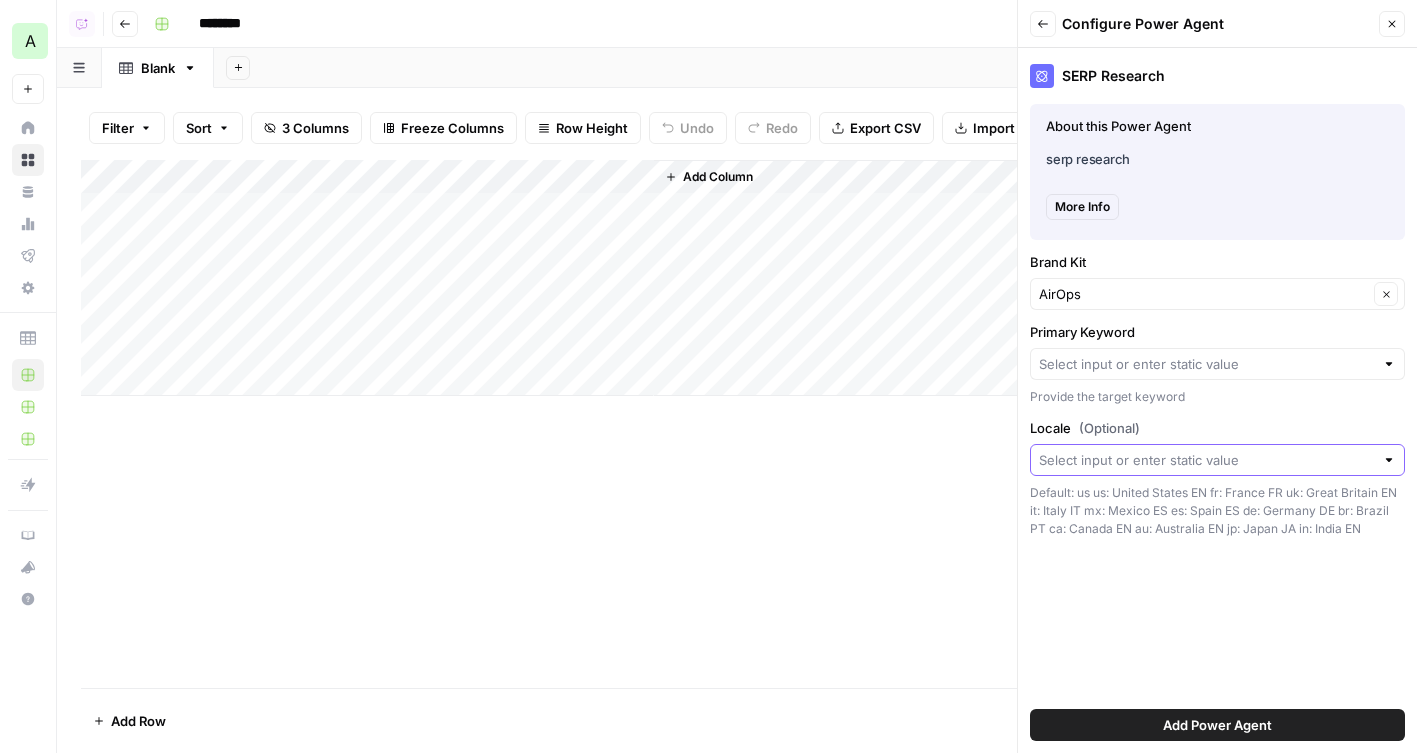 click on "Locale   (Optional)" at bounding box center [1206, 460] 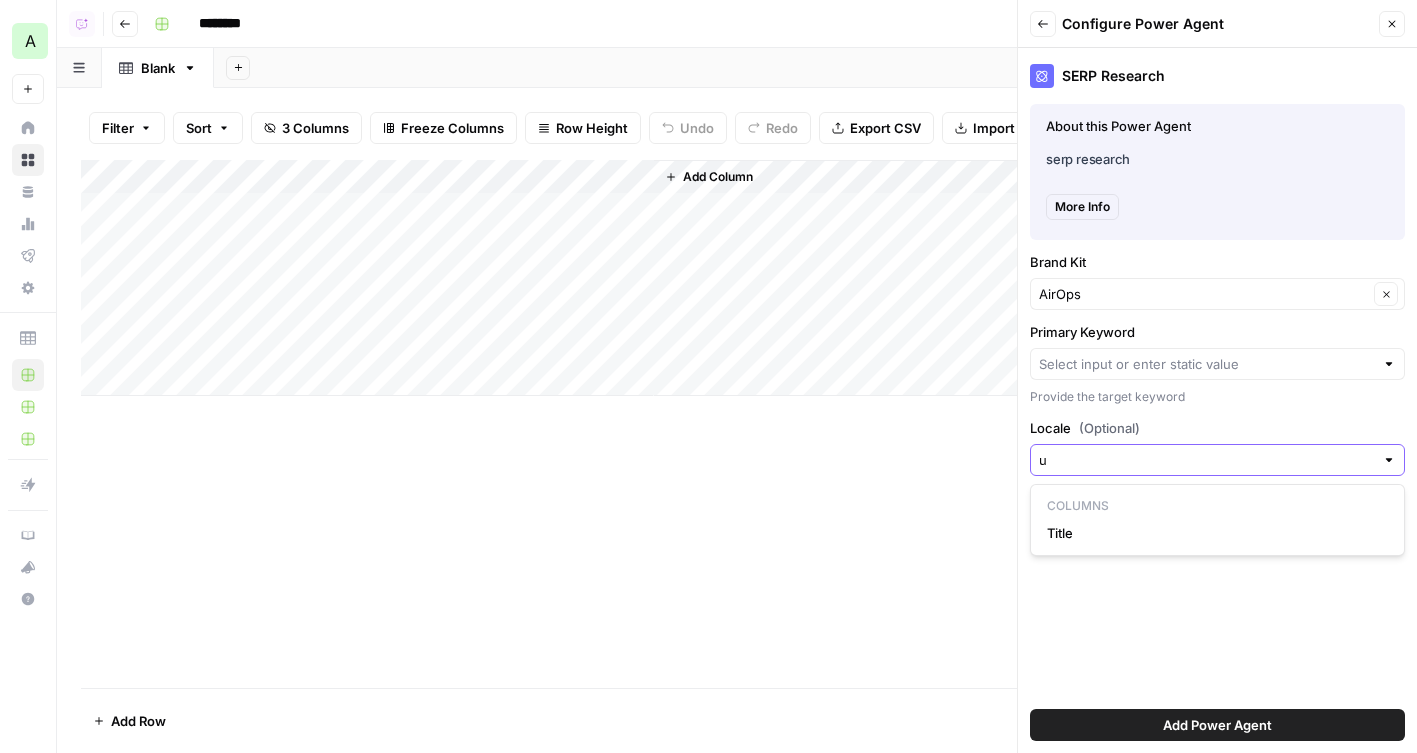 type on "us" 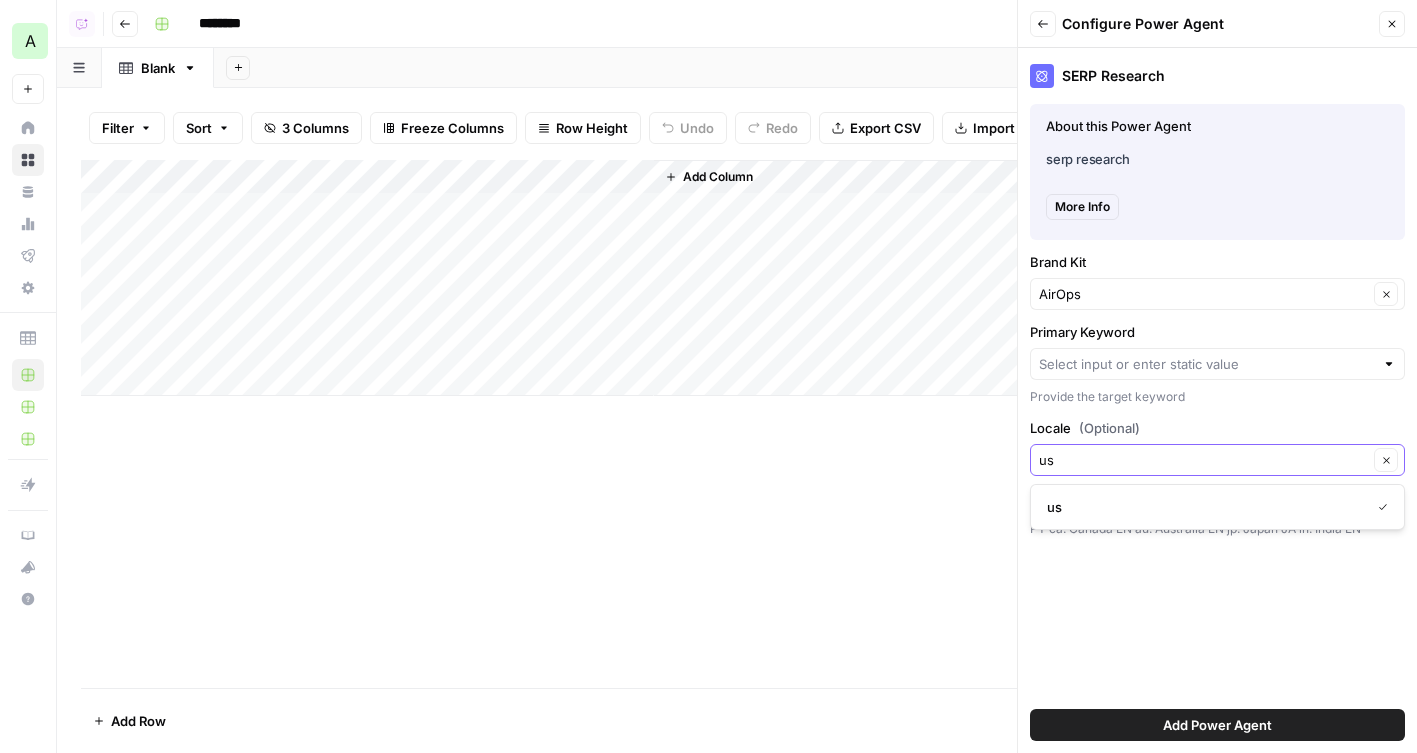 type on "us" 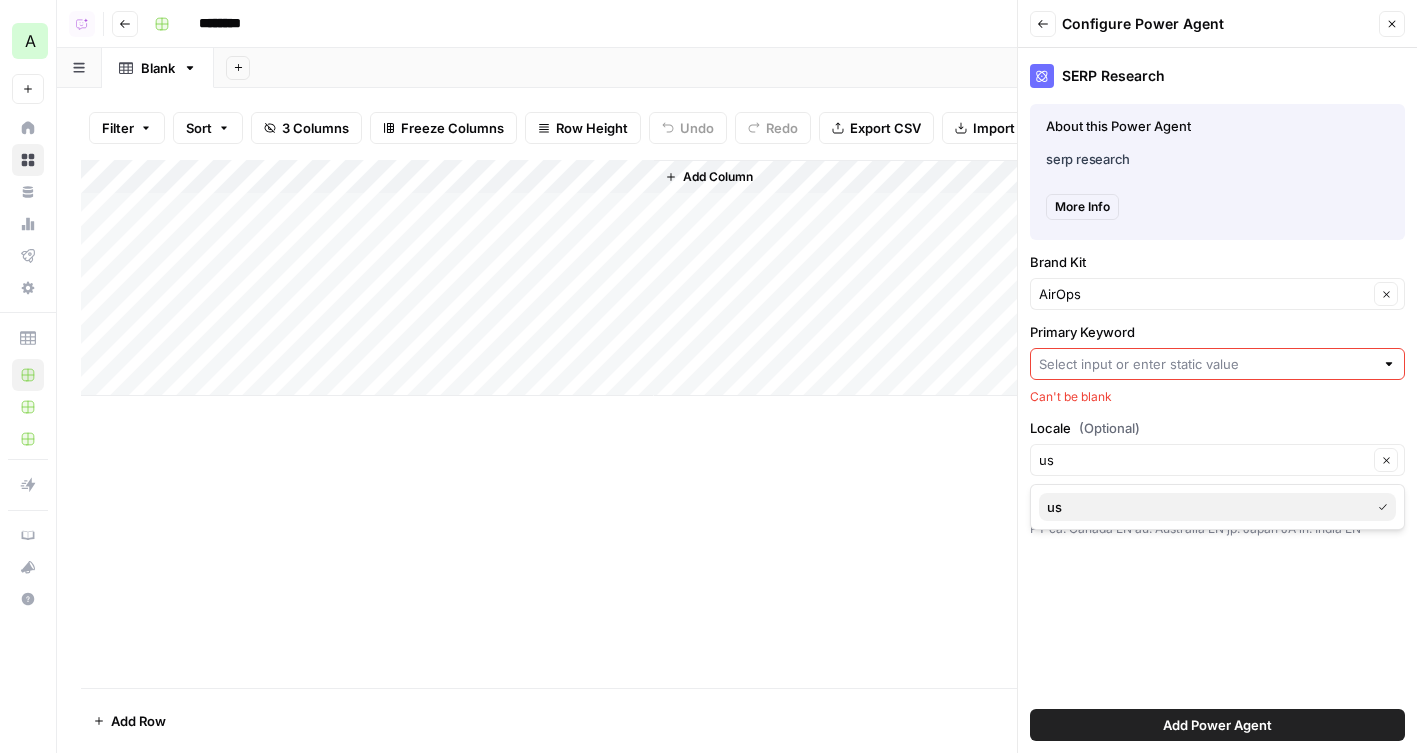 click on "us" at bounding box center [1204, 507] 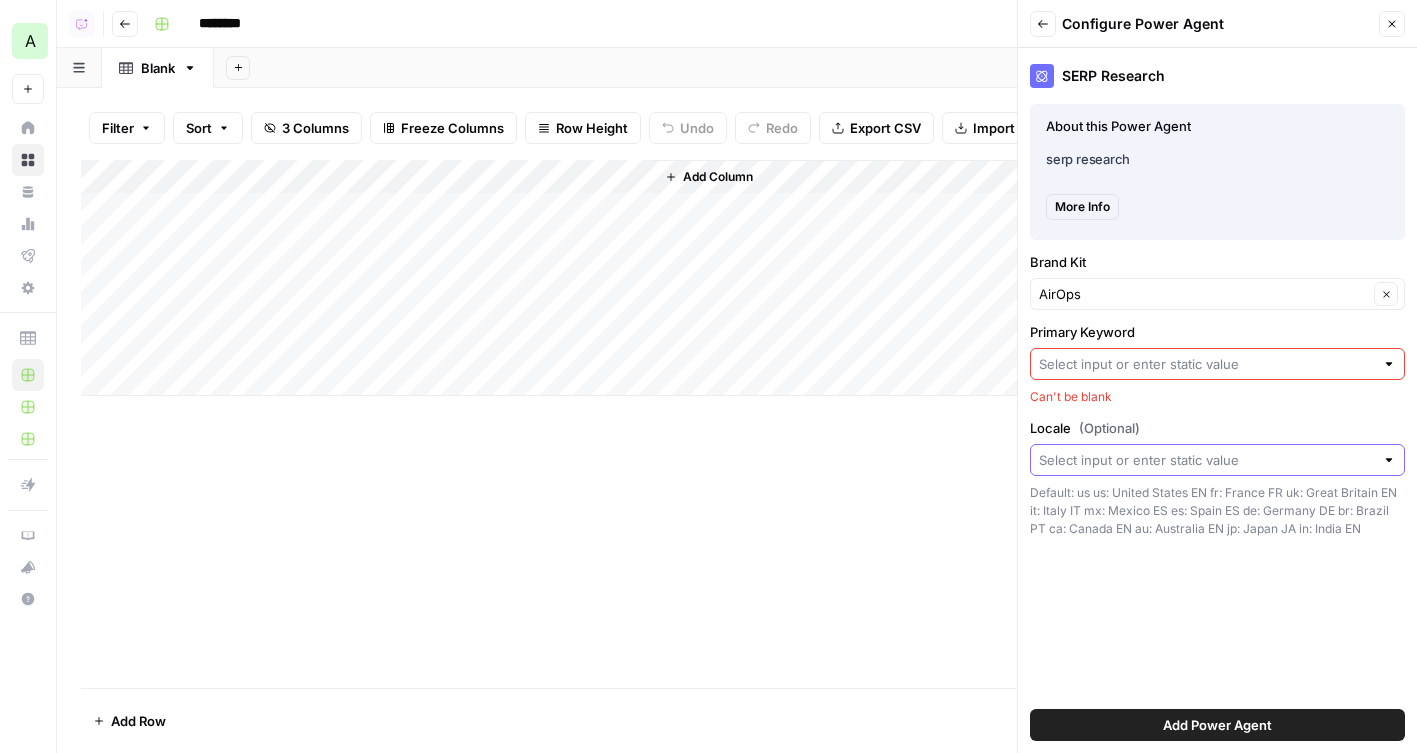 click on "Locale   (Optional)" at bounding box center [1206, 460] 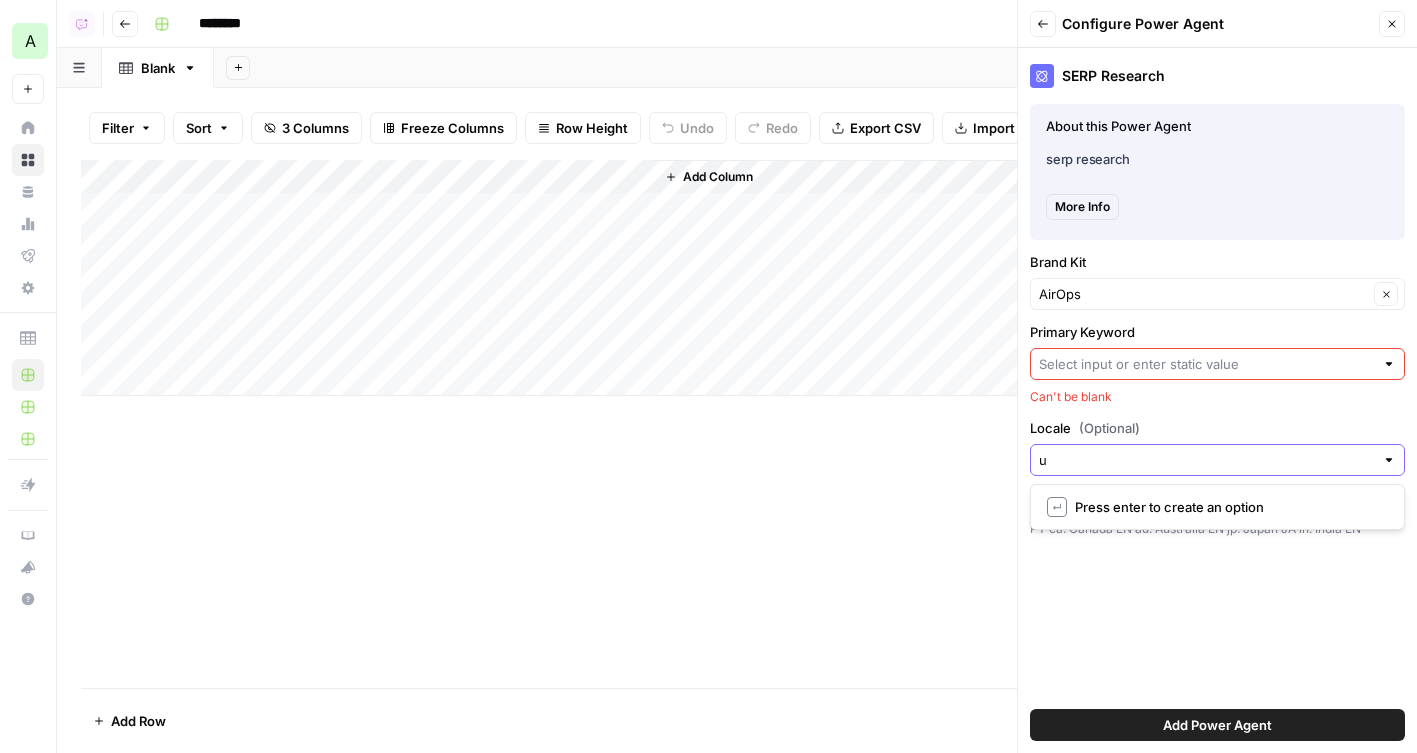 type on "us" 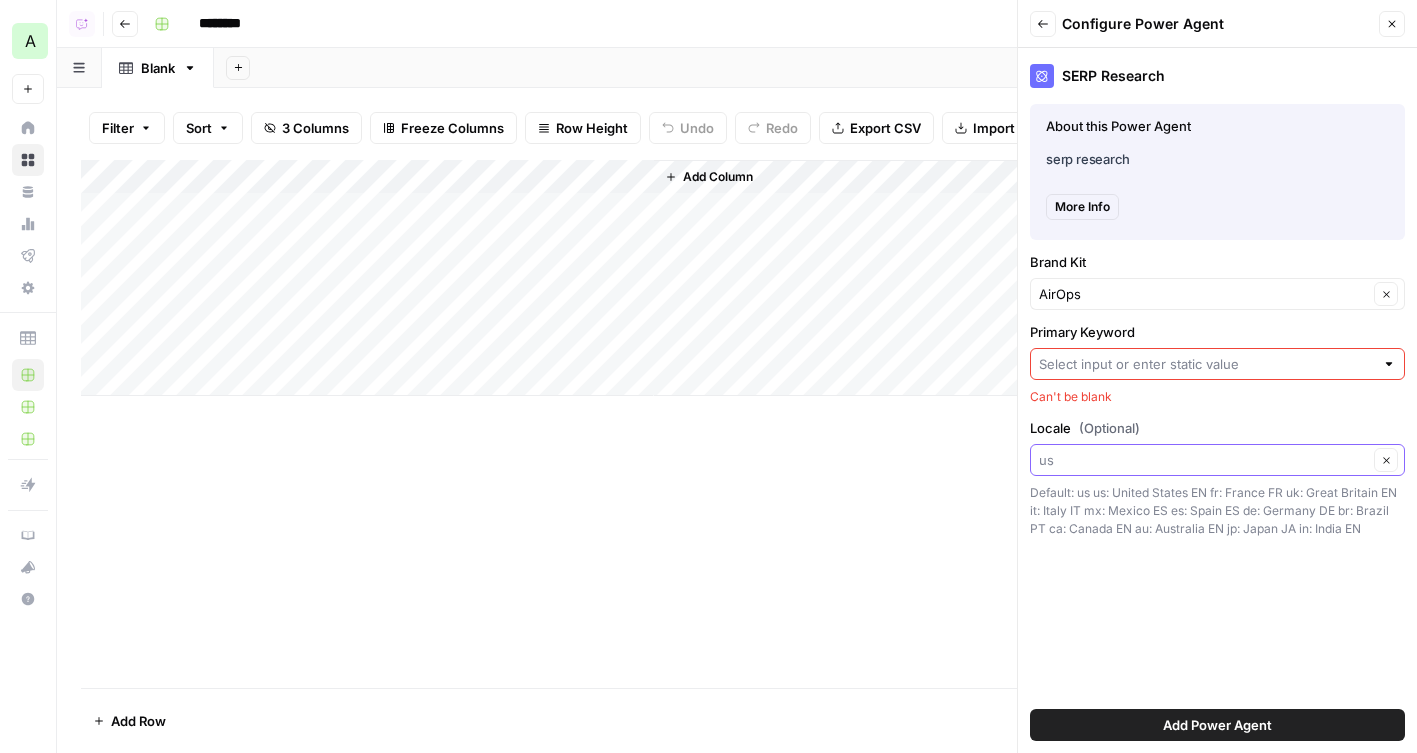 click on "Locale   (Optional)" at bounding box center [1203, 460] 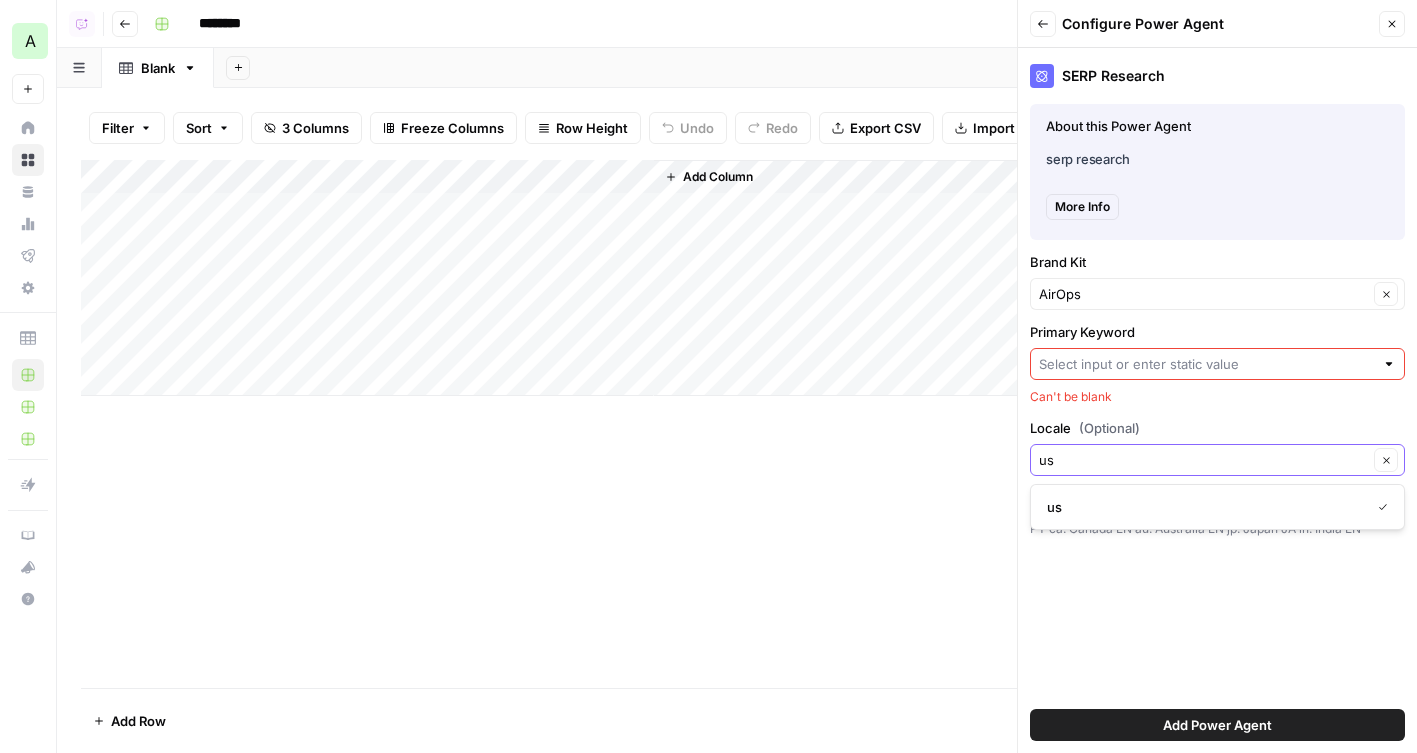type on "us" 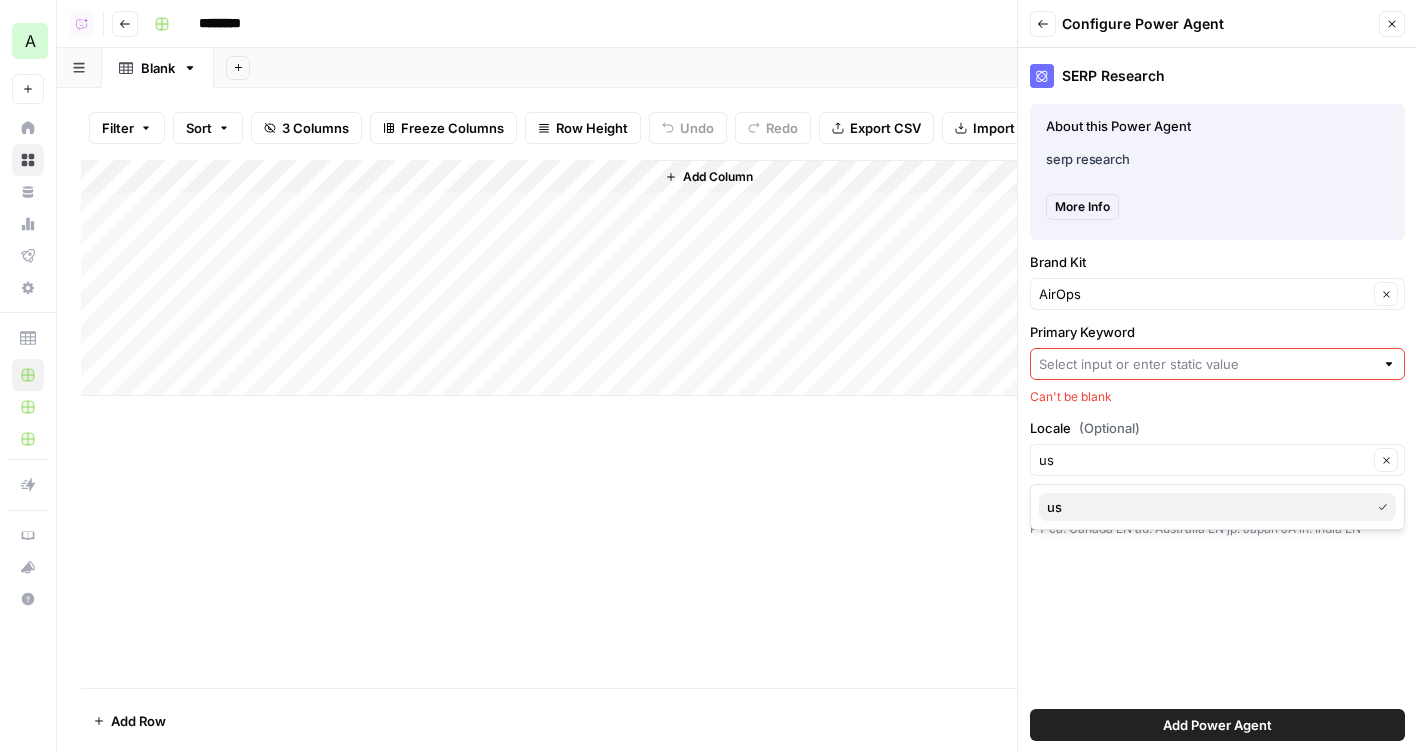 click on "us" at bounding box center [1204, 507] 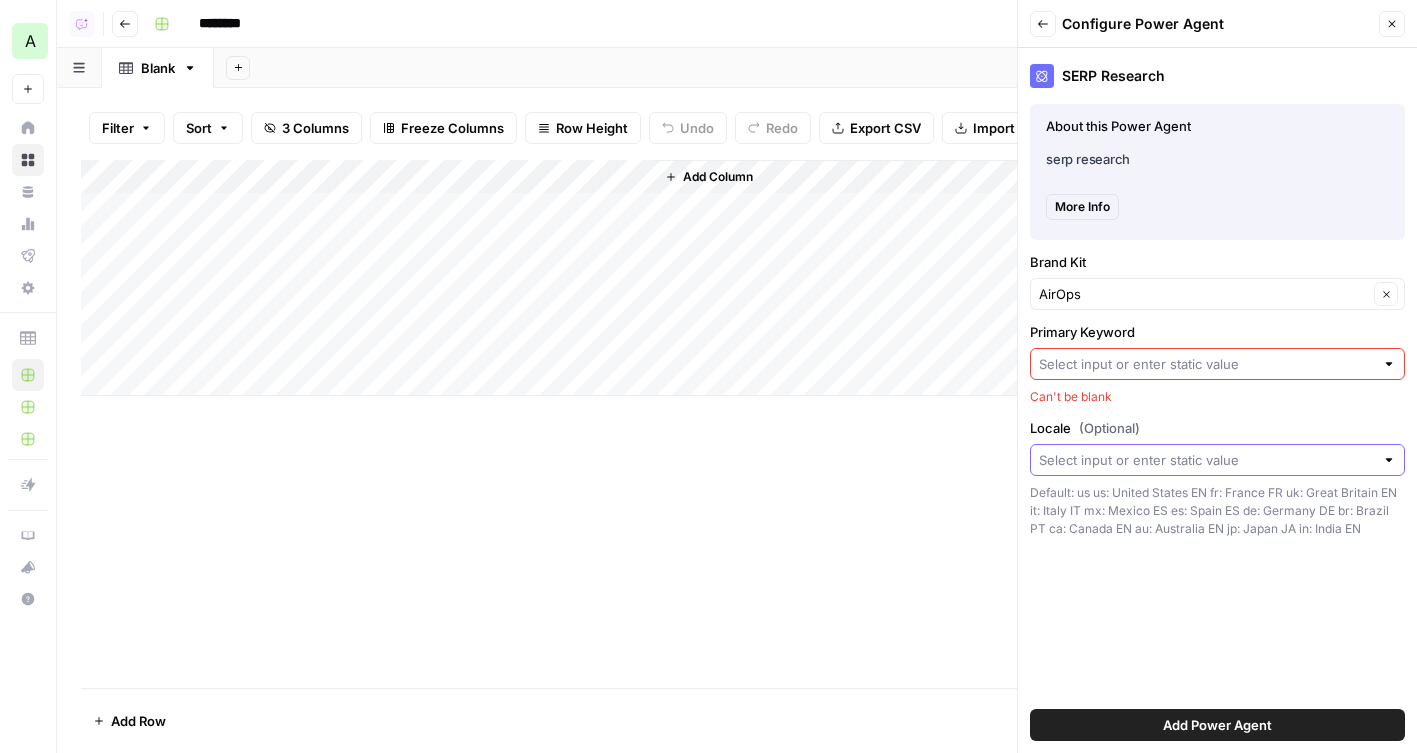 click on "Locale   (Optional)" at bounding box center (1206, 460) 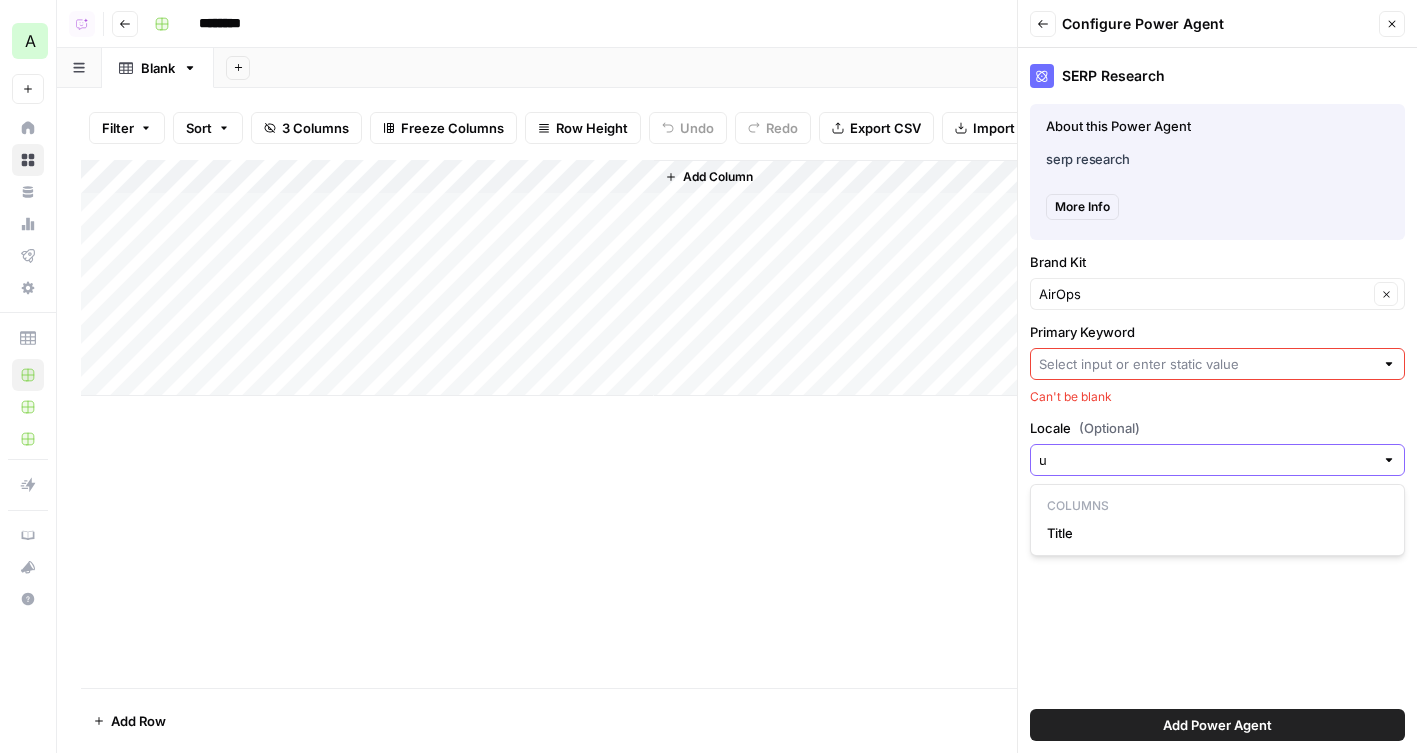 type on "us" 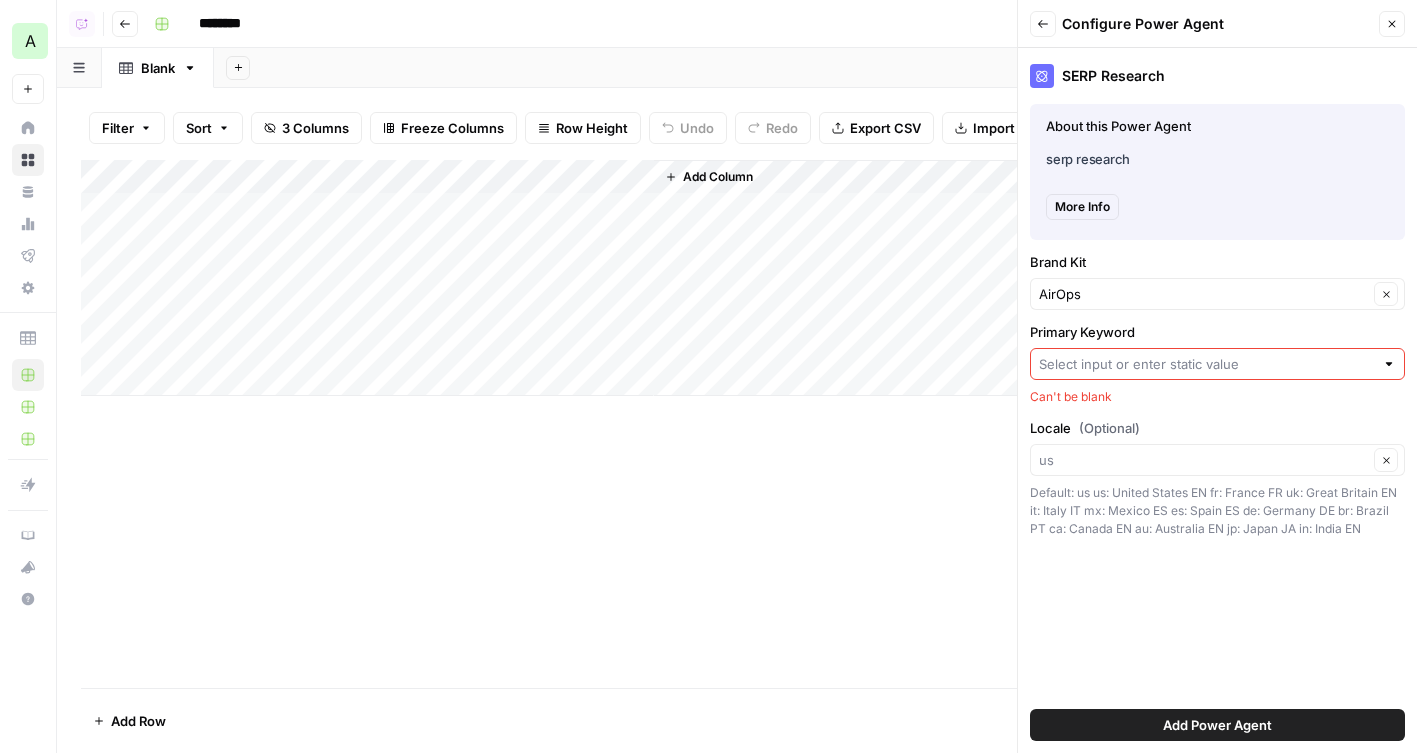 type on "us" 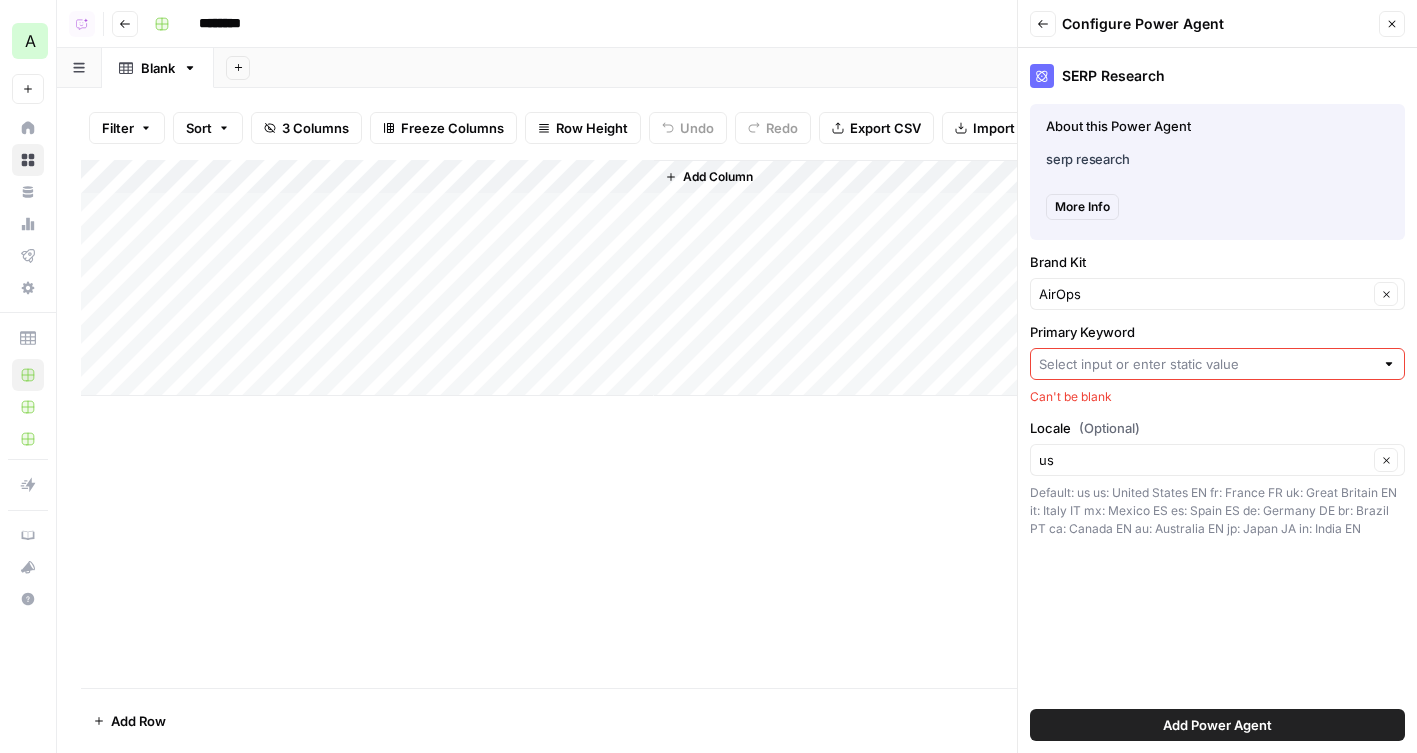 click at bounding box center [1217, 364] 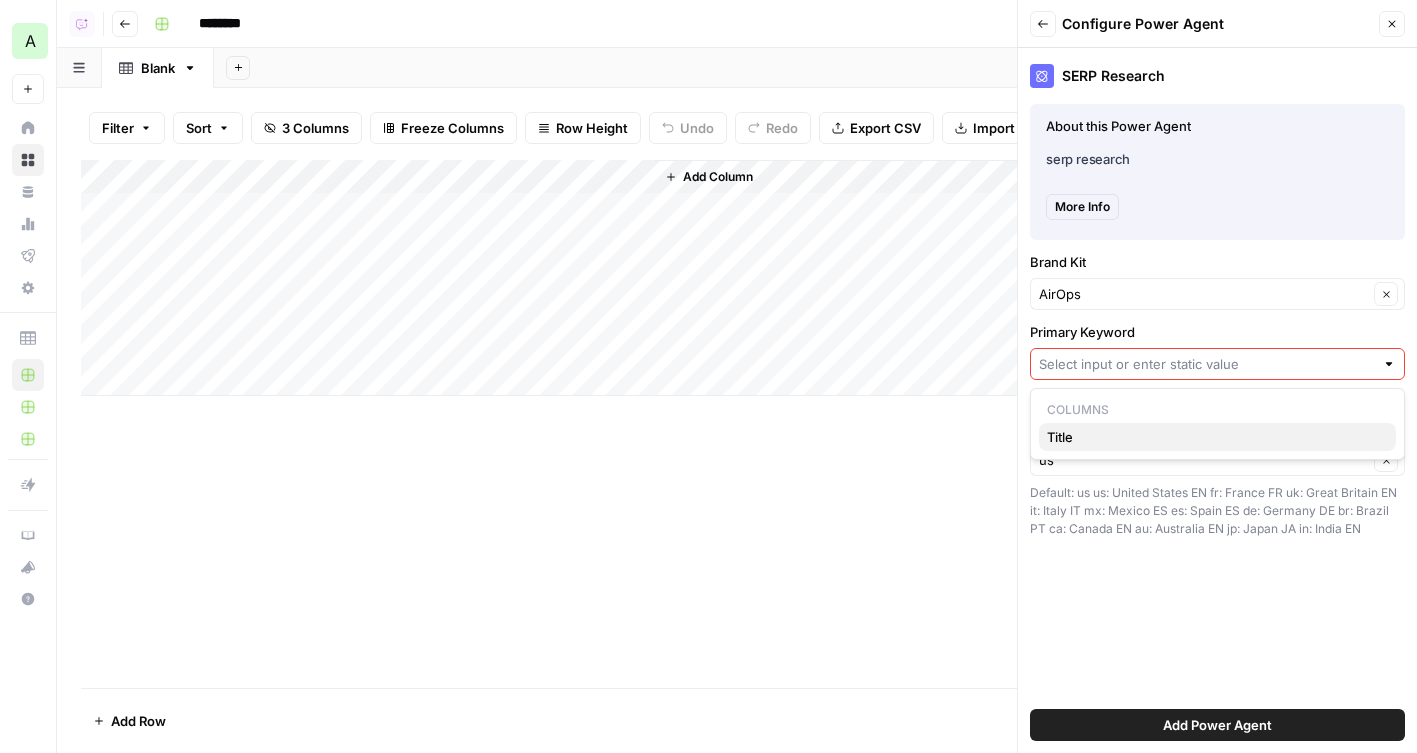click on "Title" at bounding box center (1217, 437) 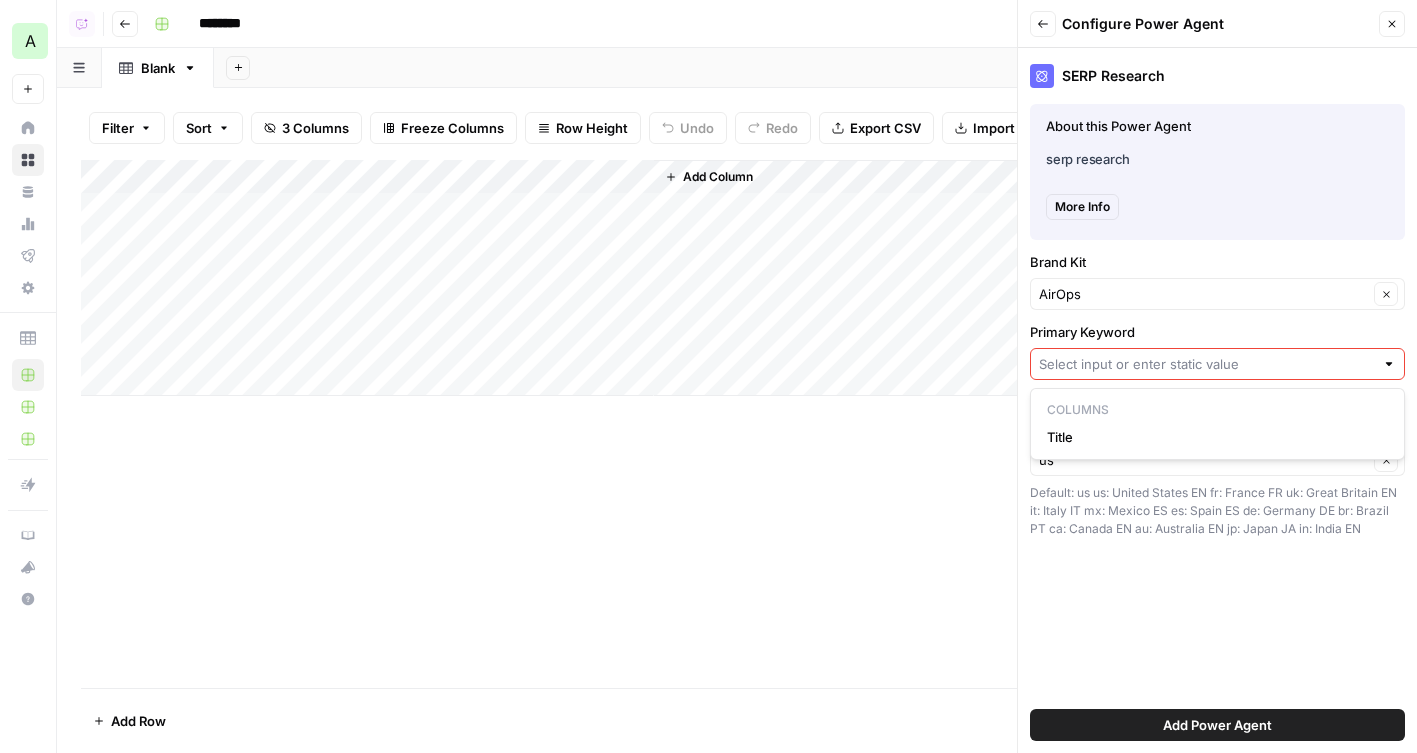 type on "Title" 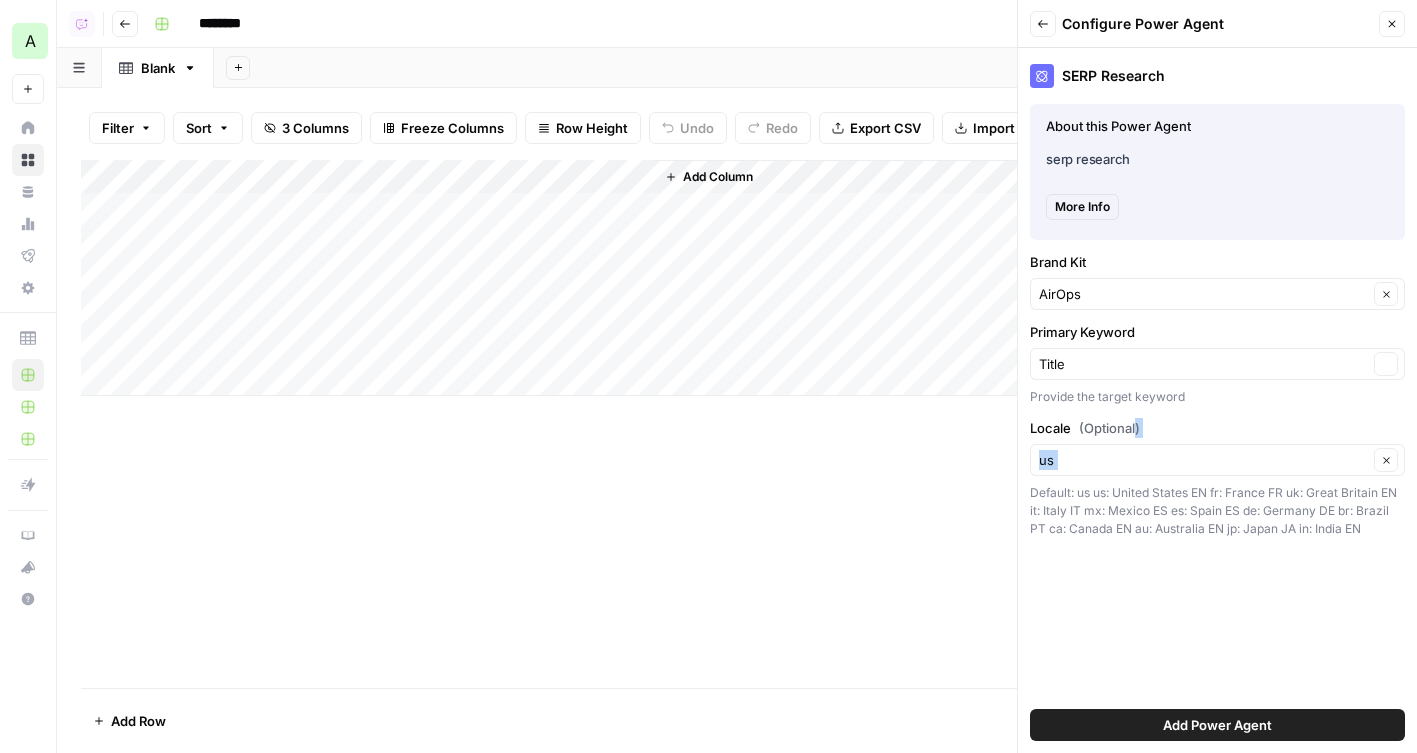 click on "us Clear" at bounding box center (1217, 460) 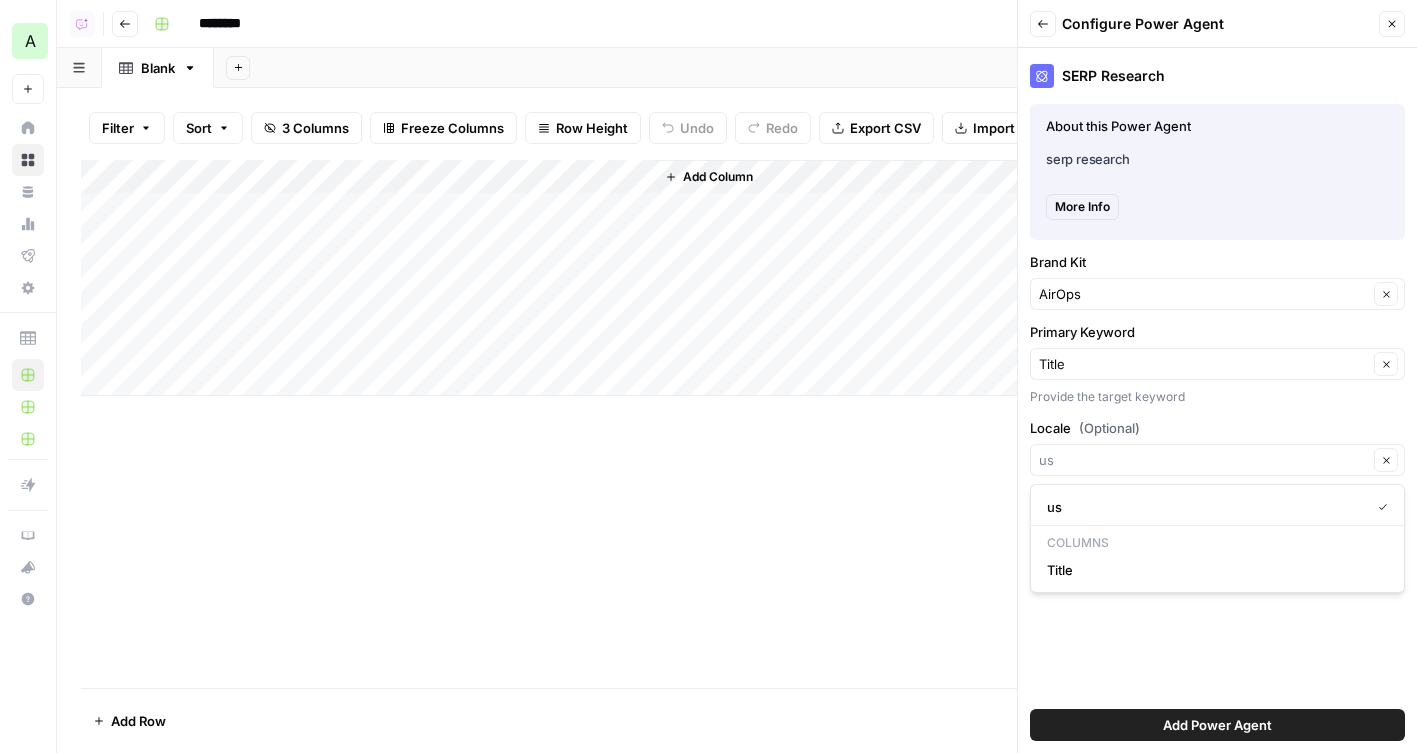 type on "us" 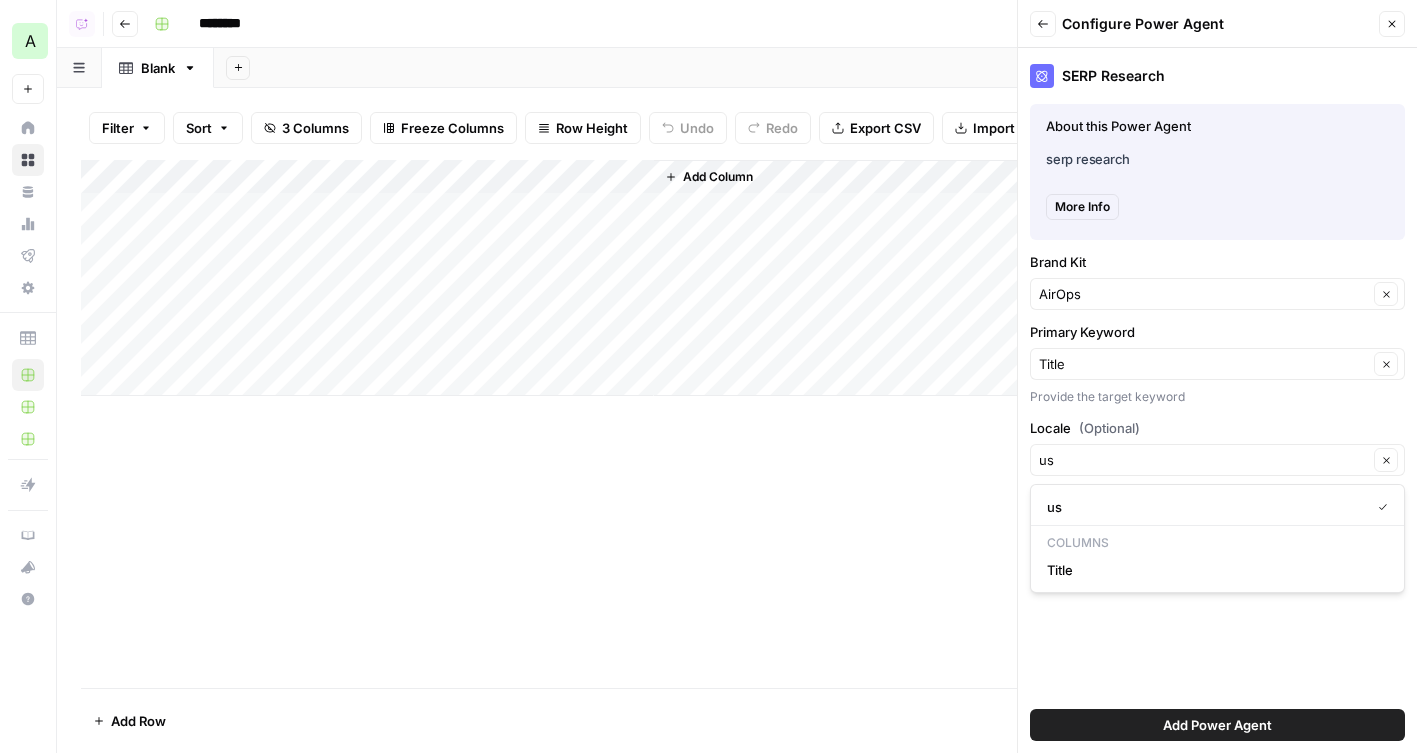 click on "(Optional)" at bounding box center (1109, 428) 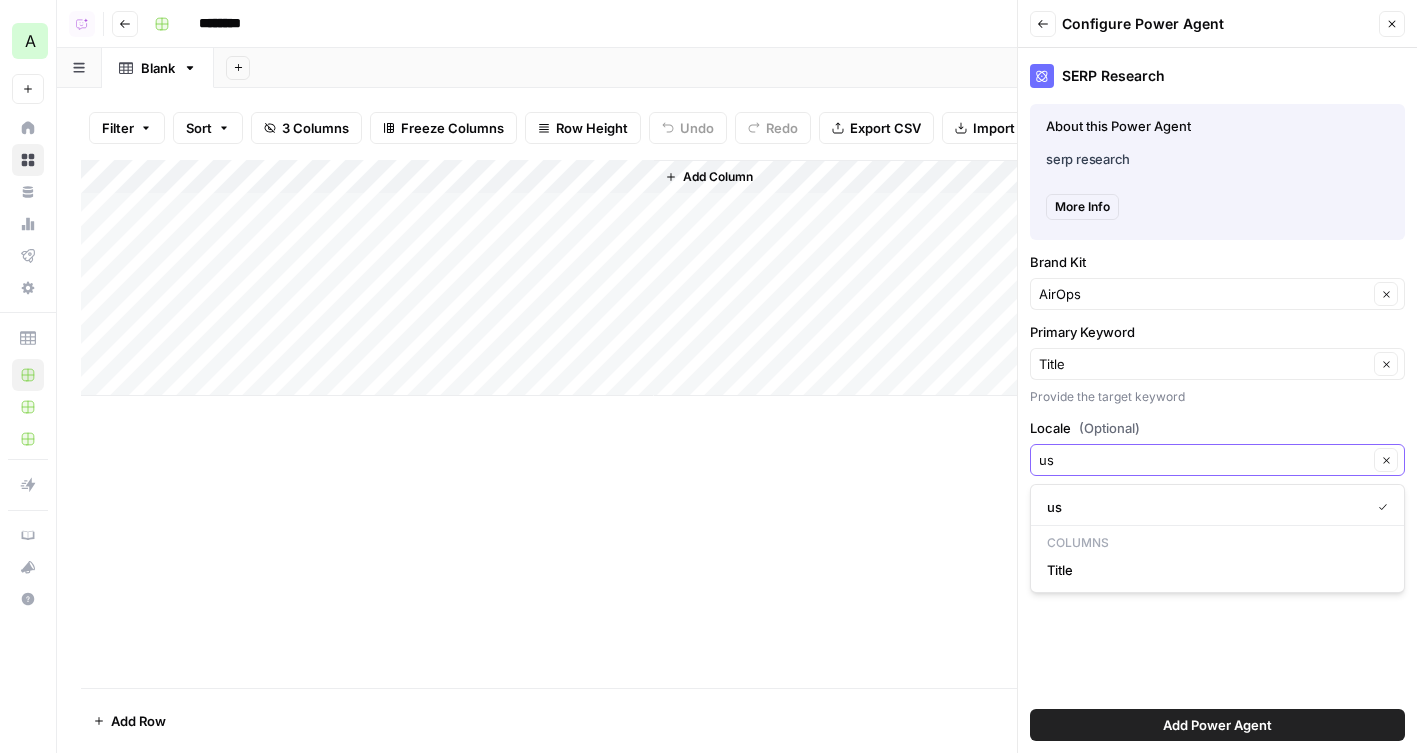 click on "us" at bounding box center [1203, 460] 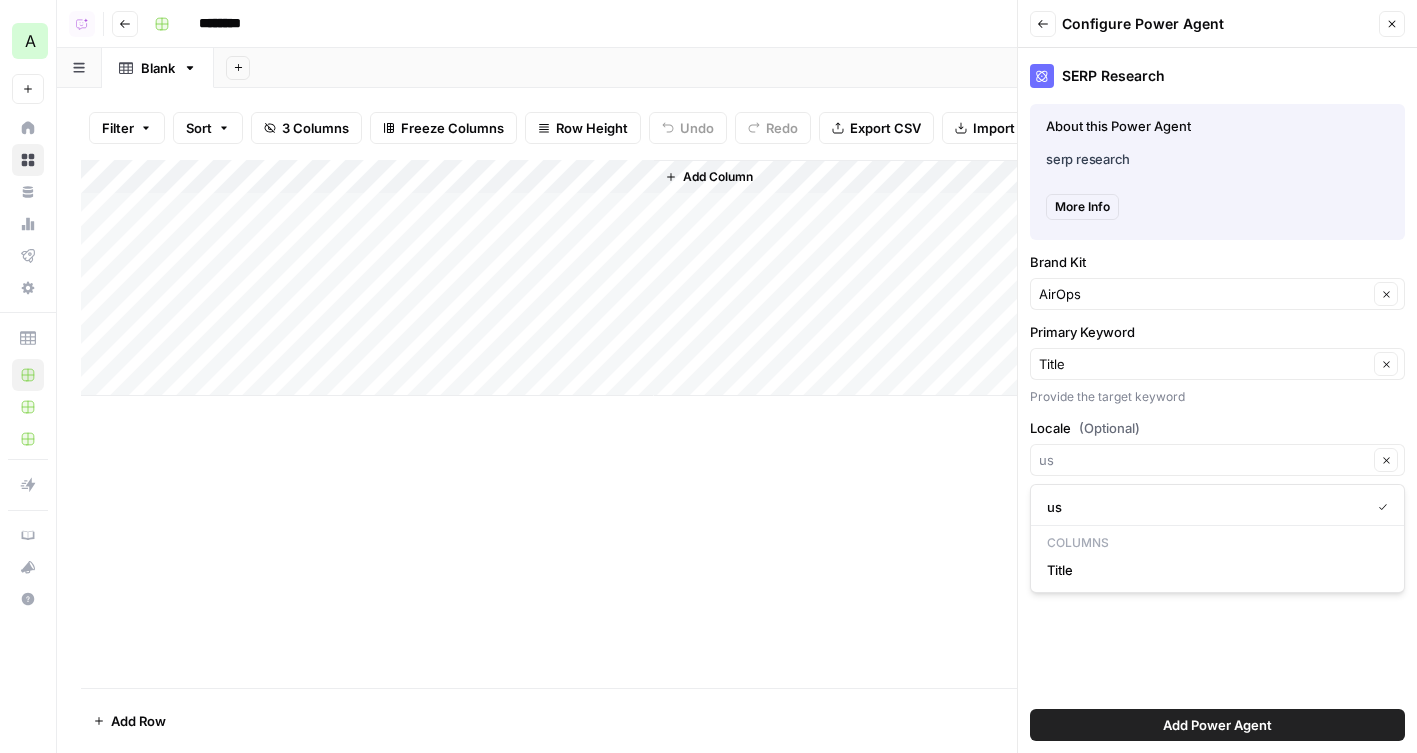 type on "us" 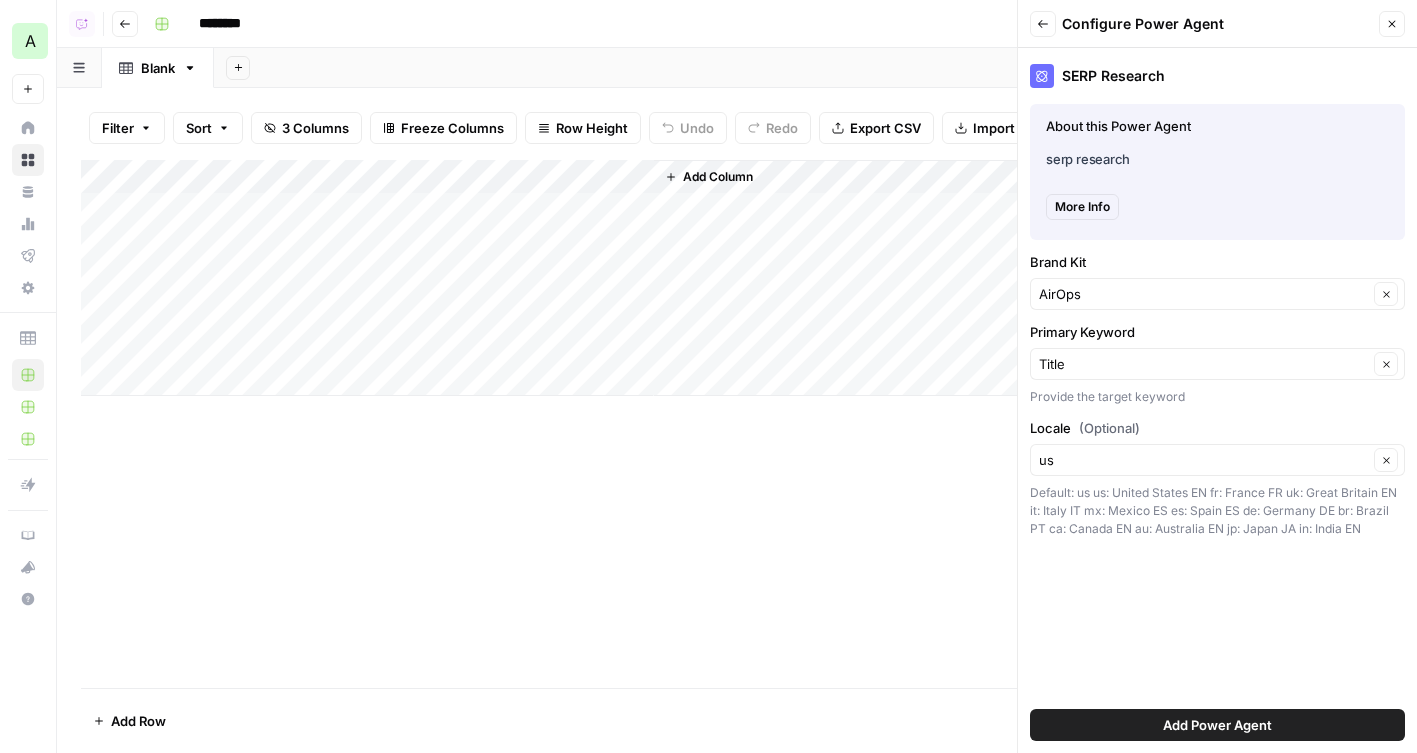 click on "Locale   (Optional)" at bounding box center (1217, 428) 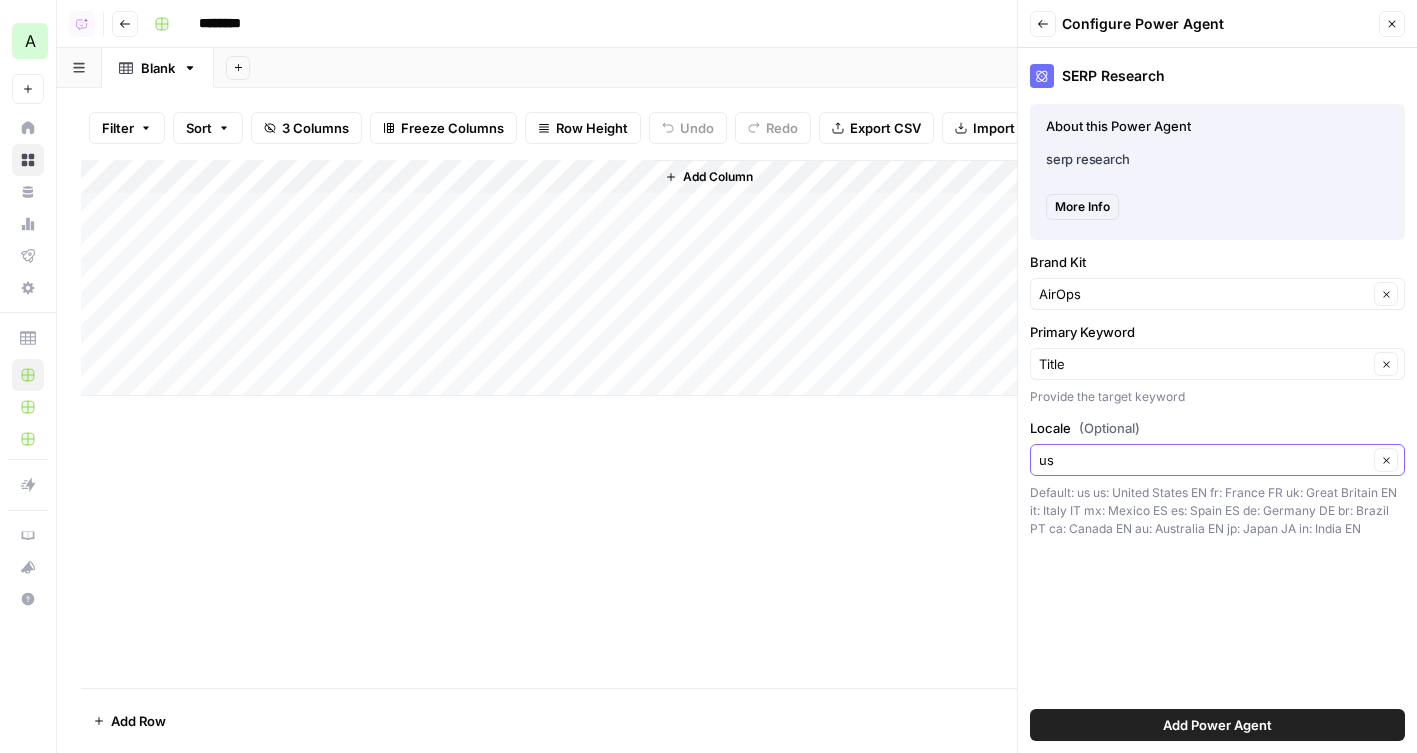 click on "us" at bounding box center (1203, 460) 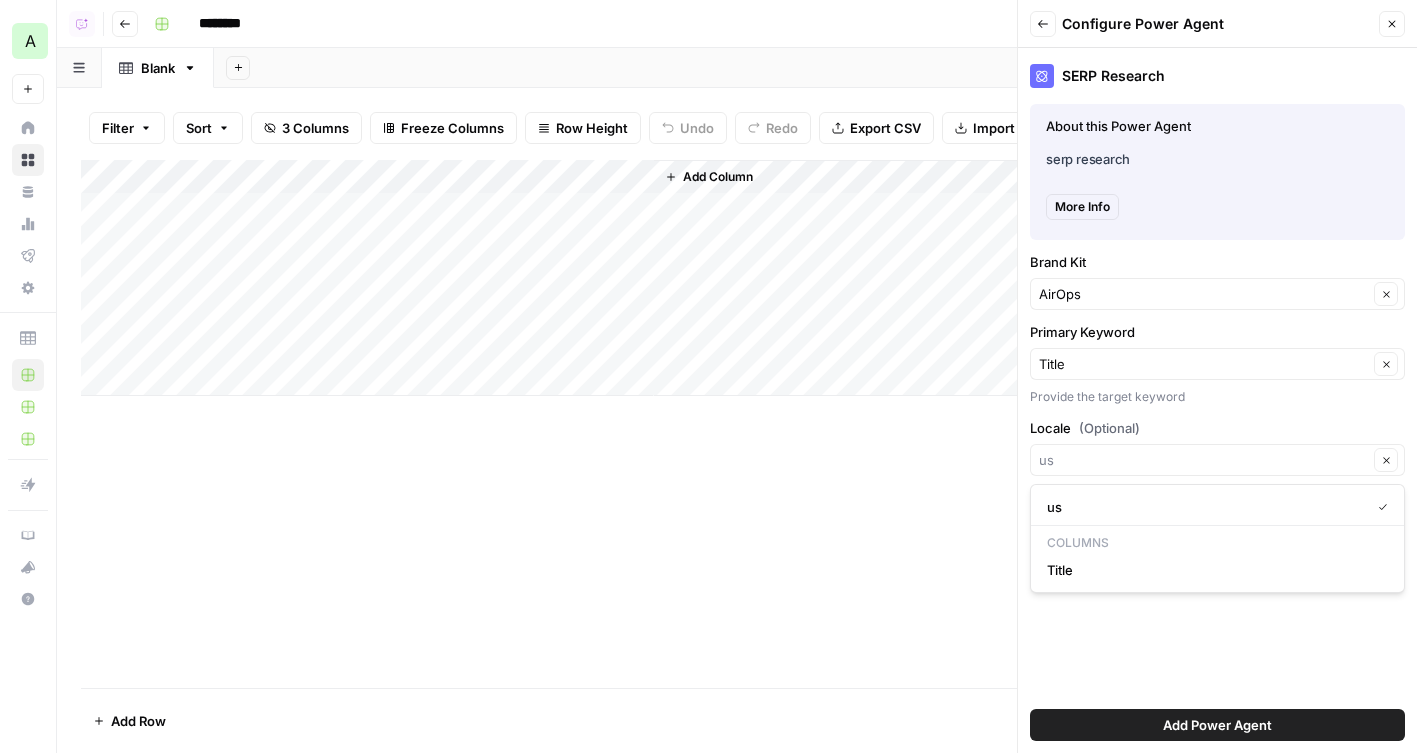 type on "us" 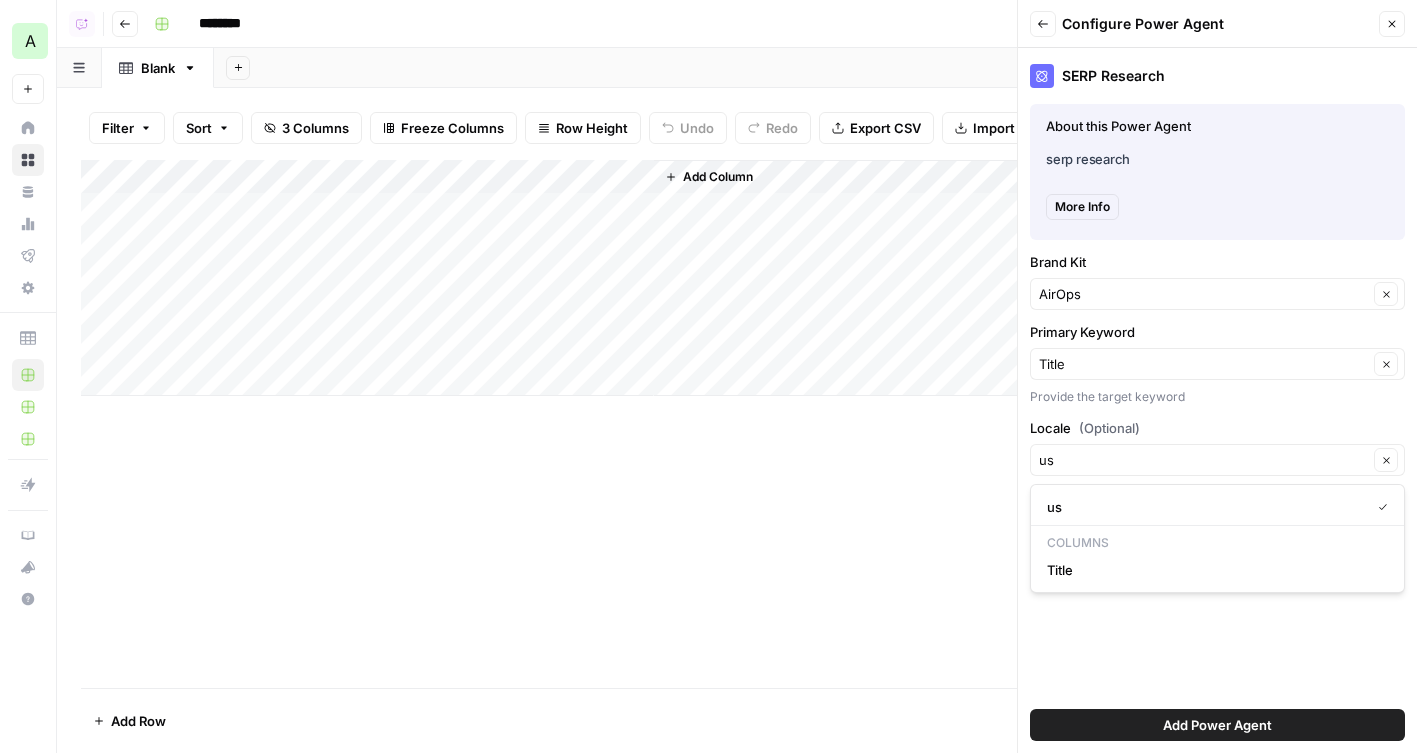 click on "SERP Research About this Power Agent serp research More Info About this Power Agent serp research About this Power Agent serp research Brand Kit AirOps Clear Primary Keyword Title Clear Provide the target keyword Locale   (Optional) us Clear Default: us
us: United States EN
fr: France FR
uk: Great Britain EN
it: Italy IT
mx: Mexico ES
es: Spain ES
de: Germany DE
br: Brazil PT
ca: Canada EN
au: Australia EN
jp: Japan JA
in: India EN Add Power Agent" at bounding box center (1217, 400) 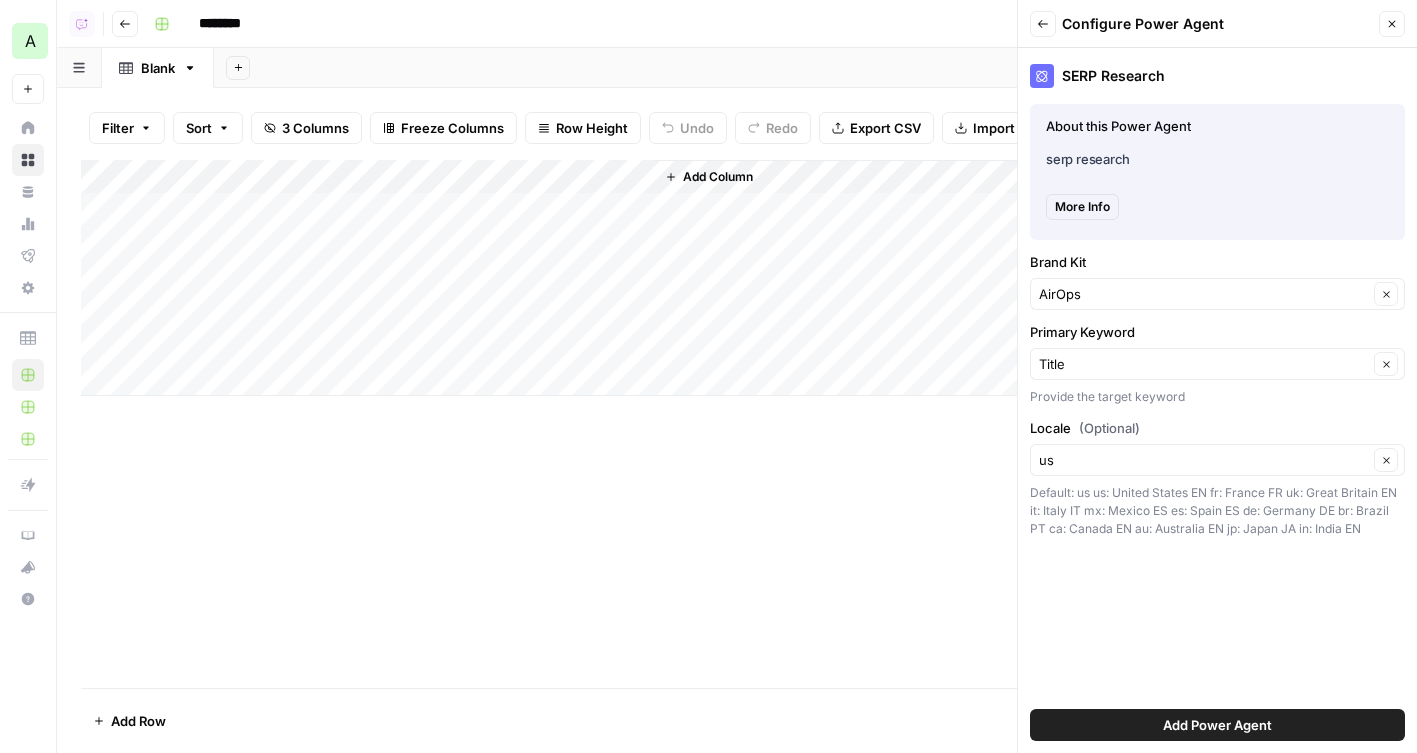 click on "Close" at bounding box center (1392, 24) 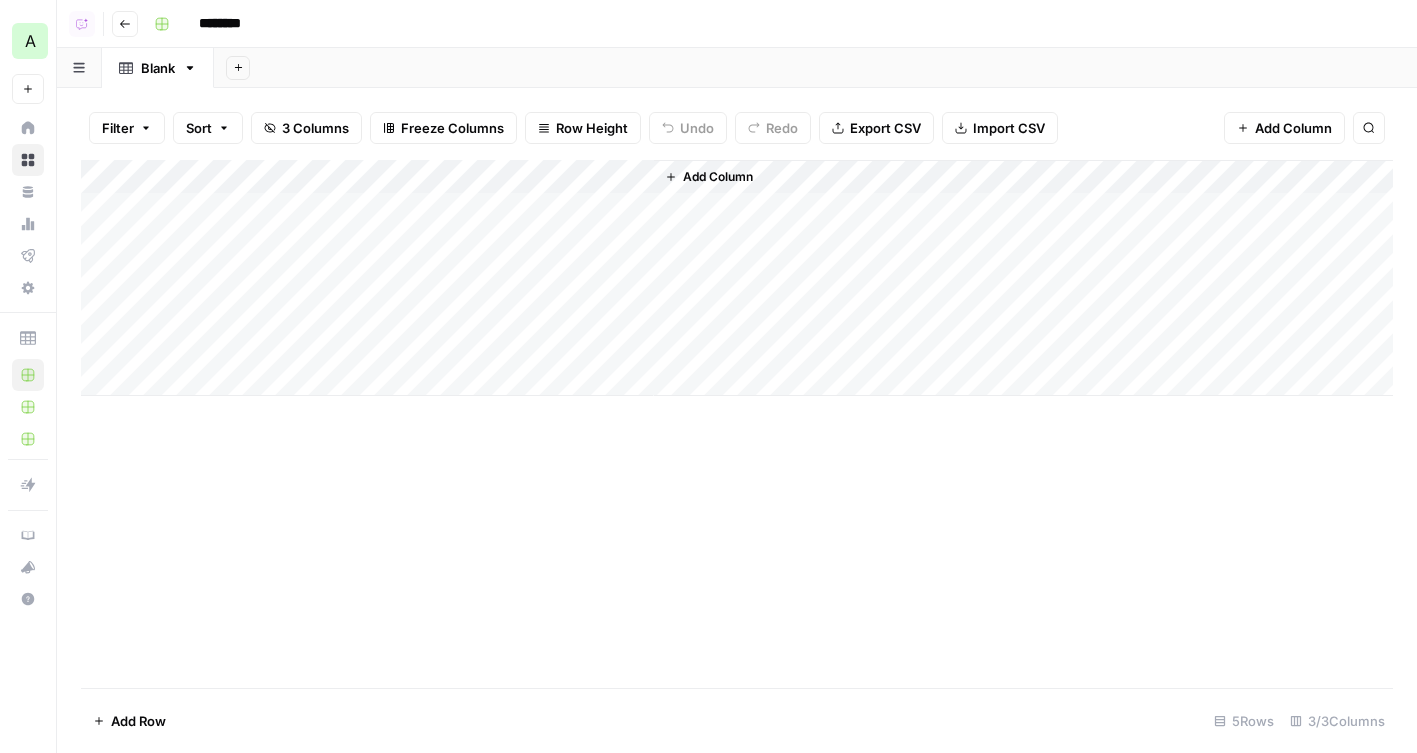 click on "Add Column" at bounding box center (718, 177) 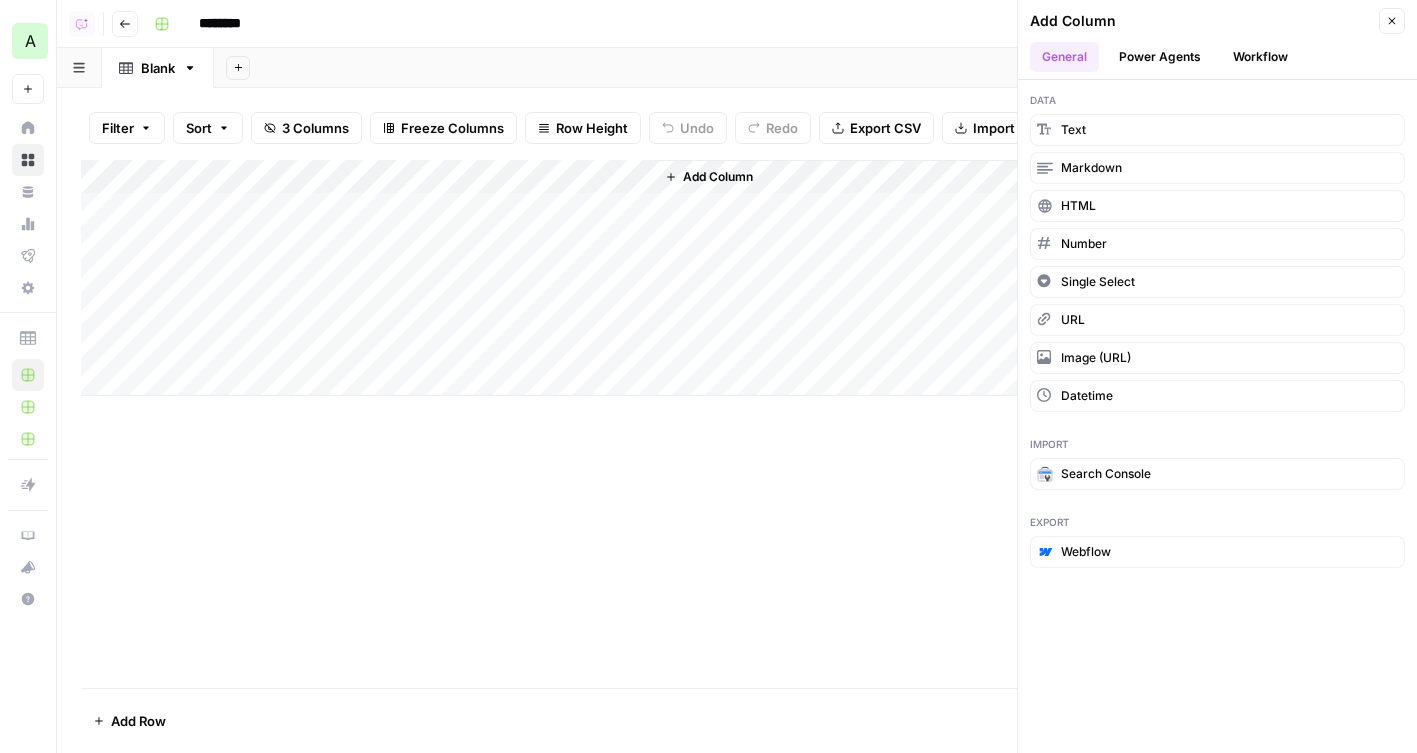 click on "Workflow" at bounding box center [1260, 57] 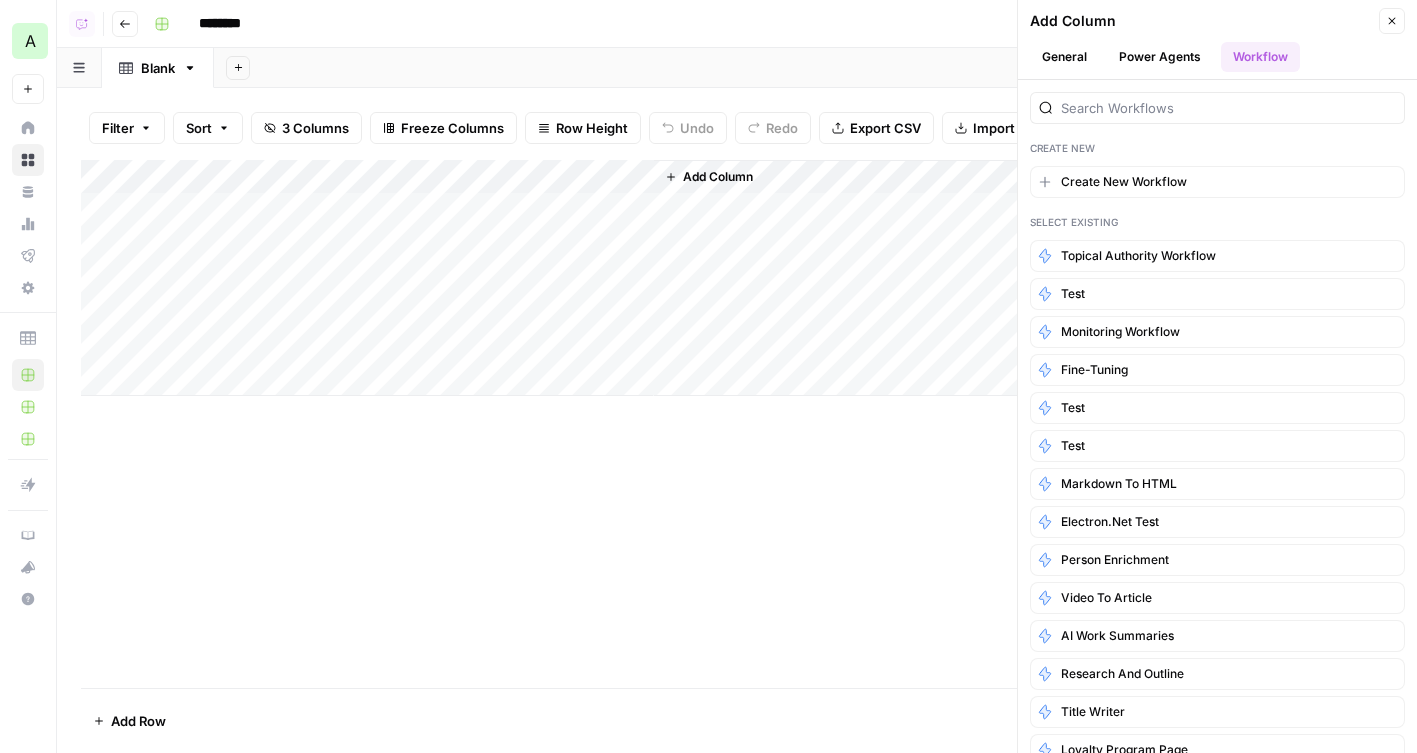 click on "Add Column Close General Power Agents Workflow" at bounding box center (1217, 40) 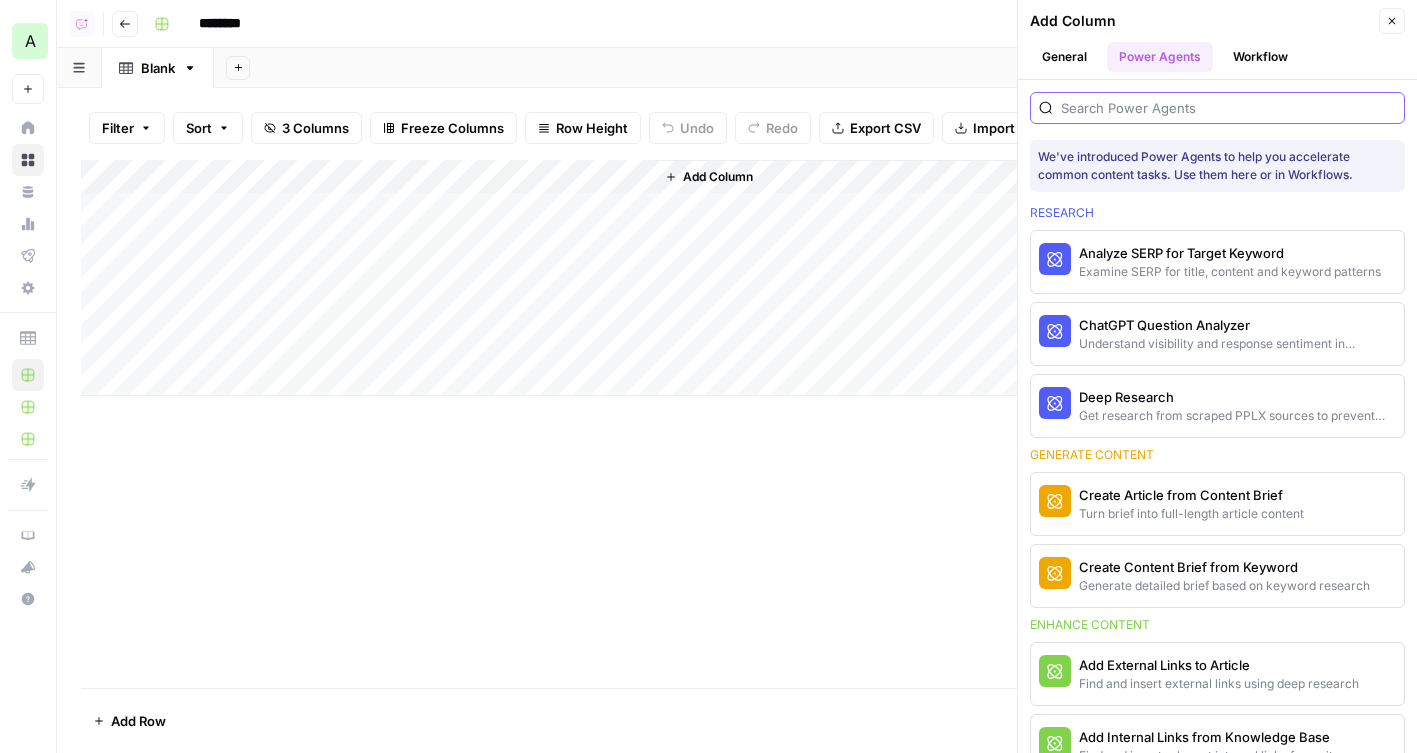 click at bounding box center (1228, 108) 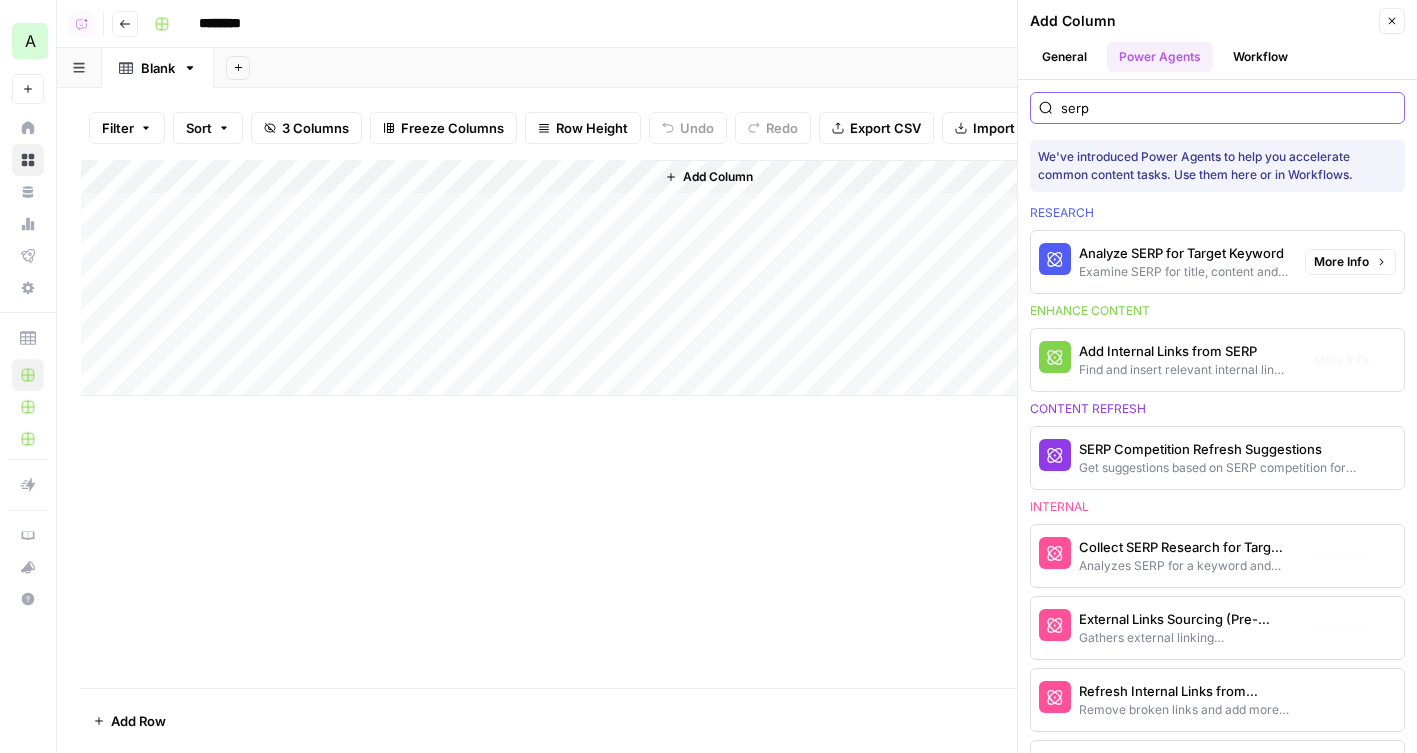 scroll, scrollTop: 125, scrollLeft: 0, axis: vertical 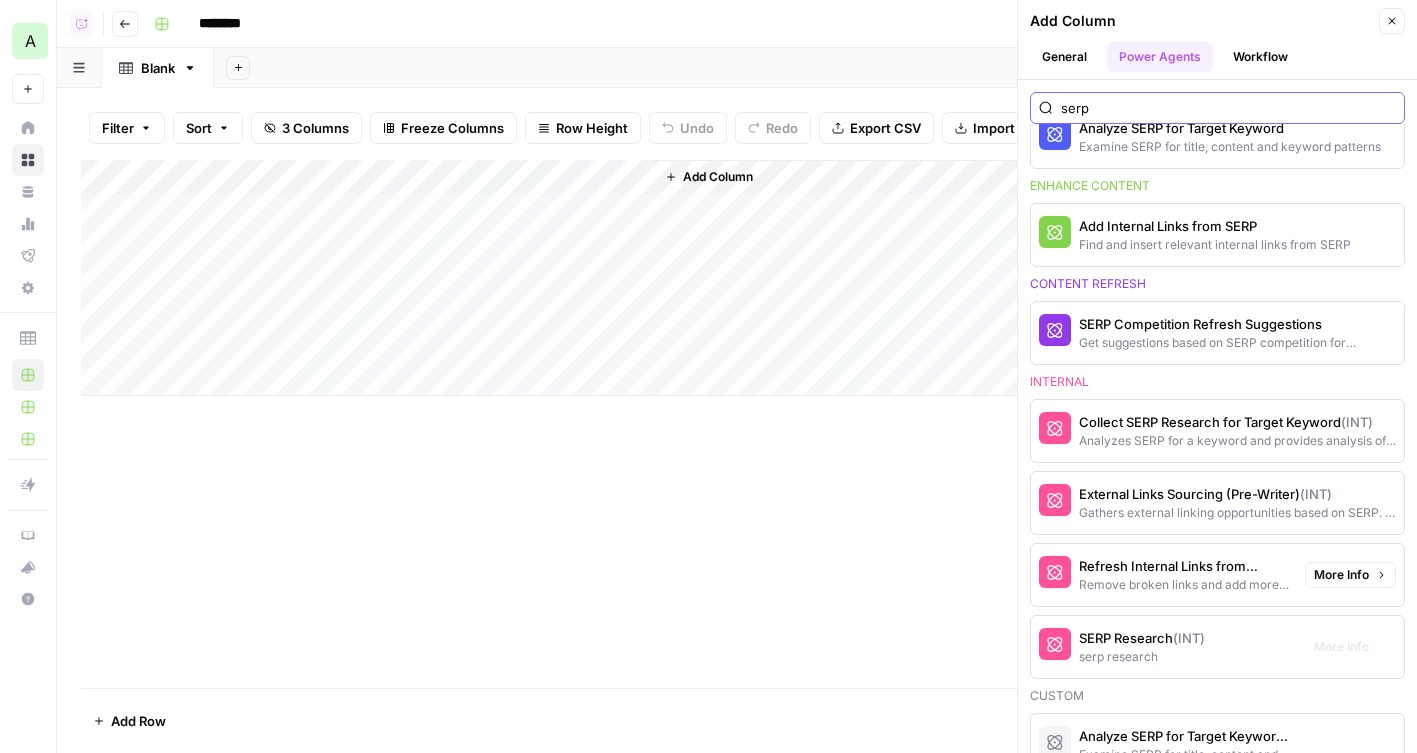 type on "serp" 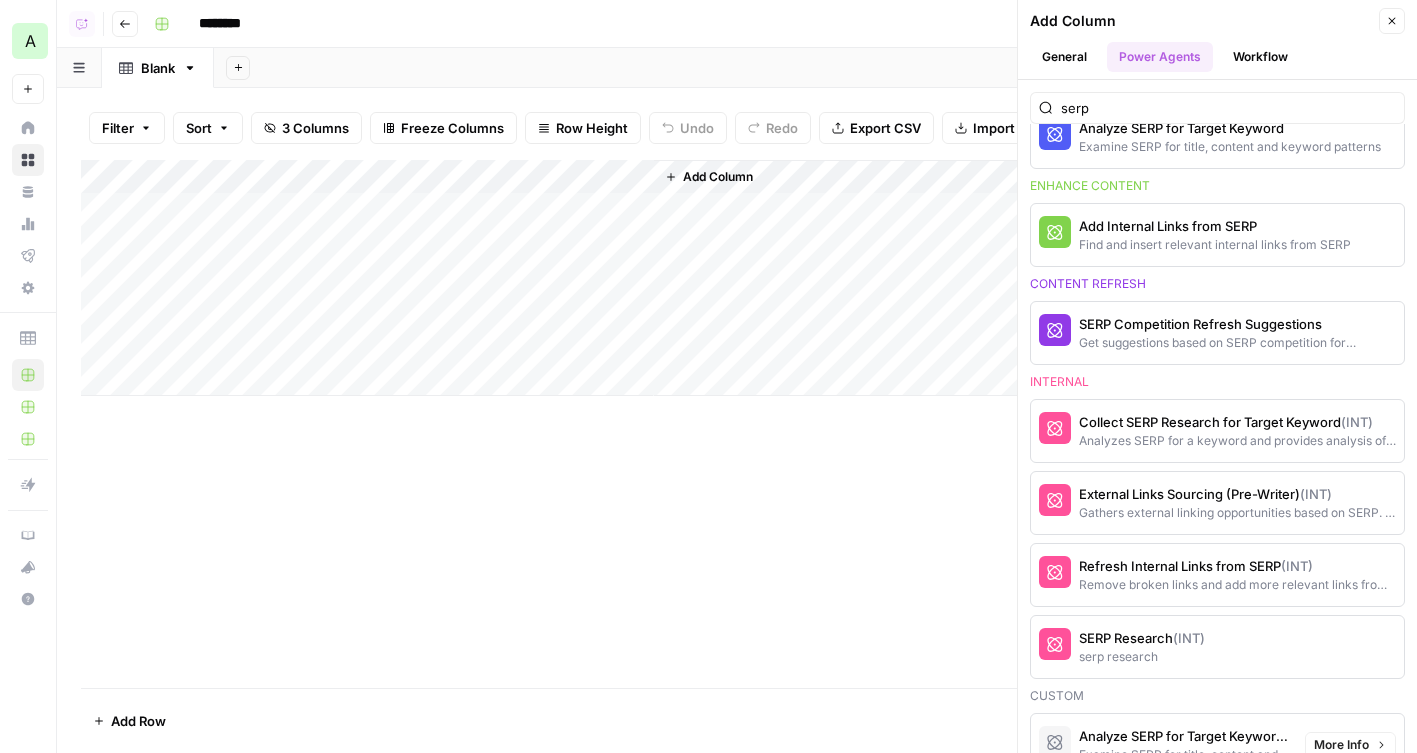 click on "SERP Research  (INT)" at bounding box center [1142, 638] 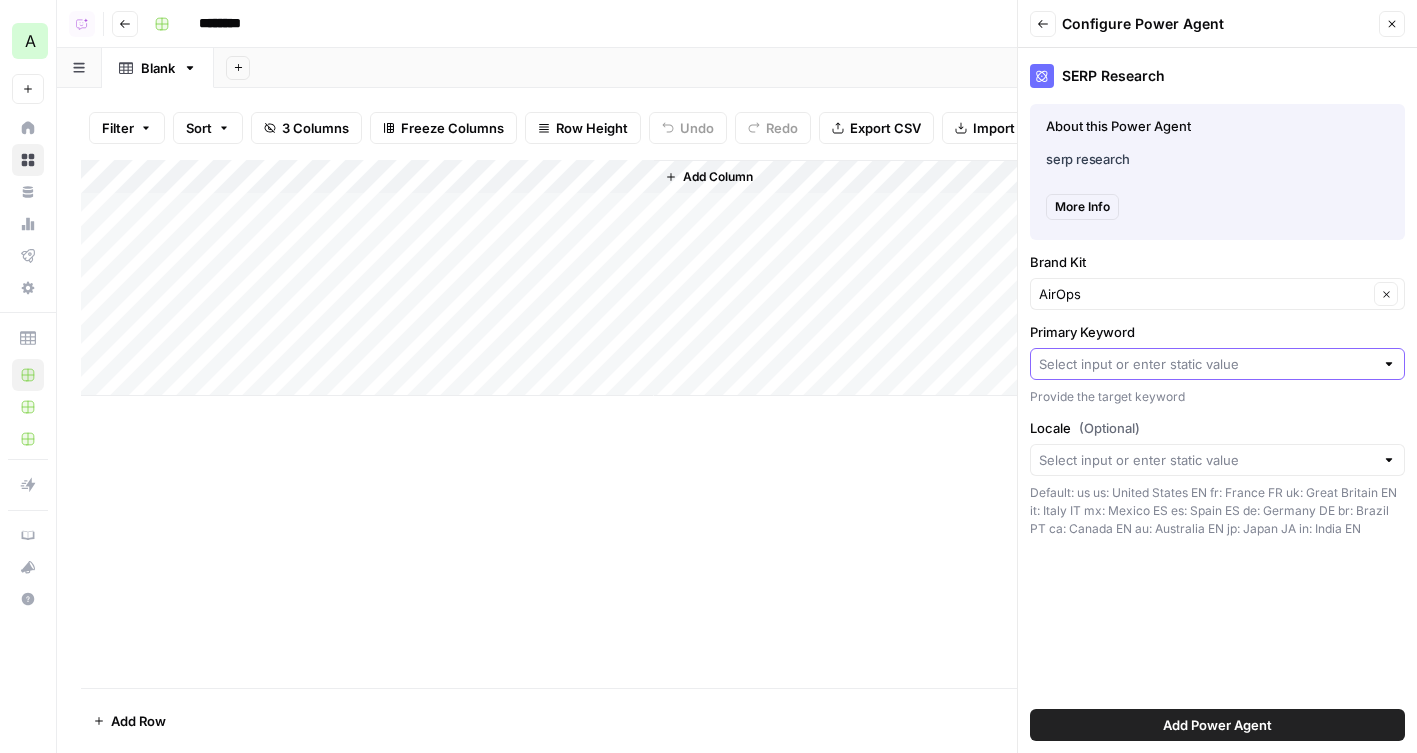 click on "Primary Keyword" at bounding box center [1206, 364] 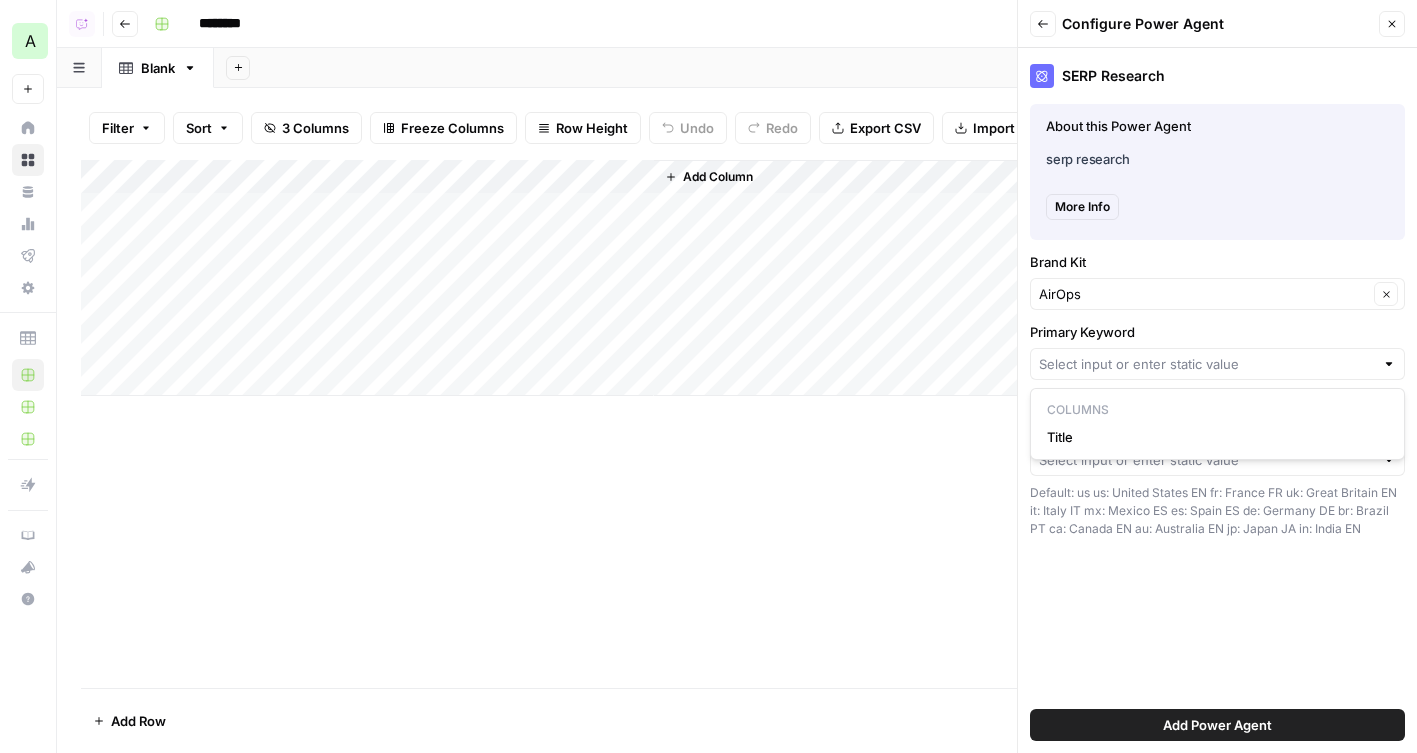 click on "Title" at bounding box center [1213, 437] 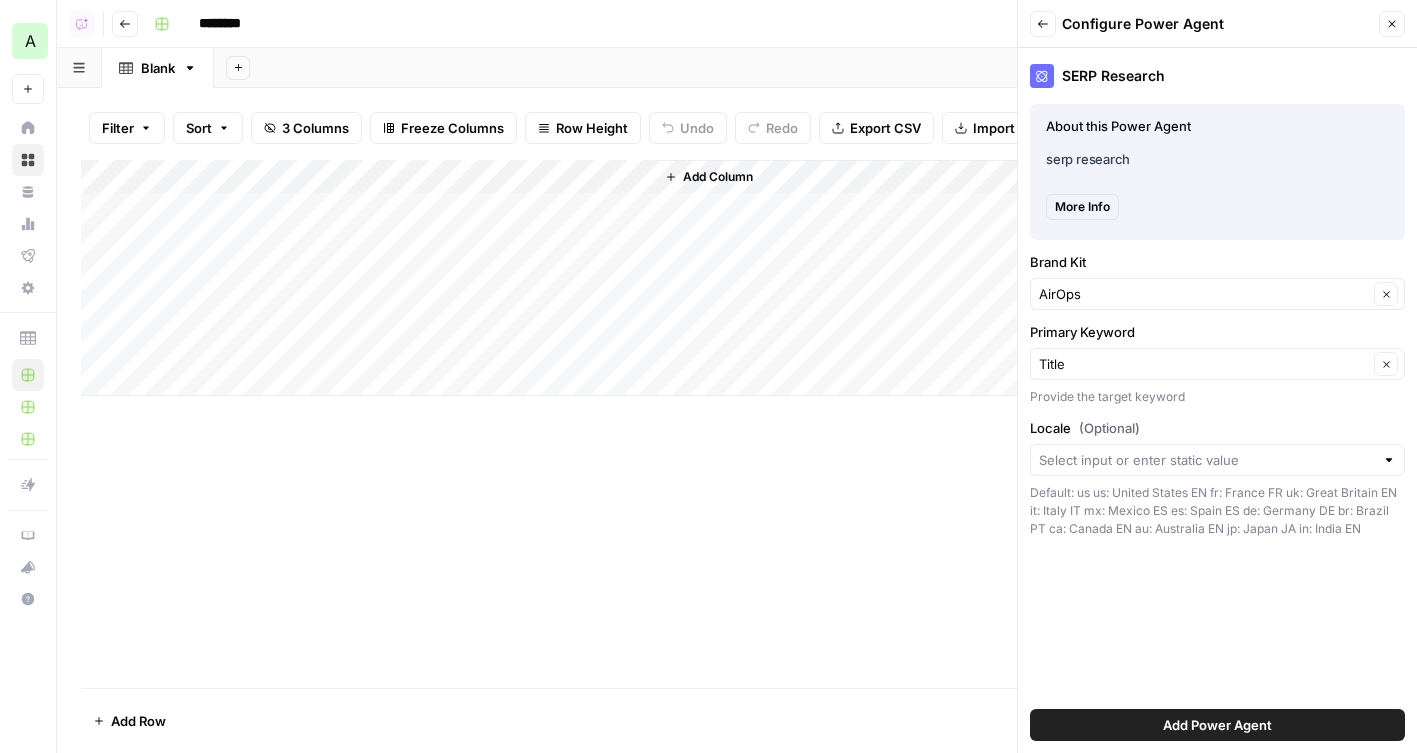 click at bounding box center (1217, 460) 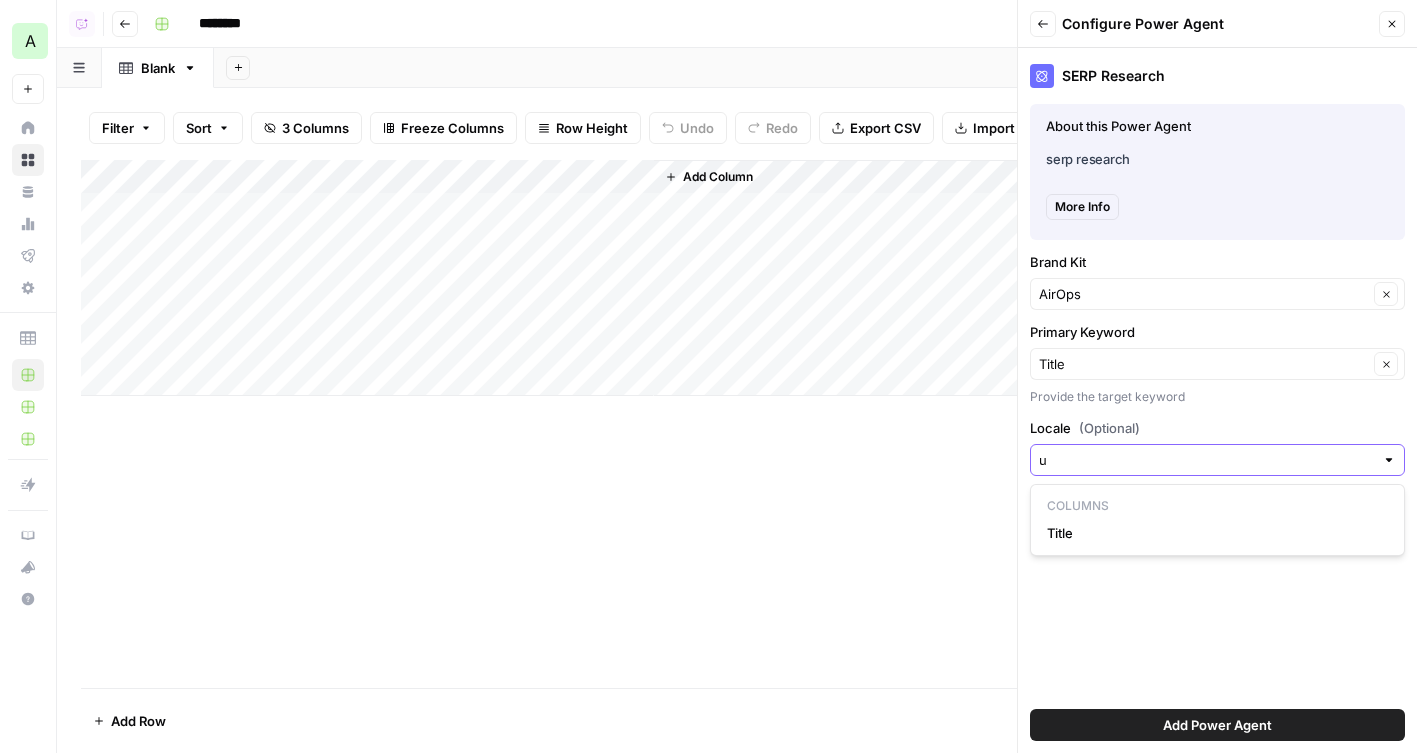type on "us" 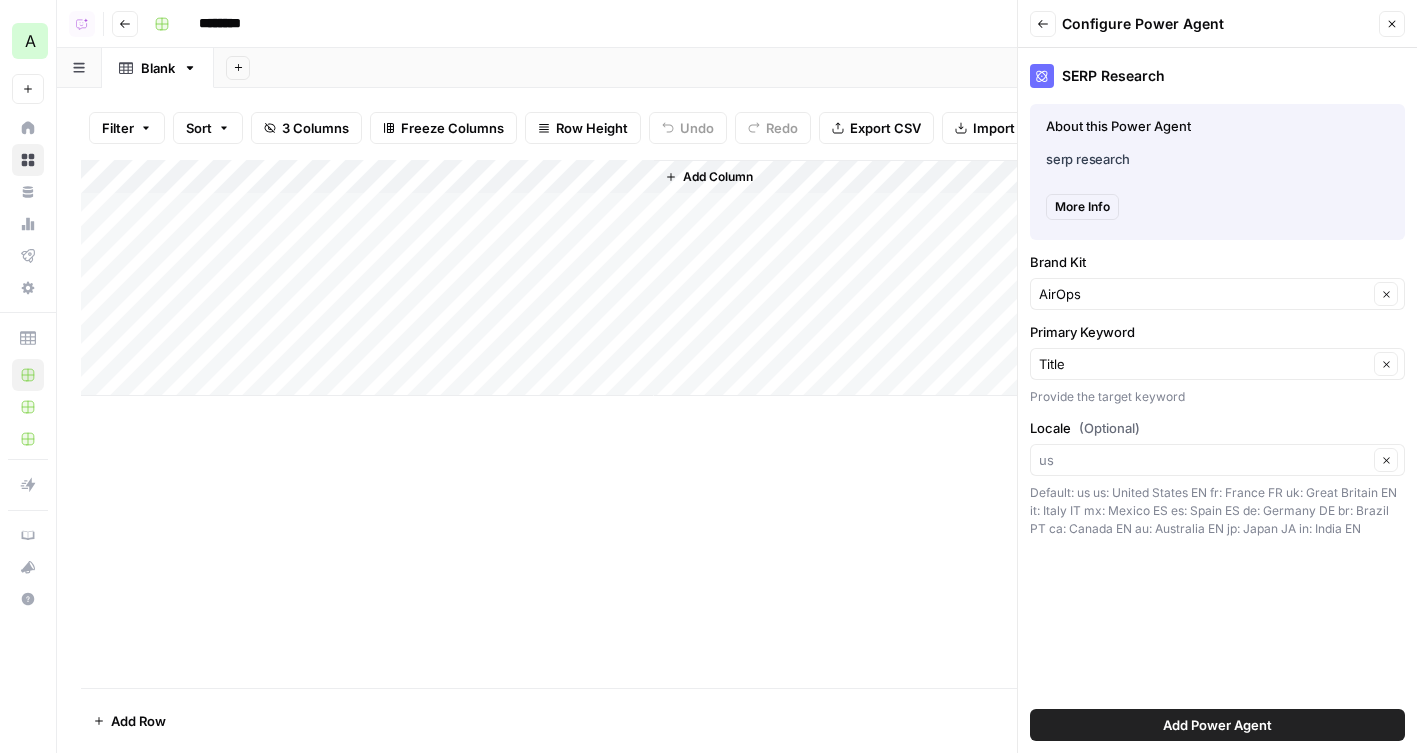 type on "us" 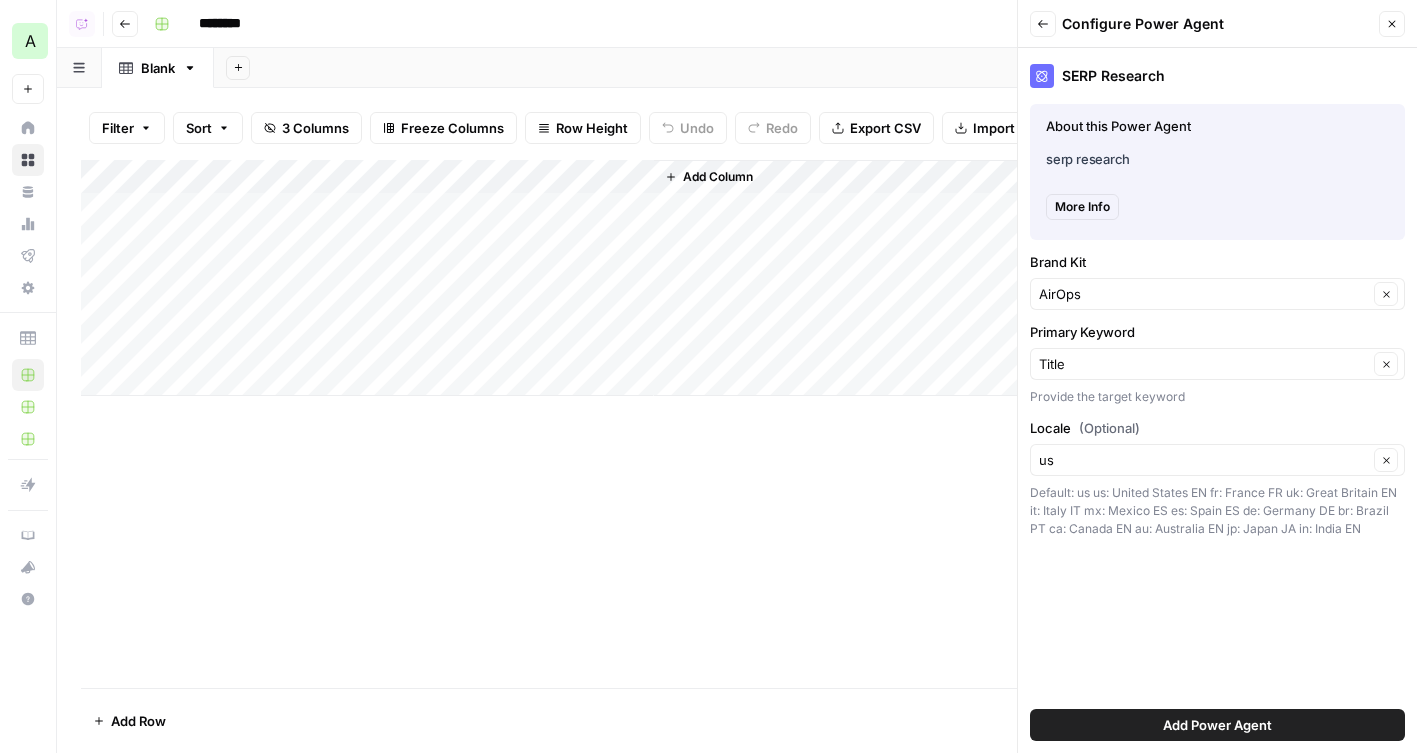 click on "us Clear" at bounding box center (1217, 460) 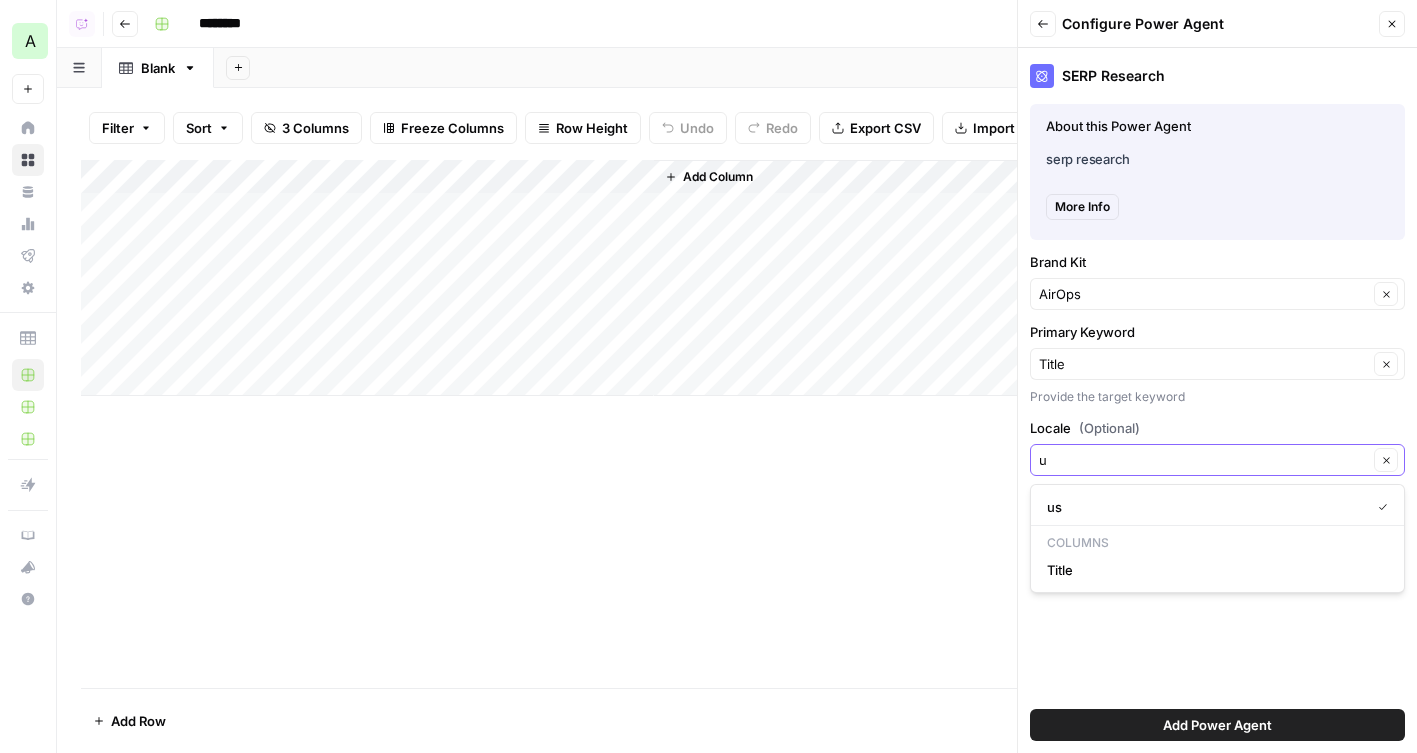 type on "us" 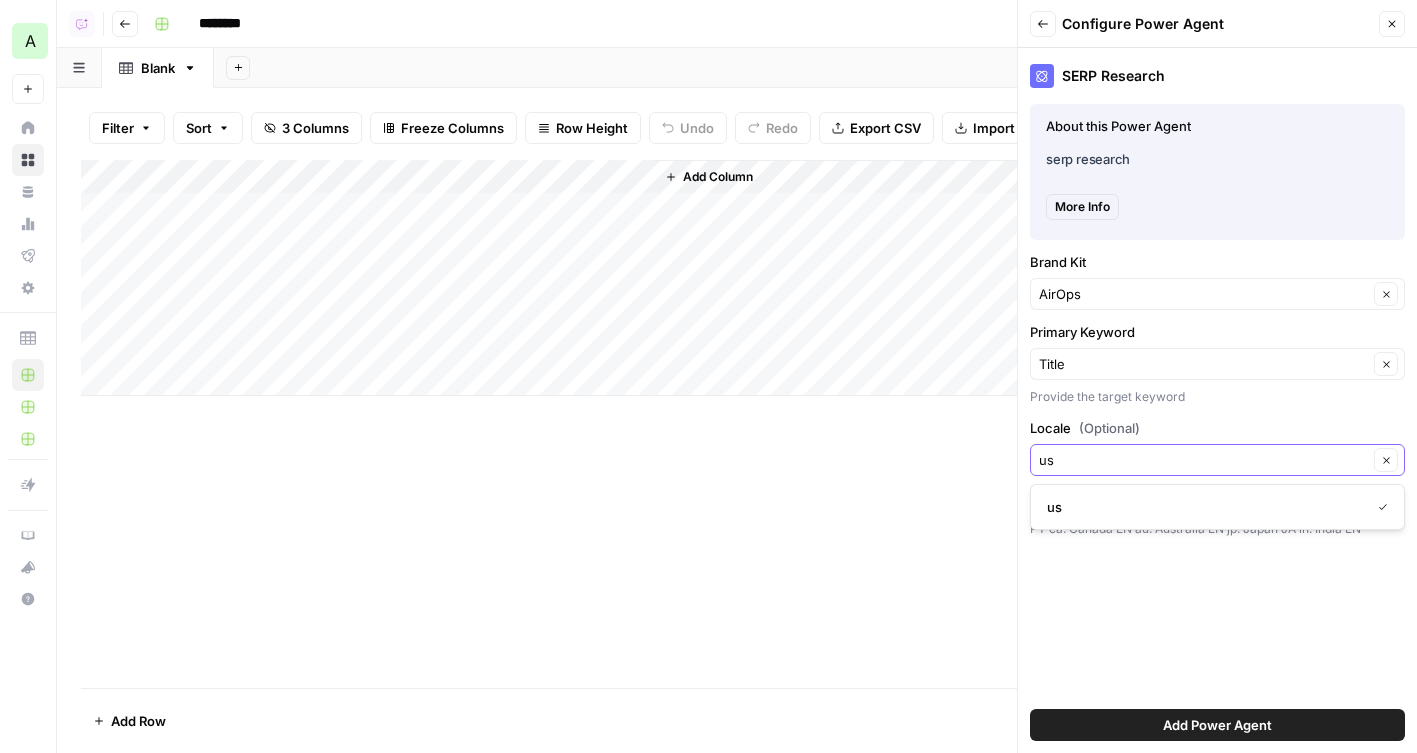 click on "Add Power Agent" at bounding box center [1217, 725] 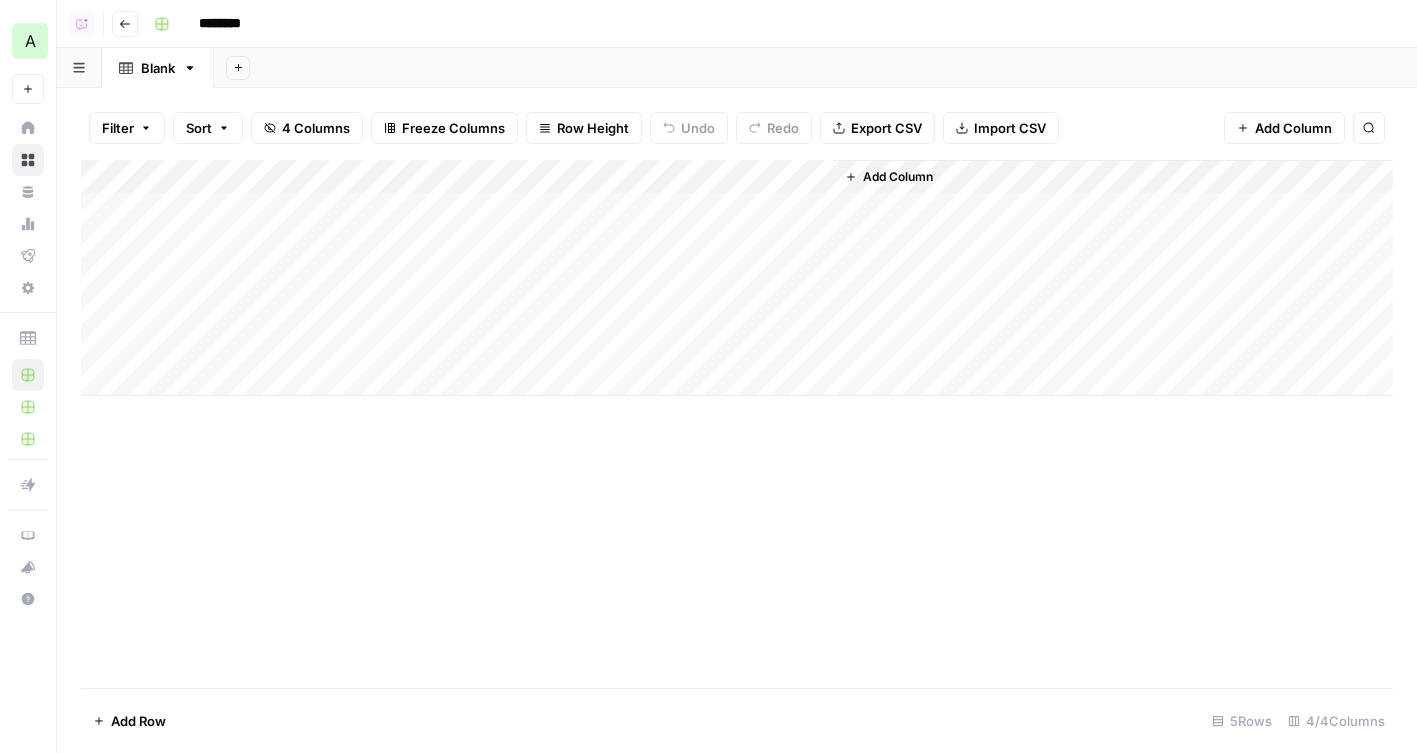click on "Add Column" at bounding box center [898, 177] 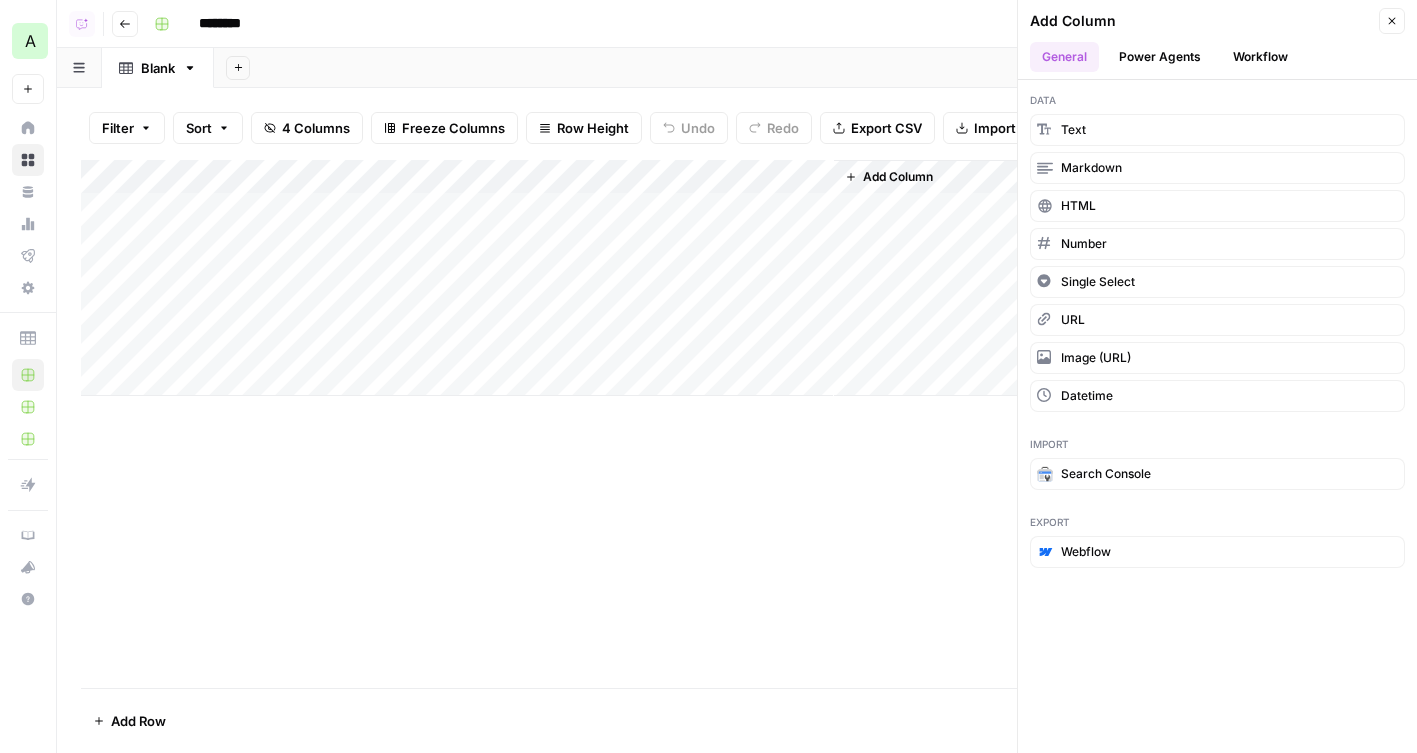 click on "Workflow" at bounding box center (1260, 57) 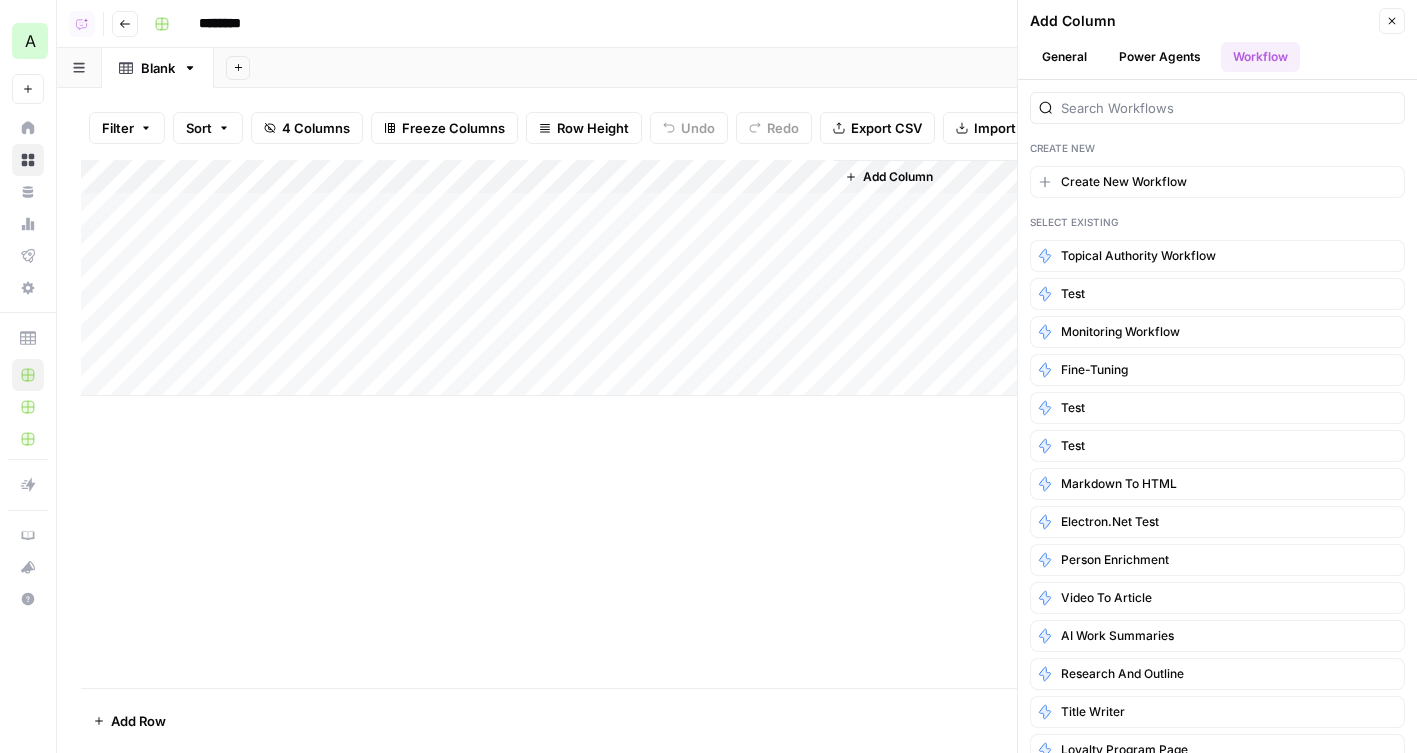 click on "Power Agents" at bounding box center (1160, 57) 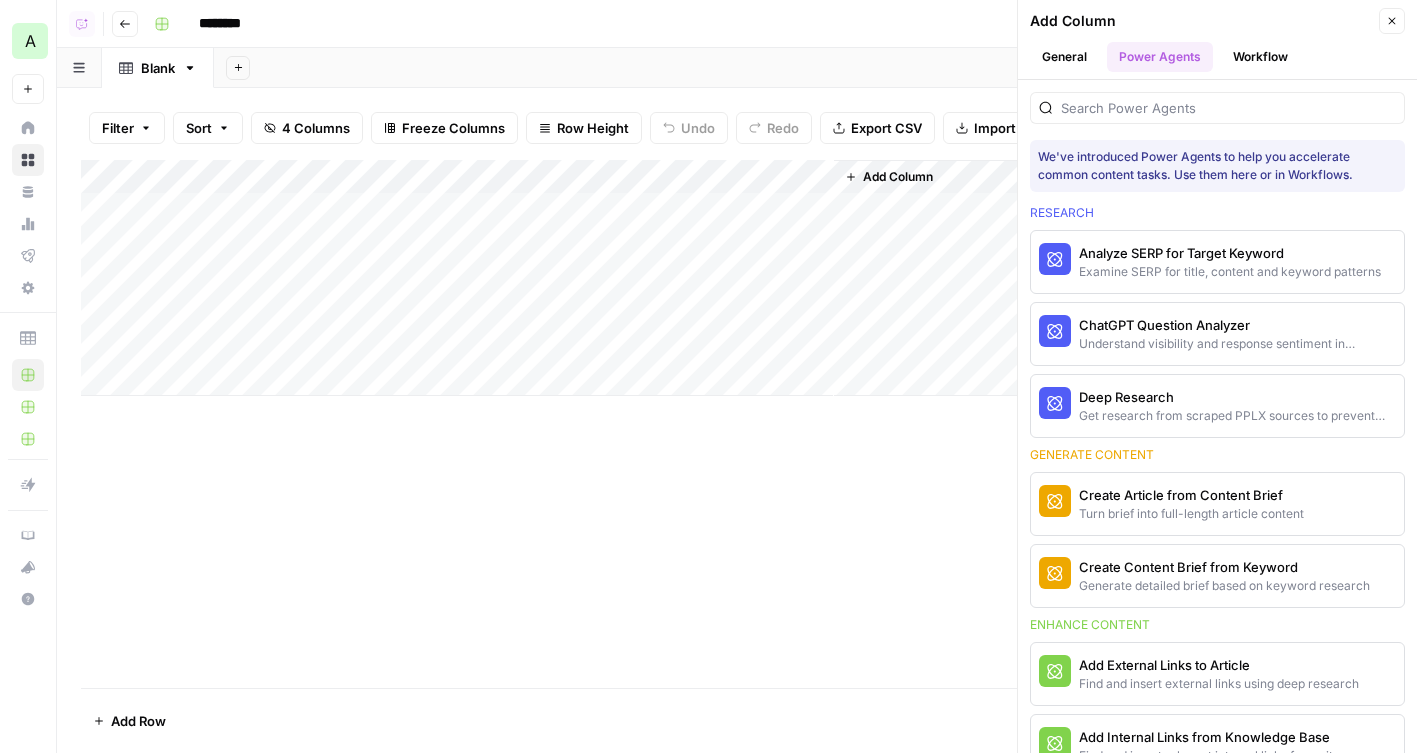 click at bounding box center [1217, 108] 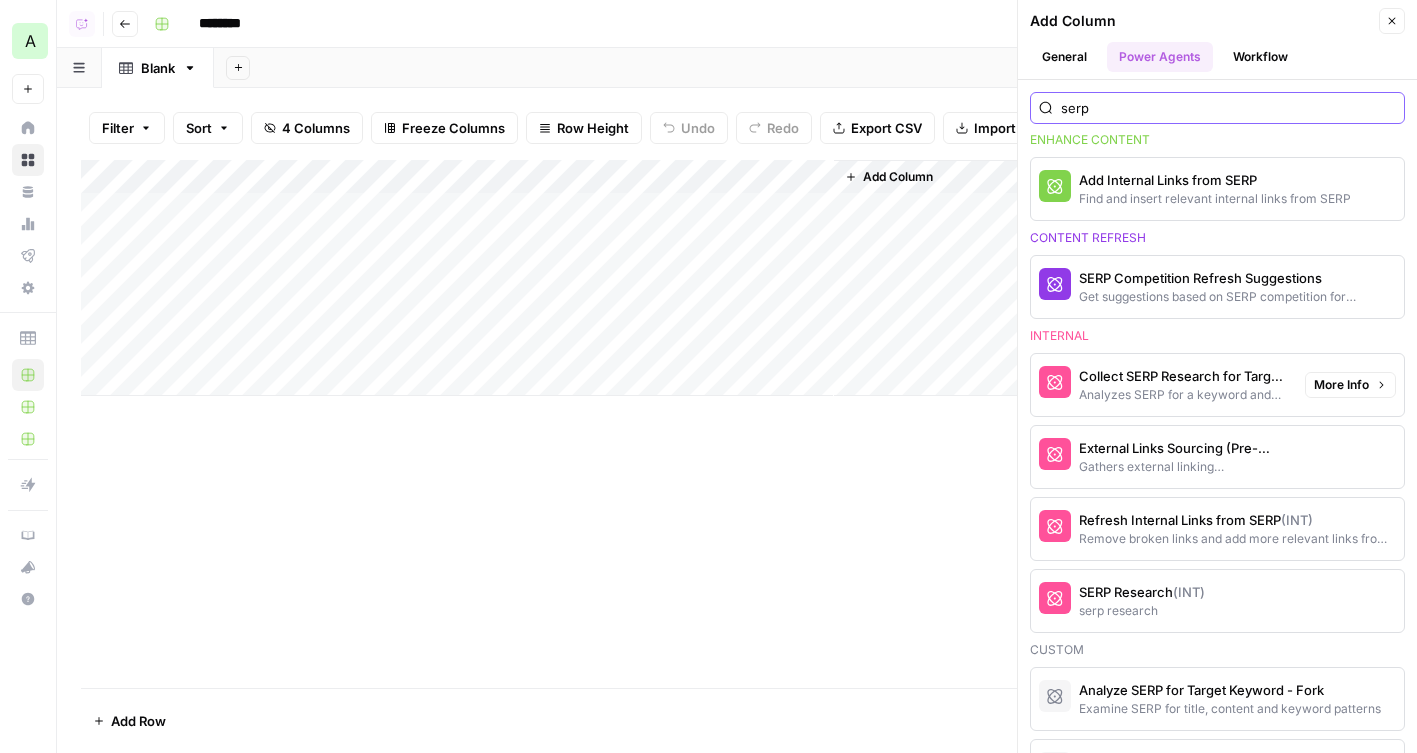 scroll, scrollTop: 233, scrollLeft: 0, axis: vertical 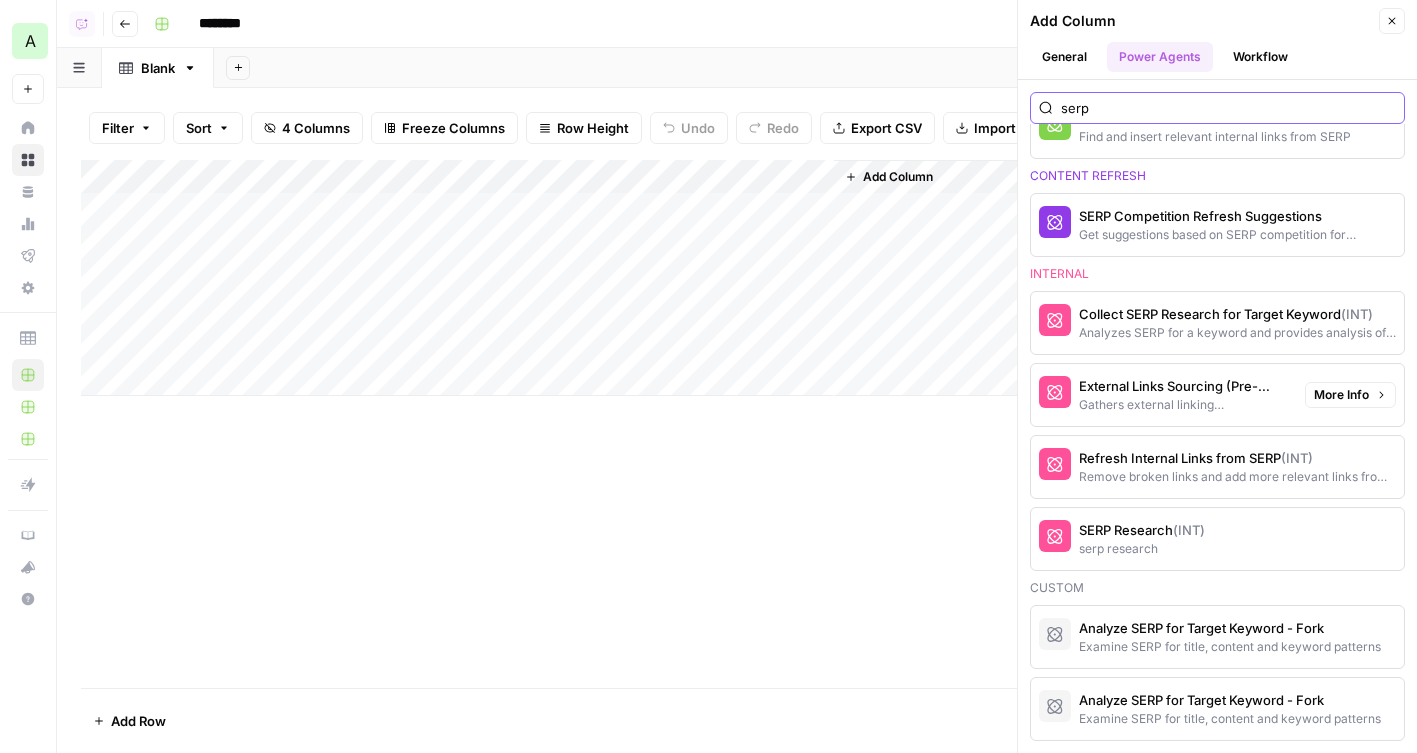 type on "serp" 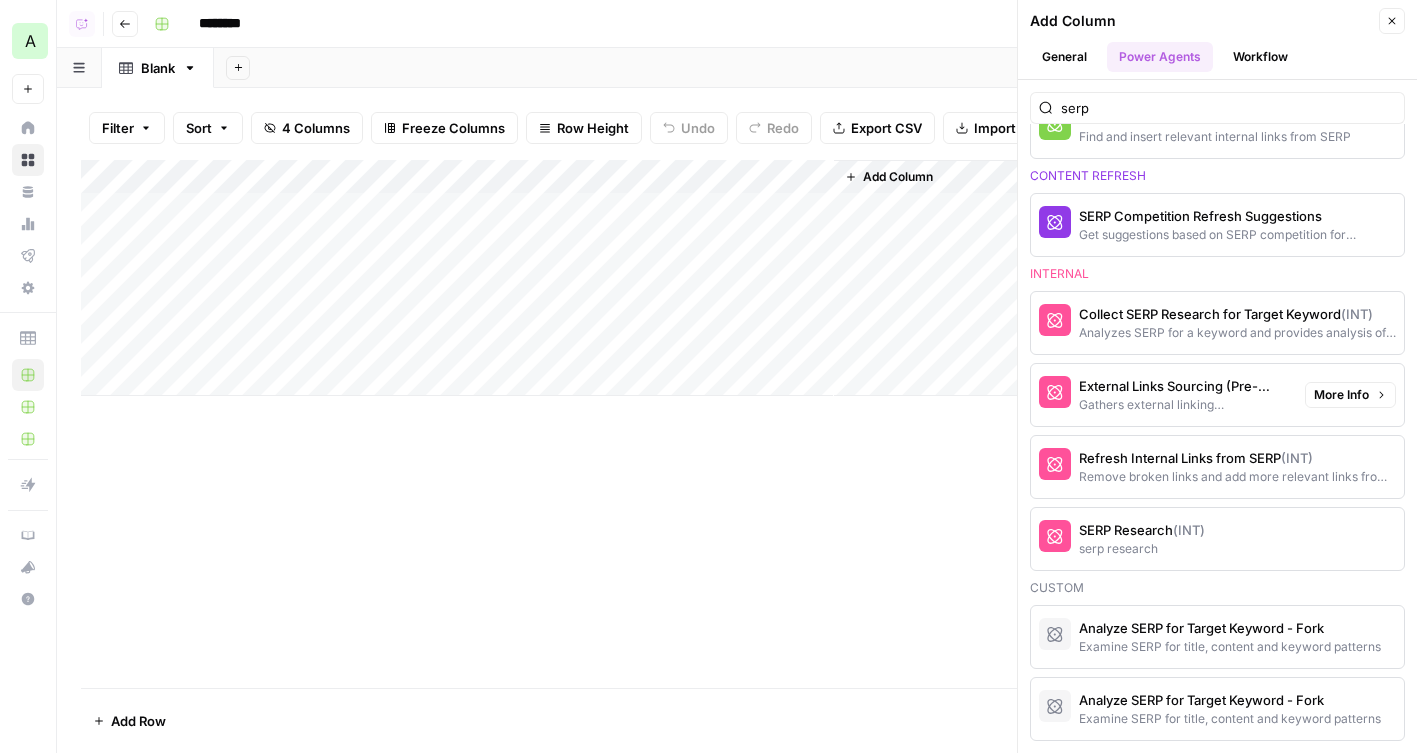 click on "serp research" at bounding box center (1142, 549) 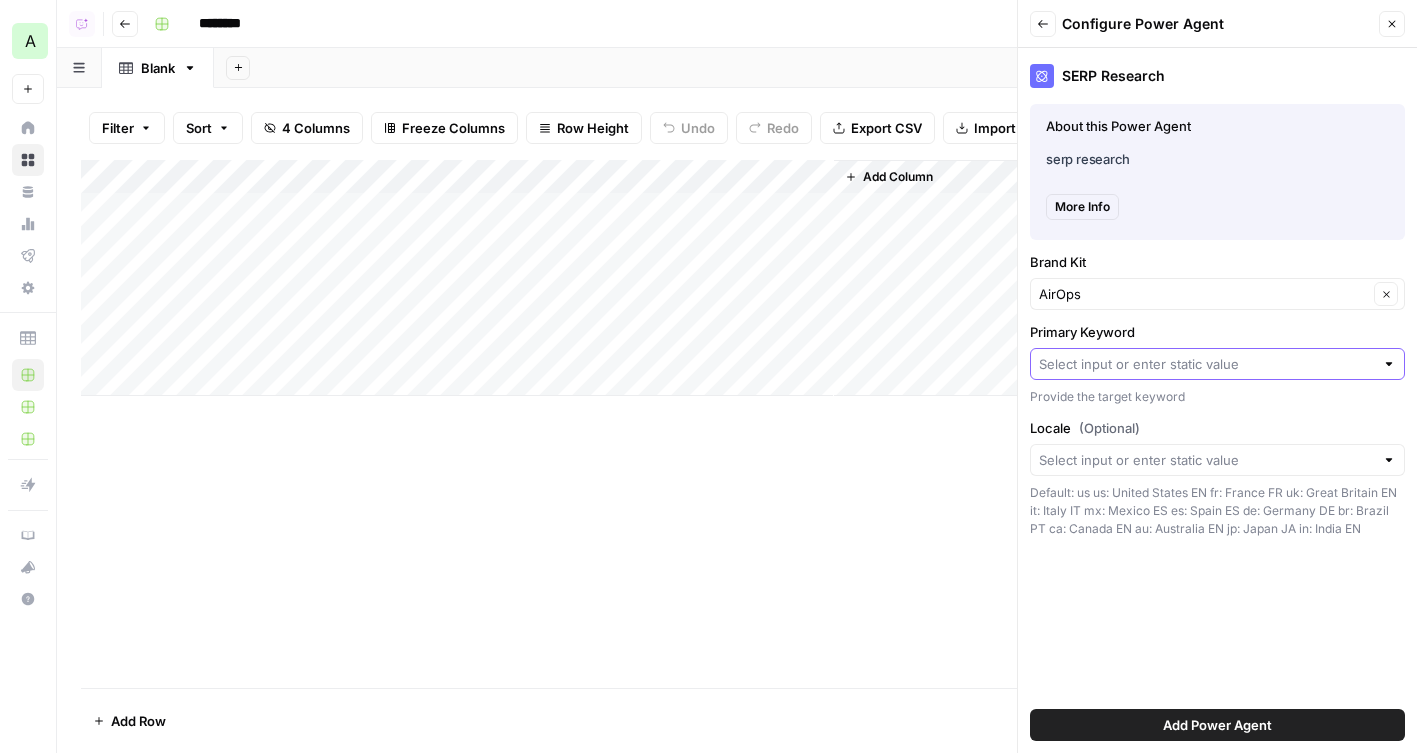 click on "Primary Keyword" at bounding box center [1206, 364] 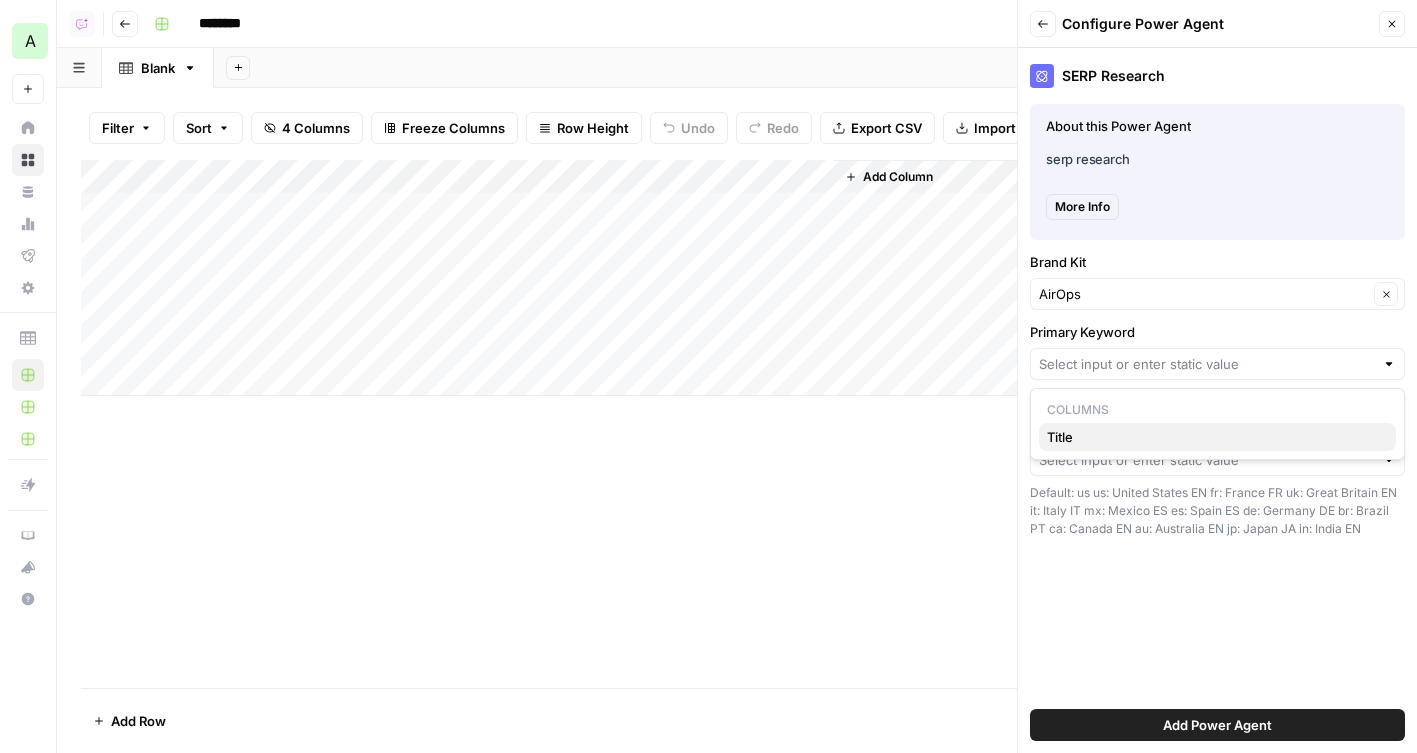 click on "Title" at bounding box center (1213, 437) 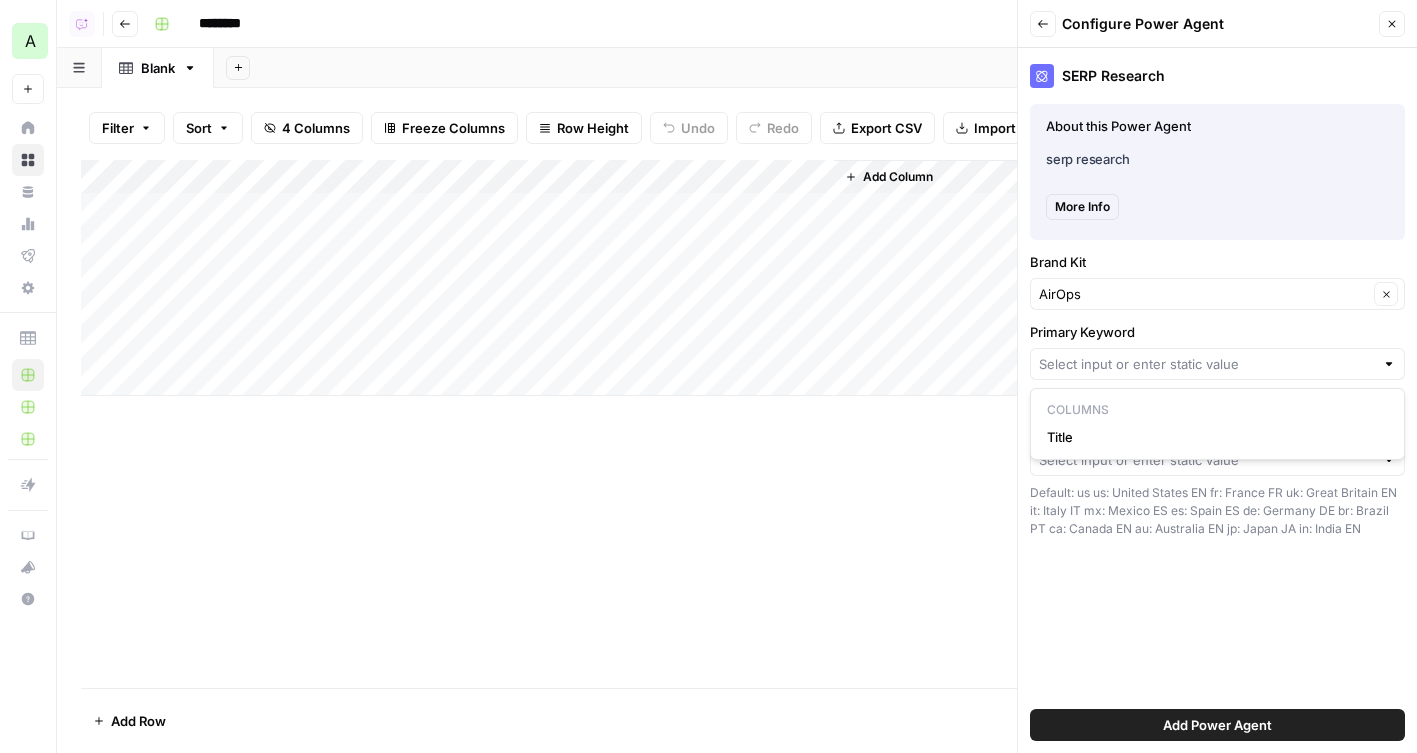 type on "Title" 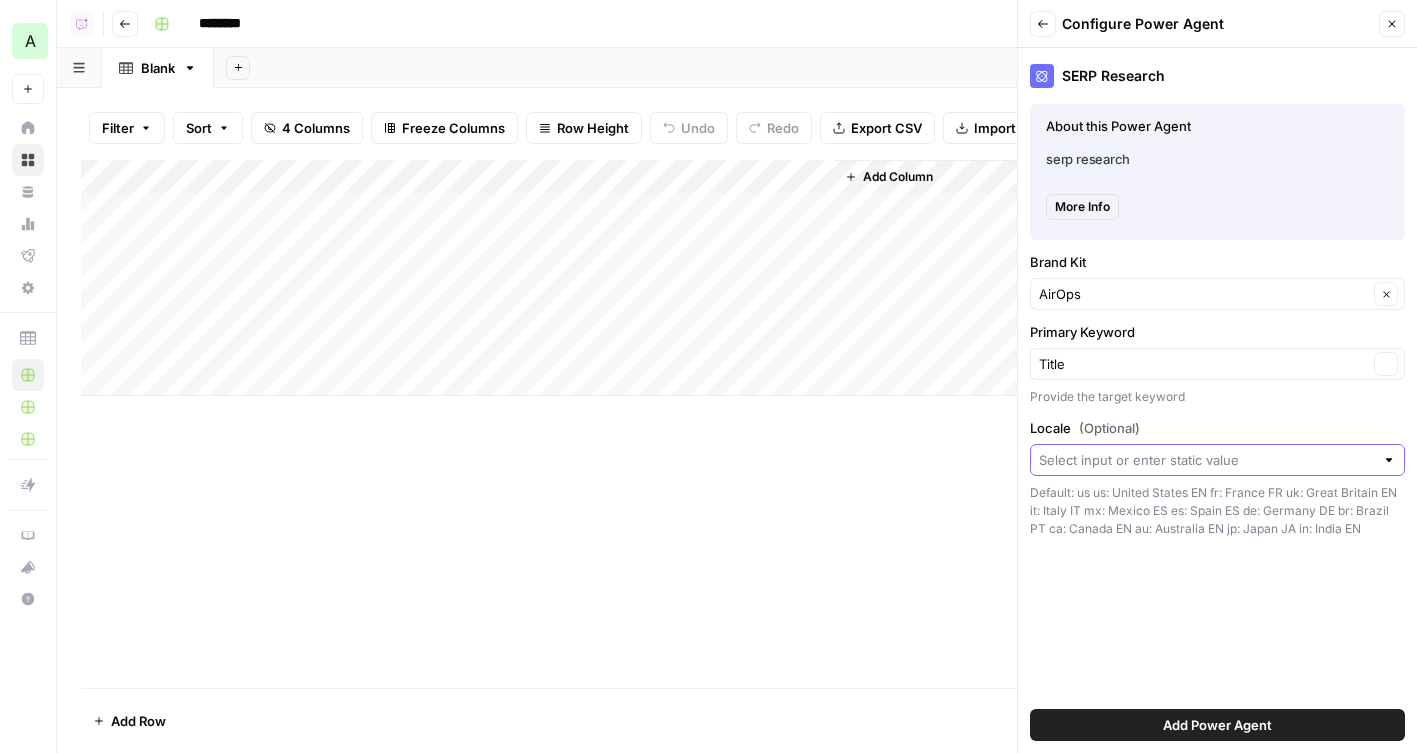 click on "Locale   (Optional)" at bounding box center [1206, 460] 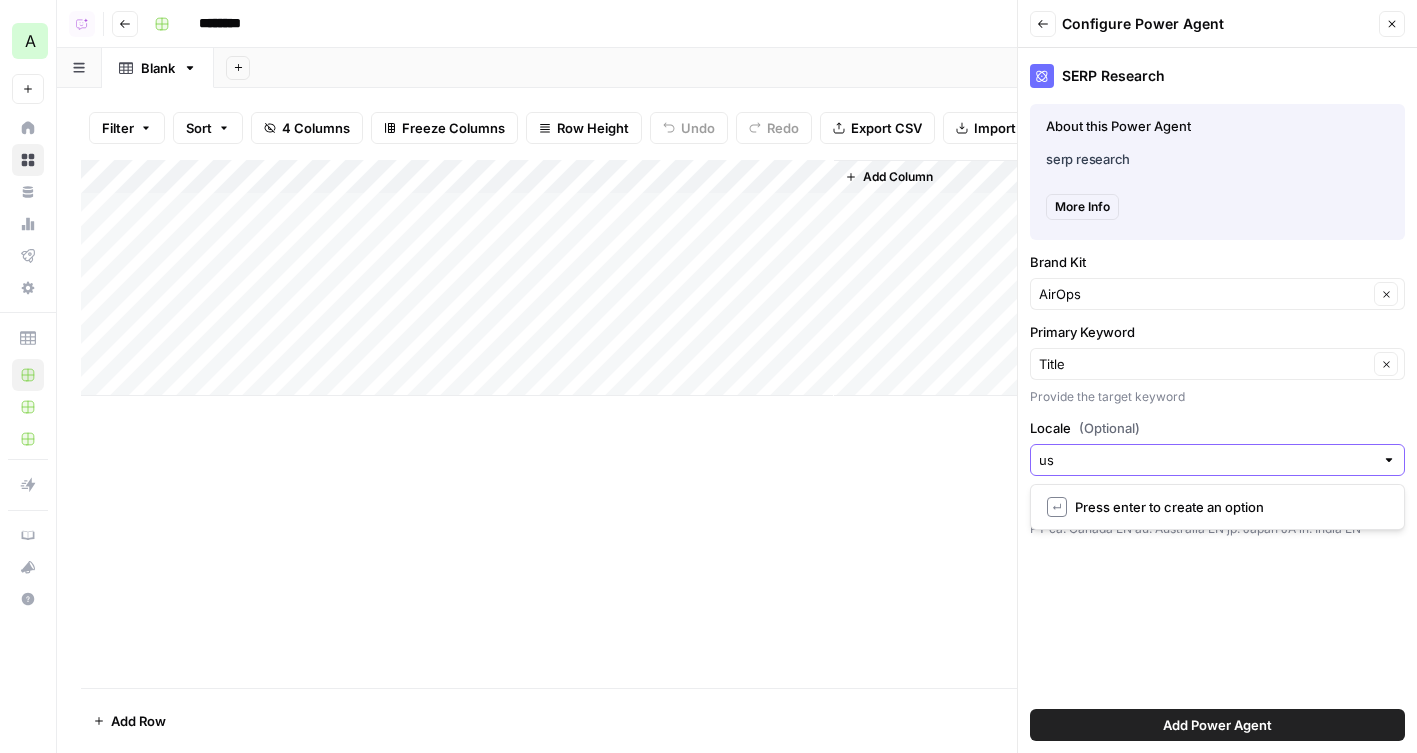 type on "us" 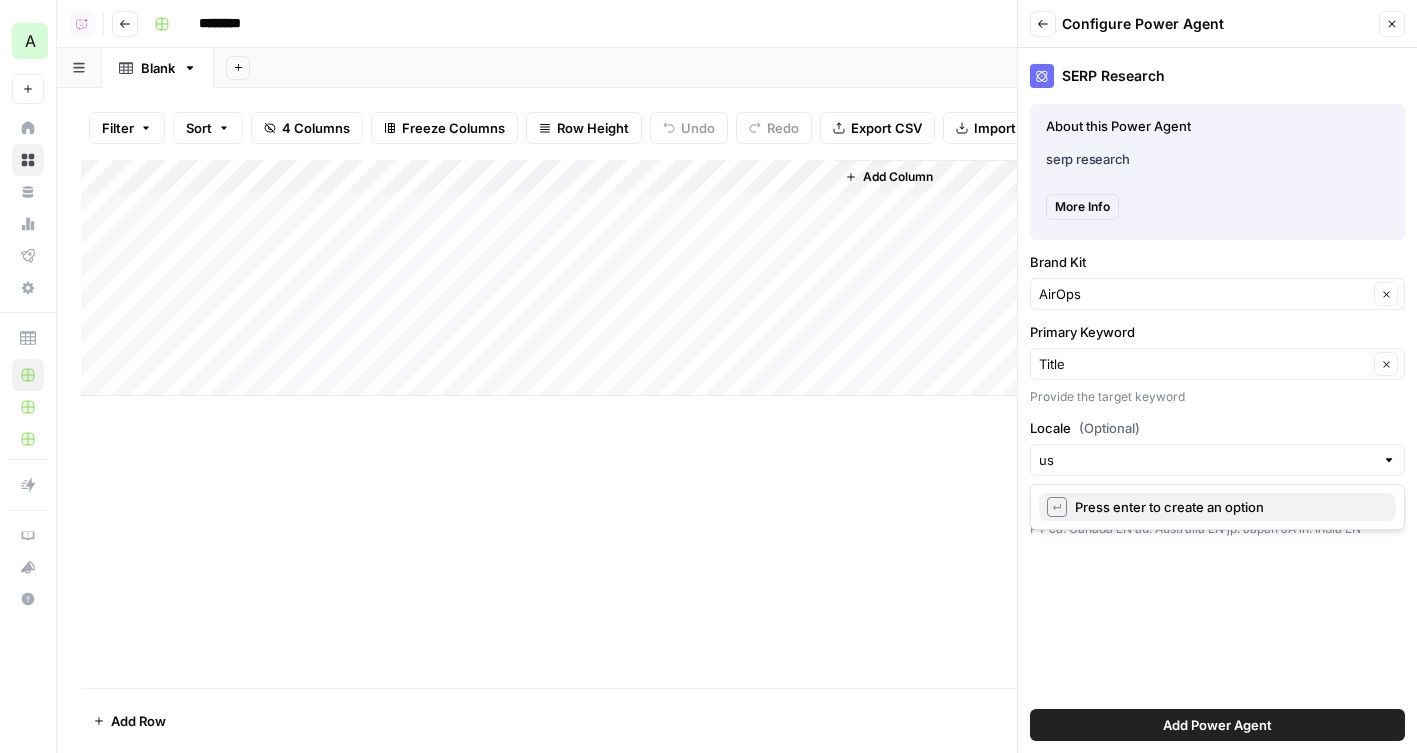click on "↵ Press enter to create an option" at bounding box center (1217, 507) 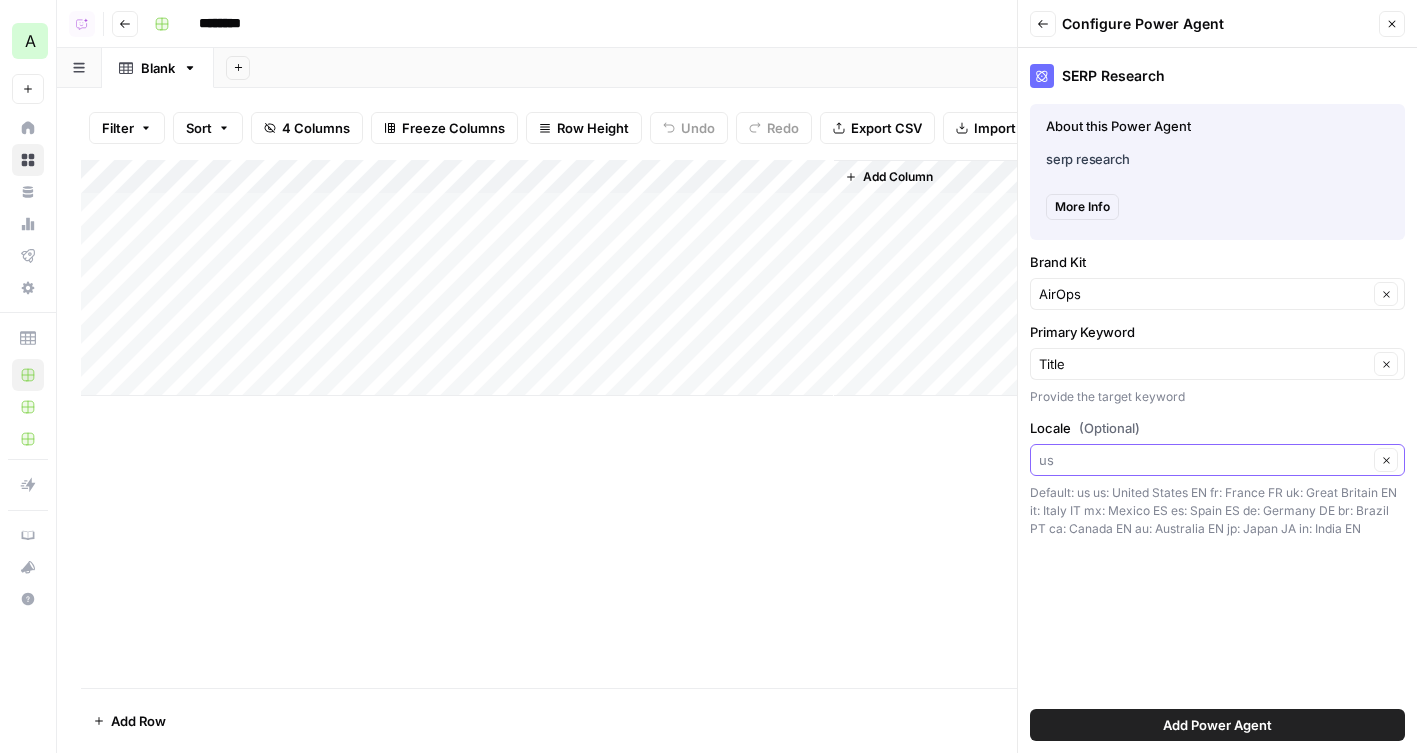 click on "Locale   (Optional)" at bounding box center (1203, 460) 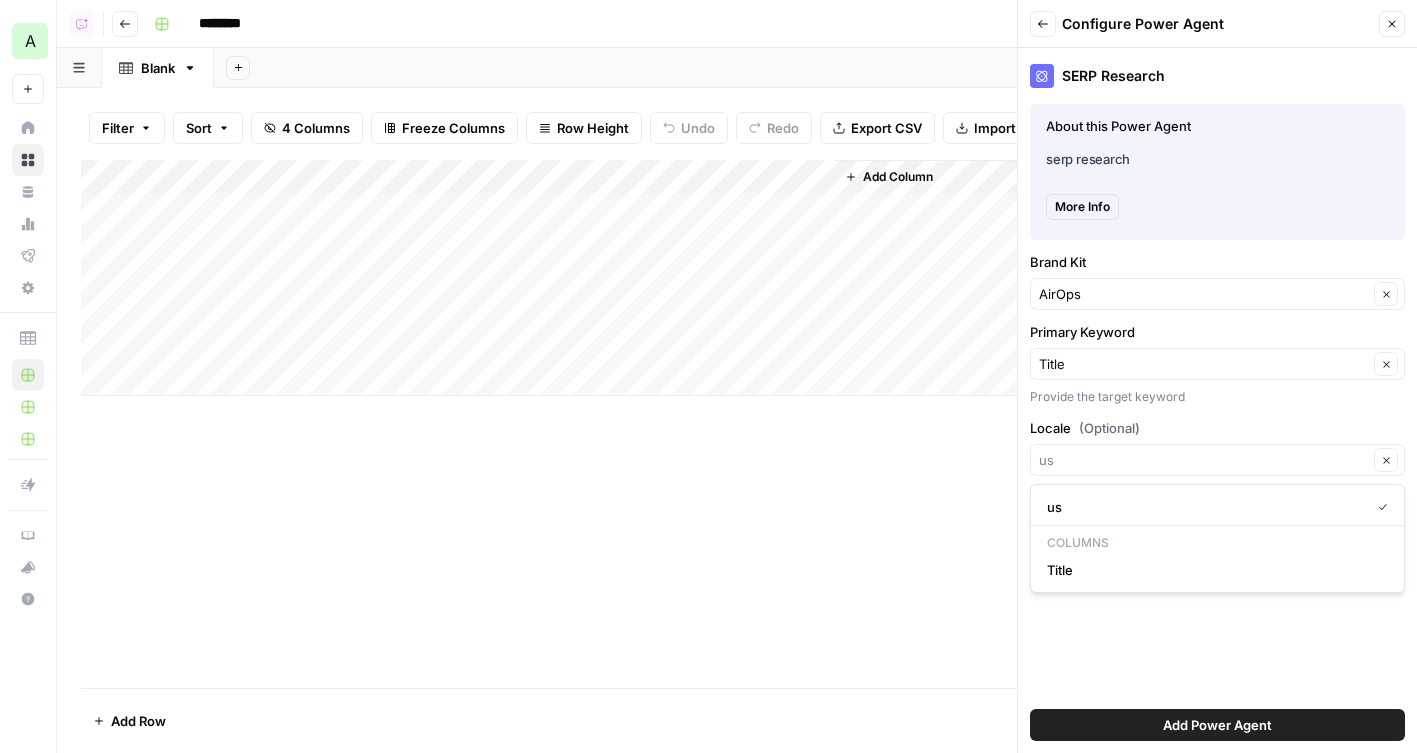type on "us" 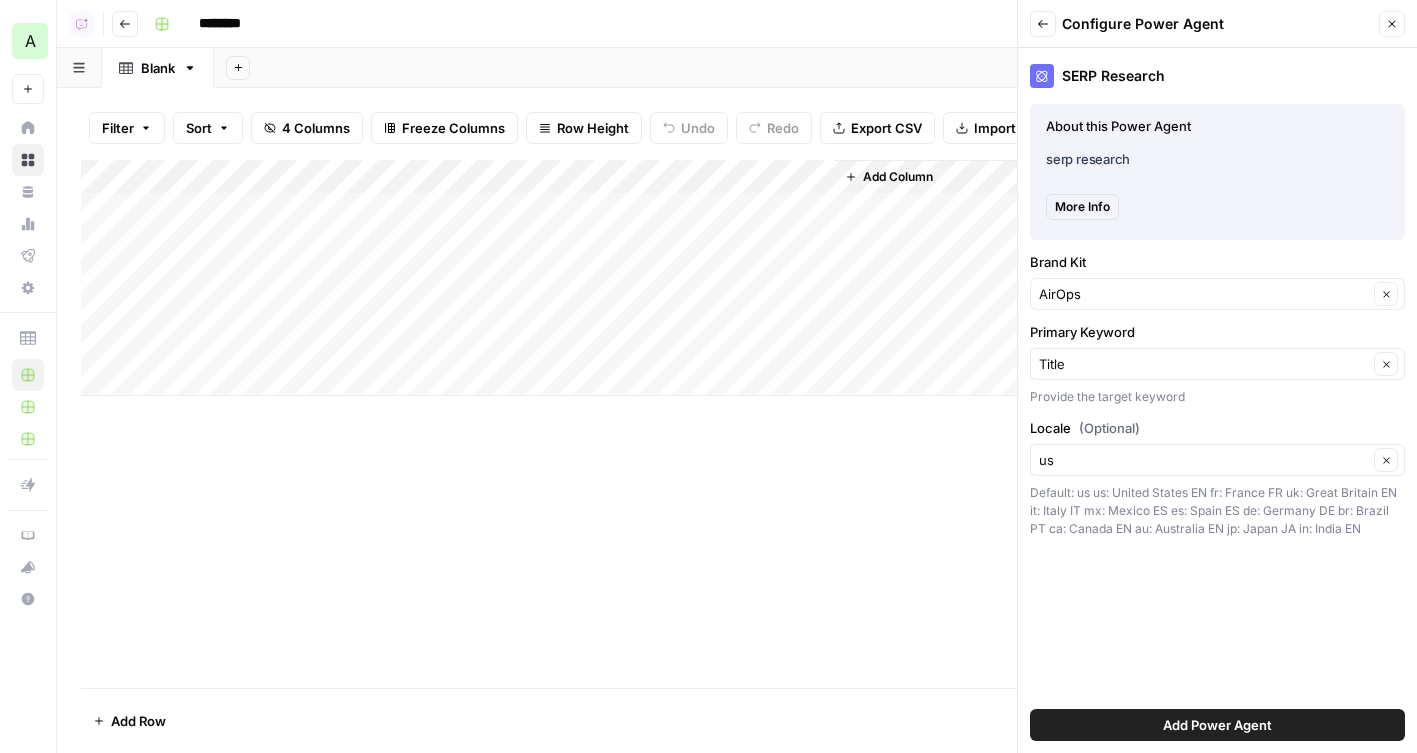 click on "SERP Research About this Power Agent serp research More Info About this Power Agent serp research About this Power Agent serp research Brand Kit AirOps Clear Primary Keyword Title Clear Provide the target keyword Locale   (Optional) us Clear Default: us
us: United States EN
fr: France FR
uk: Great Britain EN
it: Italy IT
mx: Mexico ES
es: Spain ES
de: Germany DE
br: Brazil PT
ca: Canada EN
au: Australia EN
jp: Japan JA
in: India EN Add Power Agent" at bounding box center [1217, 400] 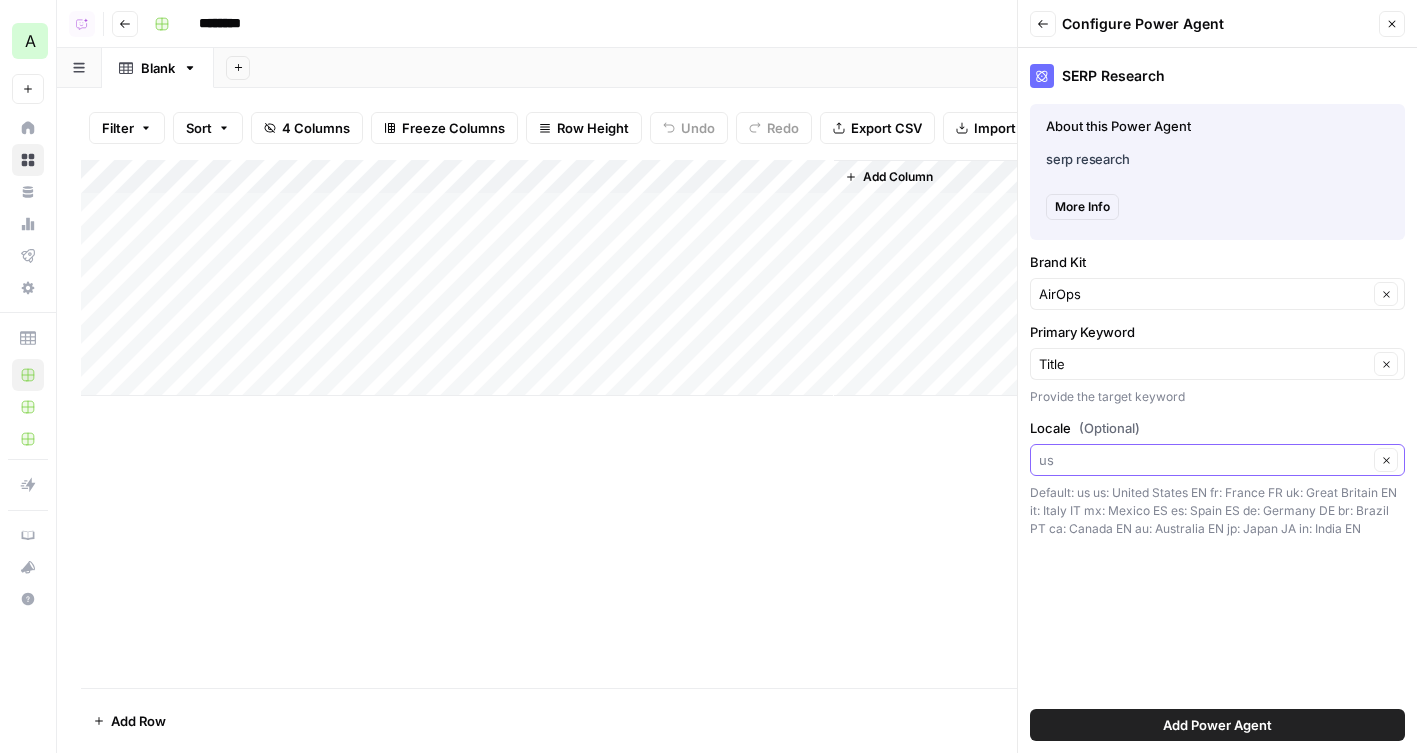 click on "Locale   (Optional)" at bounding box center (1203, 460) 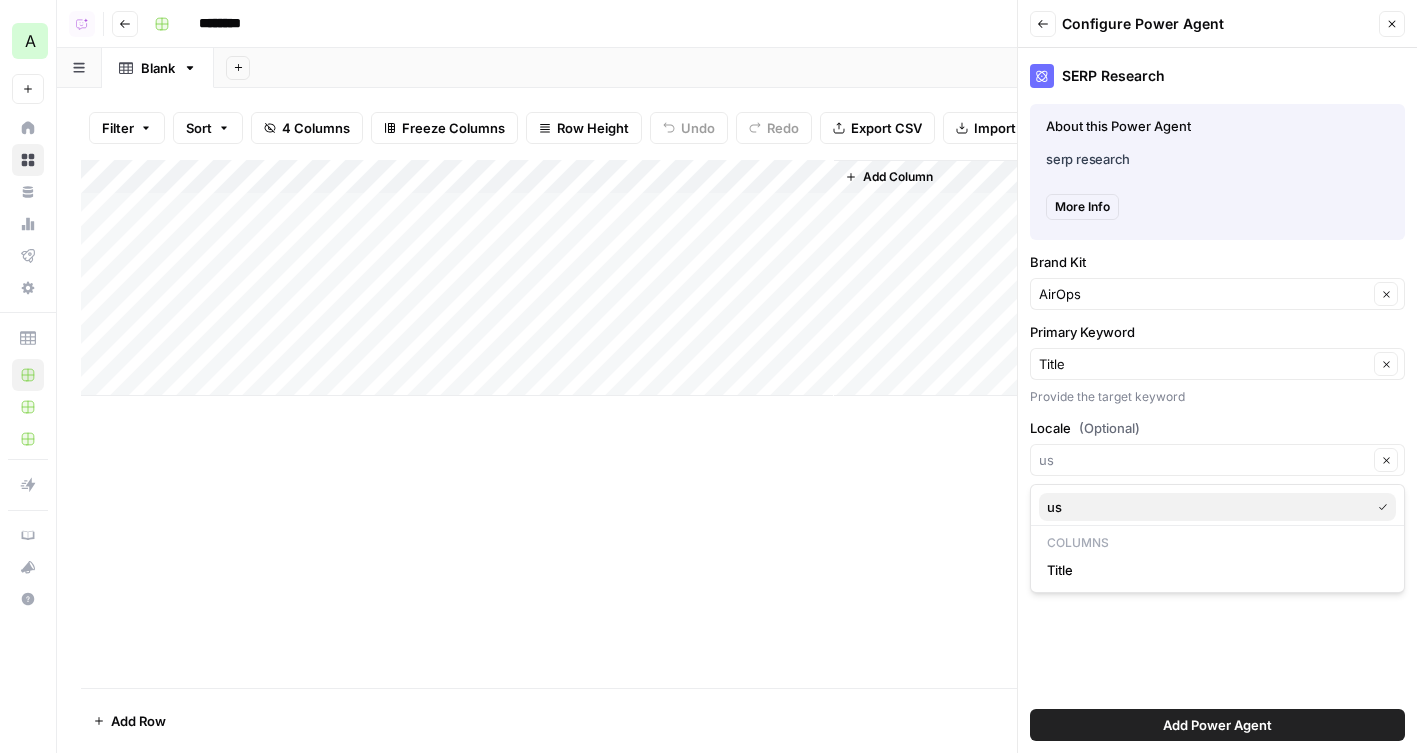 click on "us" at bounding box center [1204, 507] 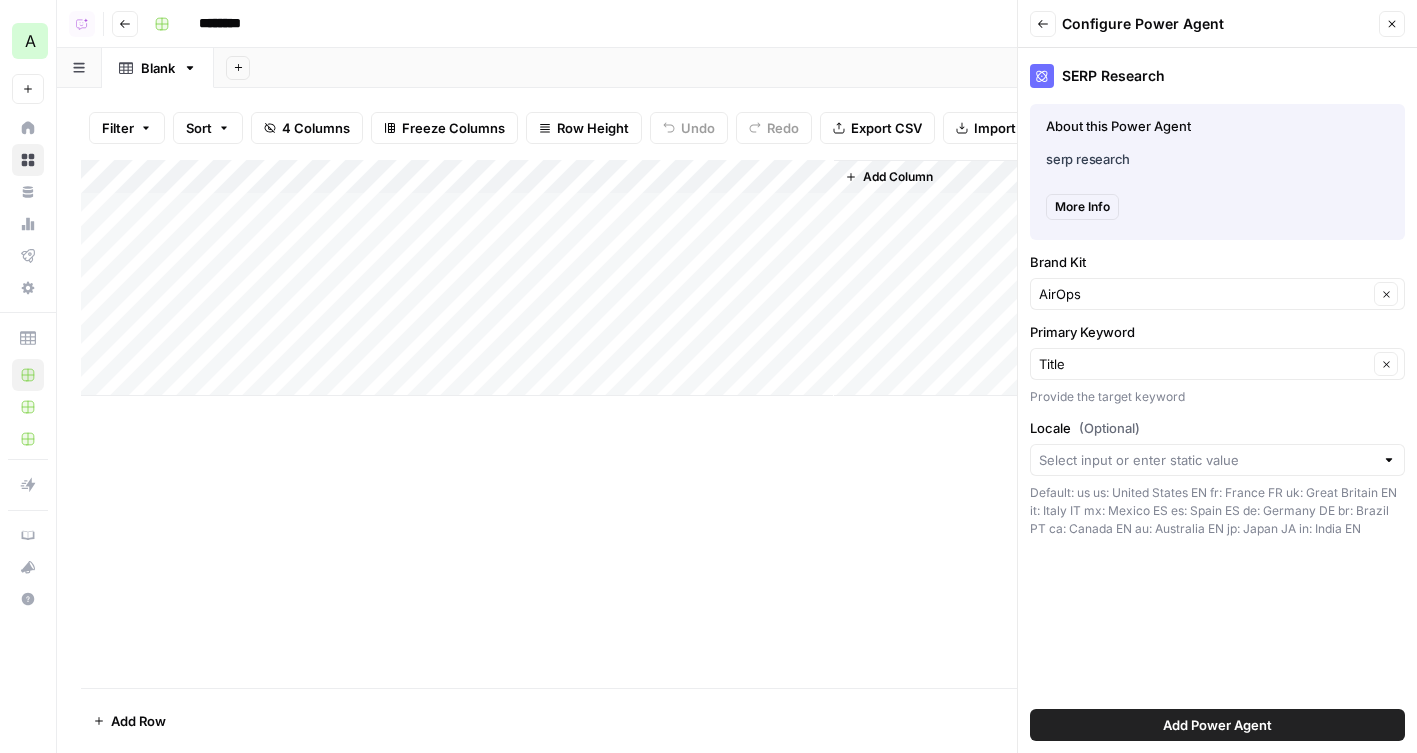 click at bounding box center (1217, 460) 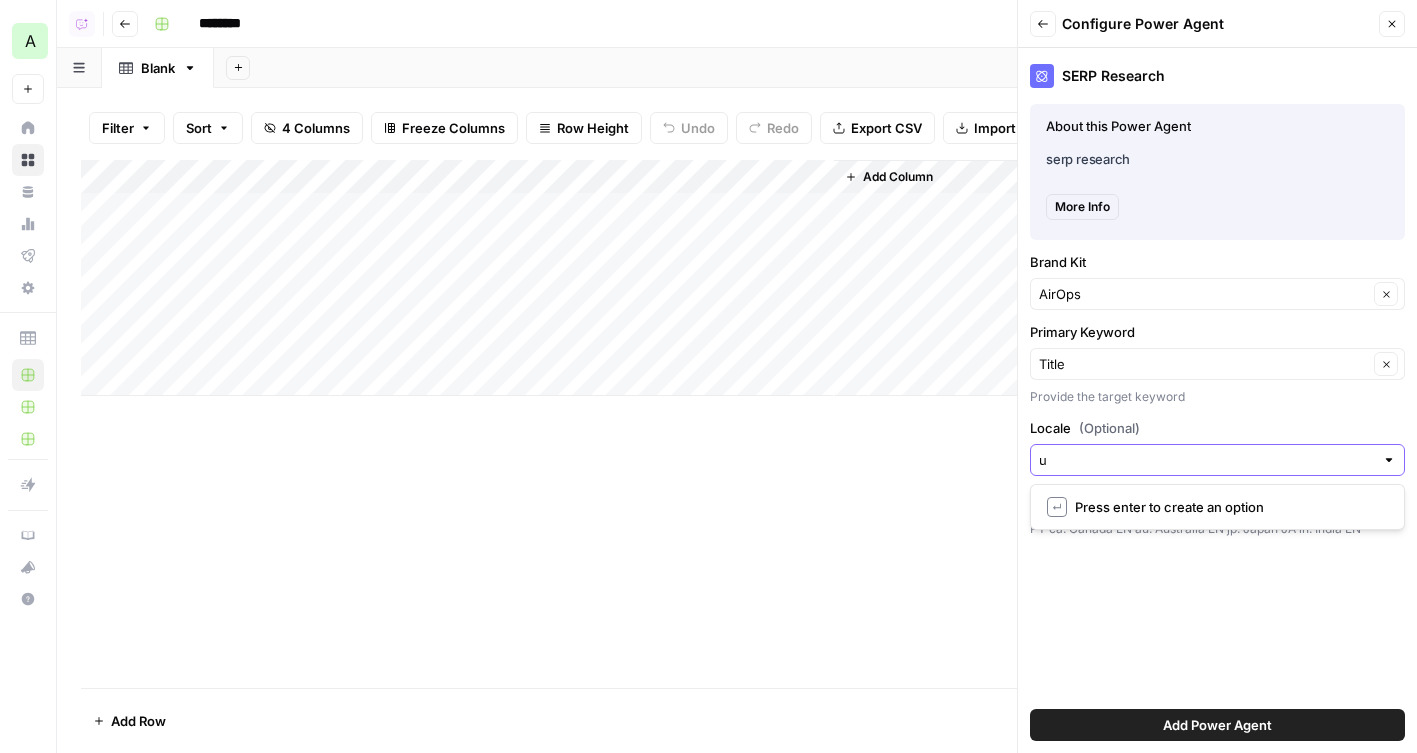 type on "us" 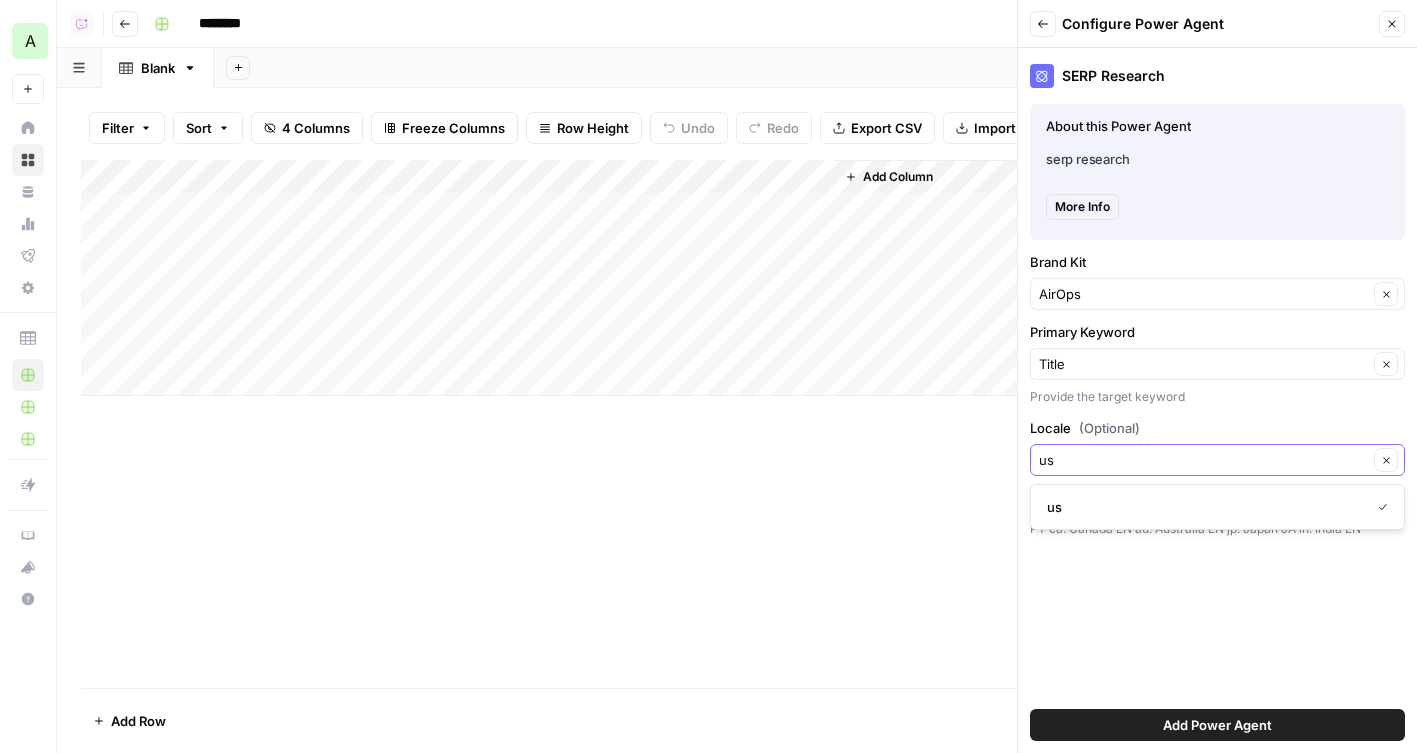 type on "us" 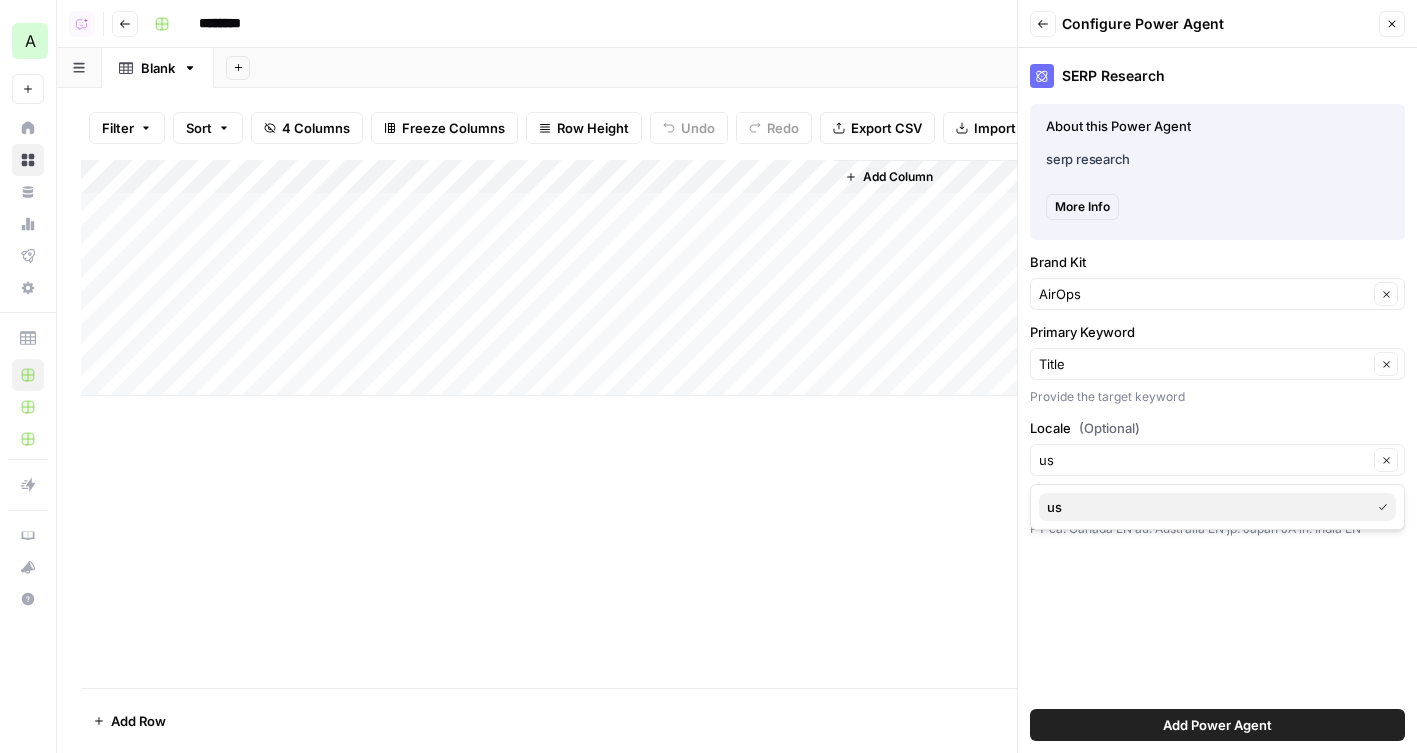 click on "us" at bounding box center (1204, 507) 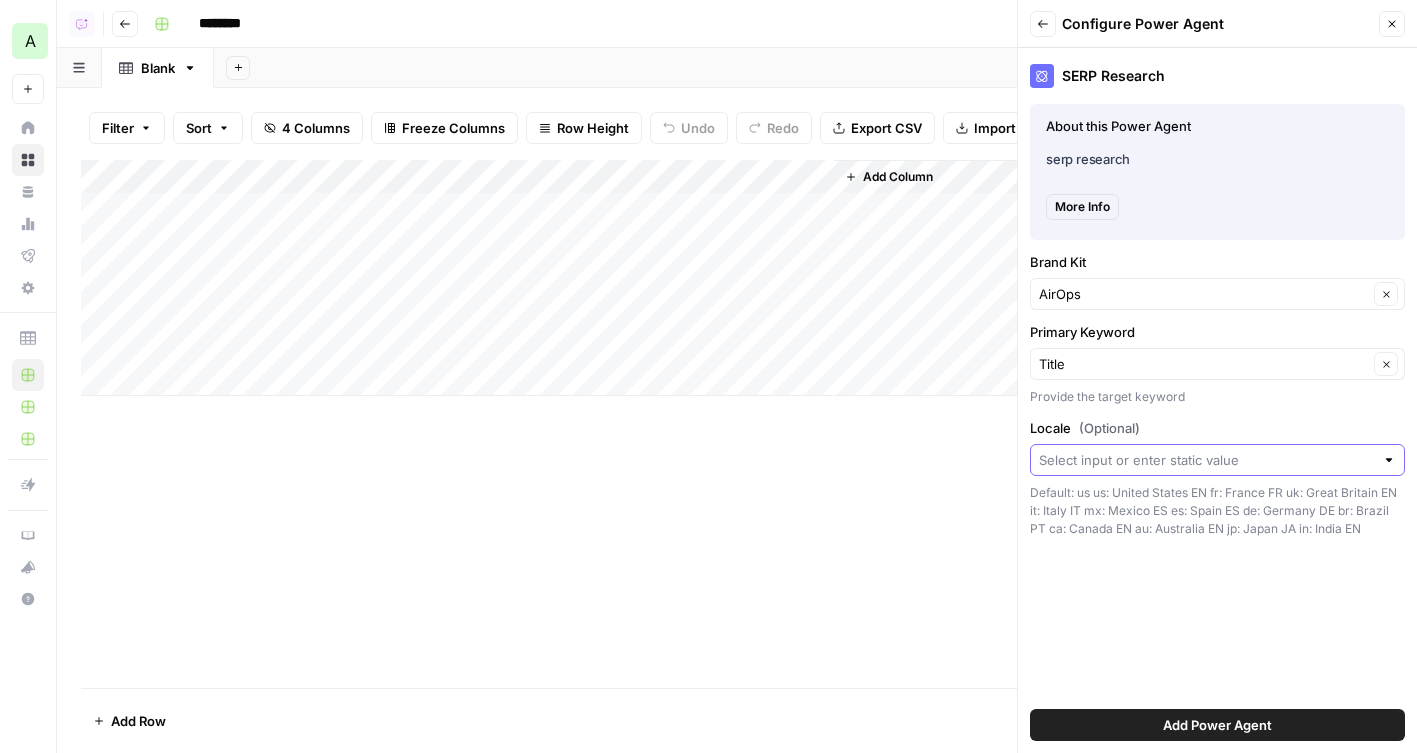 click on "Locale   (Optional)" at bounding box center (1206, 460) 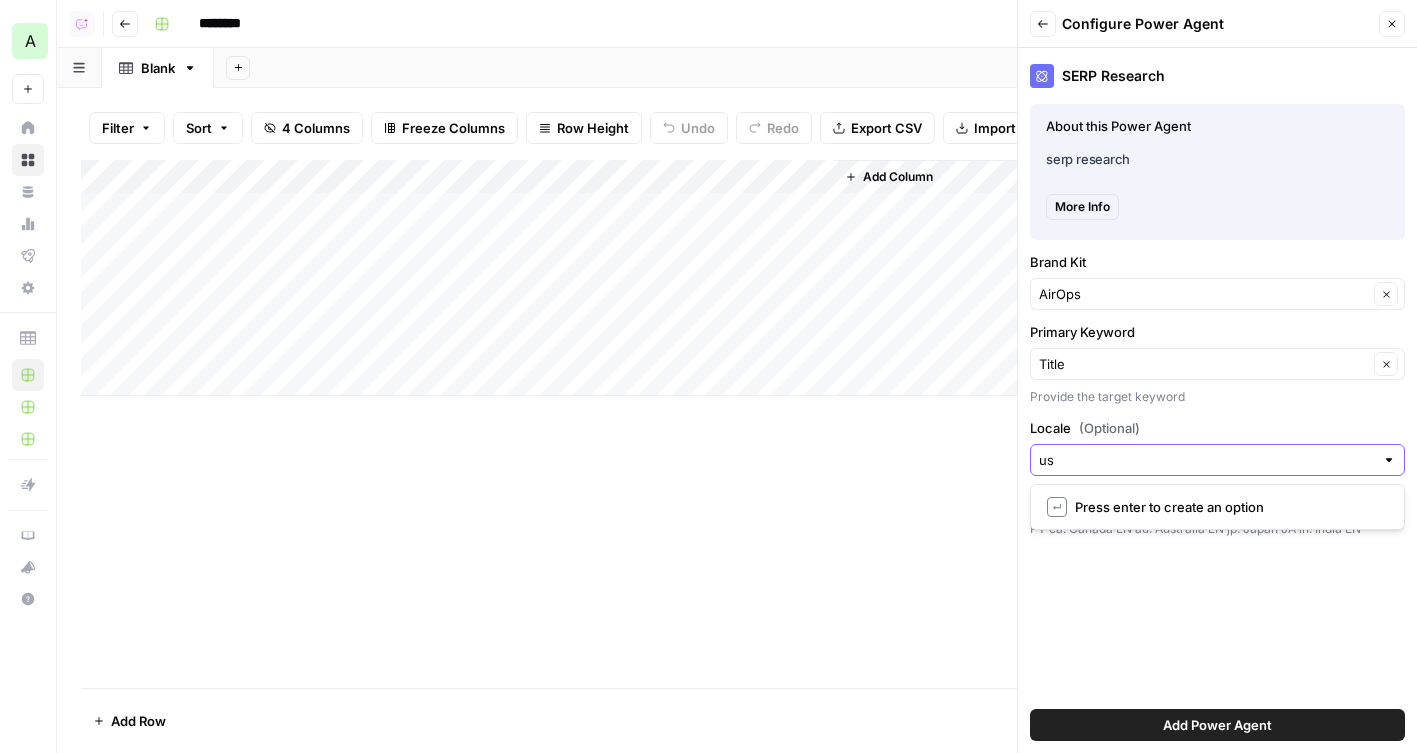 type on "us" 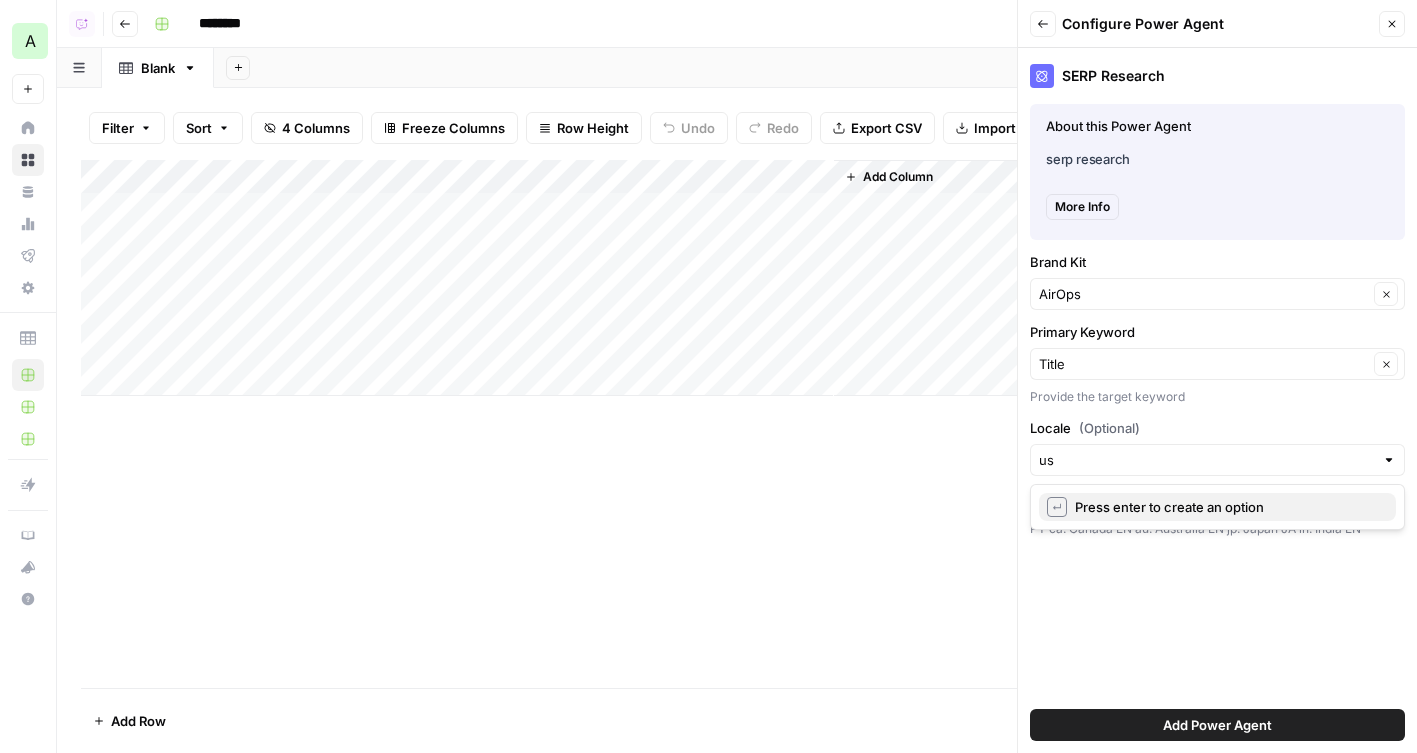 click on "Press enter to create an option" at bounding box center [1227, 507] 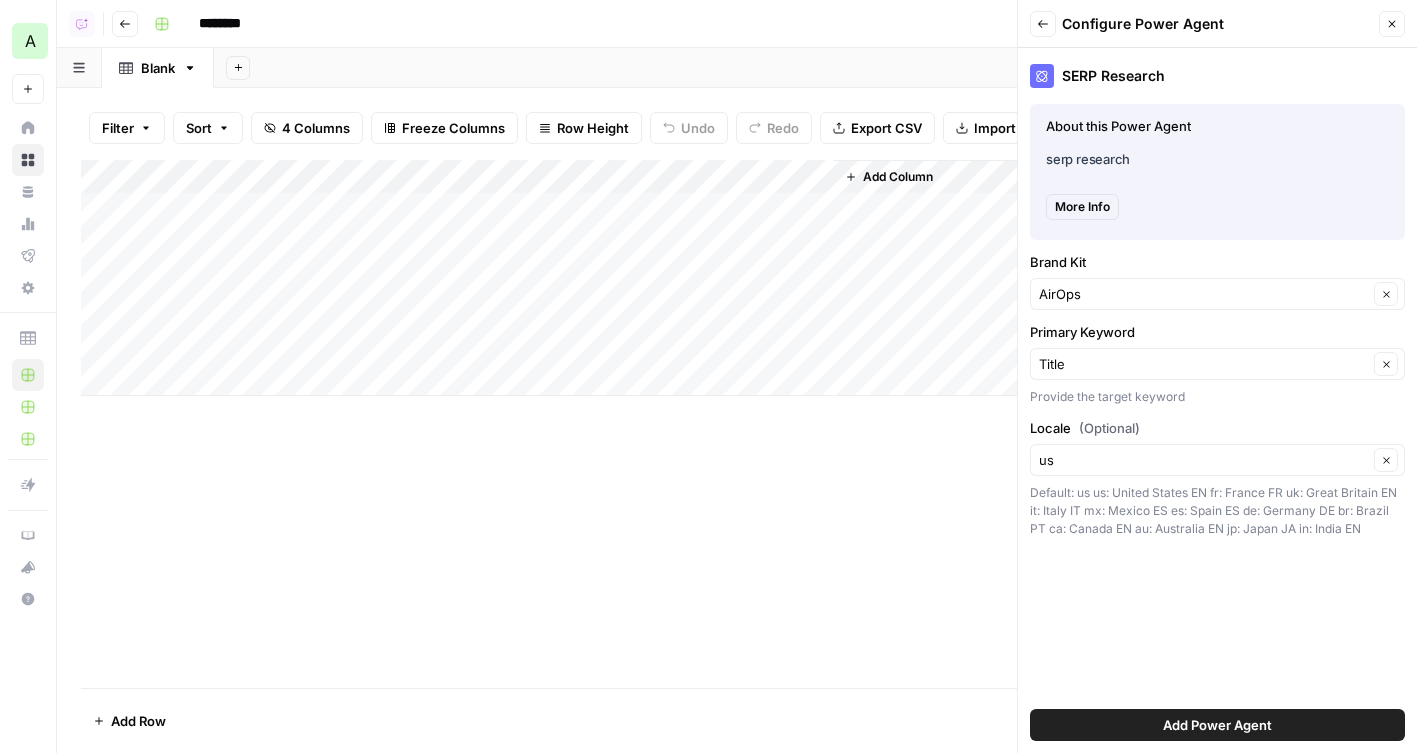 click on "Add Column" at bounding box center [898, 177] 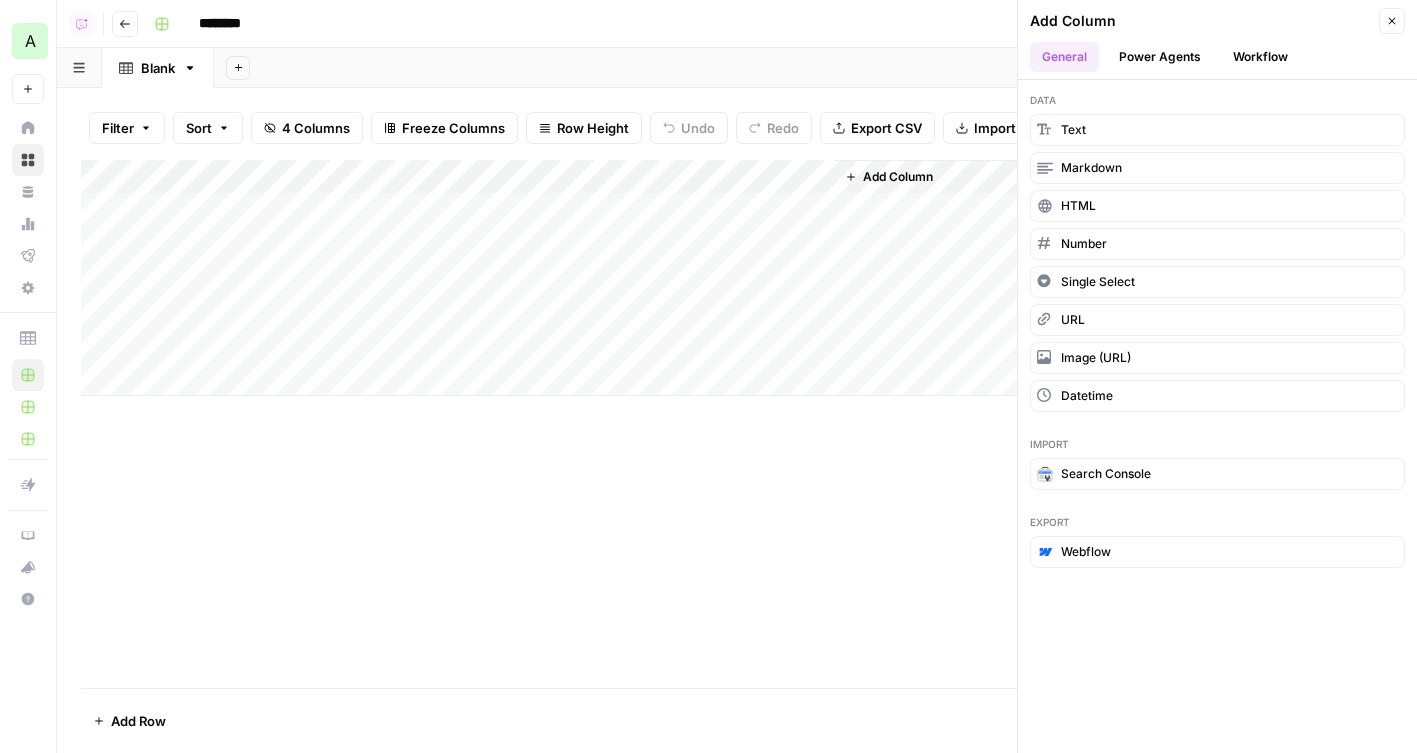 click on "Power Agents" at bounding box center [1160, 57] 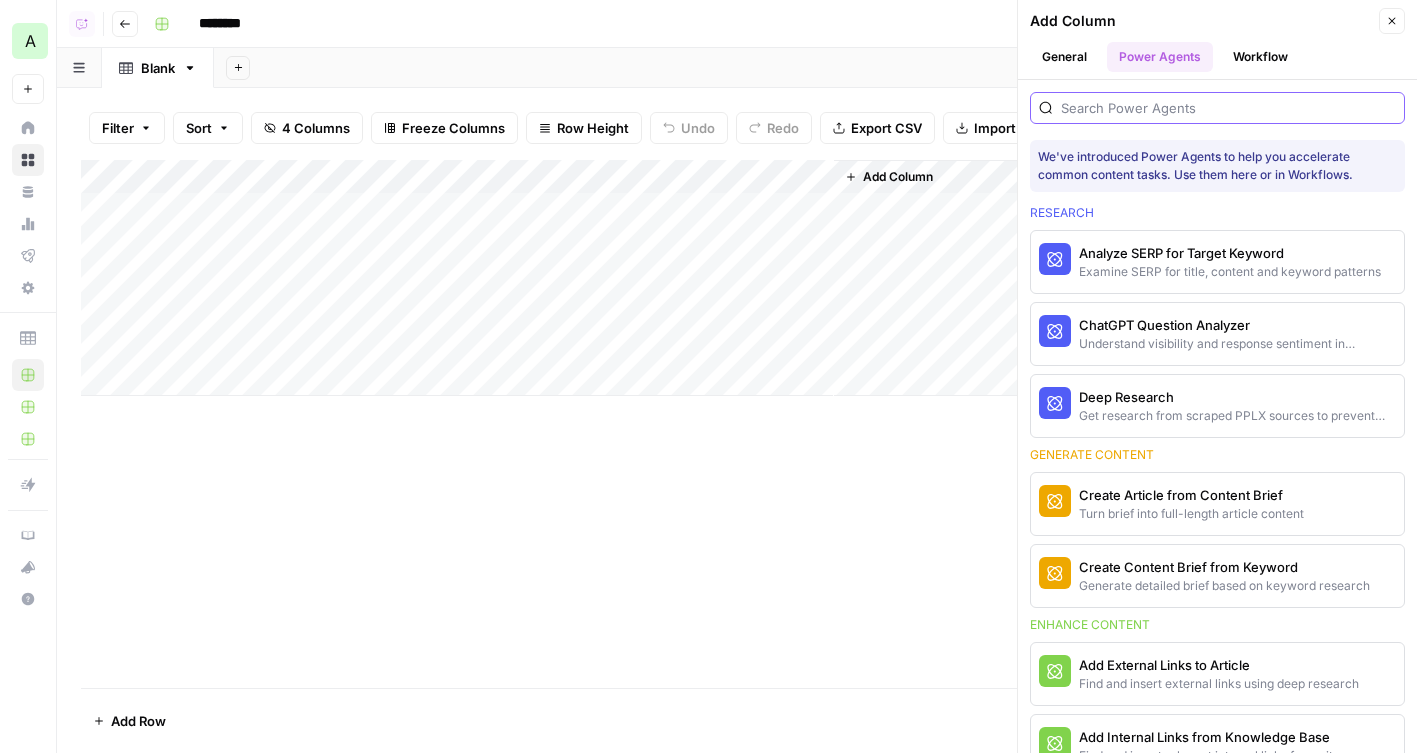 click at bounding box center [1228, 108] 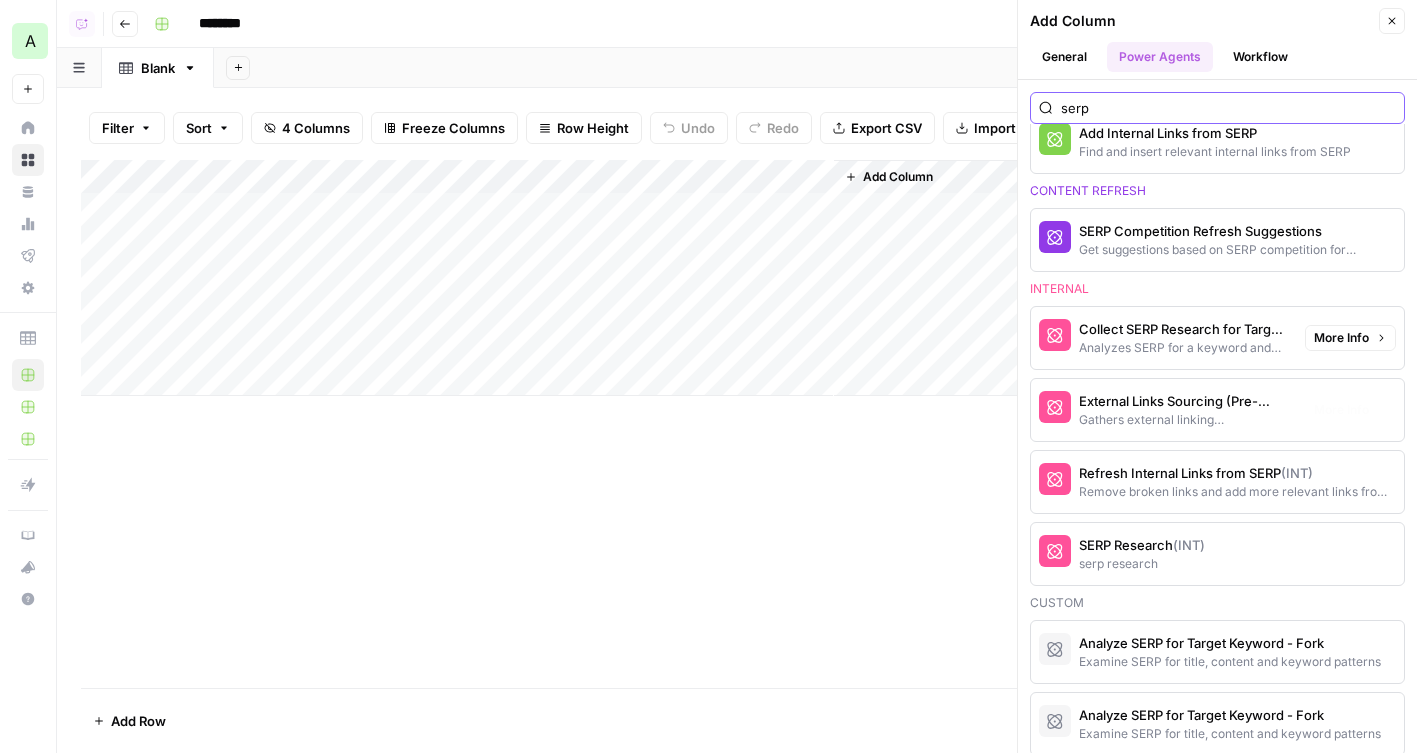 scroll, scrollTop: 224, scrollLeft: 0, axis: vertical 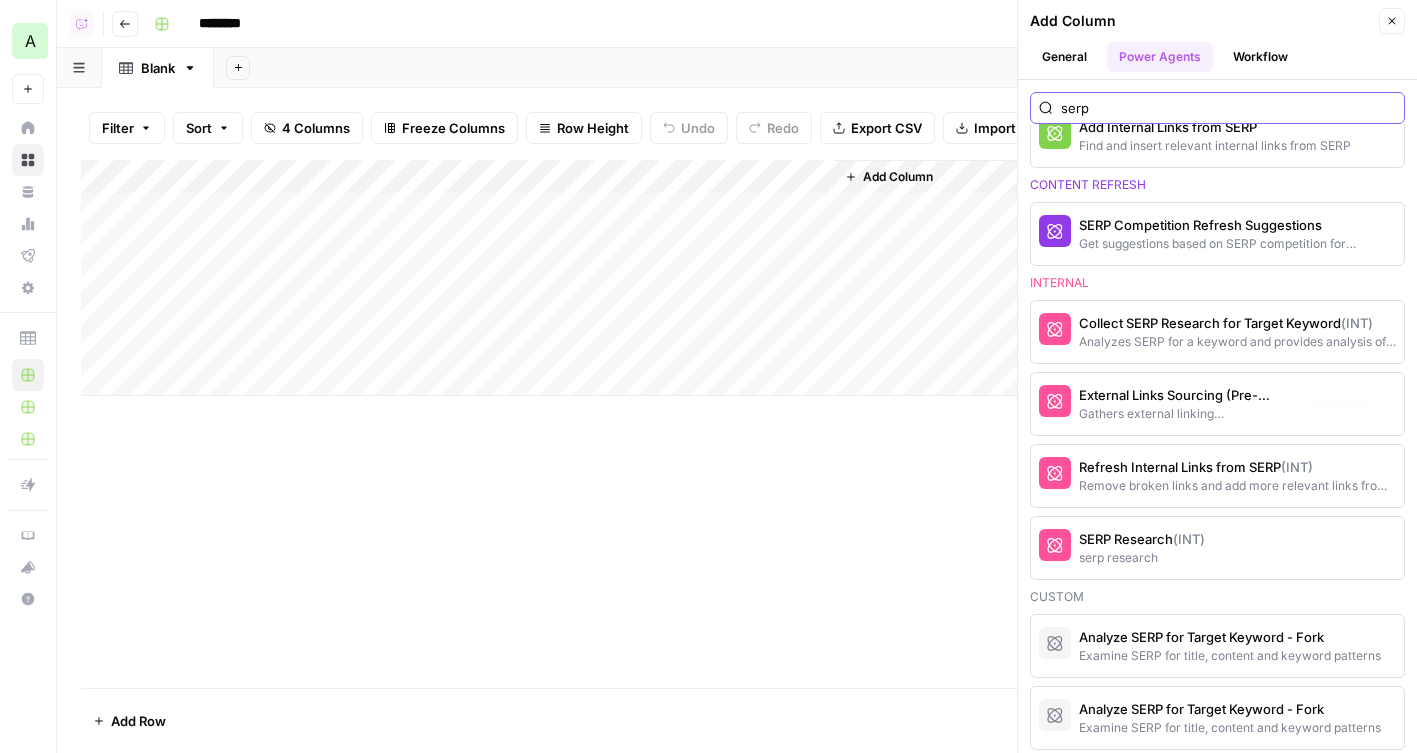 type on "serp" 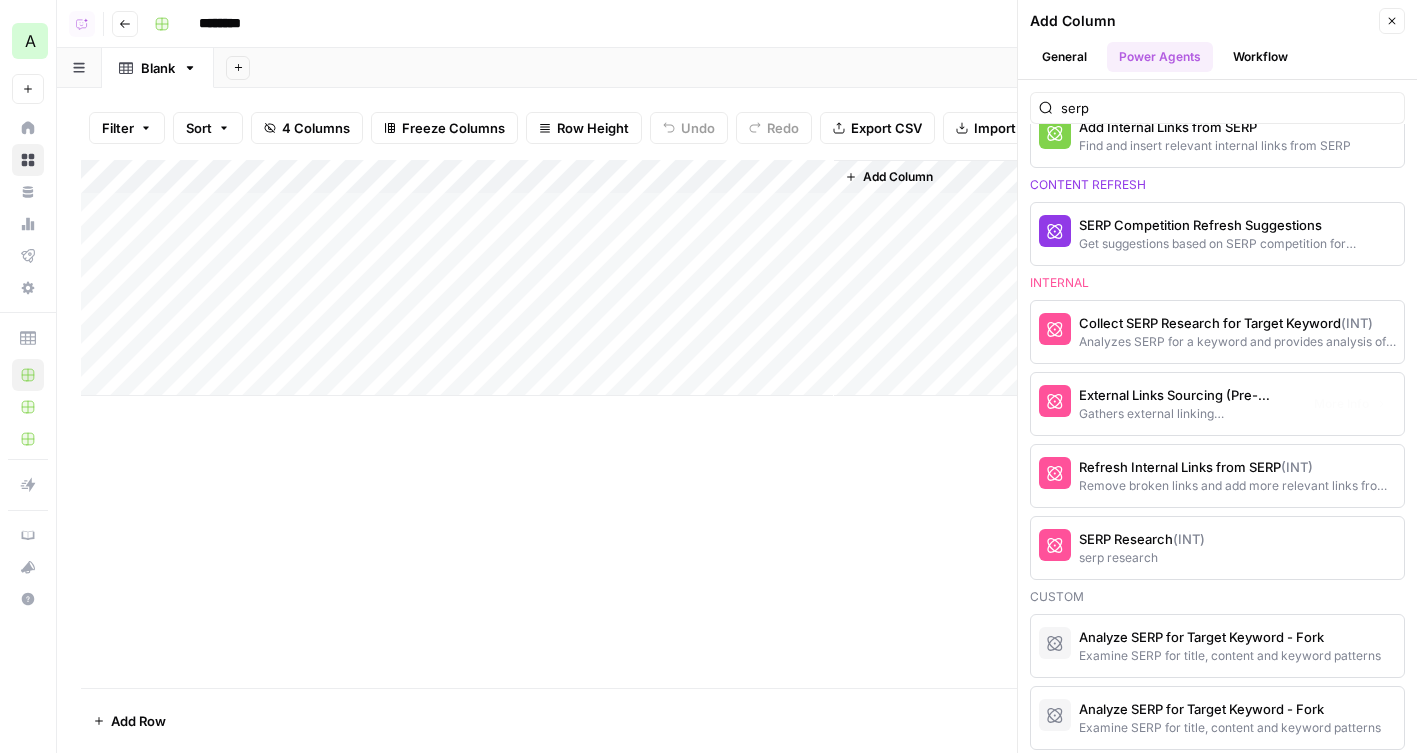 click on "SERP Research  (INT) serp research" at bounding box center (1142, 548) 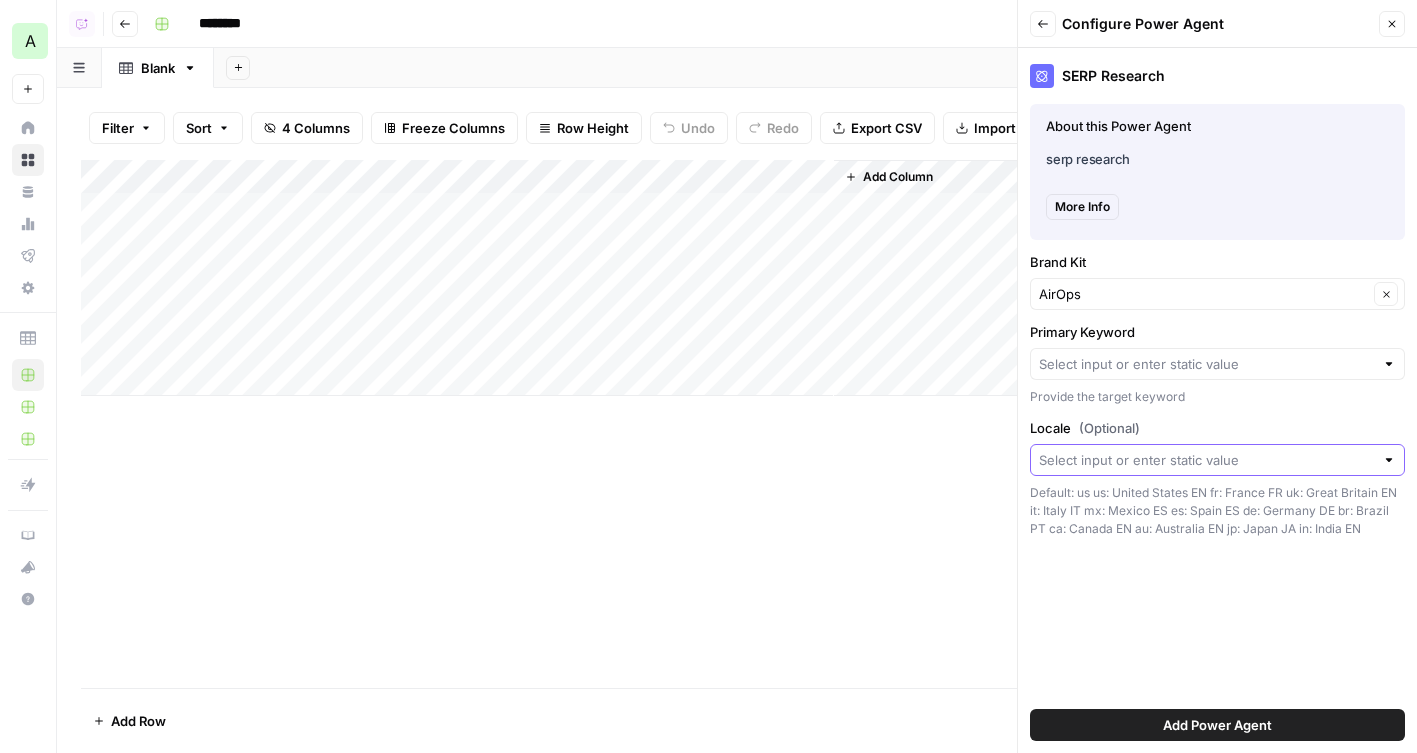 click on "Locale   (Optional)" at bounding box center [1206, 460] 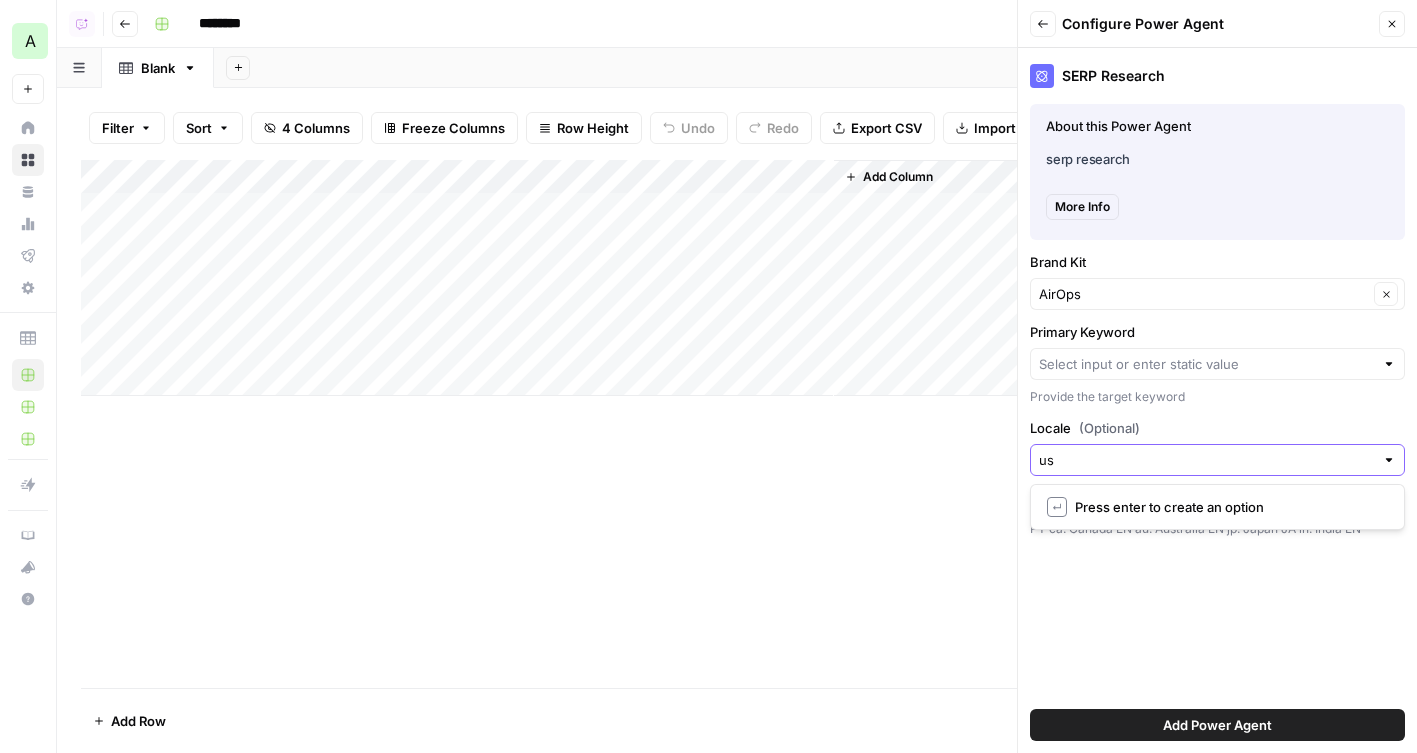 type on "us" 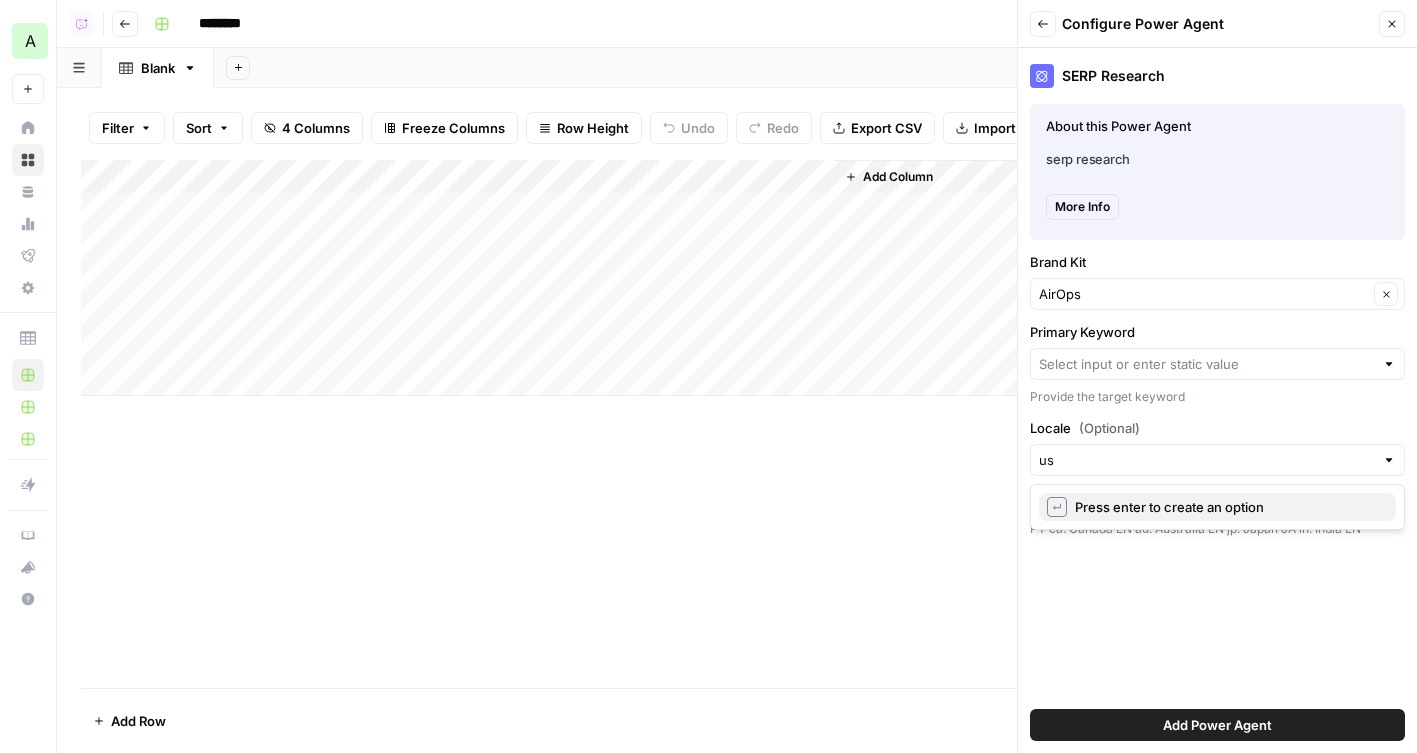 click on "↵" at bounding box center (1057, 507) 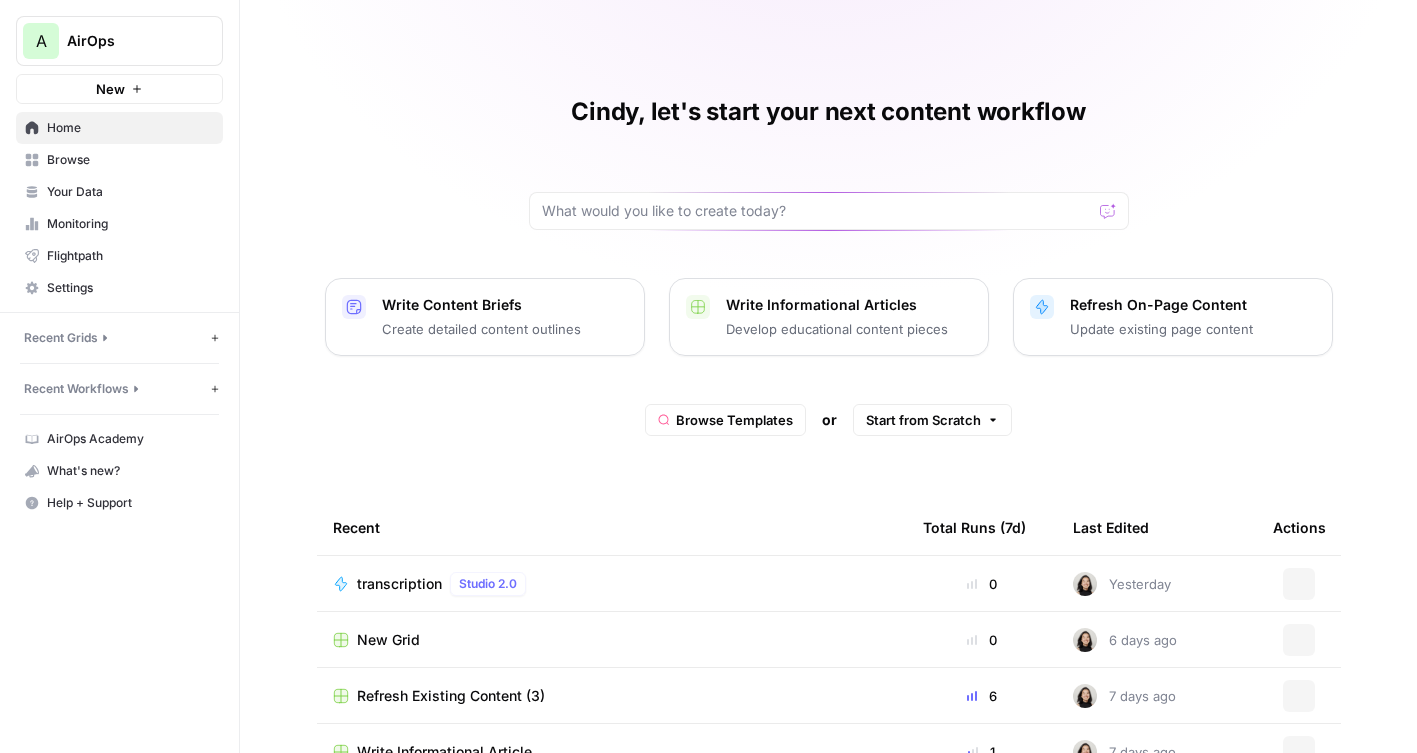 scroll, scrollTop: 0, scrollLeft: 0, axis: both 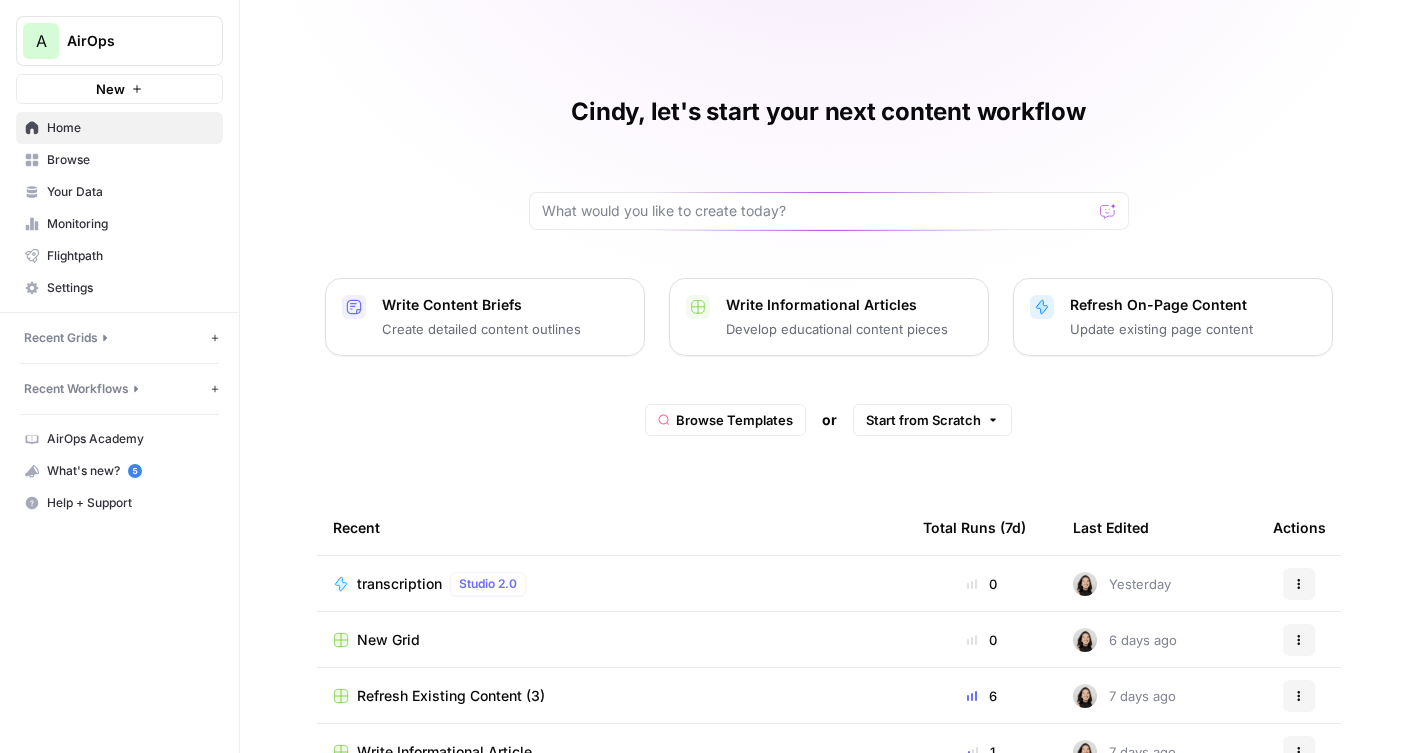 click 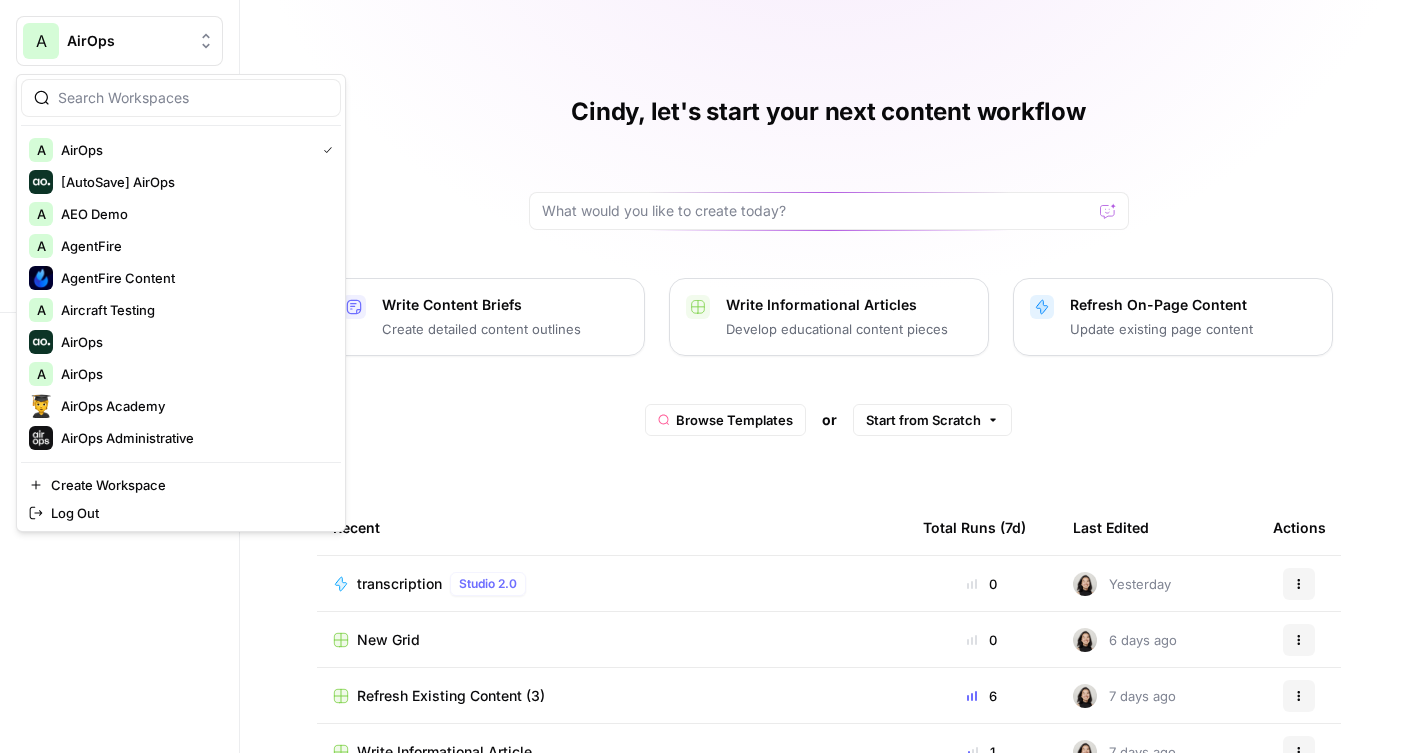 scroll, scrollTop: 310, scrollLeft: 0, axis: vertical 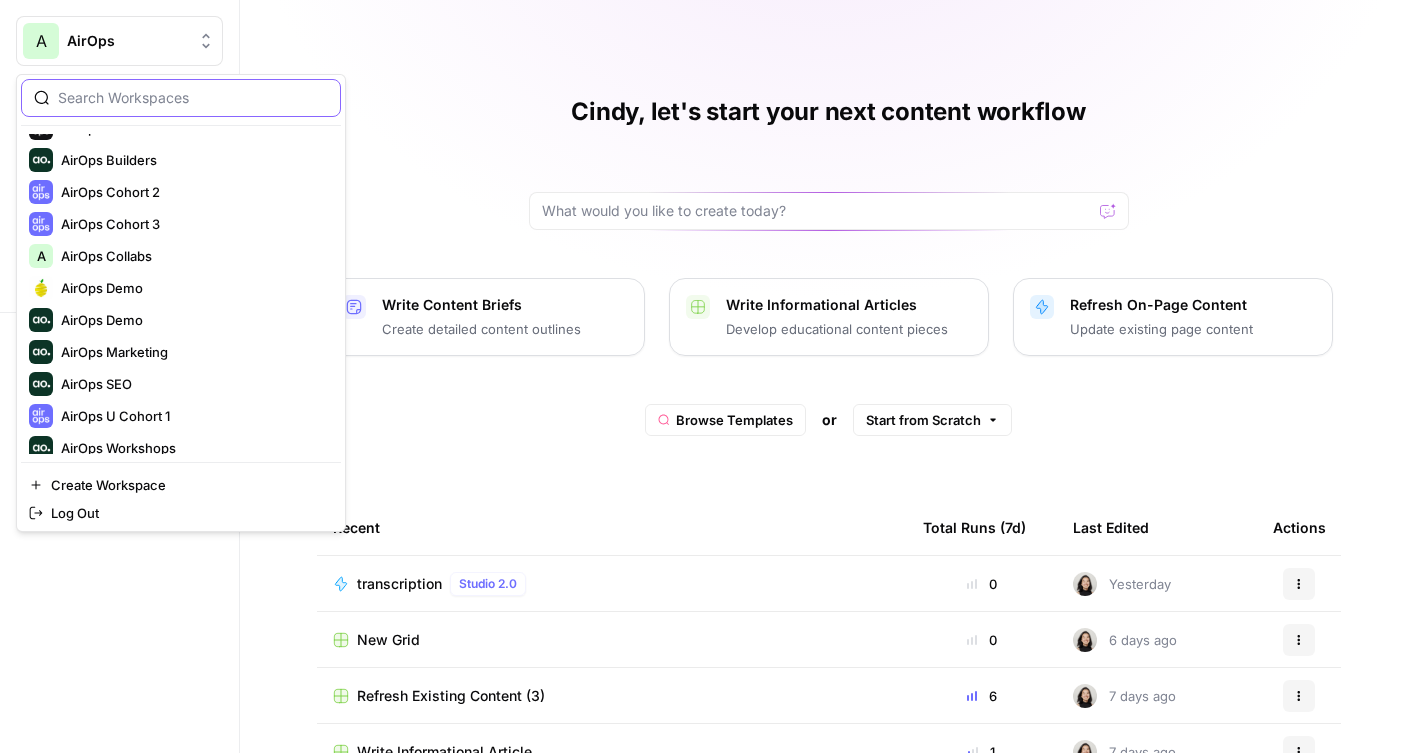click at bounding box center [193, 98] 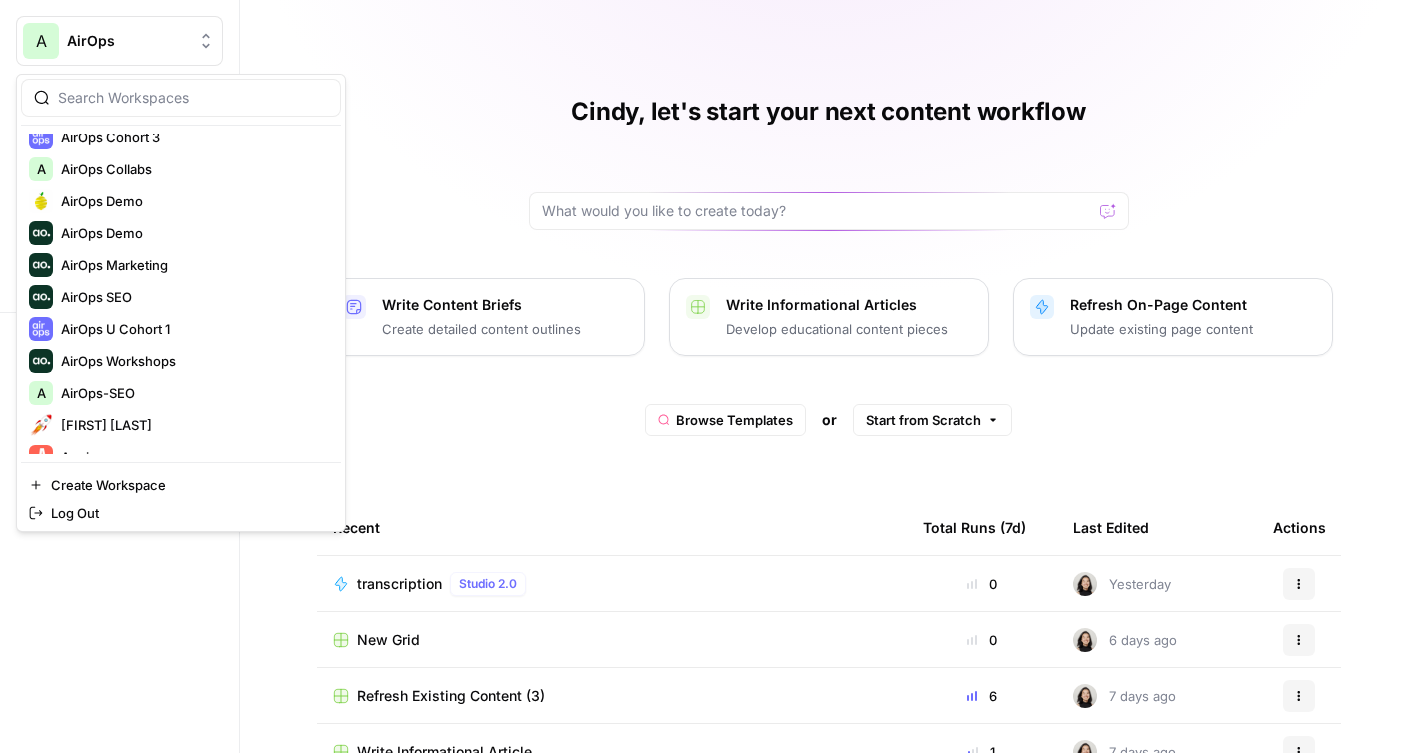 scroll, scrollTop: 0, scrollLeft: 0, axis: both 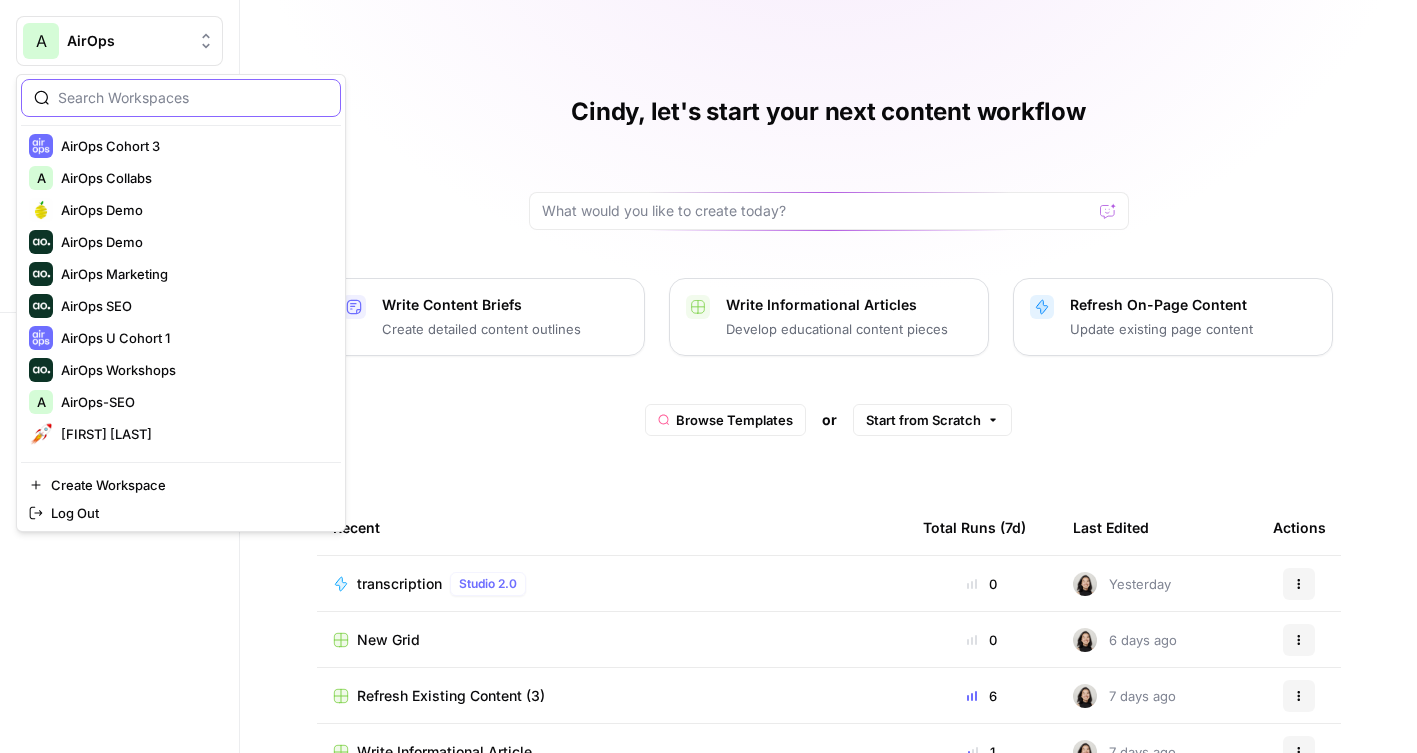 click at bounding box center (193, 98) 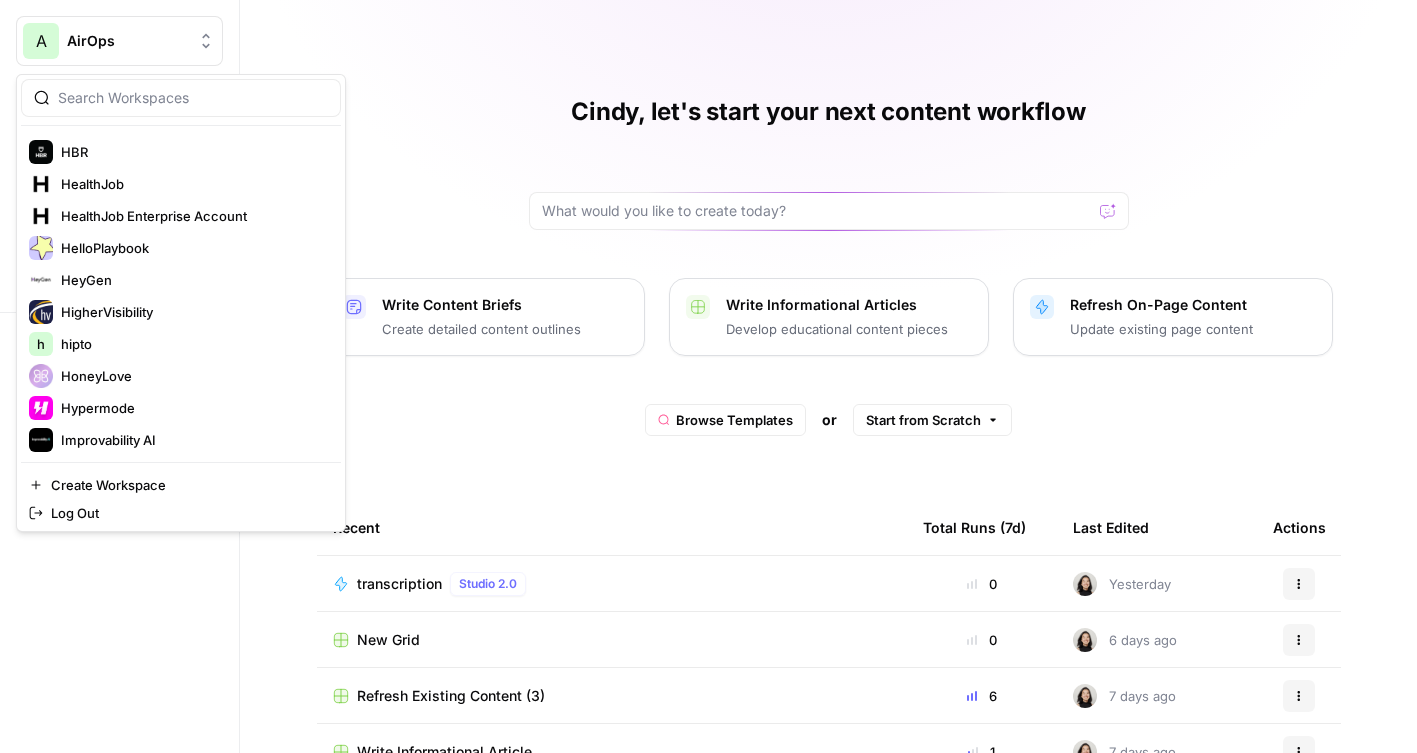 scroll, scrollTop: 2192, scrollLeft: 0, axis: vertical 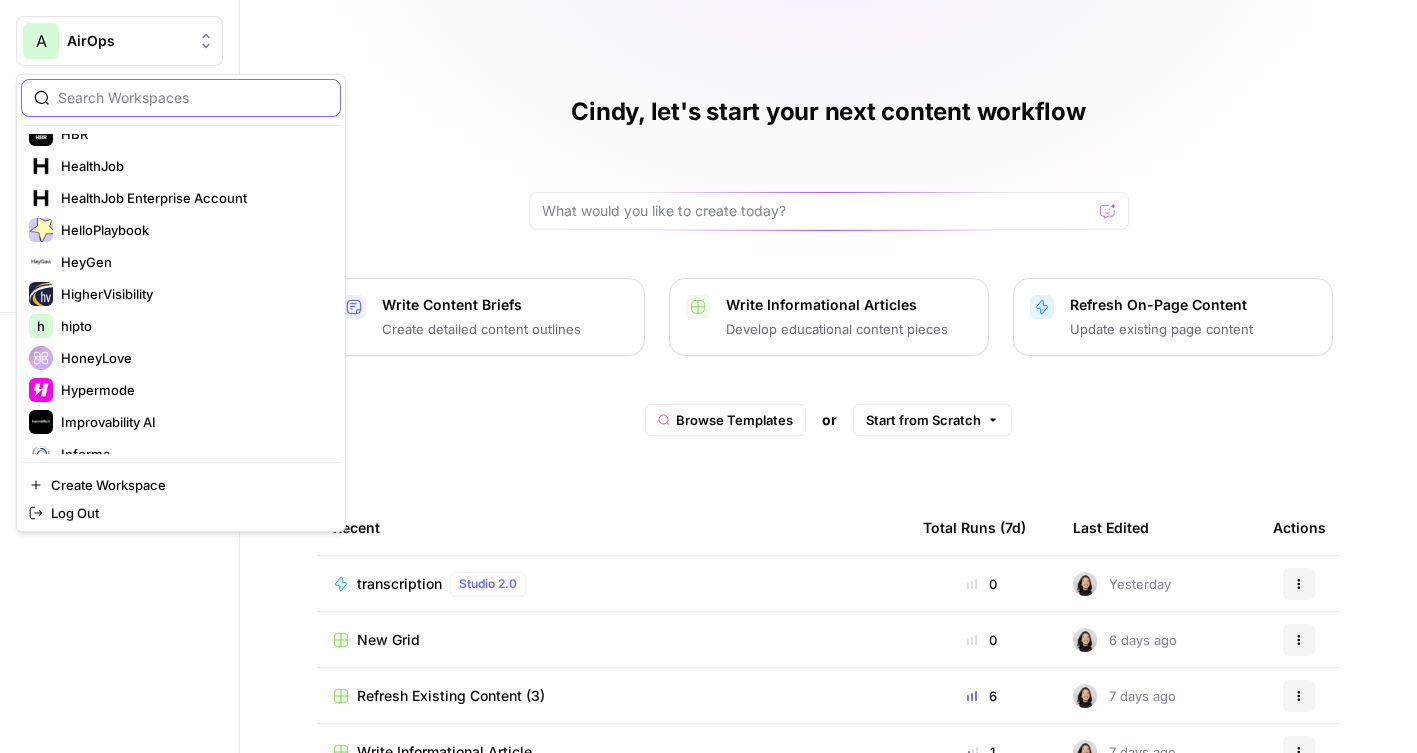 click at bounding box center (193, 98) 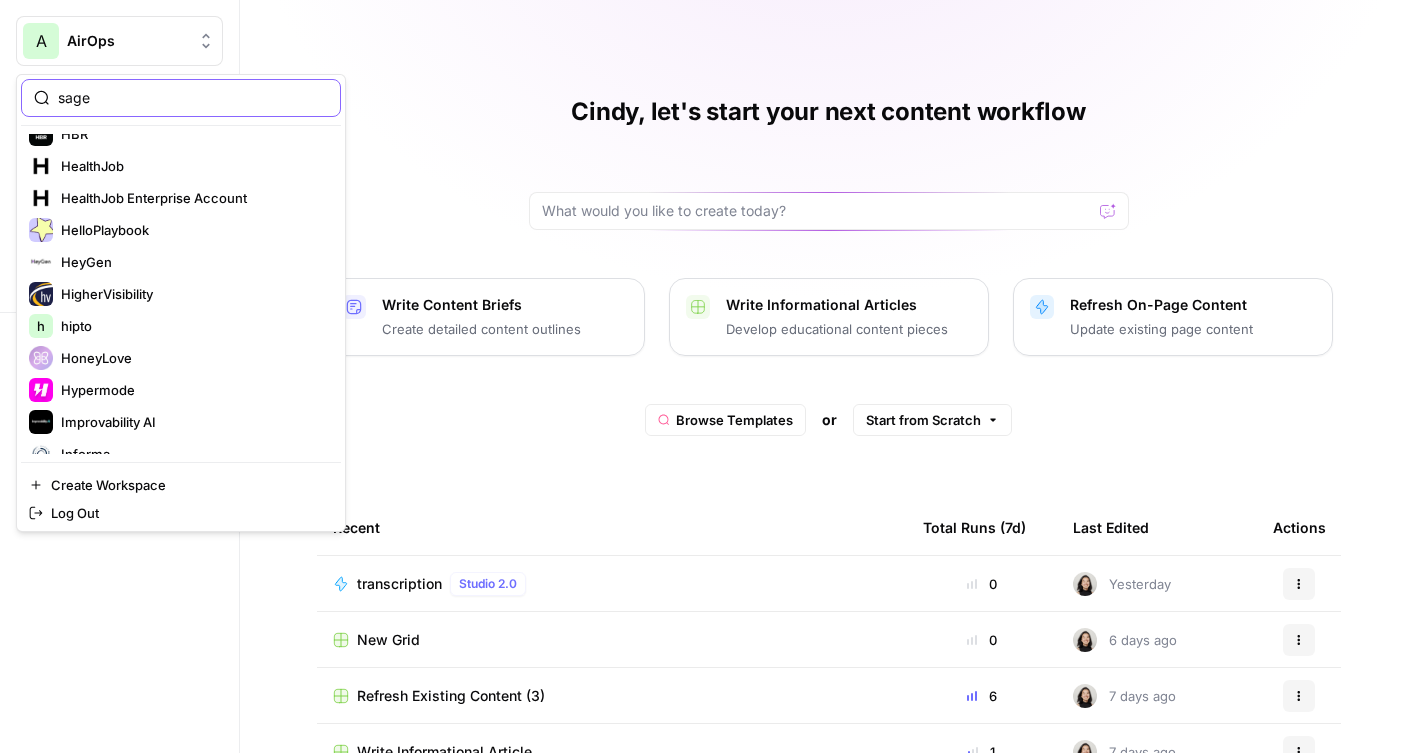 type on "sage" 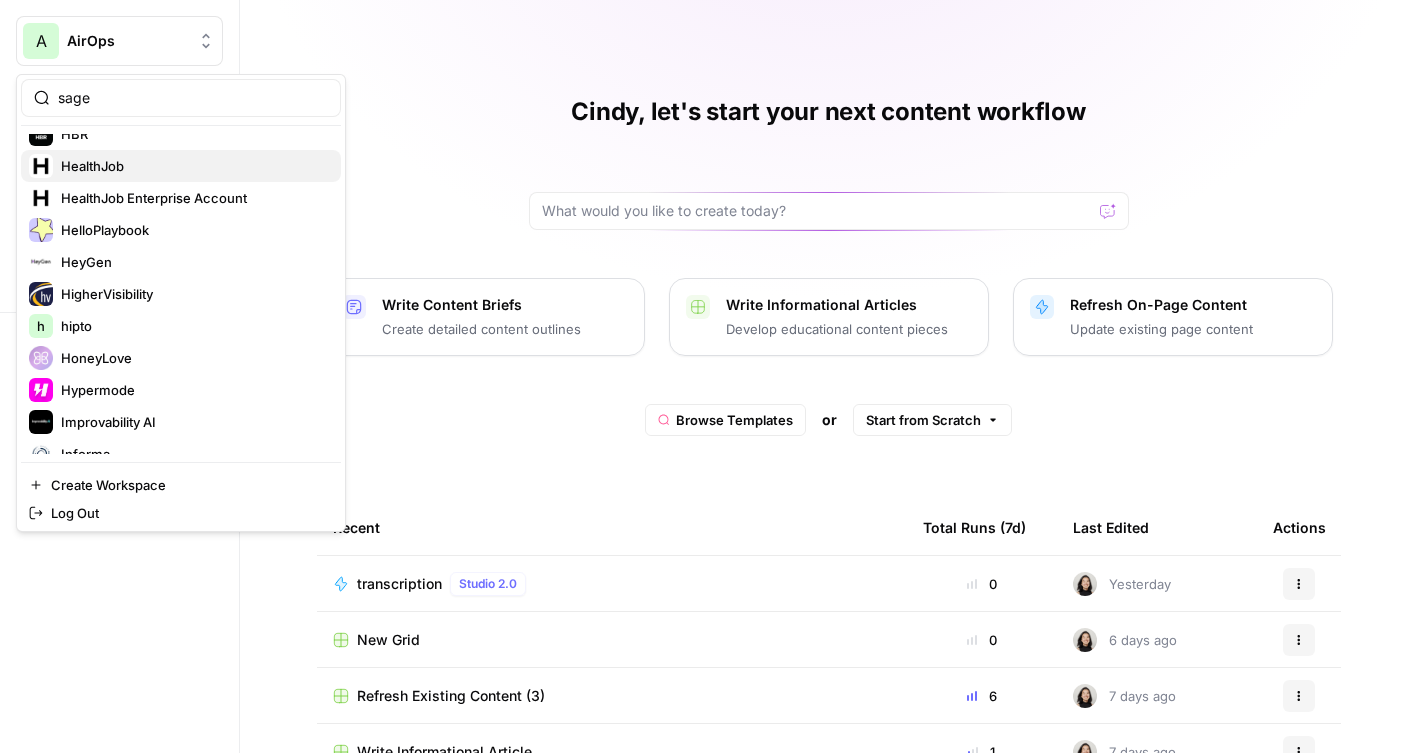 type 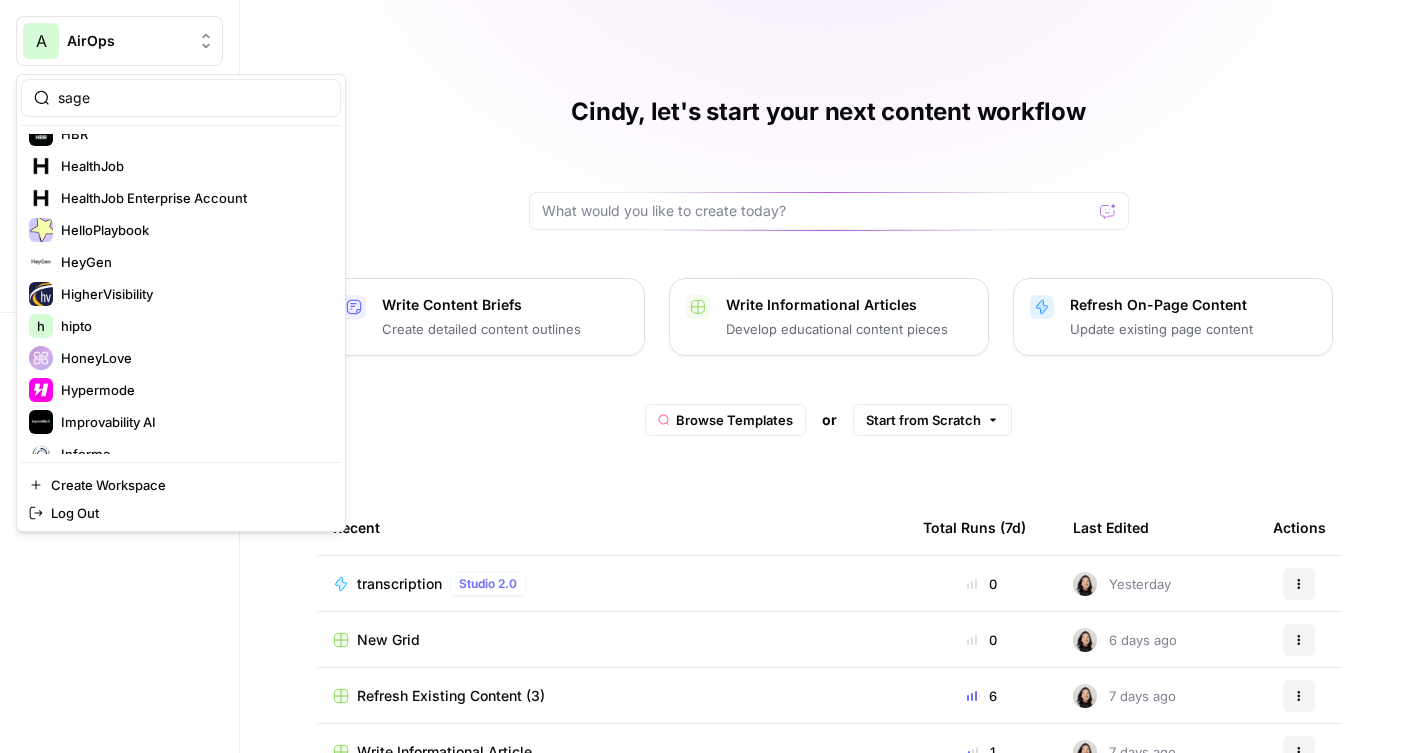 scroll, scrollTop: 0, scrollLeft: 0, axis: both 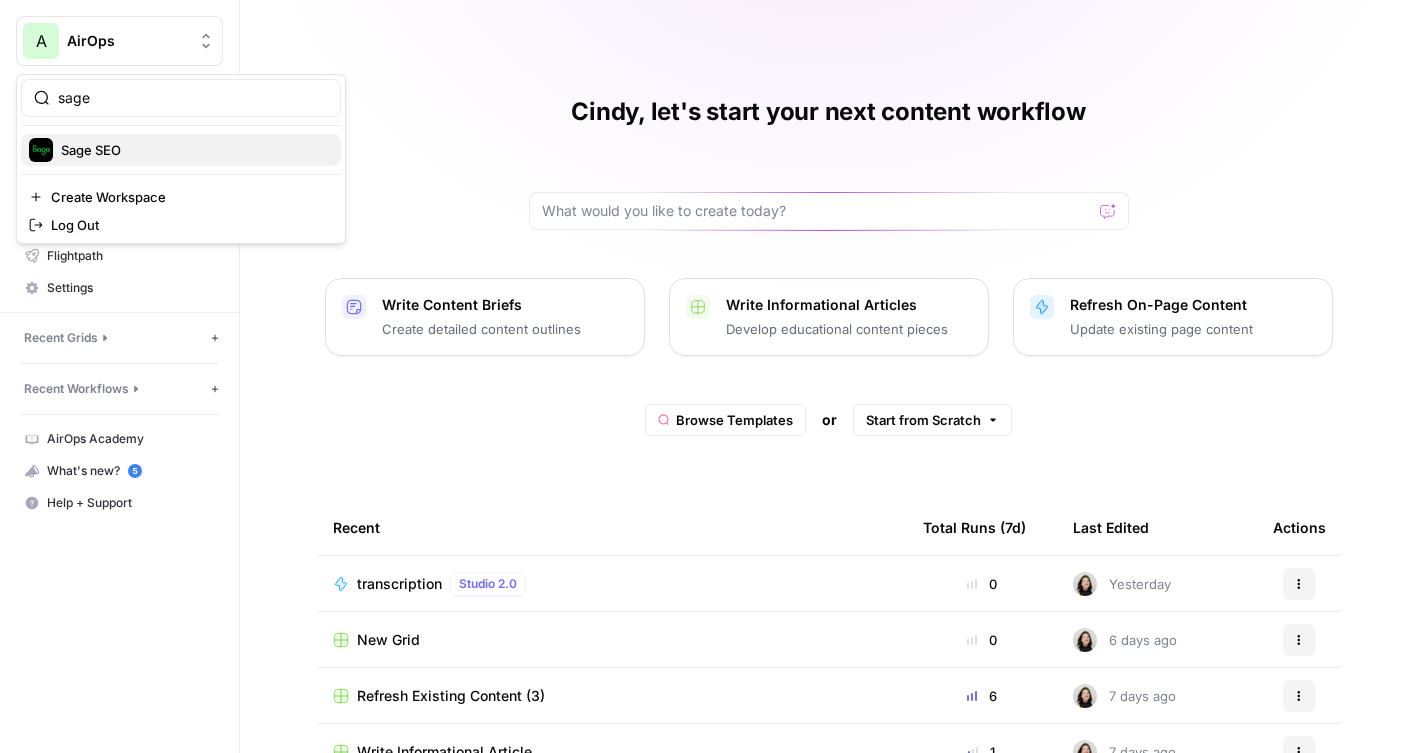 click on "Sage SEO" at bounding box center [193, 150] 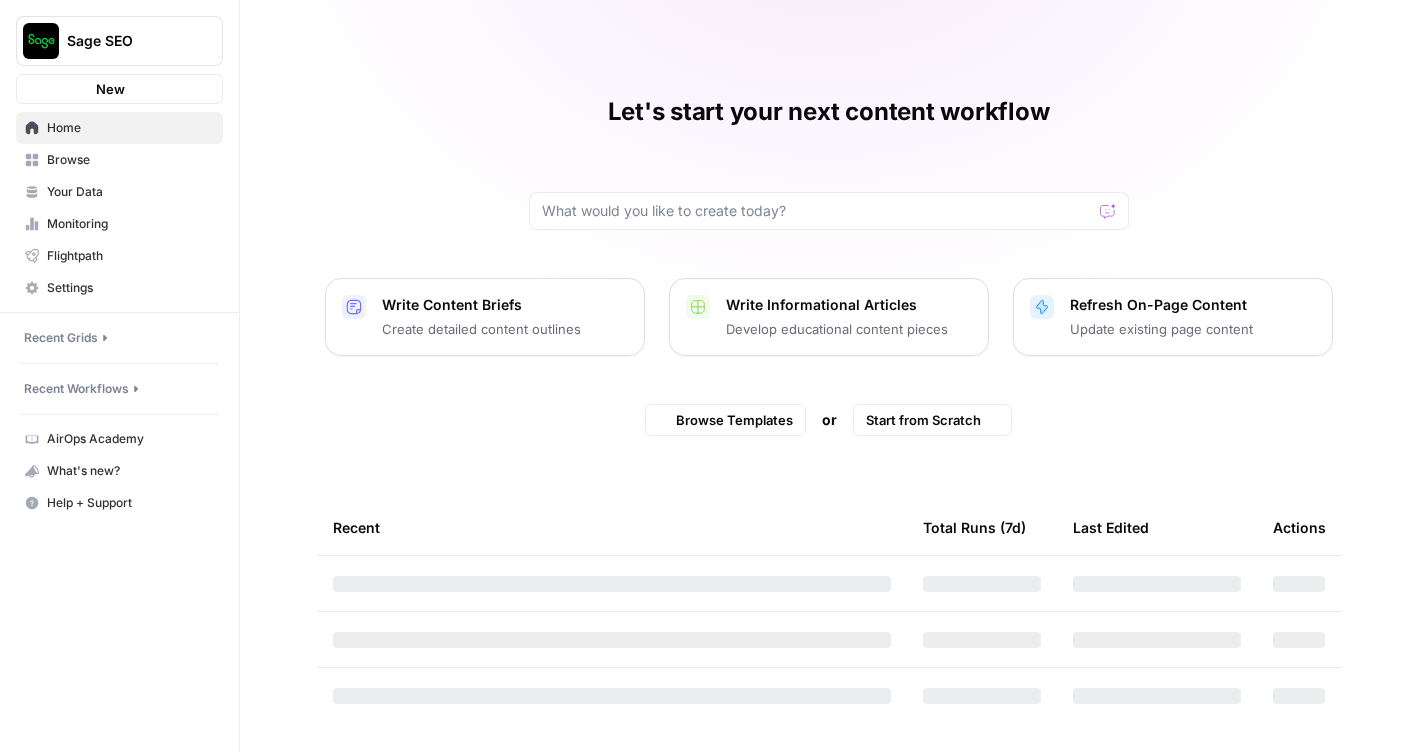 scroll, scrollTop: 0, scrollLeft: 0, axis: both 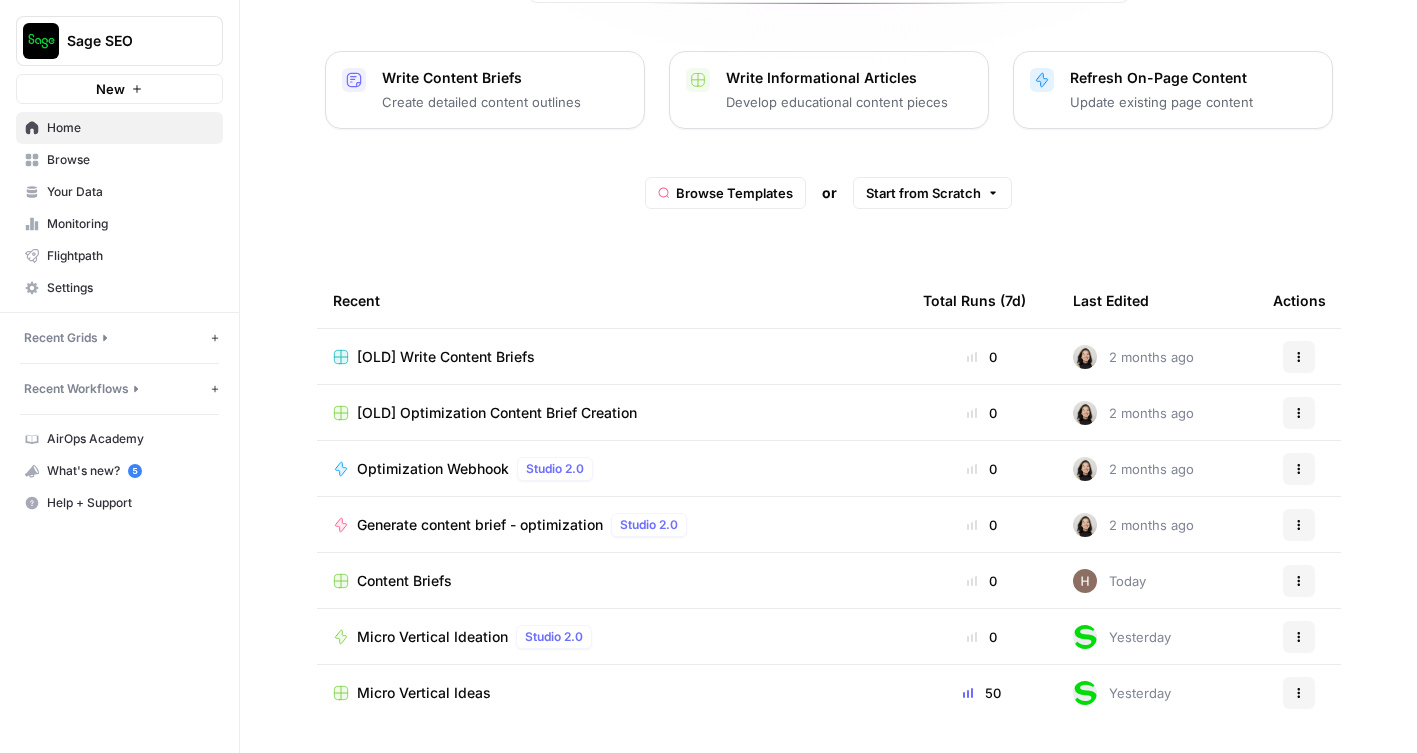 click on "Content Briefs" at bounding box center (404, 581) 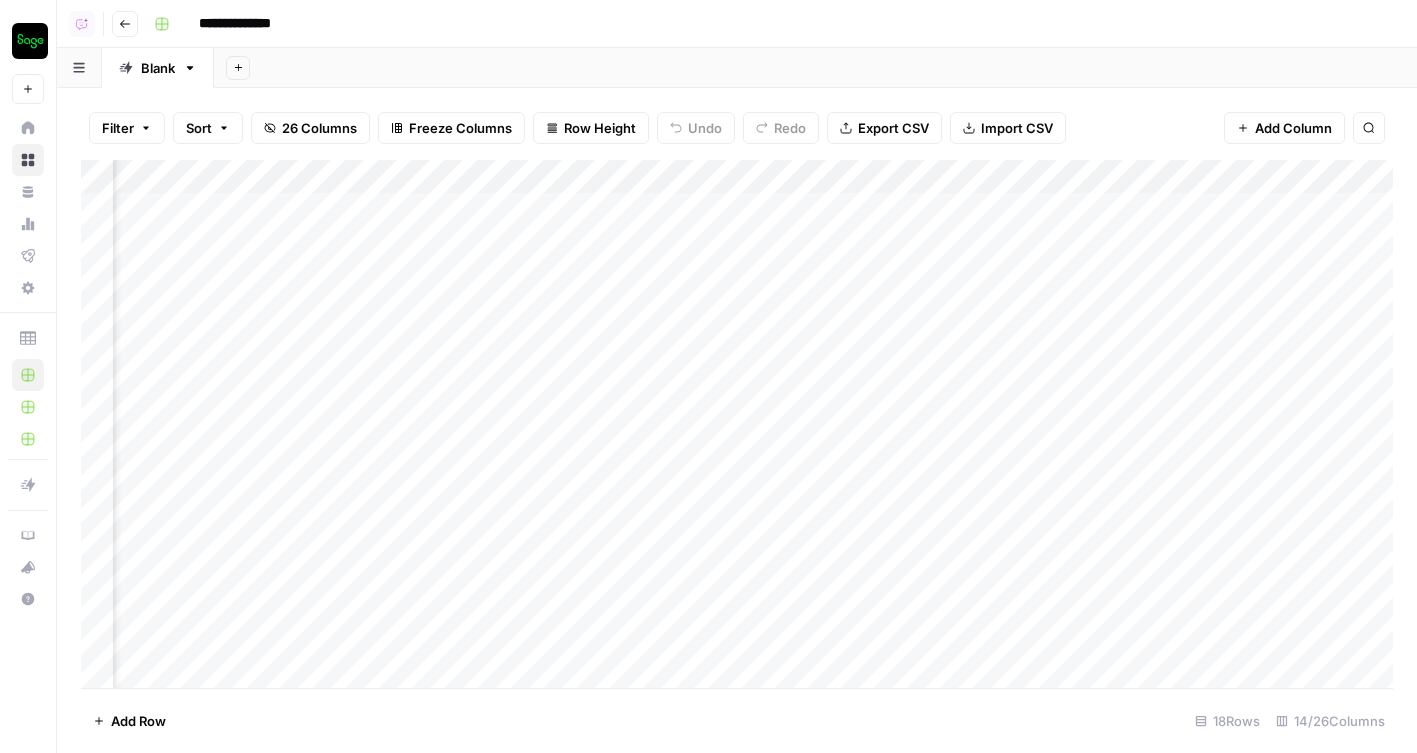 scroll, scrollTop: 0, scrollLeft: 1949, axis: horizontal 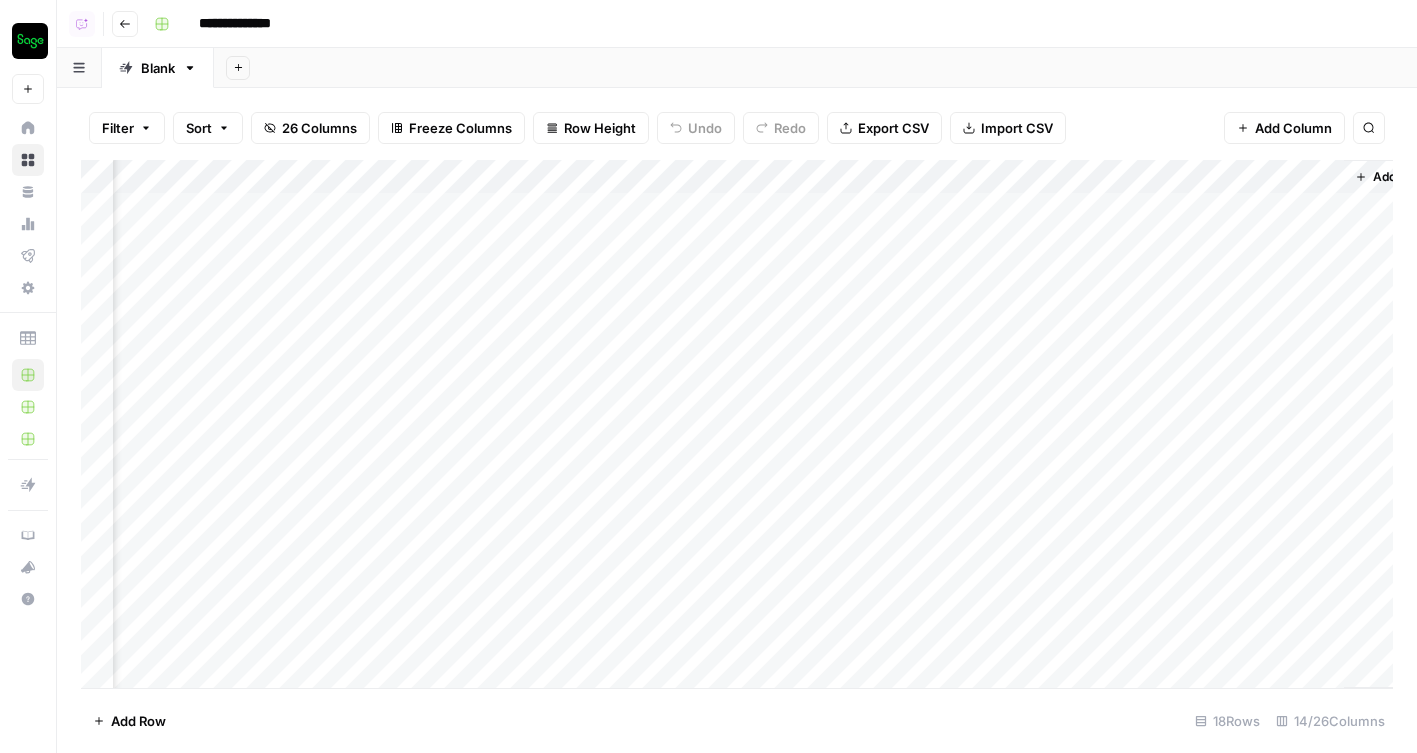 click on "Add Column" at bounding box center (737, 424) 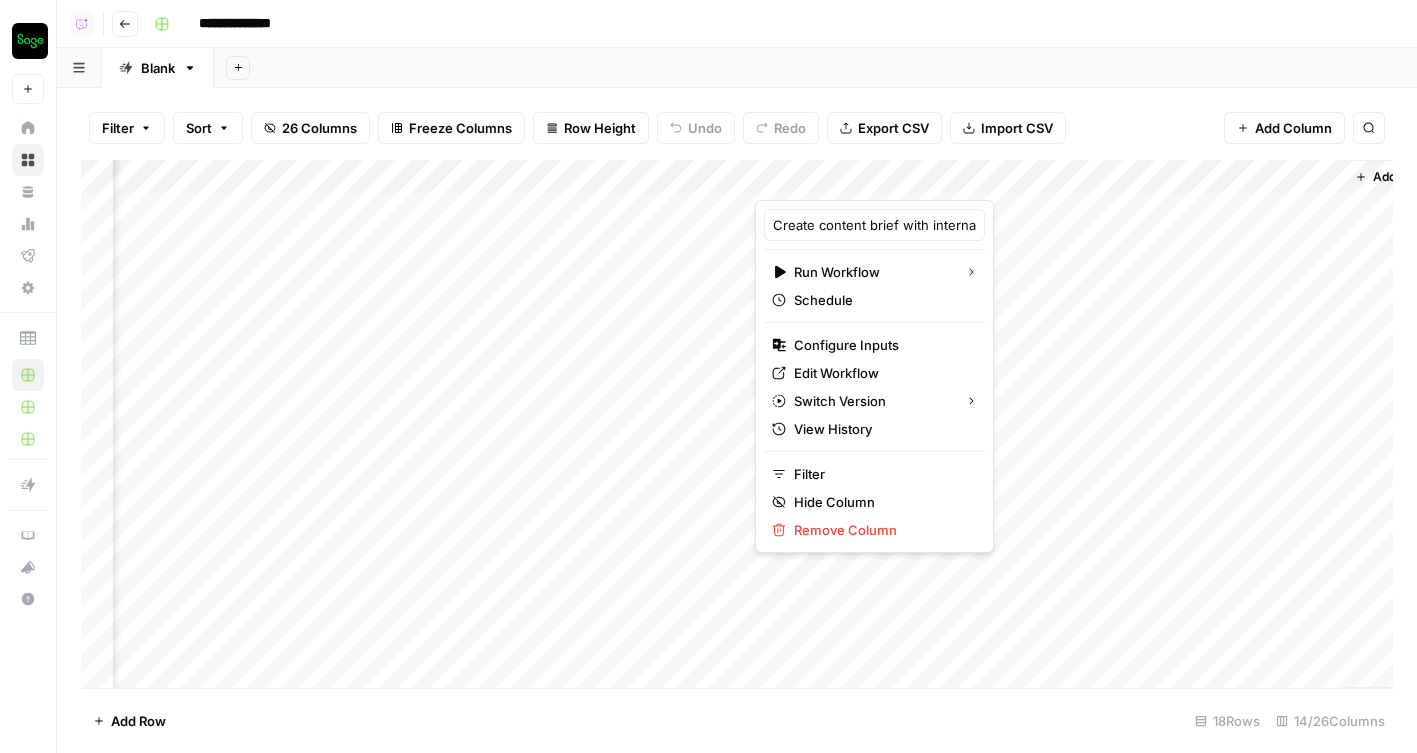 click on "Filter Sort 26 Columns Freeze Columns Row Height Undo Redo Export CSV Import CSV Add Column Search" at bounding box center [737, 128] 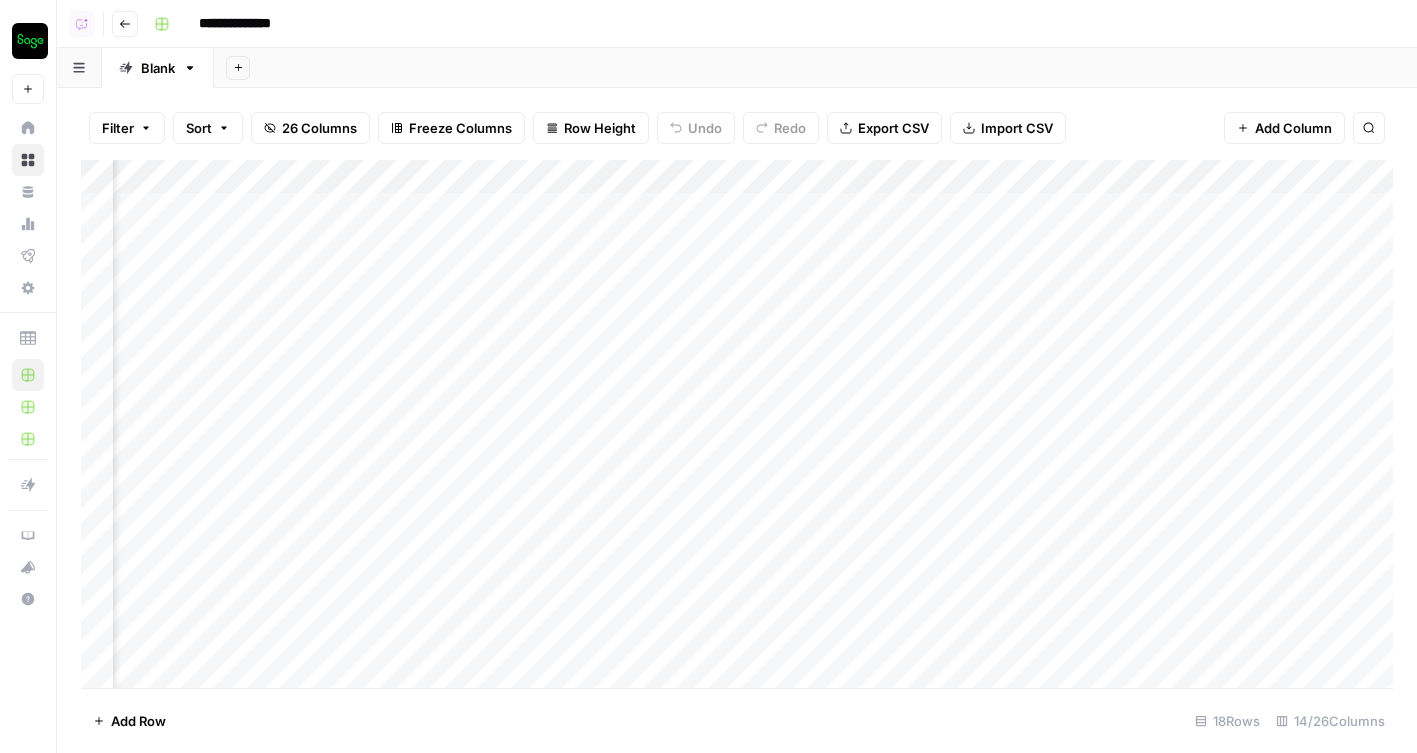 scroll, scrollTop: 0, scrollLeft: 1461, axis: horizontal 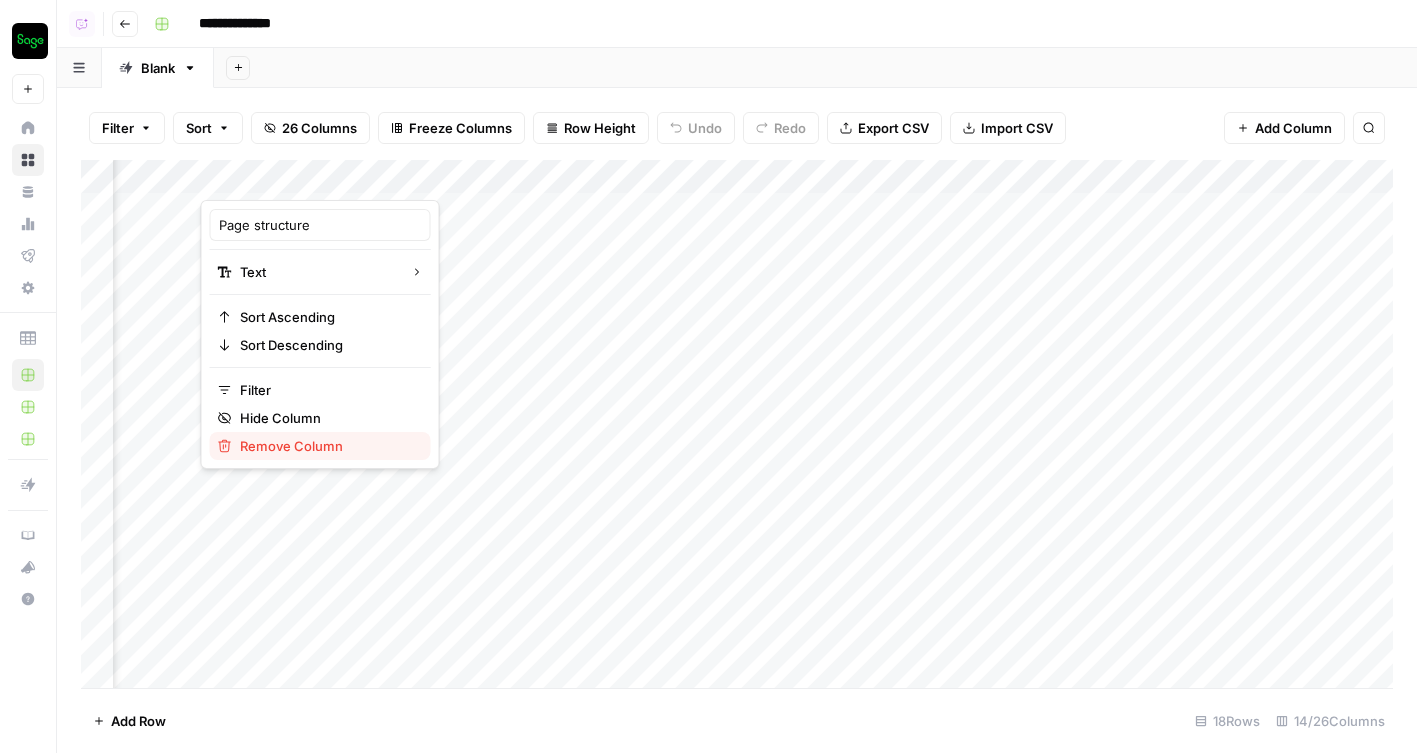 click on "Remove Column" at bounding box center [327, 446] 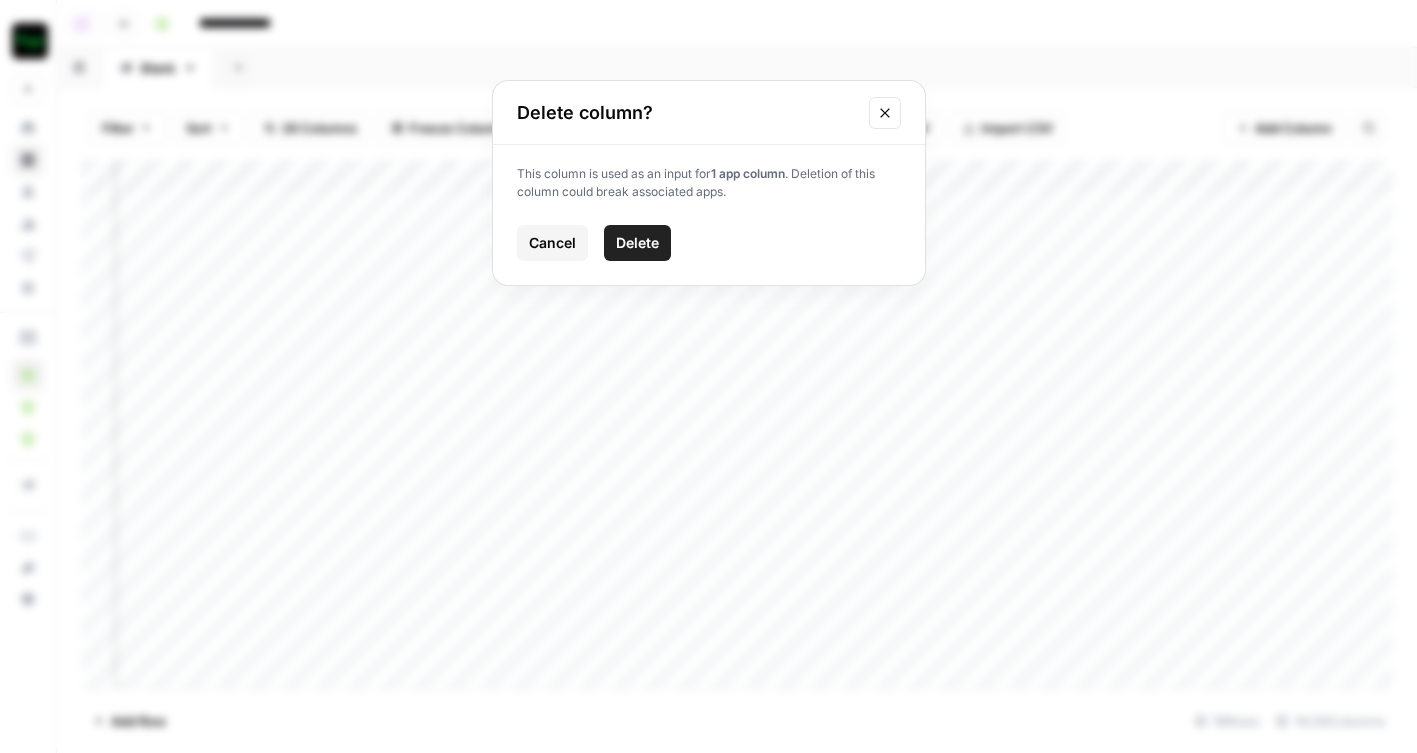 click on "Cancel" at bounding box center (552, 243) 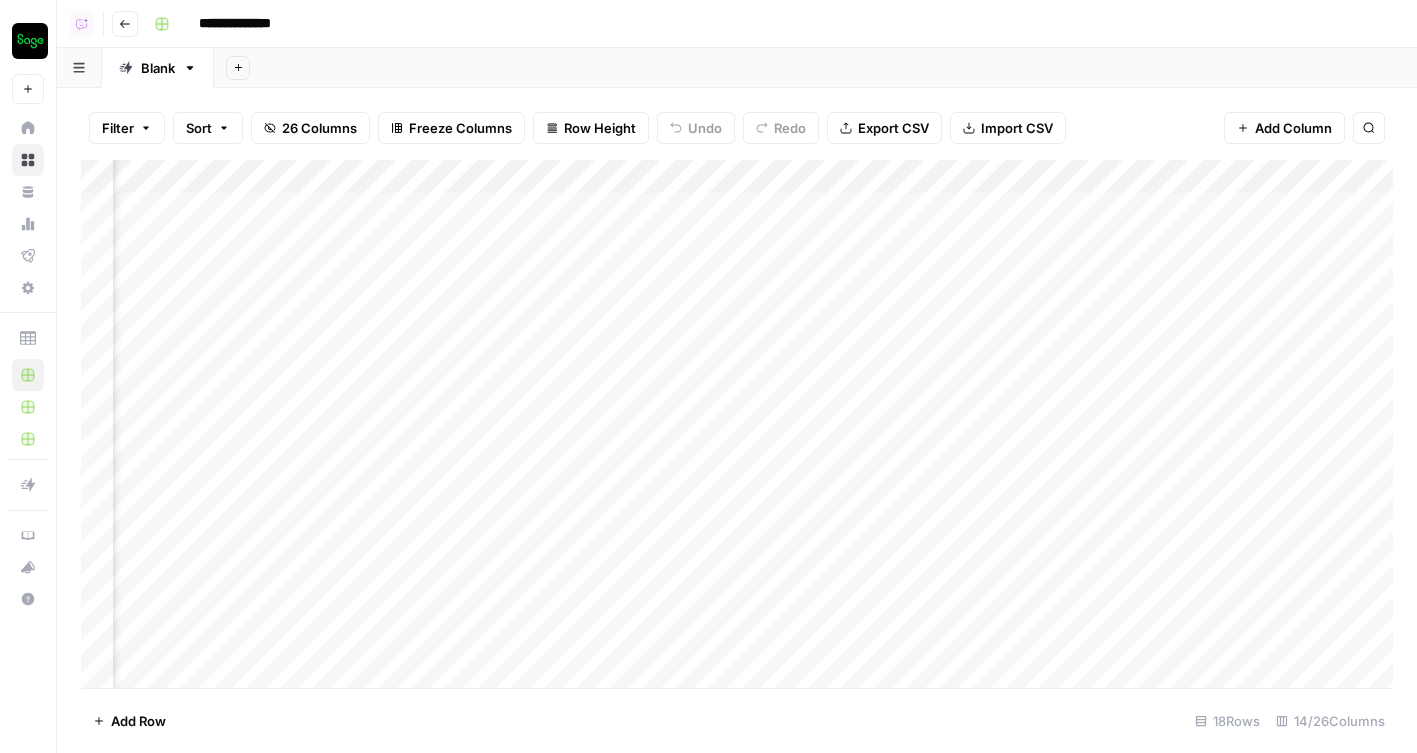 click on "Add Column" at bounding box center (737, 424) 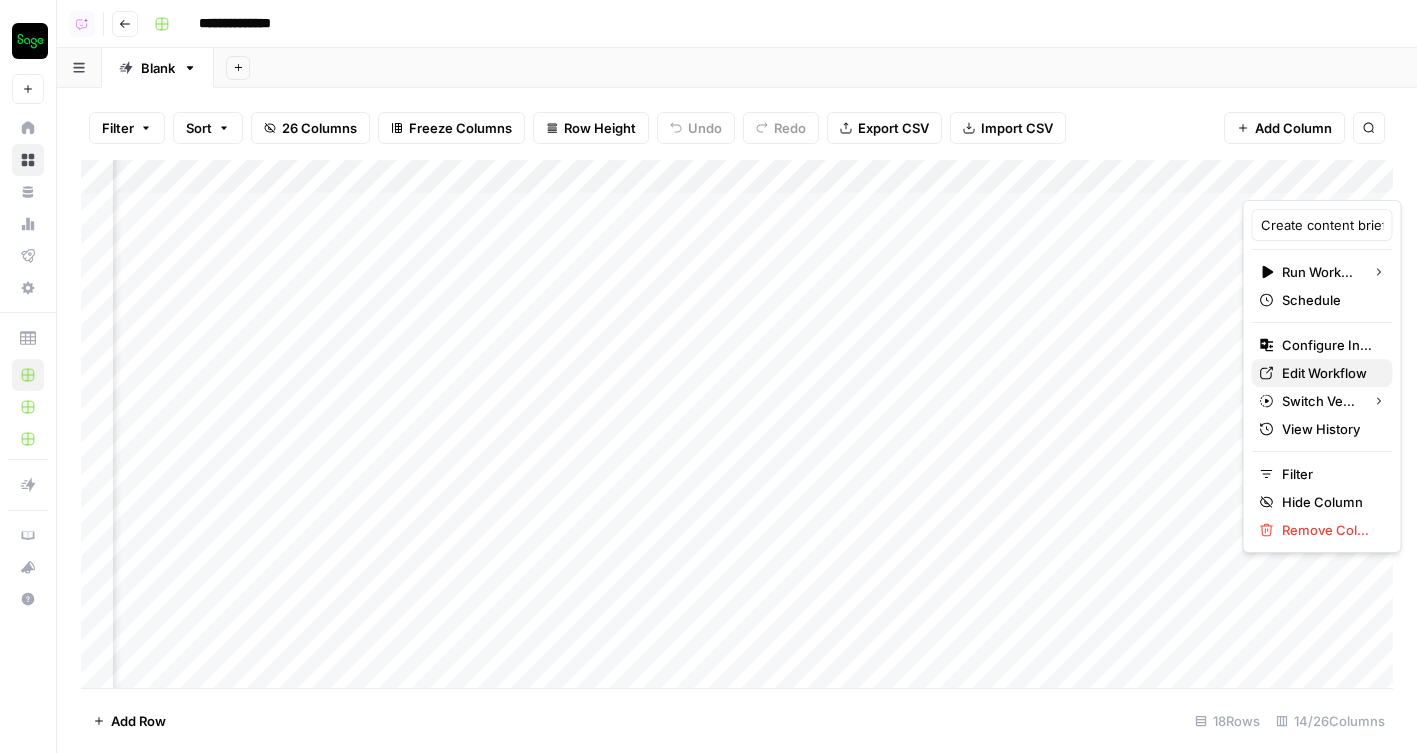 click on "Edit Workflow" at bounding box center (1329, 373) 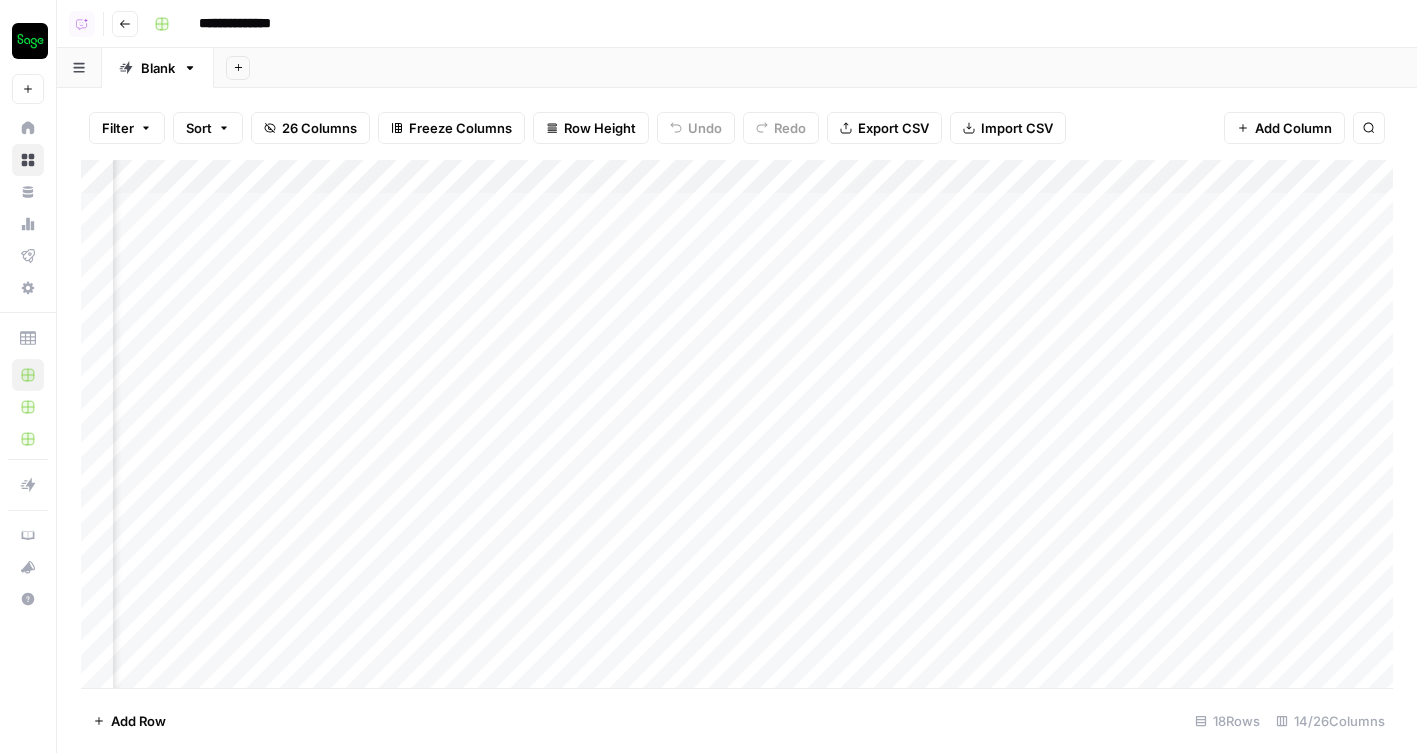 scroll, scrollTop: 0, scrollLeft: 1884, axis: horizontal 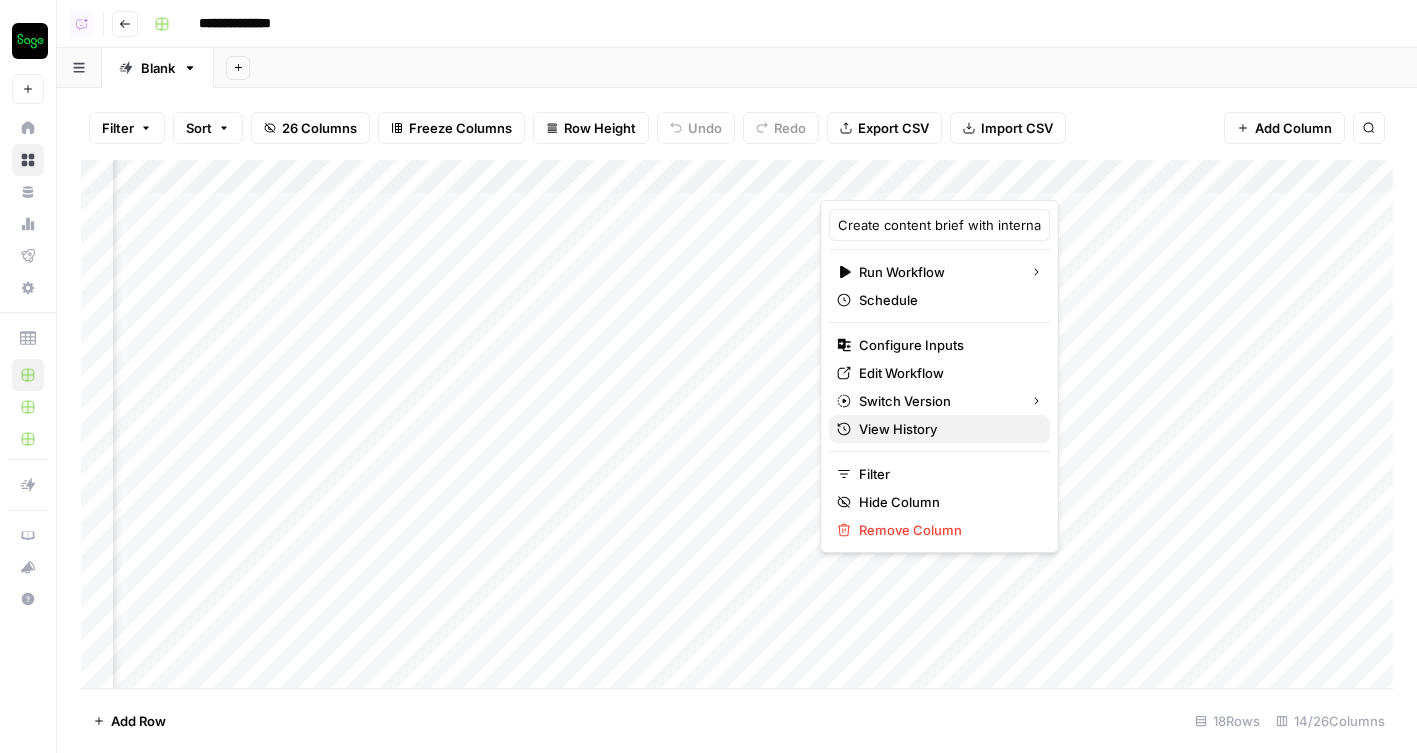 click on "View History" at bounding box center (946, 429) 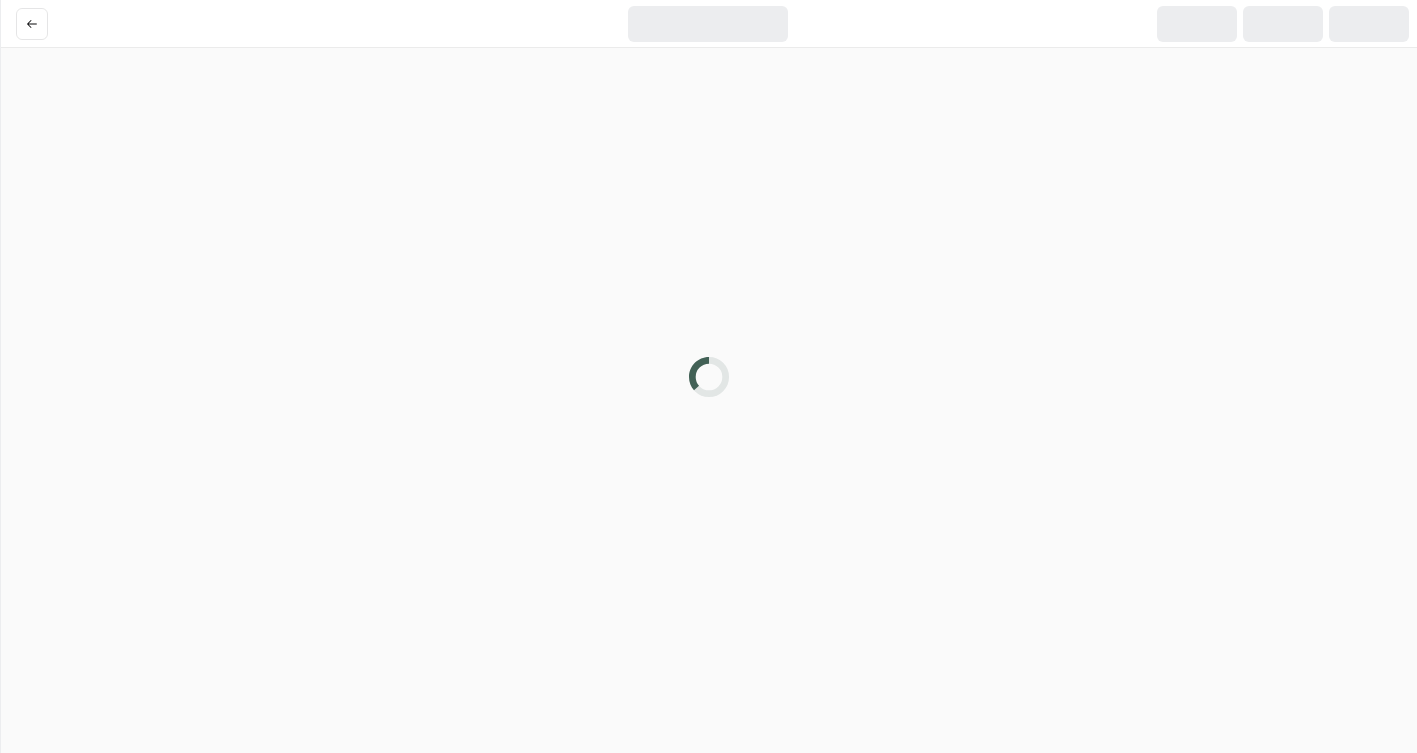 scroll, scrollTop: 0, scrollLeft: 0, axis: both 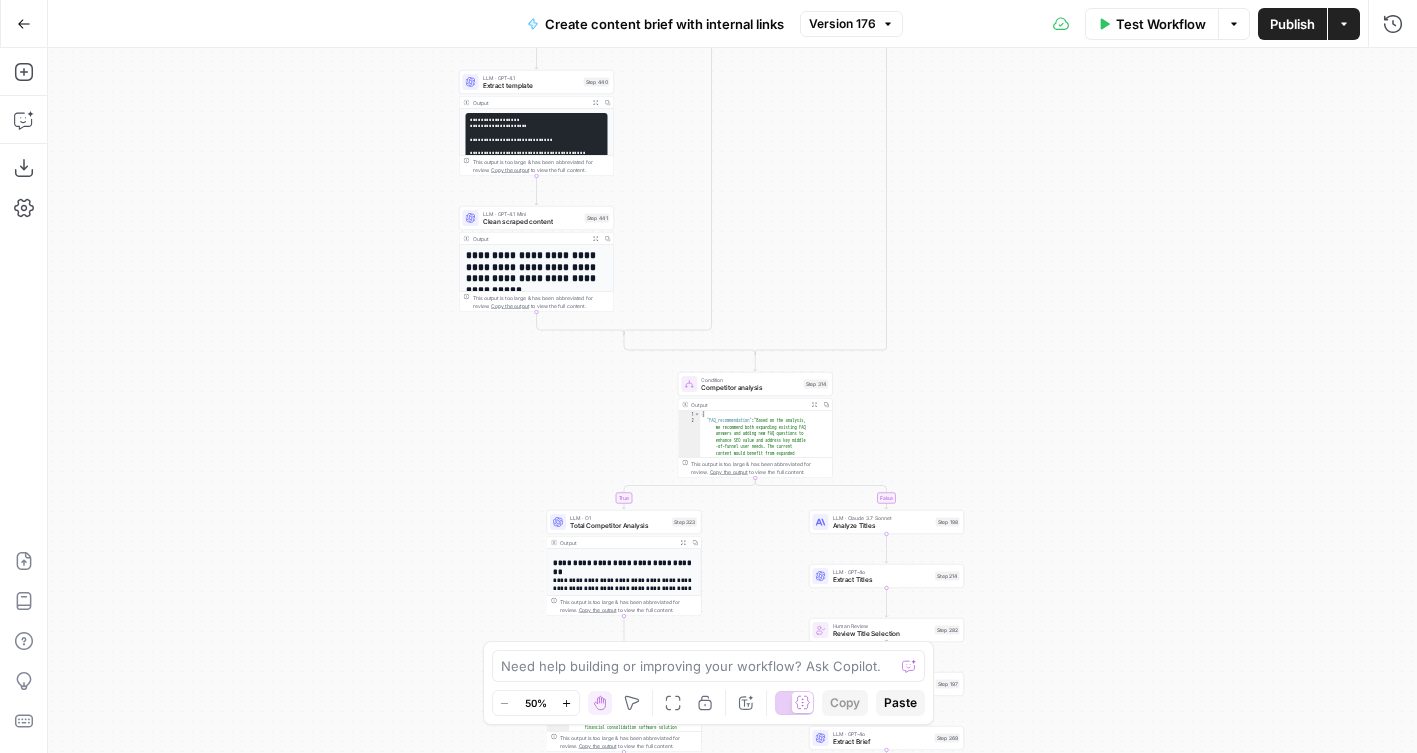 drag, startPoint x: 962, startPoint y: 123, endPoint x: 941, endPoint y: 402, distance: 279.7892 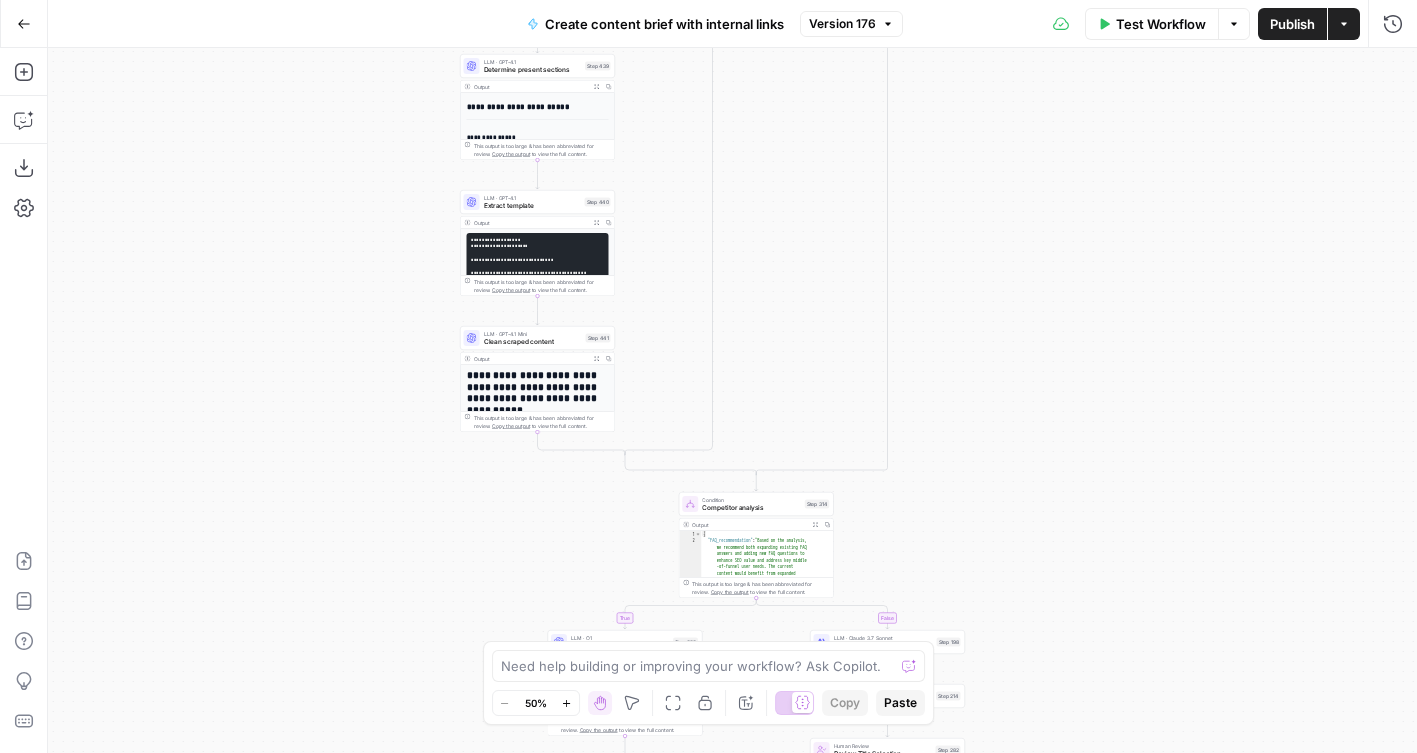 drag, startPoint x: 943, startPoint y: 218, endPoint x: 943, endPoint y: 542, distance: 324 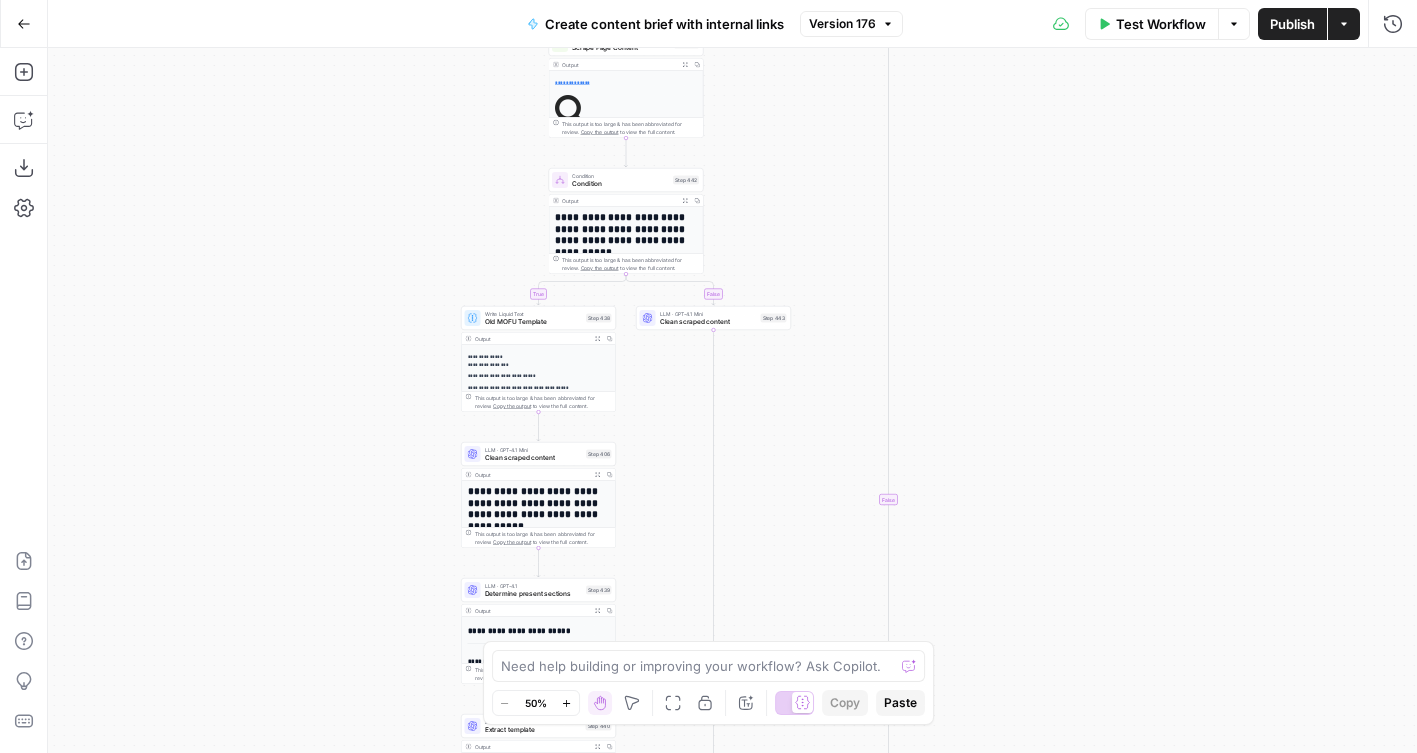 drag, startPoint x: 944, startPoint y: 378, endPoint x: 961, endPoint y: 690, distance: 312.4628 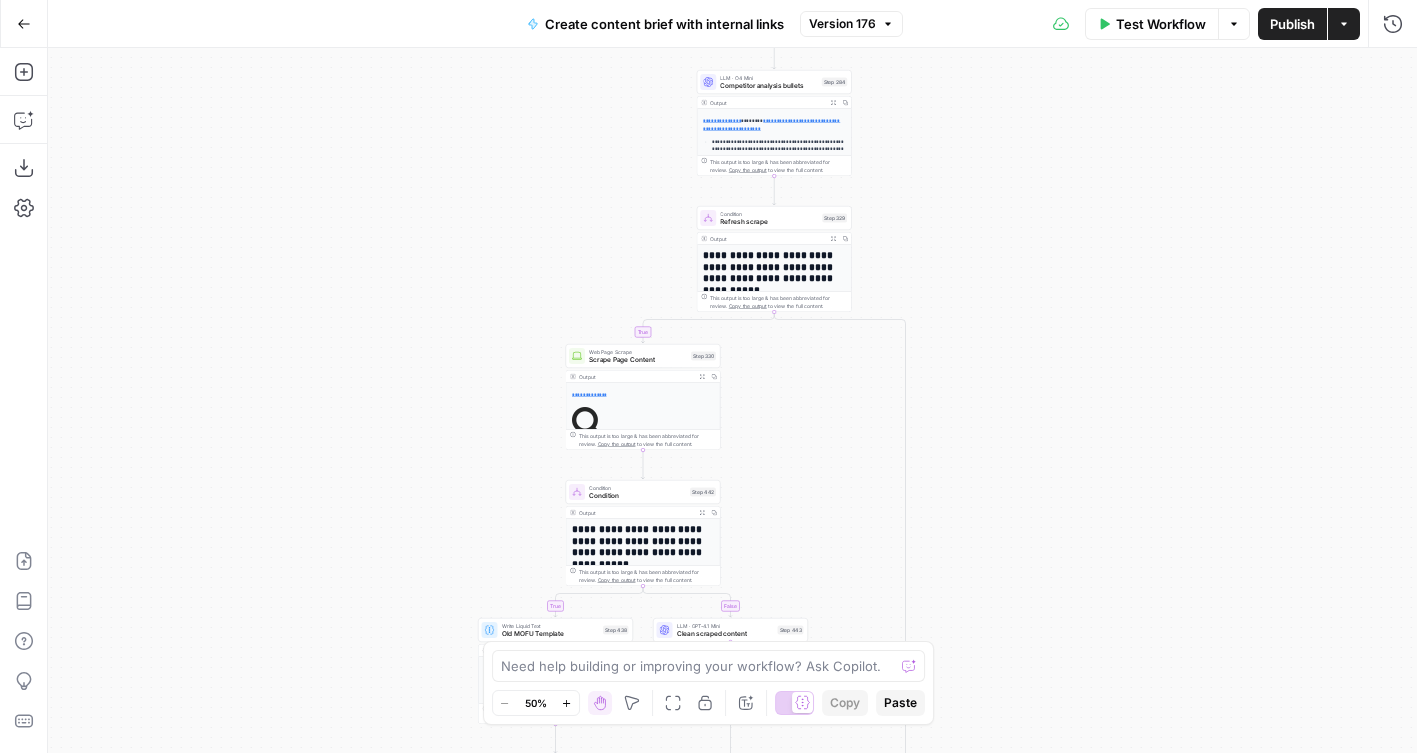 drag, startPoint x: 977, startPoint y: 182, endPoint x: 977, endPoint y: 592, distance: 410 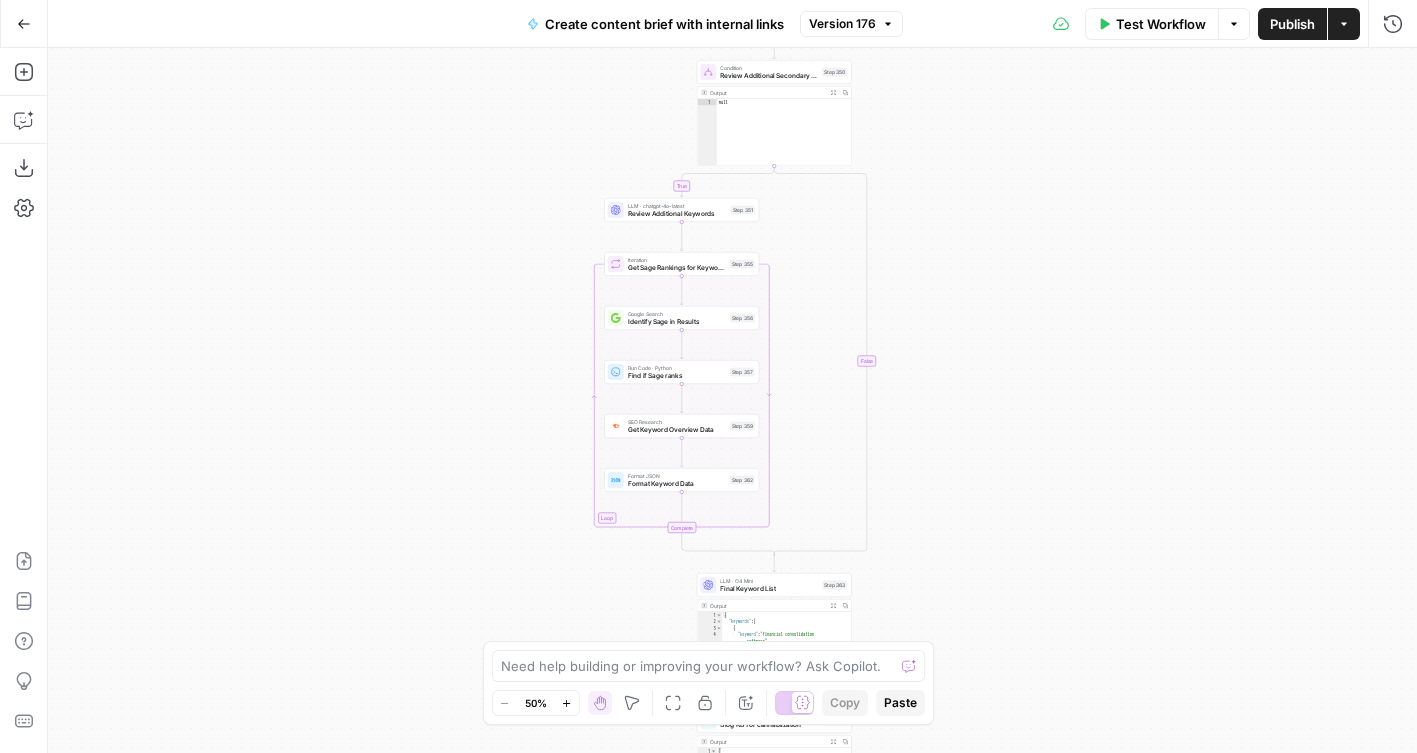 drag, startPoint x: 937, startPoint y: 503, endPoint x: 937, endPoint y: 598, distance: 95 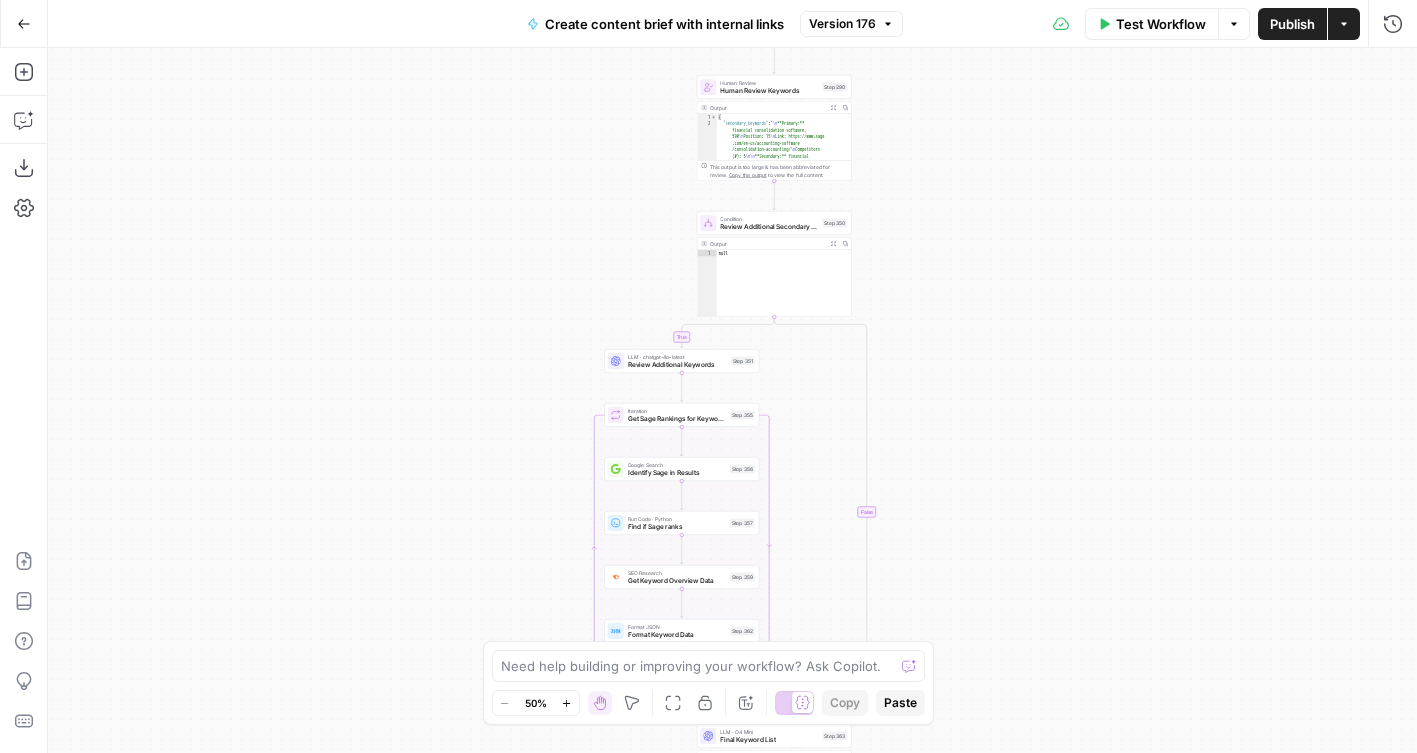 drag, startPoint x: 932, startPoint y: 314, endPoint x: 932, endPoint y: 509, distance: 195 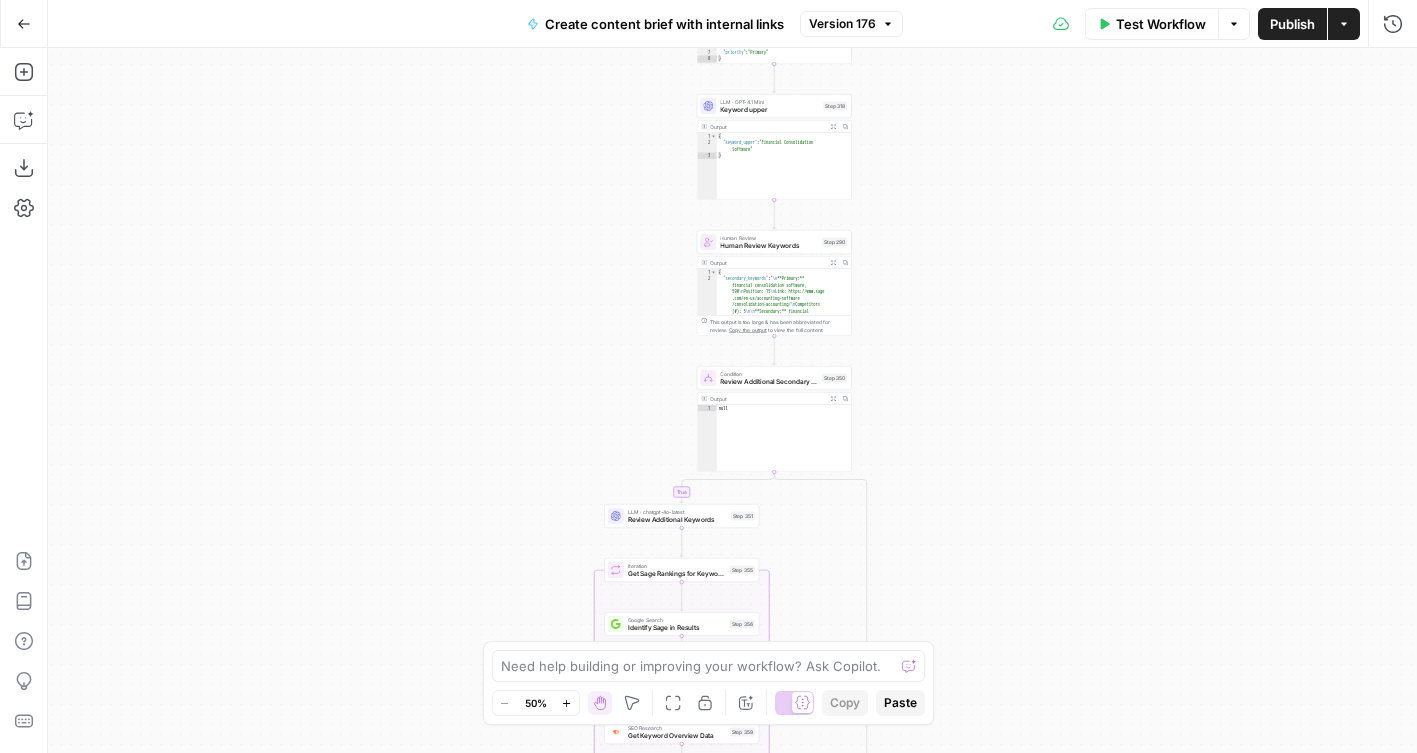 drag, startPoint x: 932, startPoint y: 180, endPoint x: 932, endPoint y: 588, distance: 408 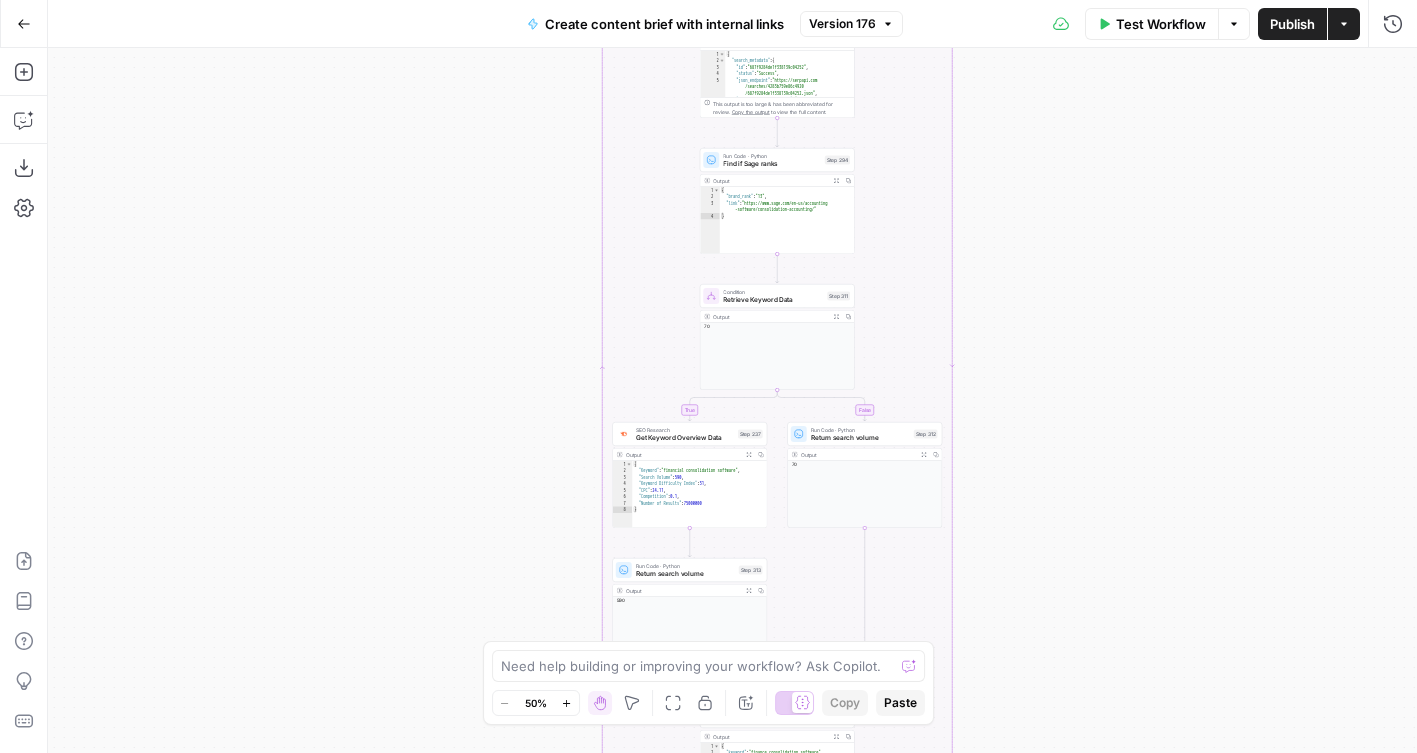 drag, startPoint x: 963, startPoint y: 274, endPoint x: 970, endPoint y: 735, distance: 461.05313 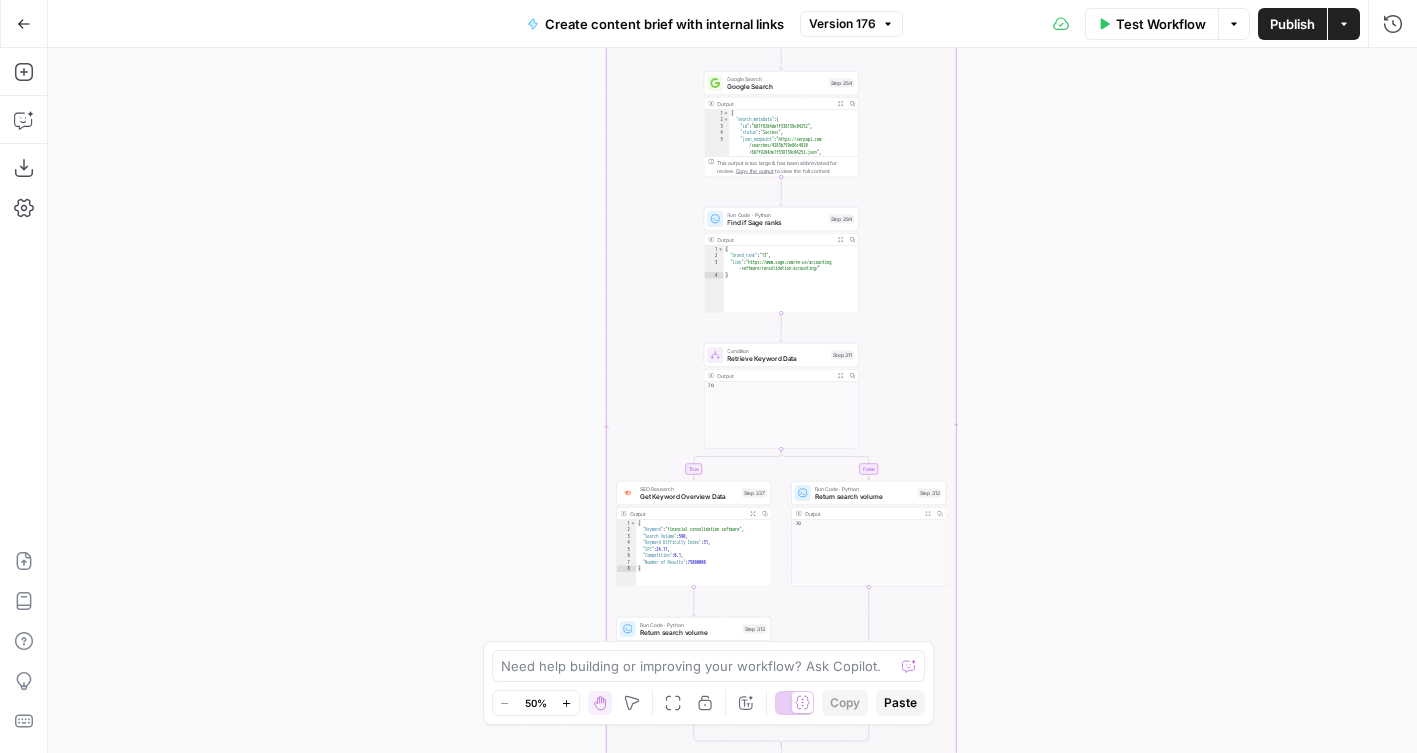 drag, startPoint x: 1017, startPoint y: 293, endPoint x: 1017, endPoint y: 779, distance: 486 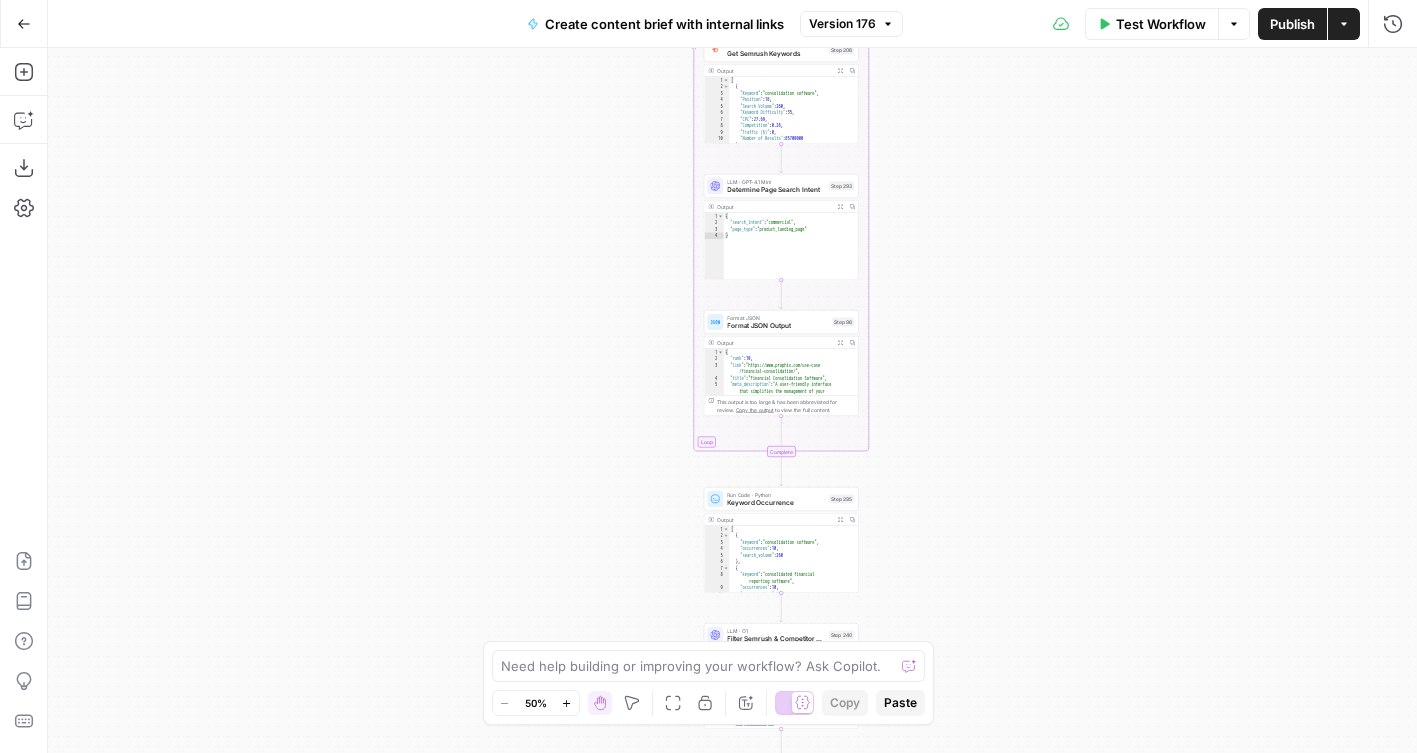 drag, startPoint x: 1016, startPoint y: 398, endPoint x: 1016, endPoint y: 741, distance: 343 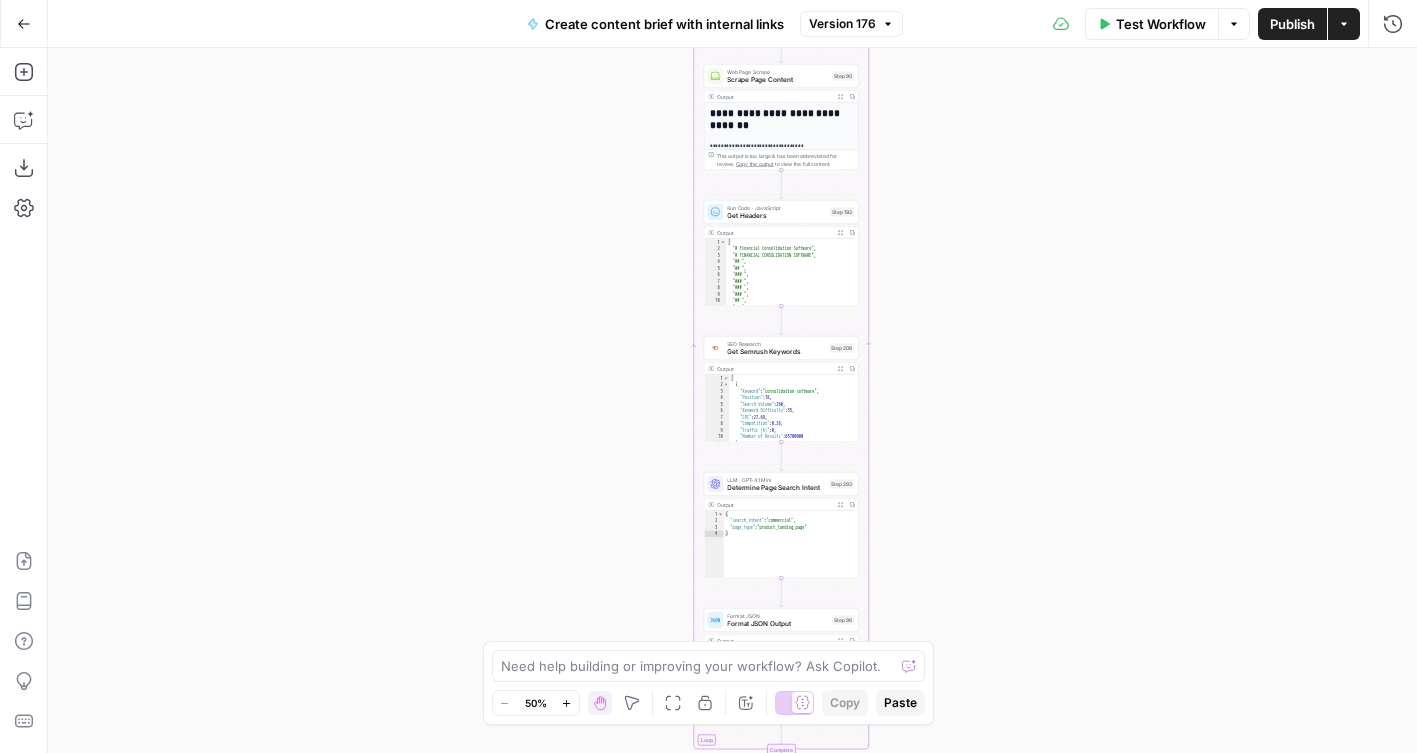 drag, startPoint x: 1010, startPoint y: 269, endPoint x: 1010, endPoint y: 729, distance: 460 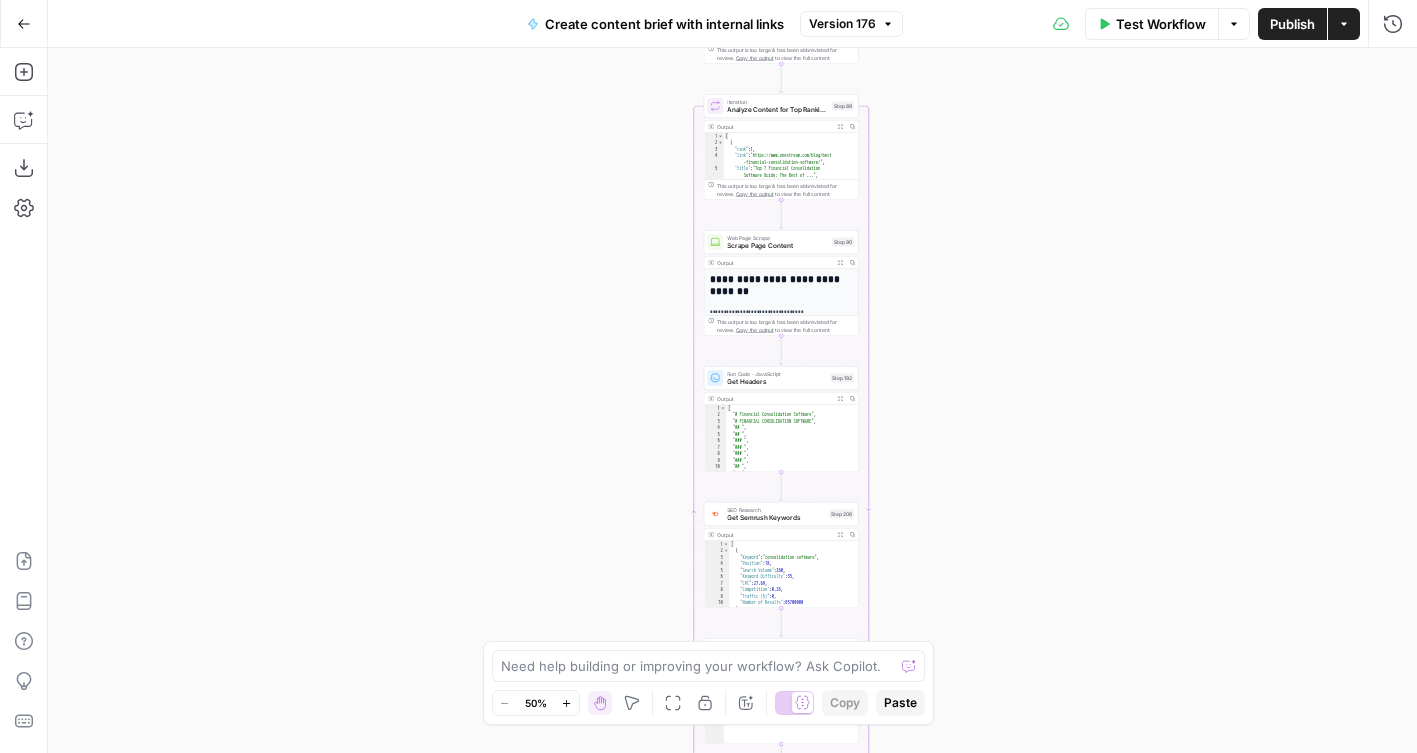 click on "Version 176" at bounding box center [842, 24] 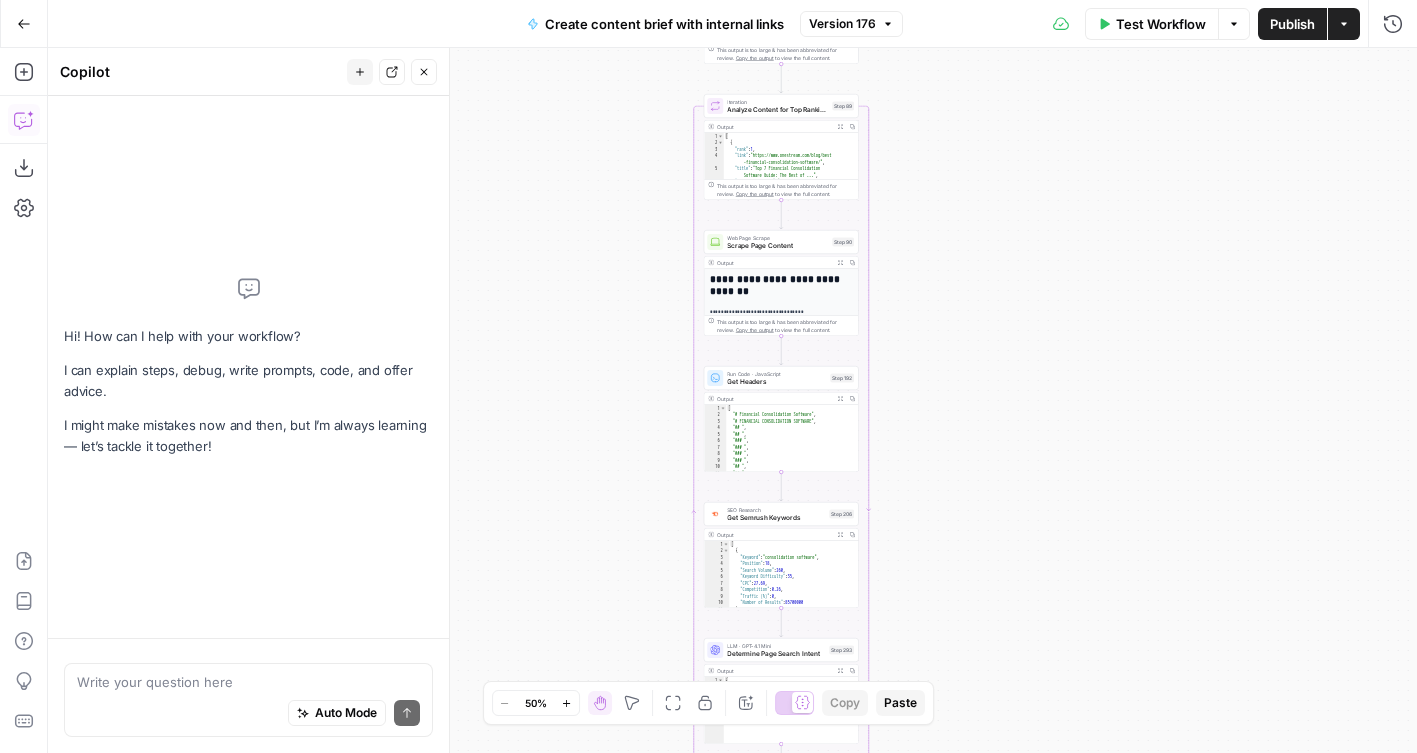 click on "Auto Mode will automatically modify and execute the workflow" at bounding box center [336, 663] 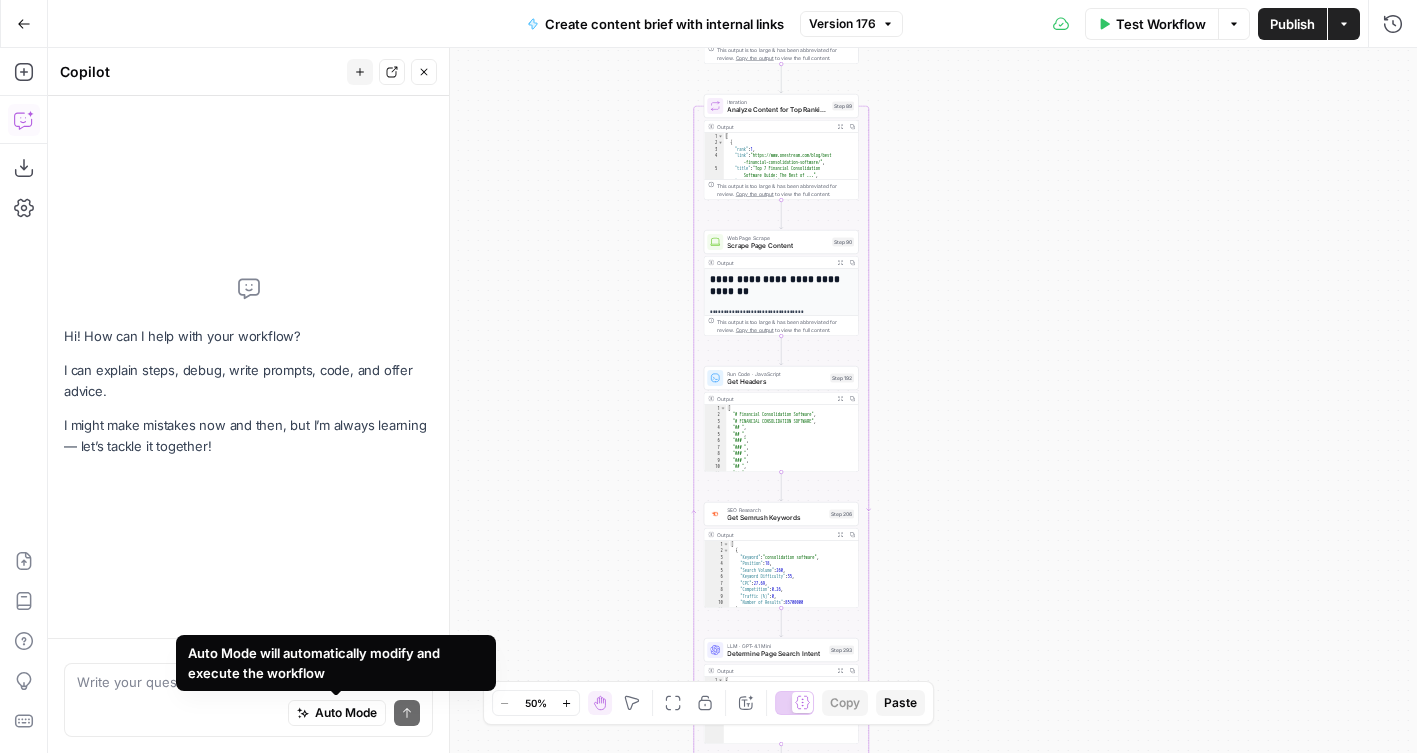 click on "Auto Mode will automatically modify and execute the workflow" at bounding box center (336, 663) 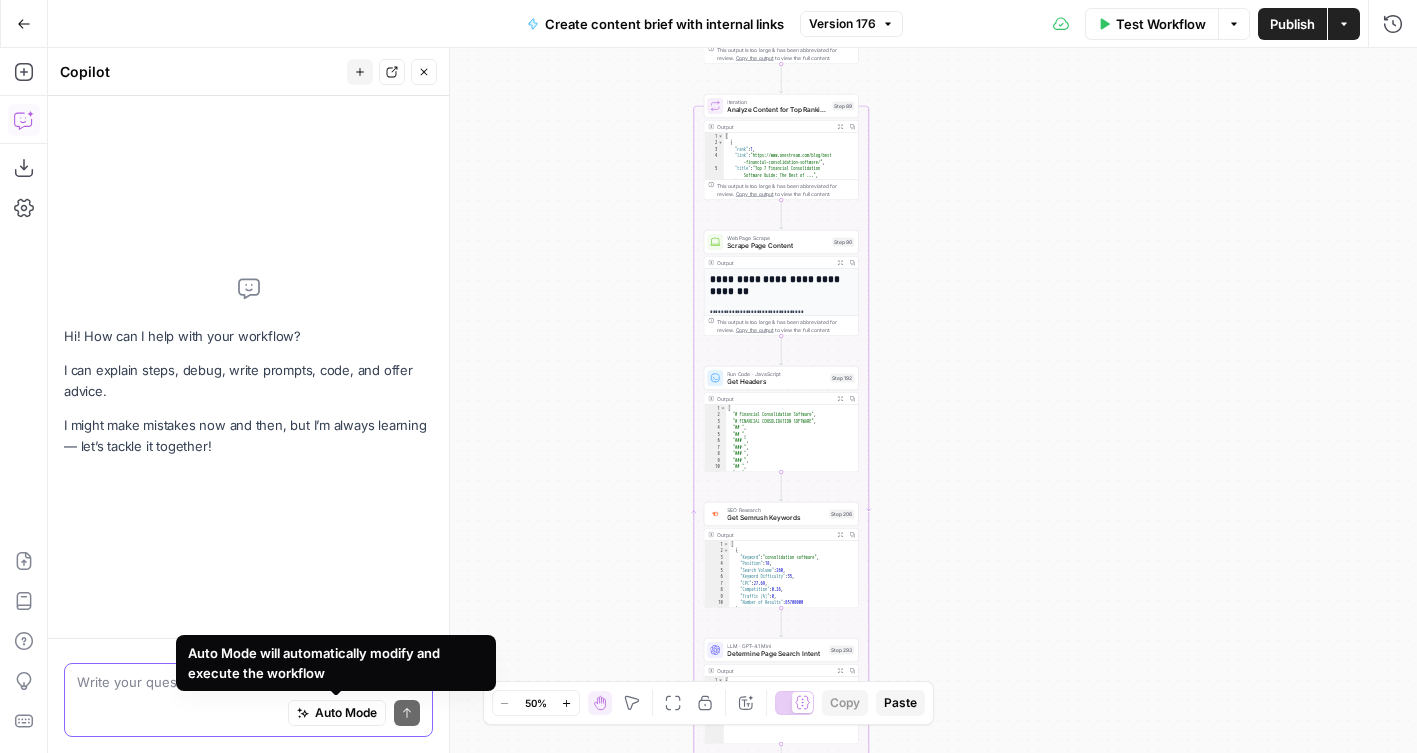 click at bounding box center (248, 682) 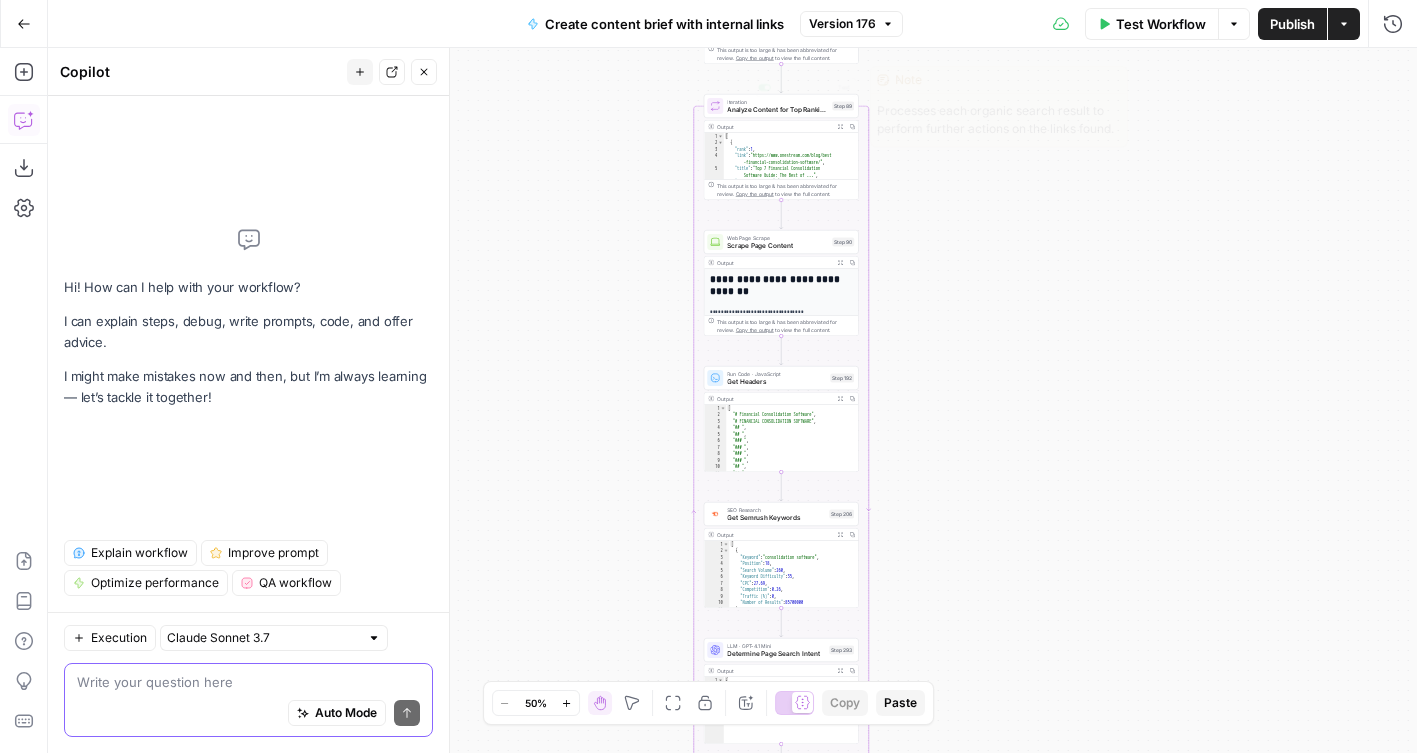 click on "Version 176" at bounding box center [851, 24] 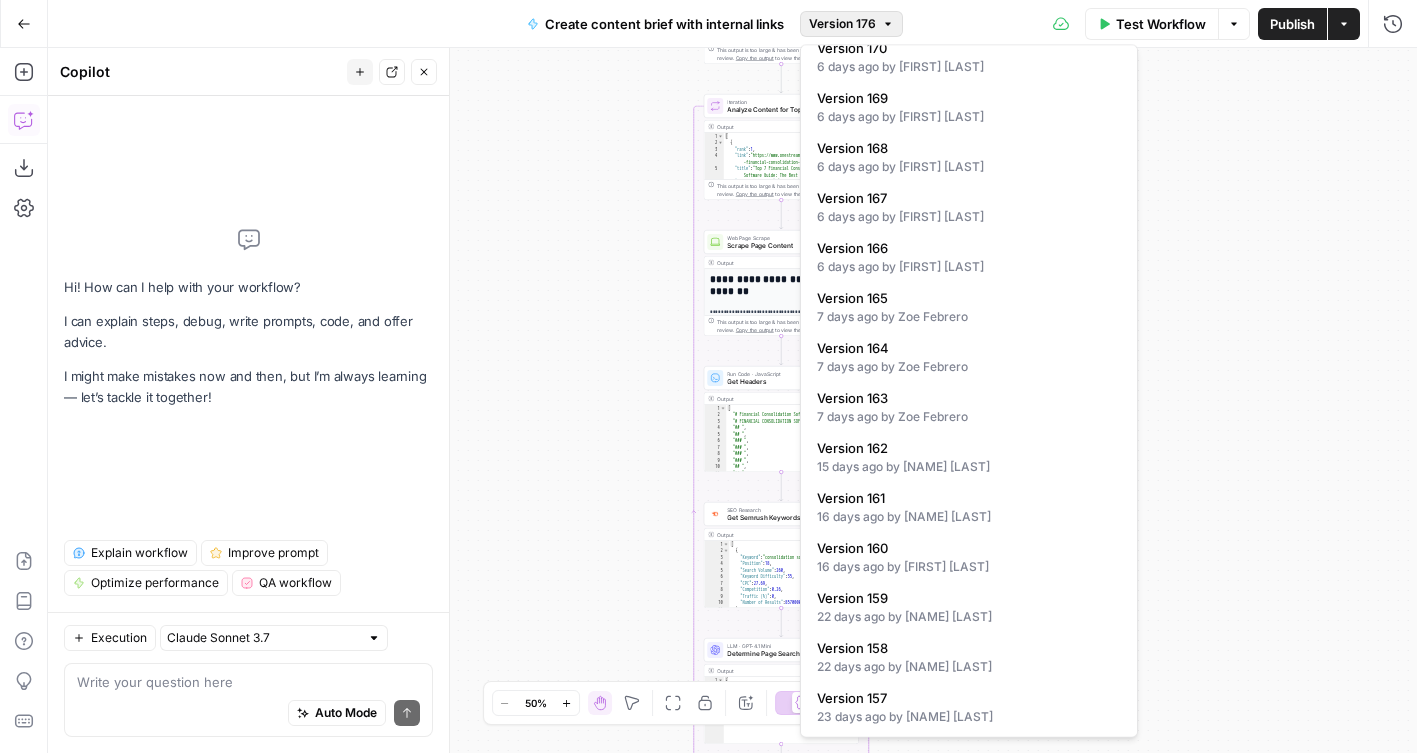 scroll, scrollTop: 0, scrollLeft: 0, axis: both 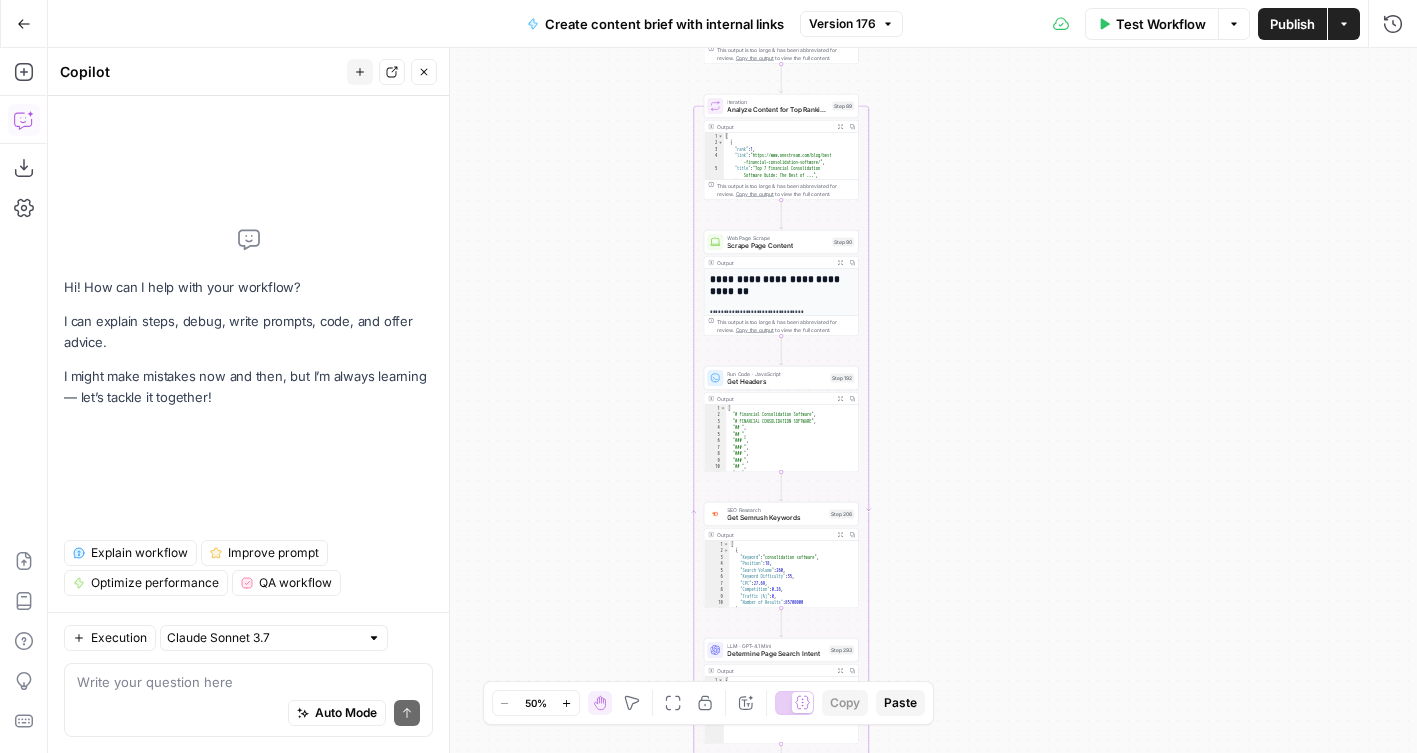 click on "Auto Mode Send" at bounding box center (248, 714) 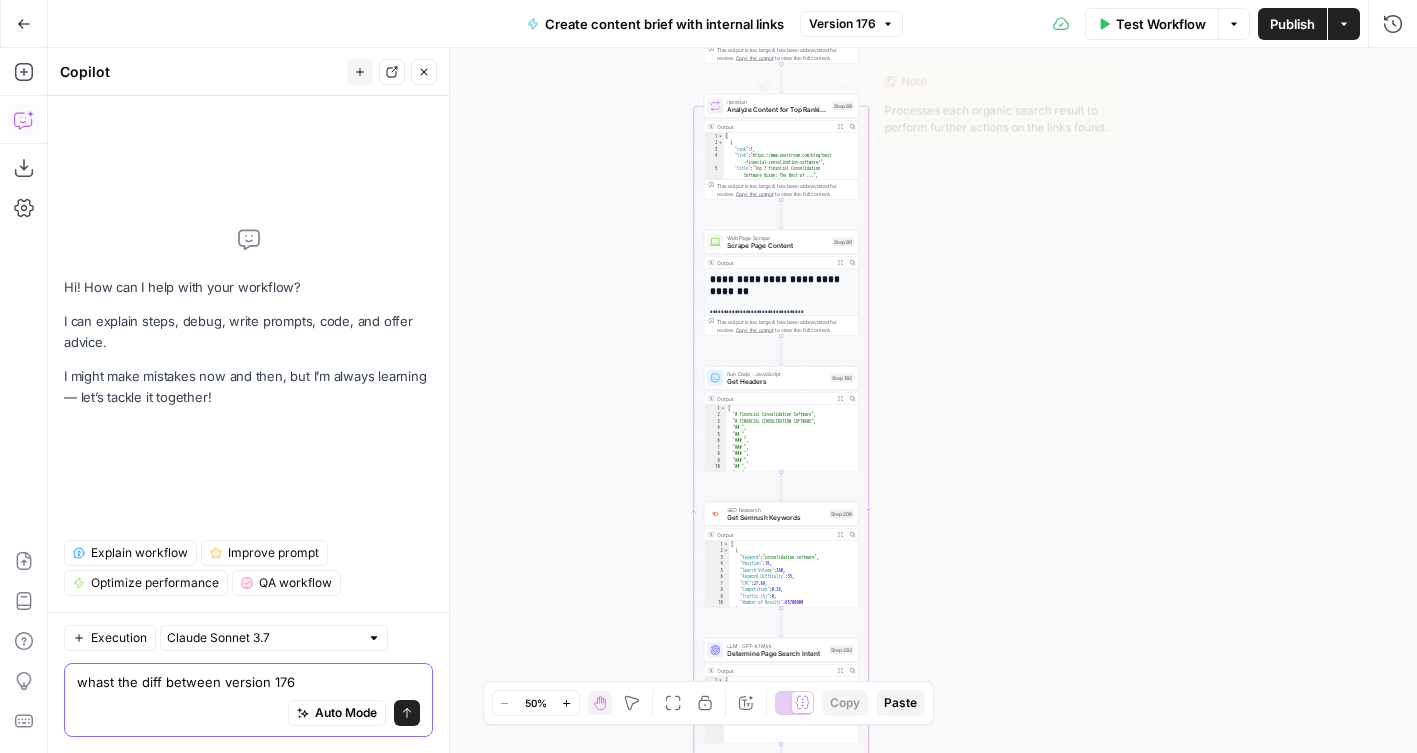 click on "Version 176" at bounding box center (842, 24) 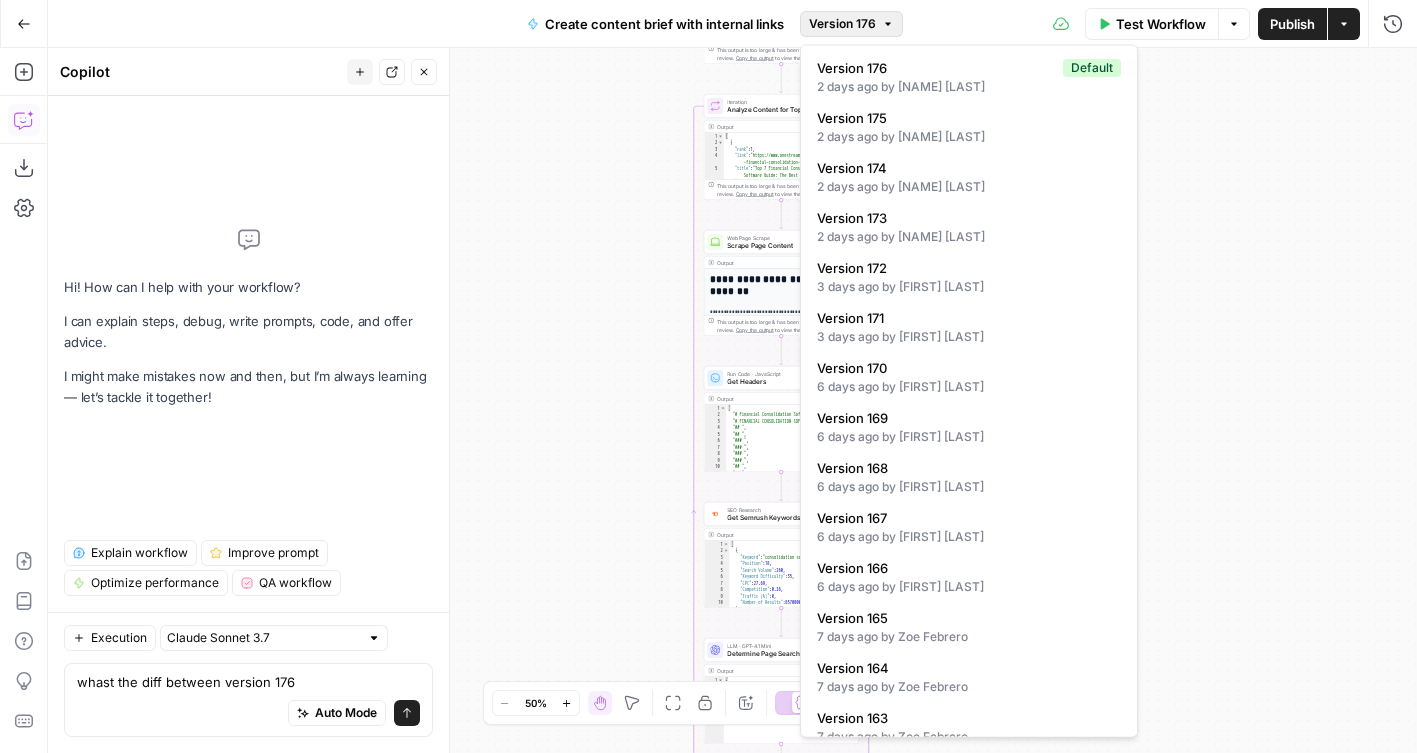 click on "Auto Mode will automatically modify and execute the workflow" at bounding box center (336, 663) 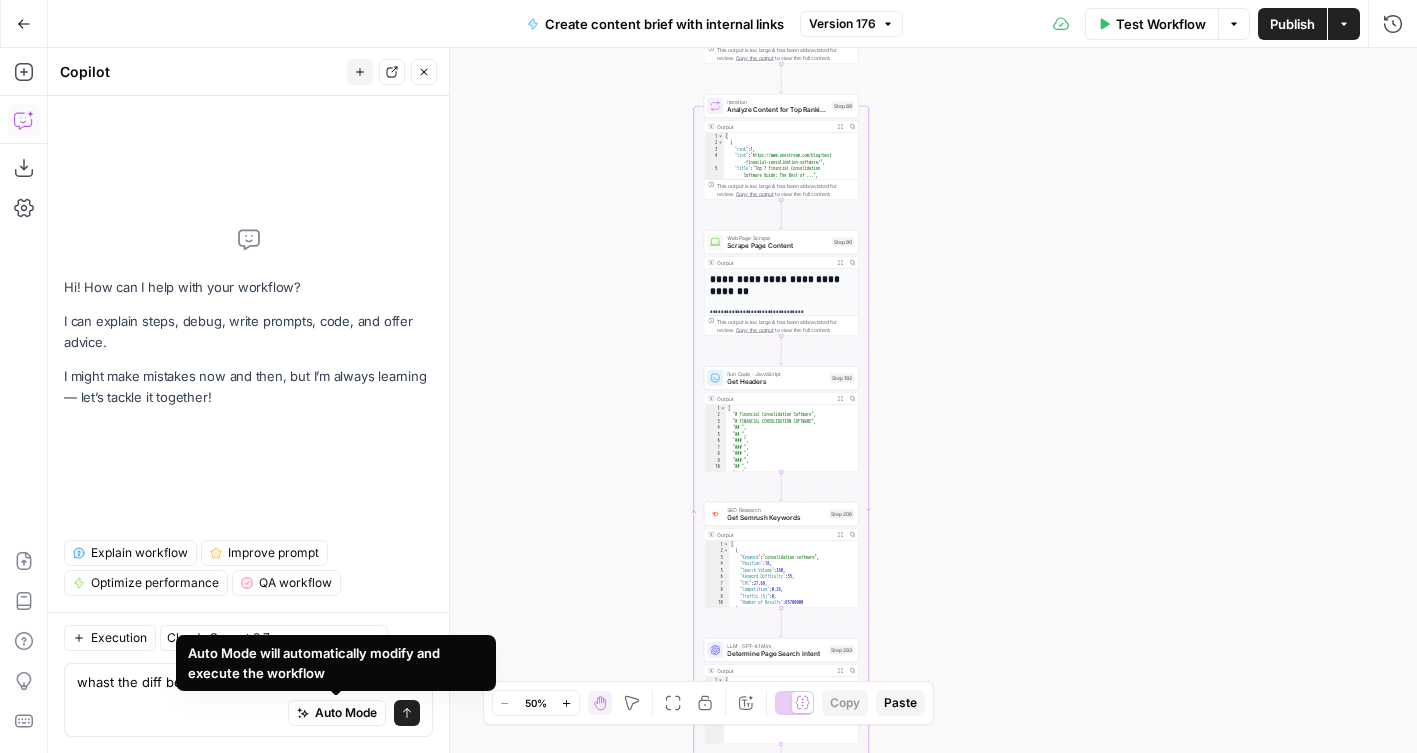 click on "Auto Mode Send" at bounding box center (248, 714) 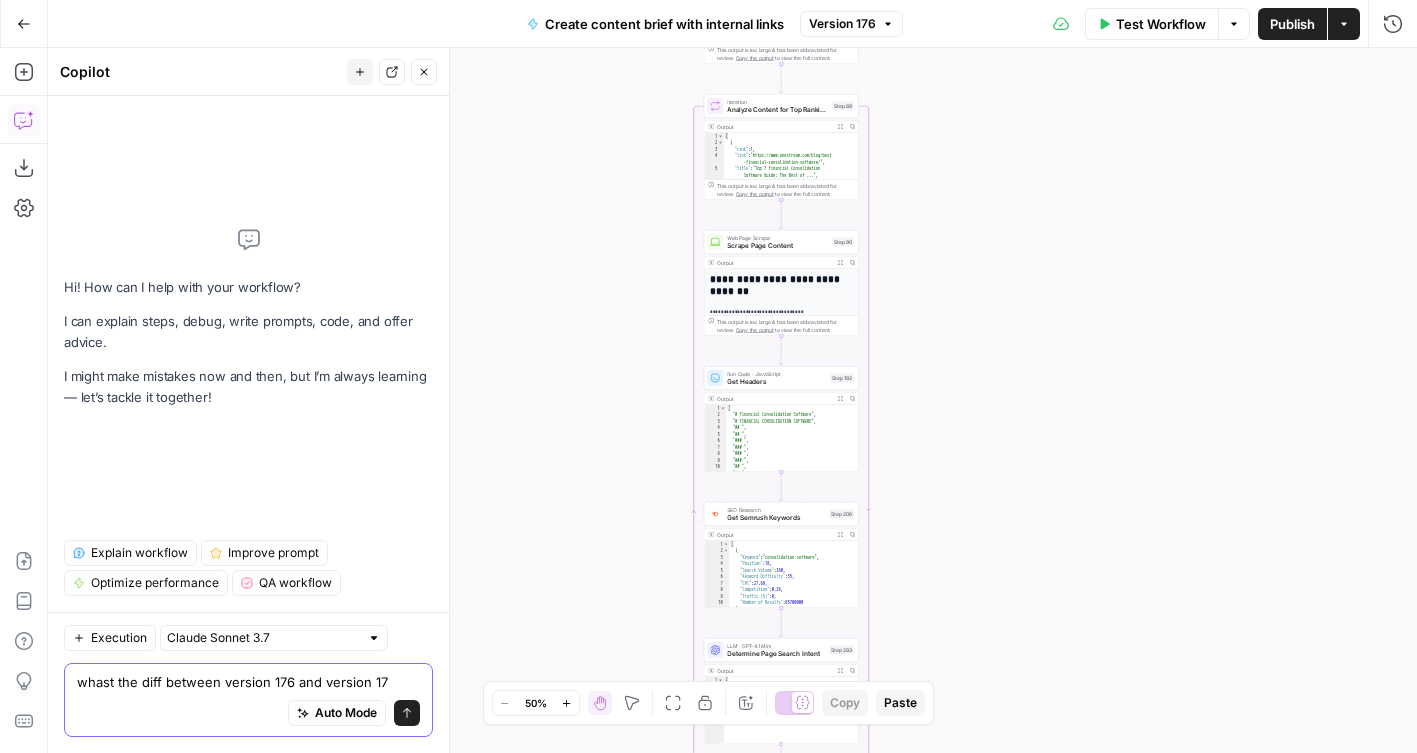 type on "whast the diff between version 176 and version 170" 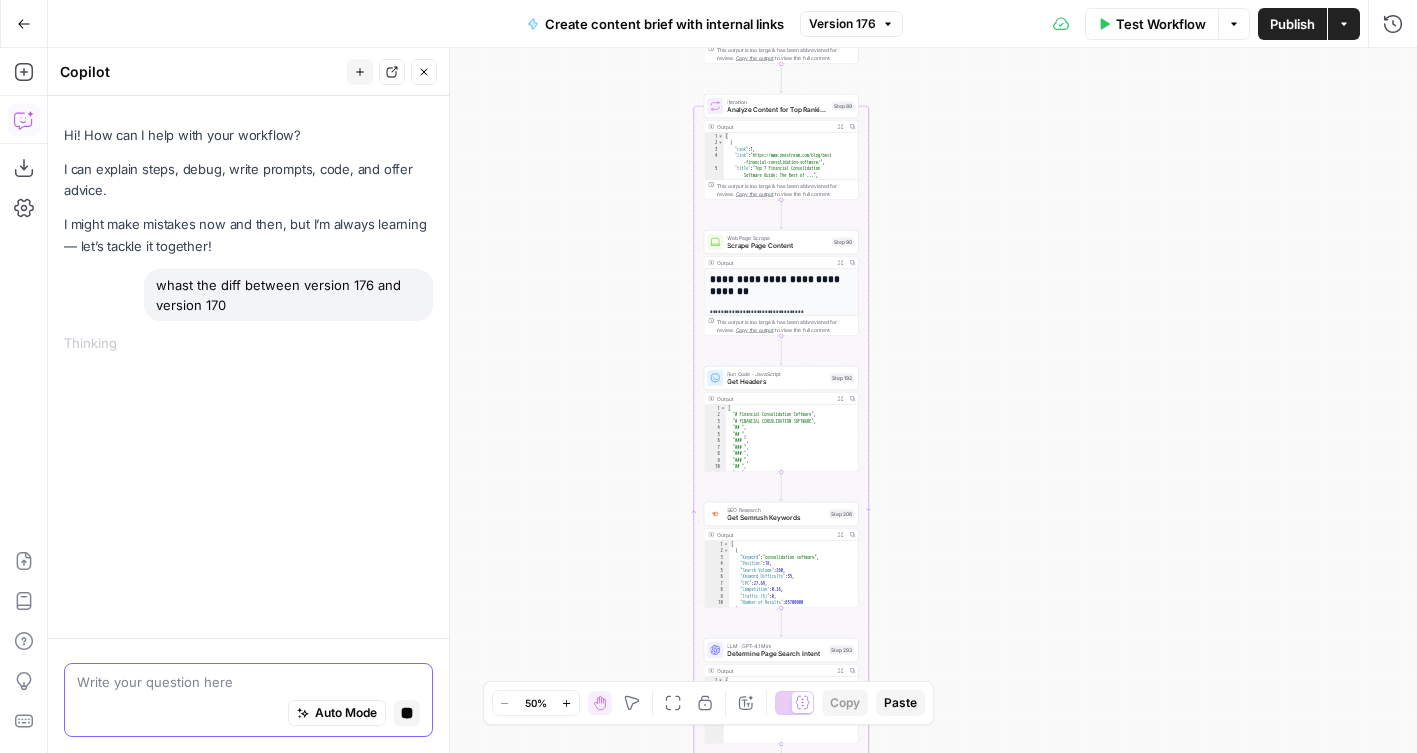 type 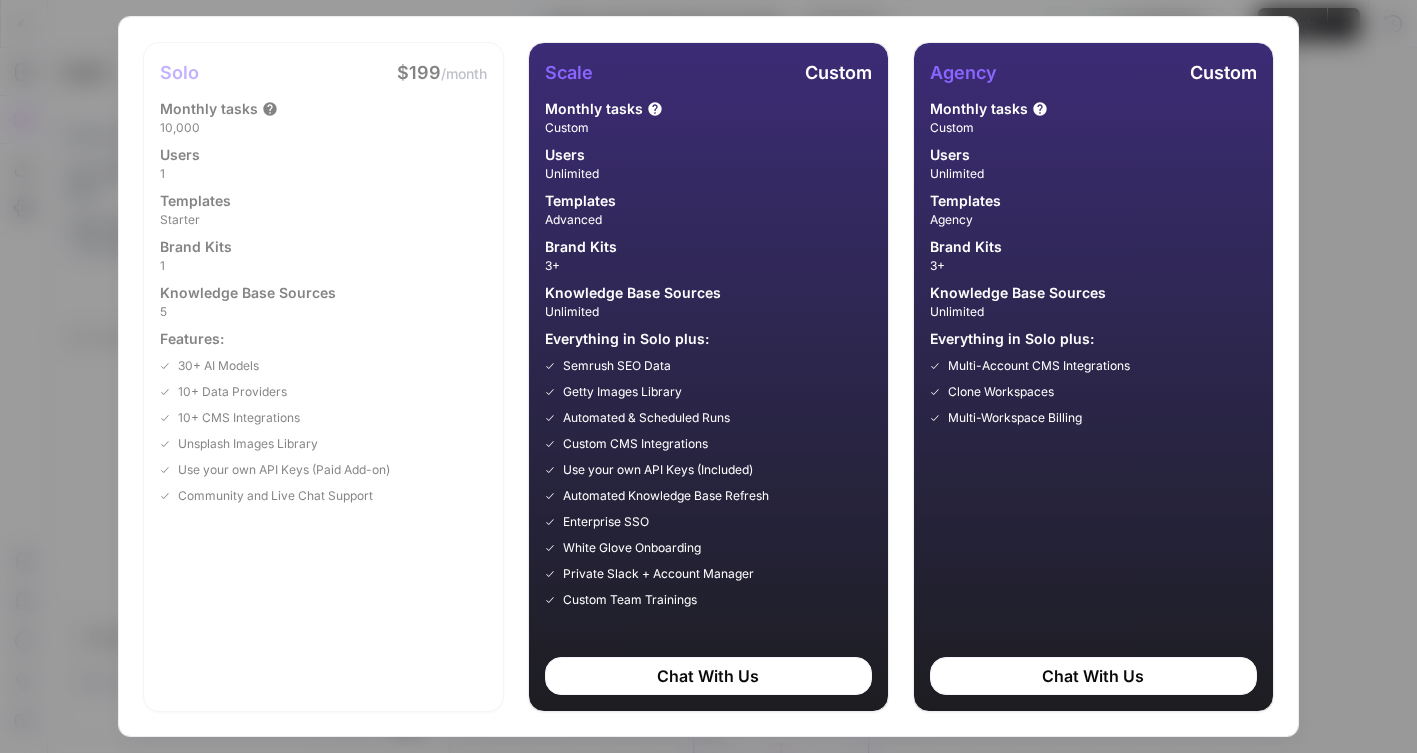 scroll, scrollTop: 0, scrollLeft: 0, axis: both 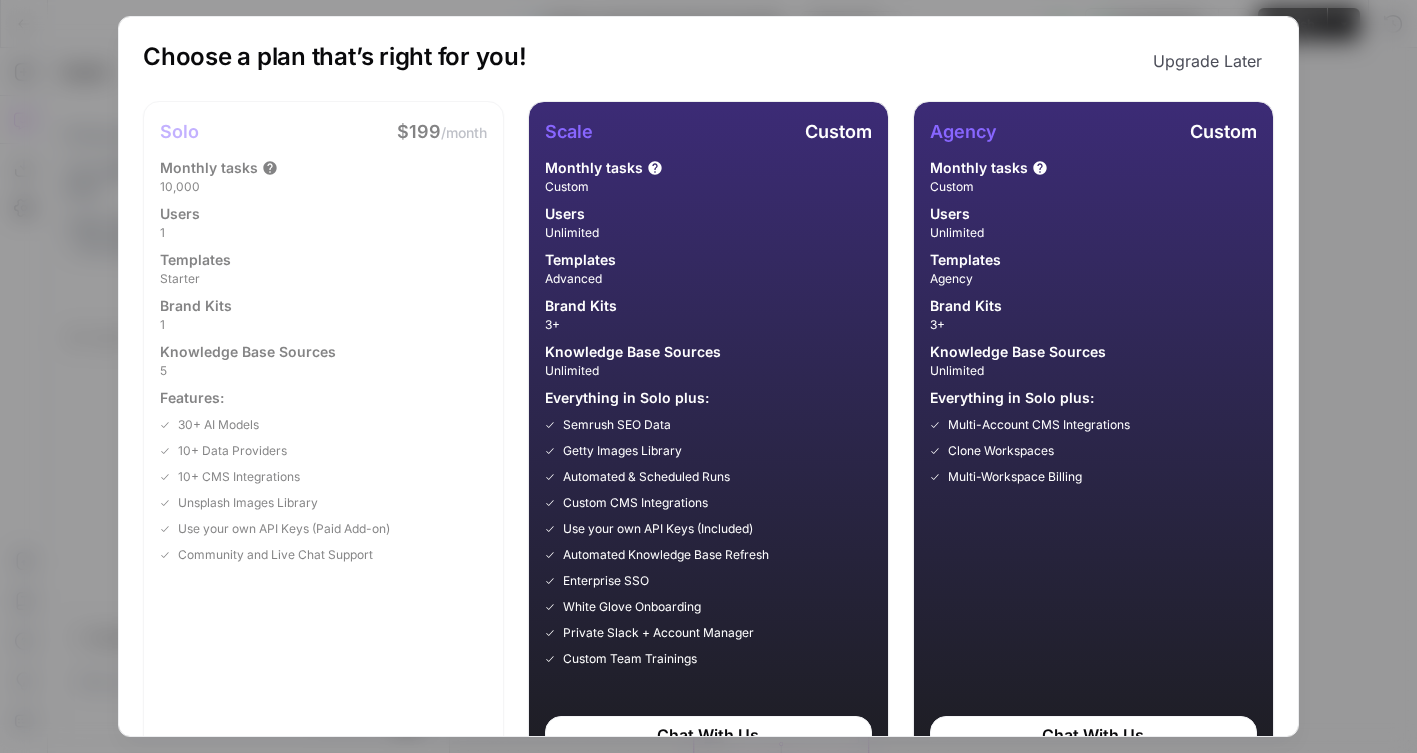 drag, startPoint x: 1243, startPoint y: 62, endPoint x: 1226, endPoint y: 282, distance: 220.65584 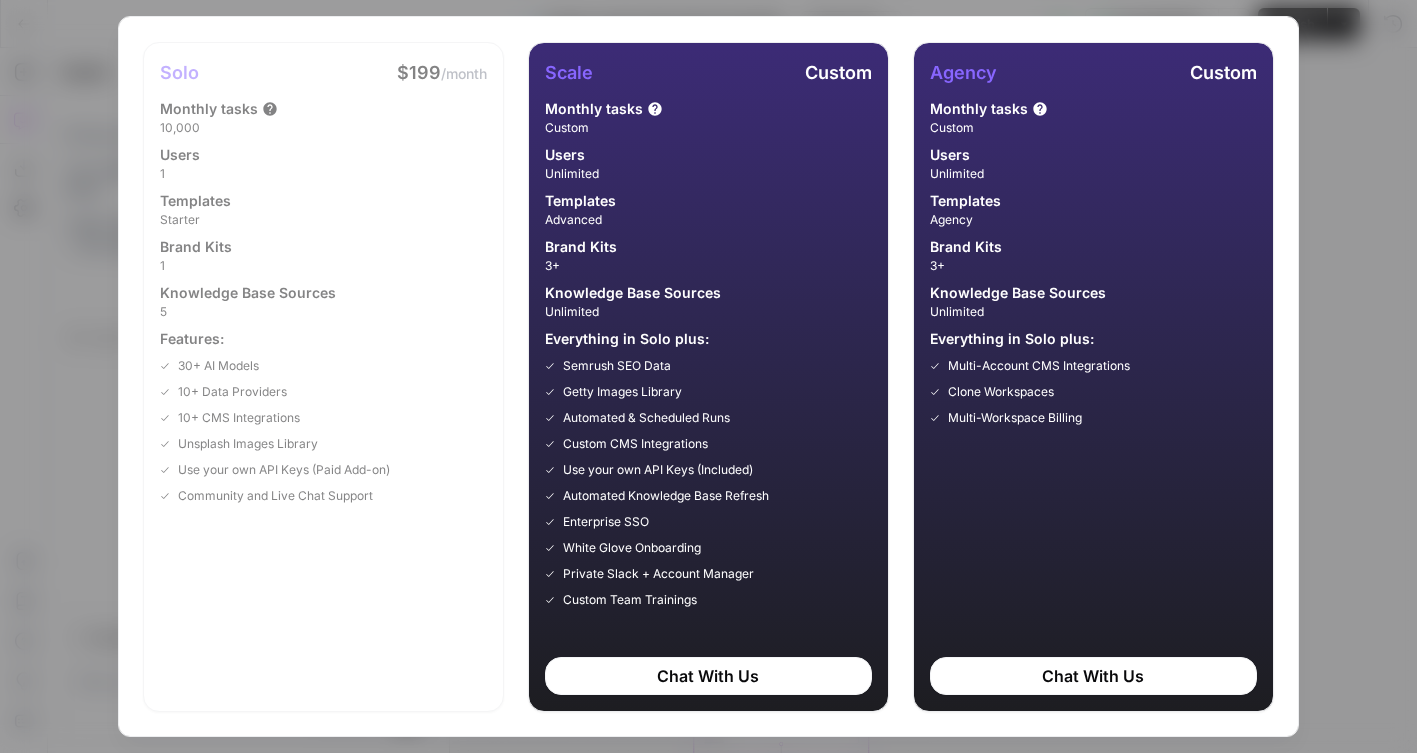 scroll, scrollTop: 0, scrollLeft: 0, axis: both 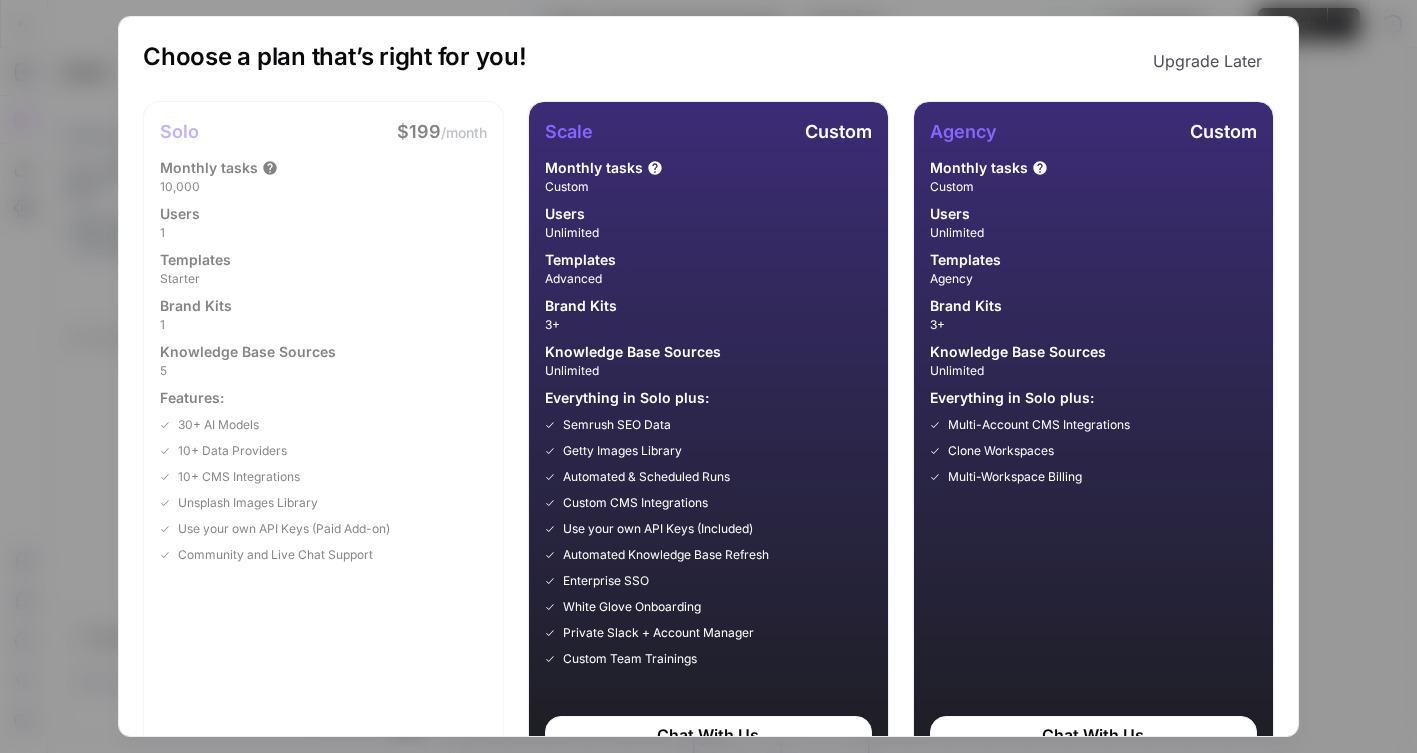 type 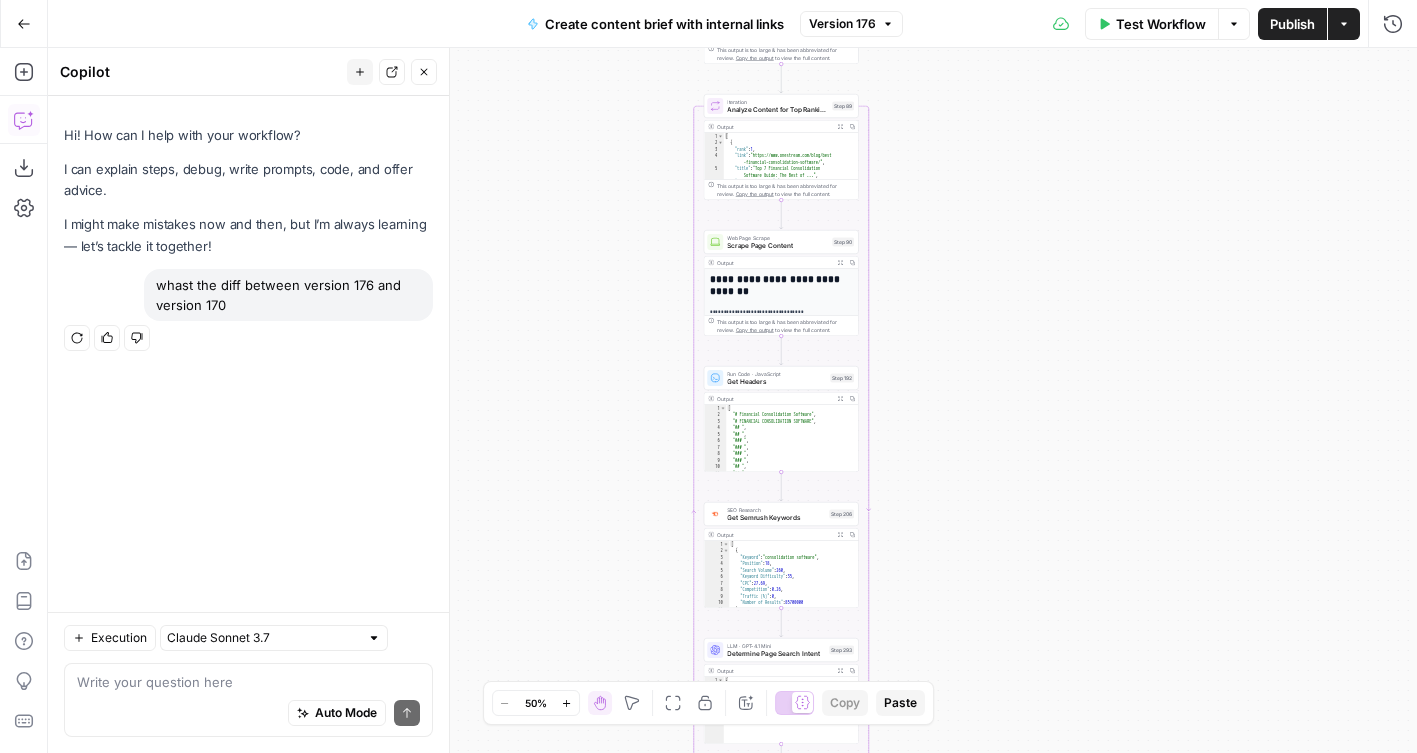 click on "Auto Mode Send" at bounding box center (248, 714) 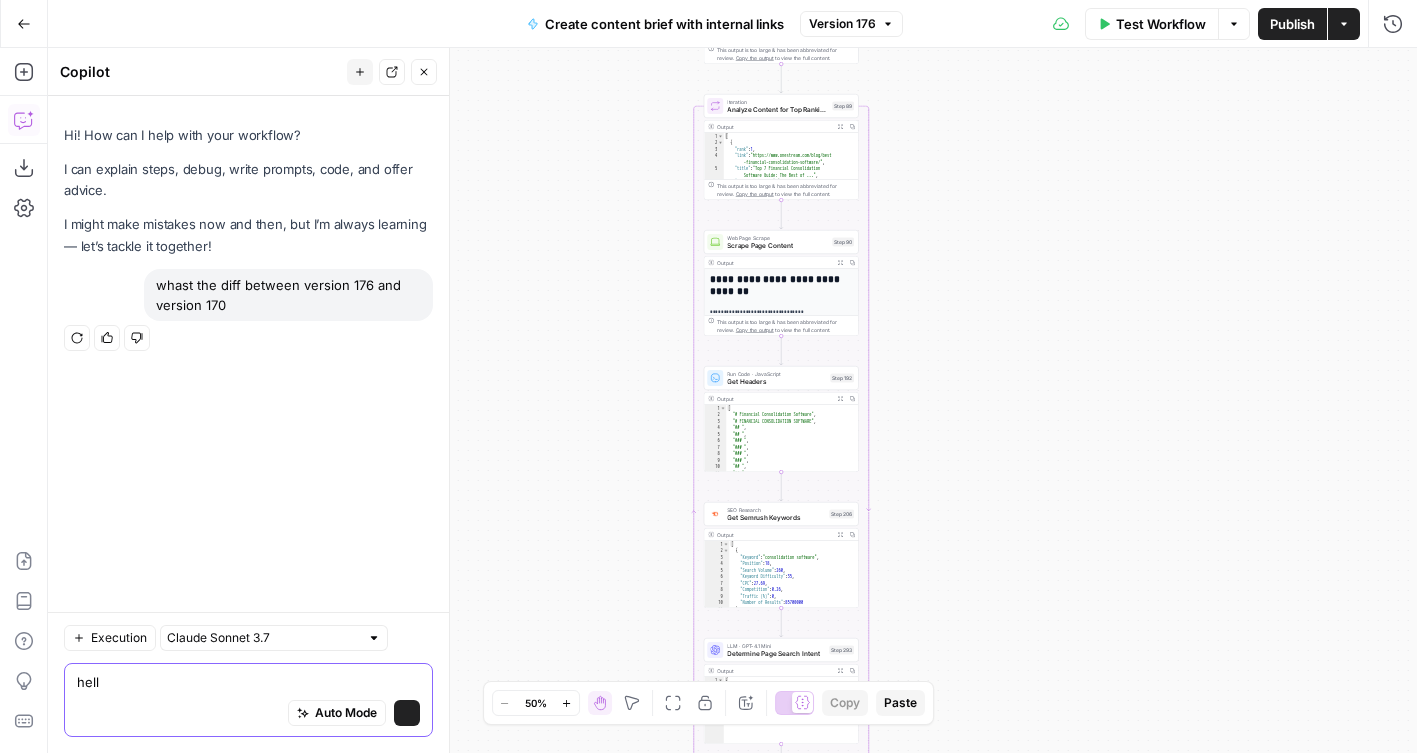type on "hello" 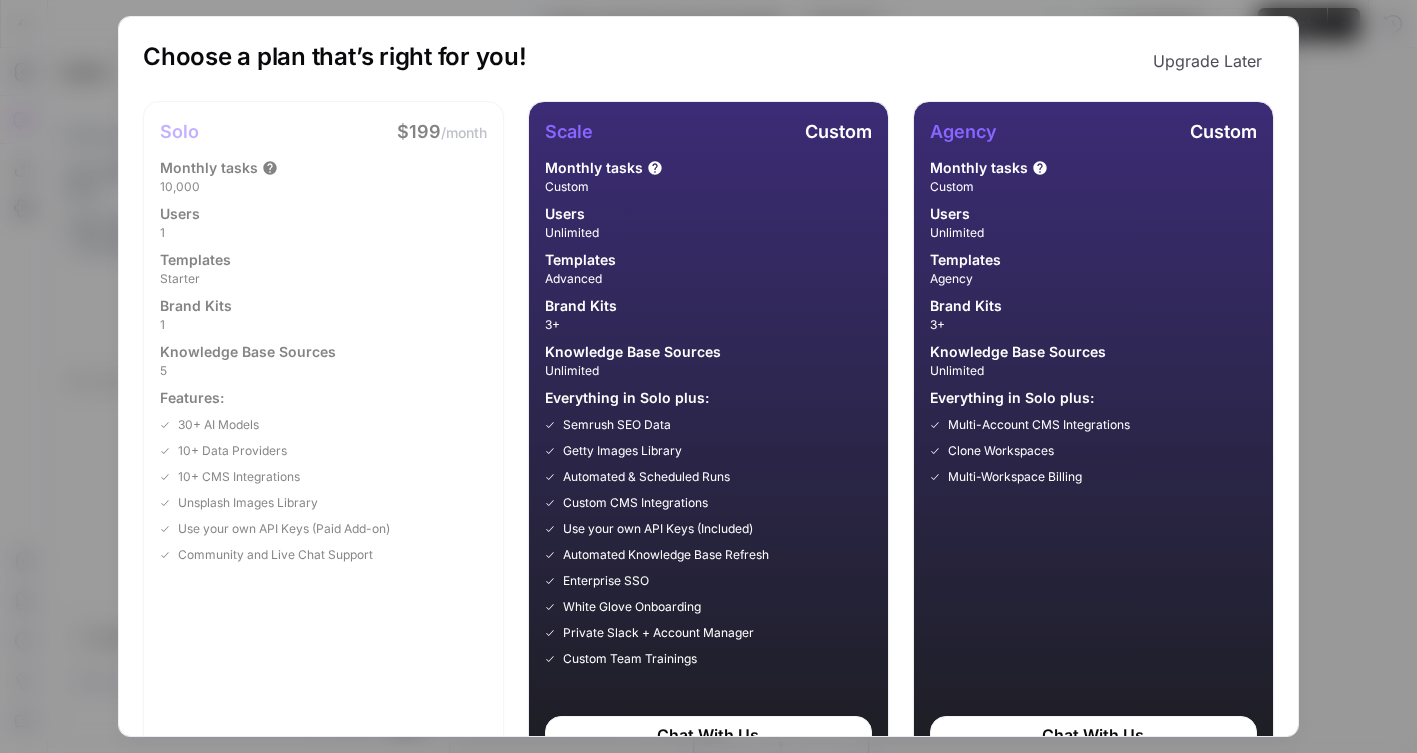 click on "Upgrade Later" at bounding box center [1207, 61] 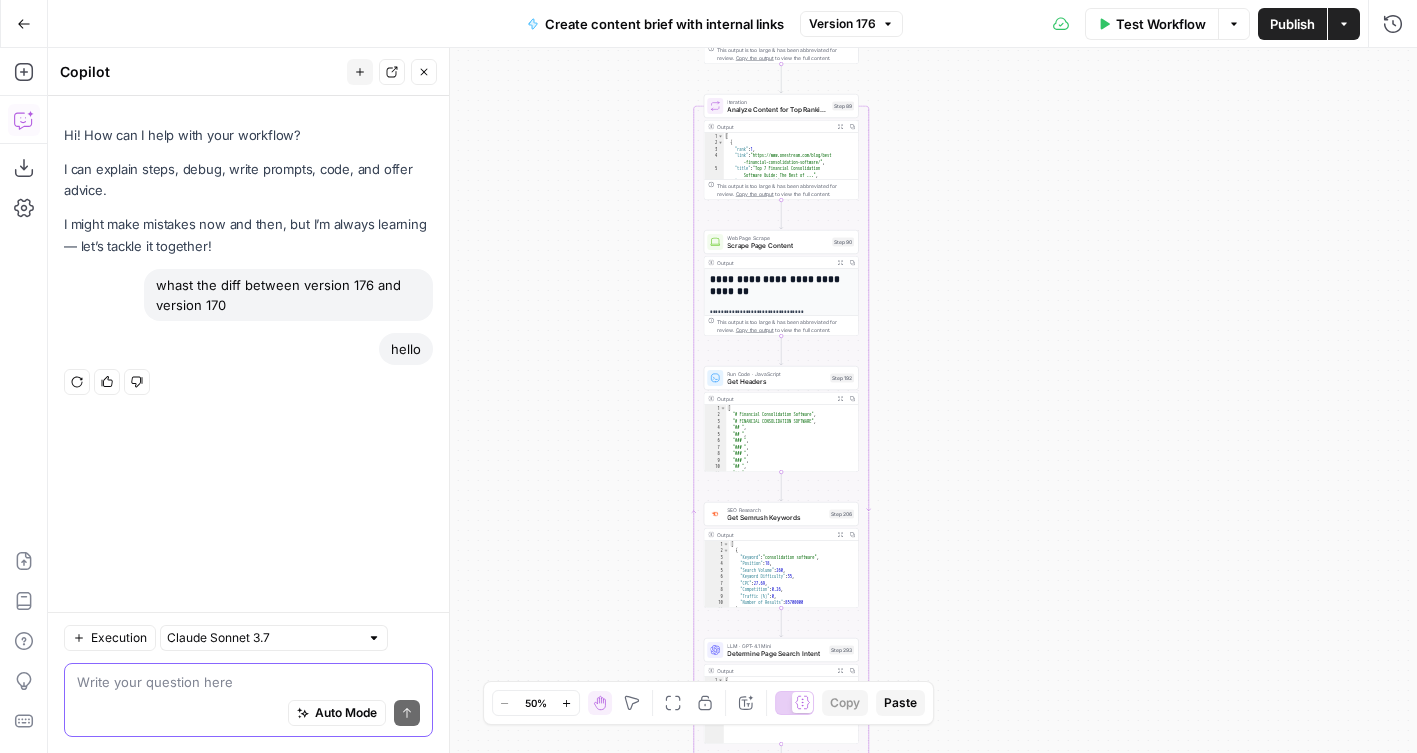 click at bounding box center [248, 682] 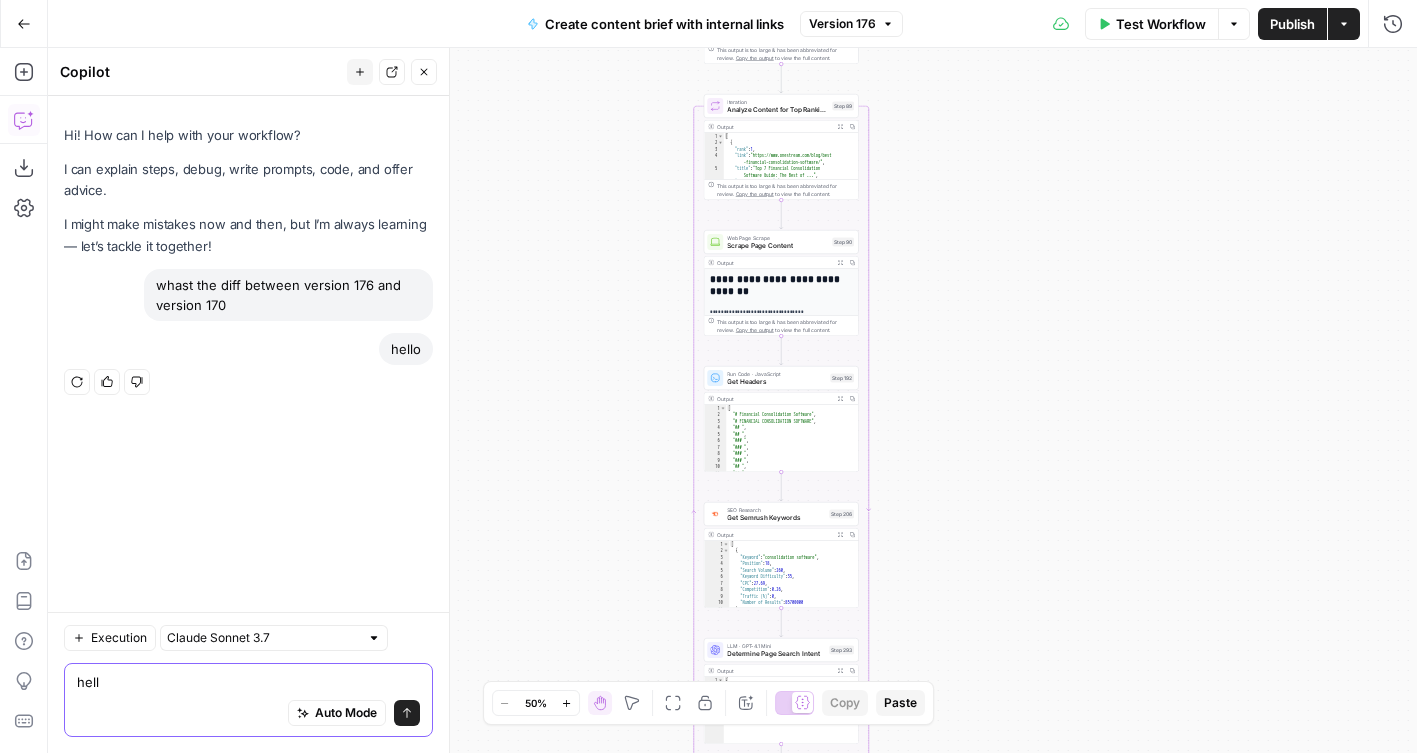 type on "hello" 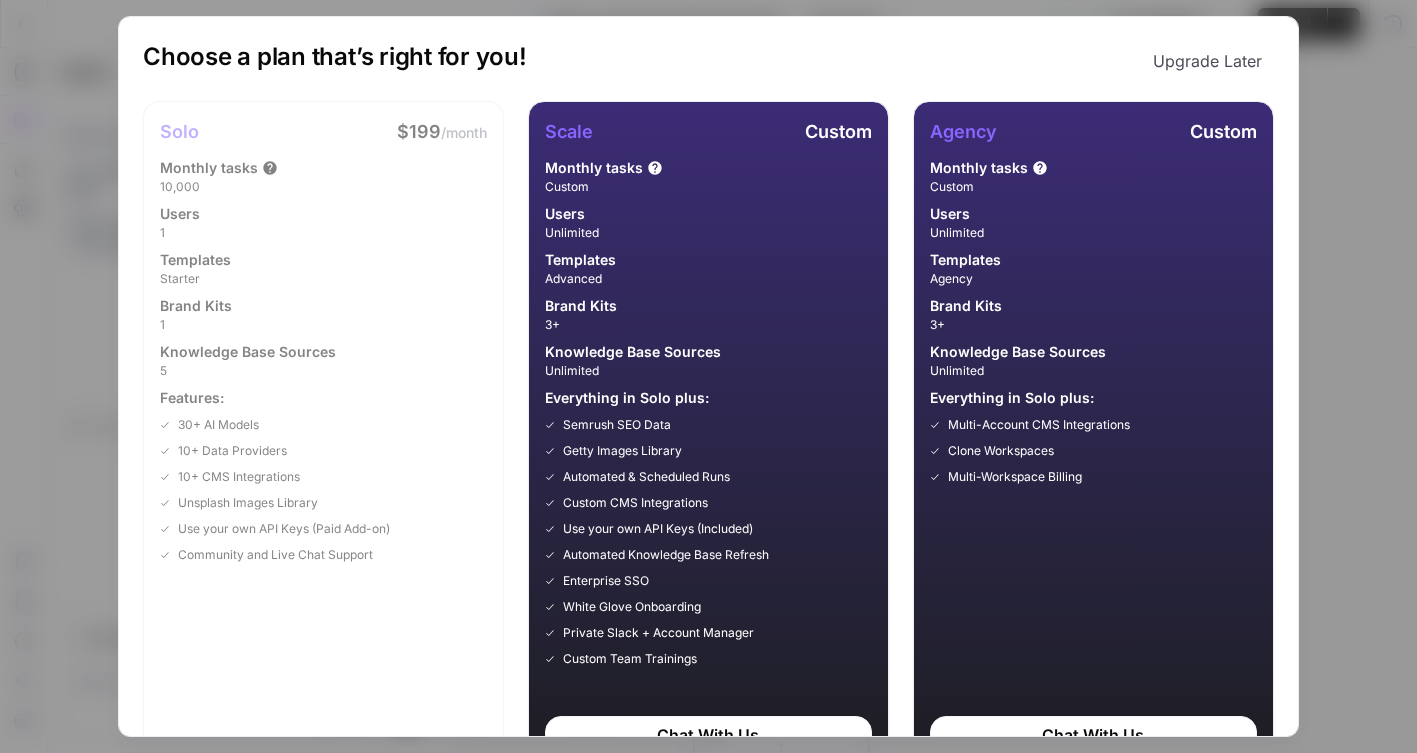 click on "Upgrade Later" at bounding box center [1207, 61] 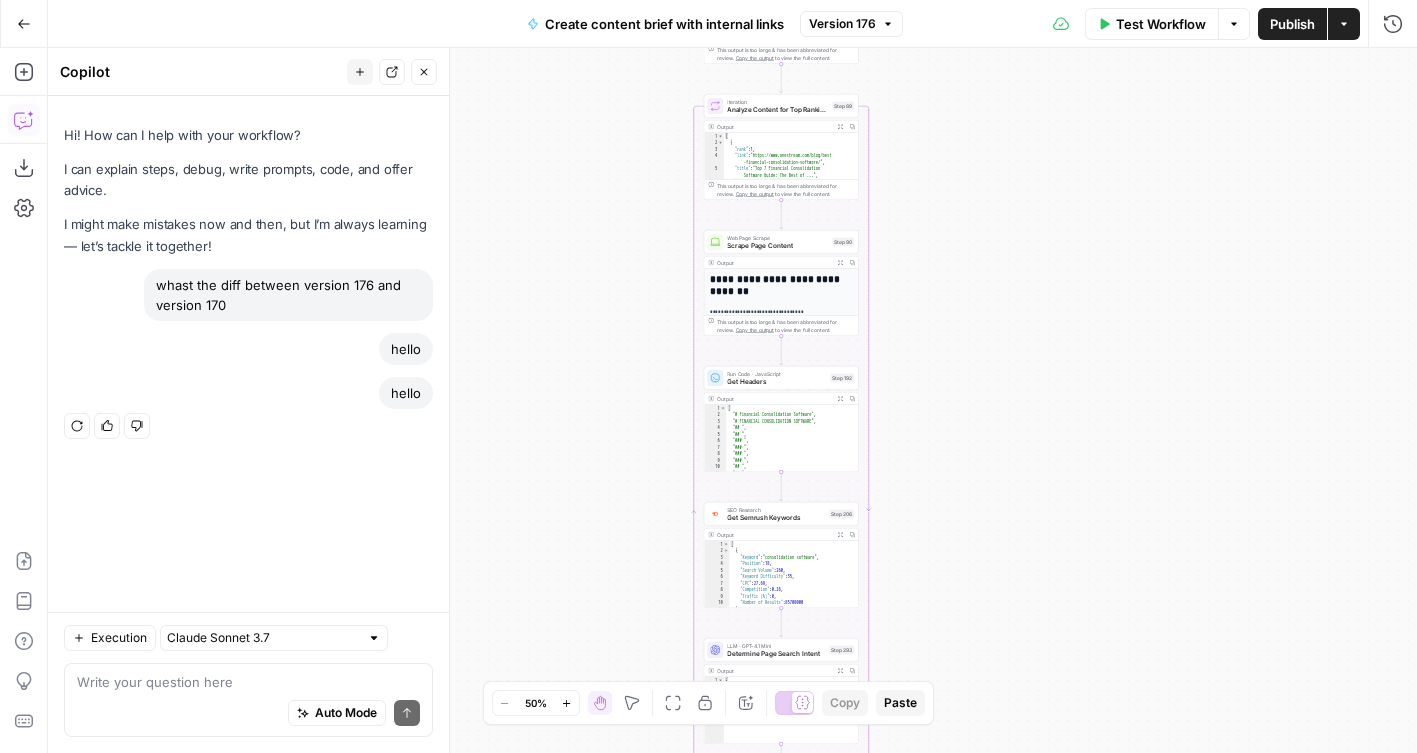click on "New chat" at bounding box center (360, 72) 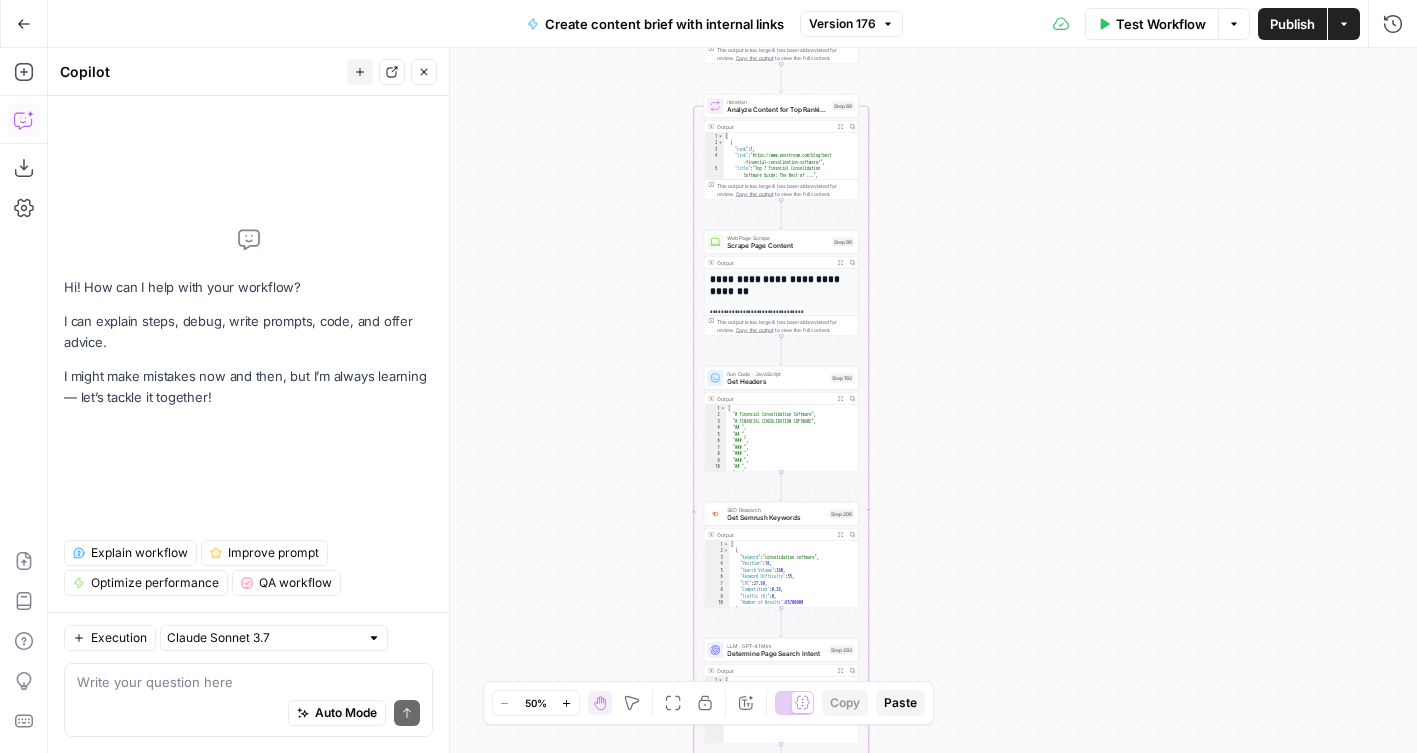 click on "Auto Mode Send" at bounding box center (248, 714) 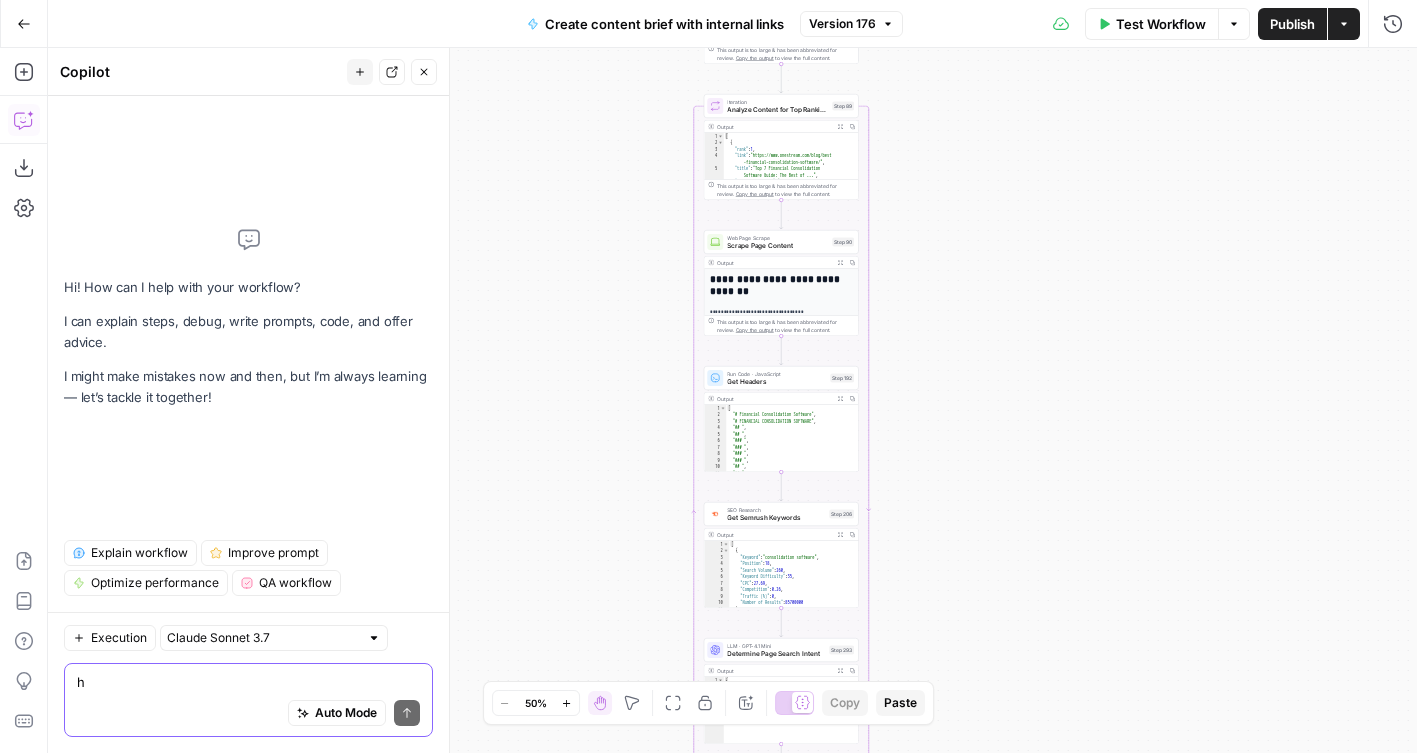 type on "hi" 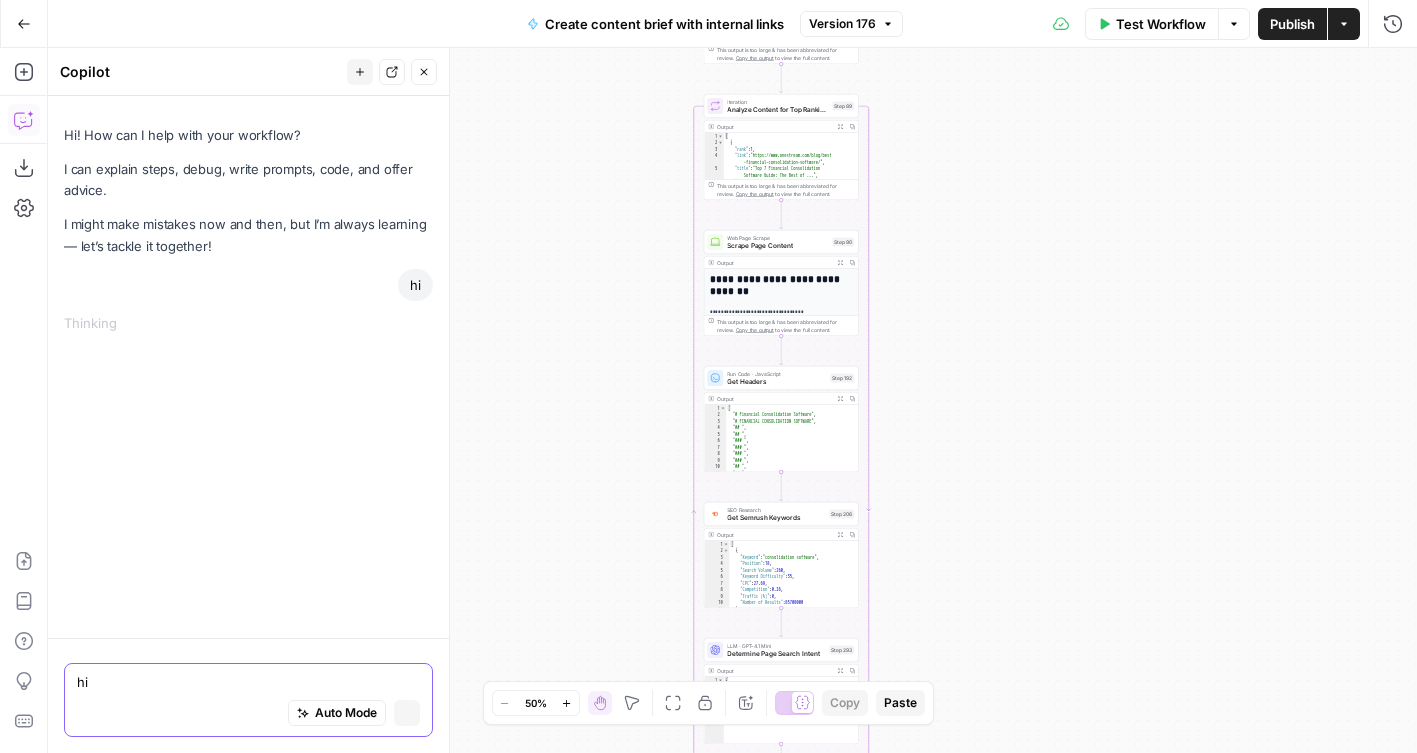 type 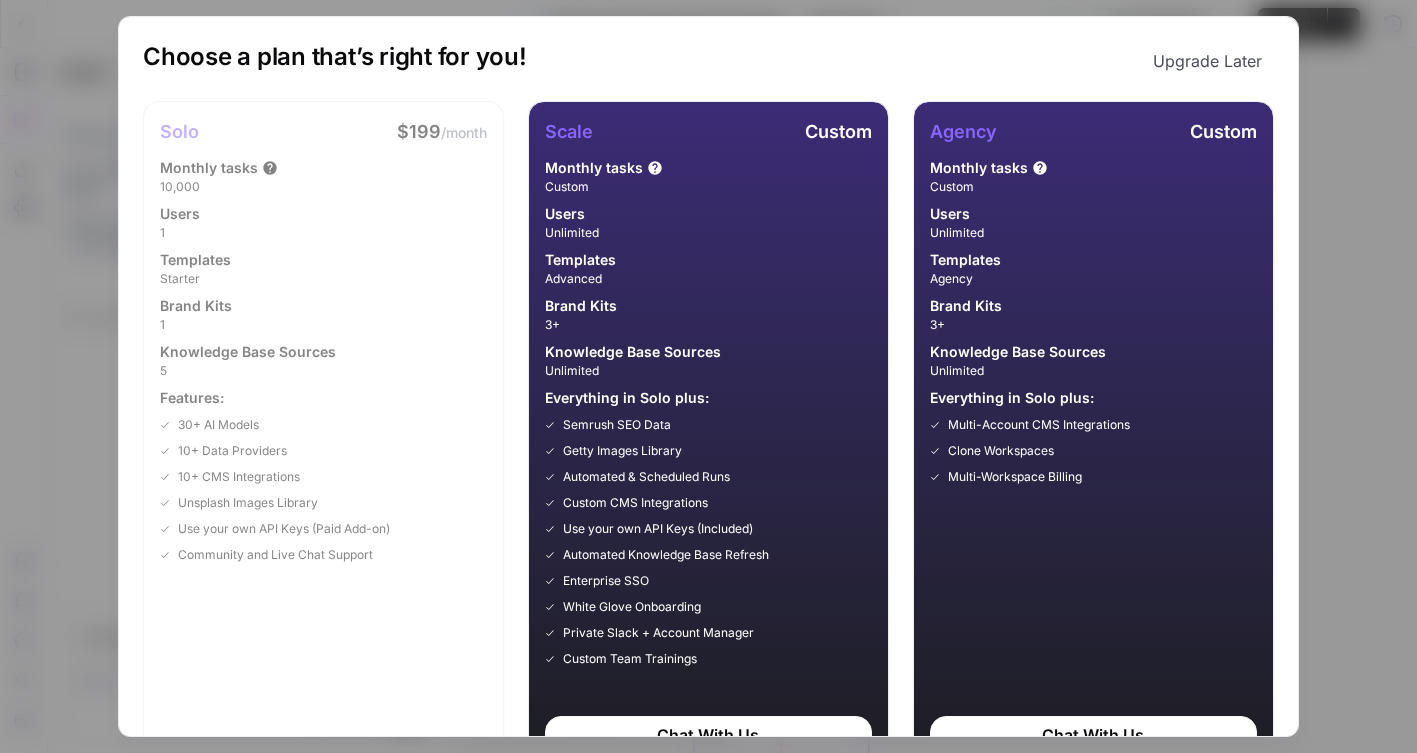 click on "Upgrade Later" at bounding box center [1207, 61] 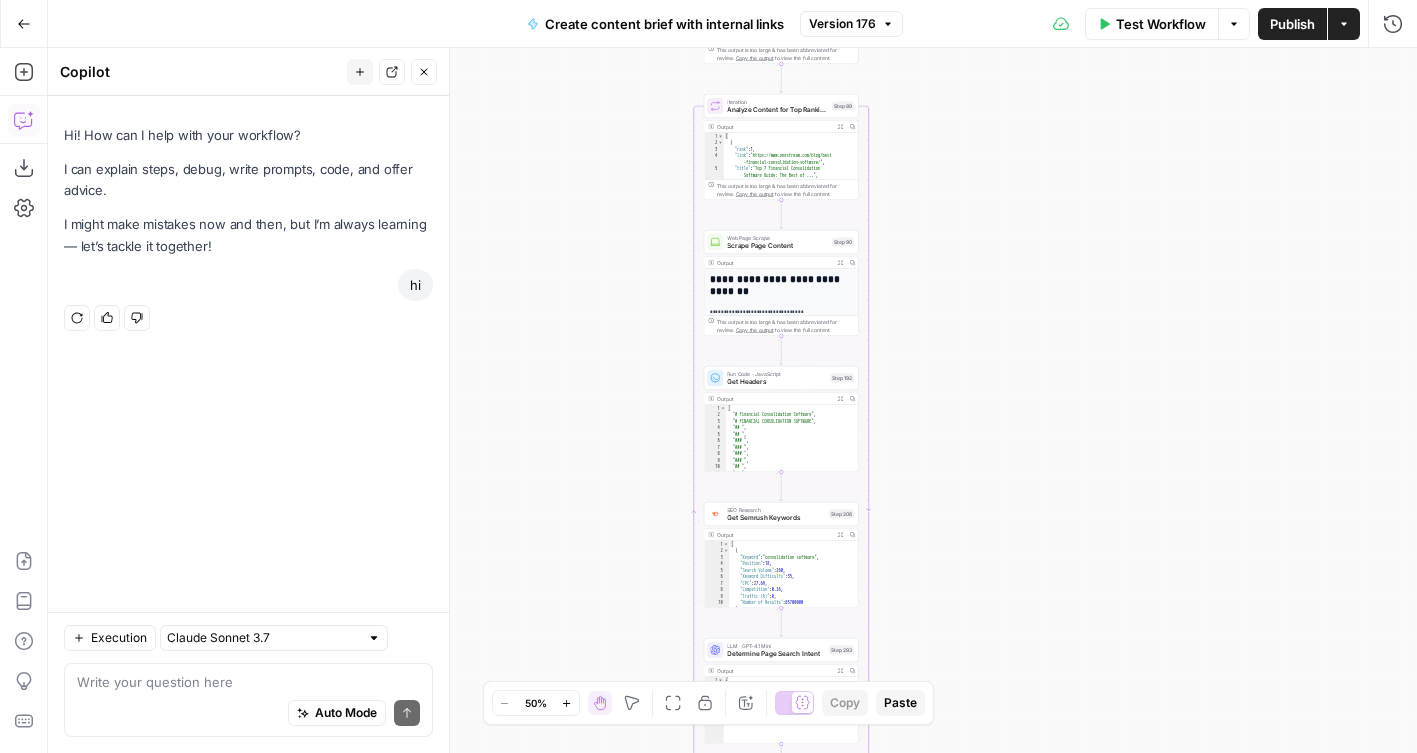 drag, startPoint x: 615, startPoint y: 210, endPoint x: 589, endPoint y: 634, distance: 424.79642 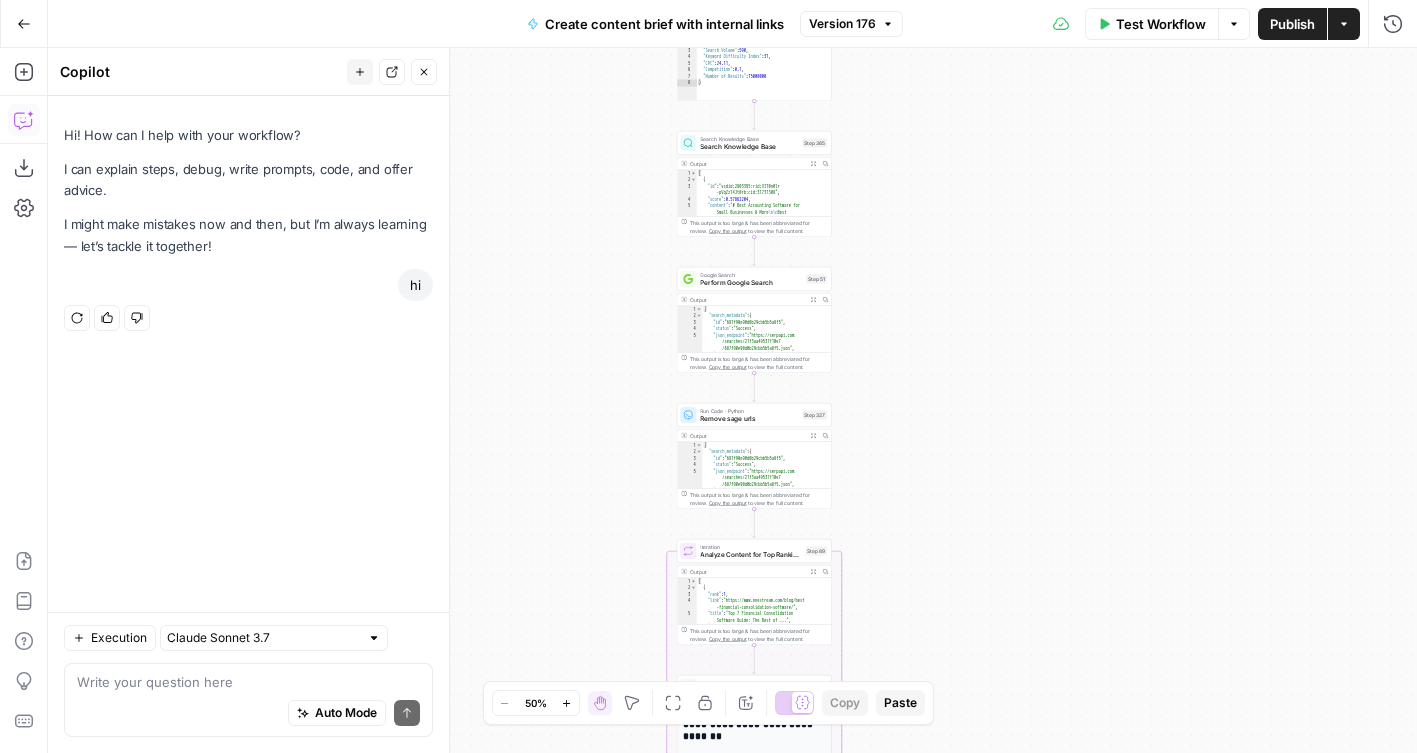 click 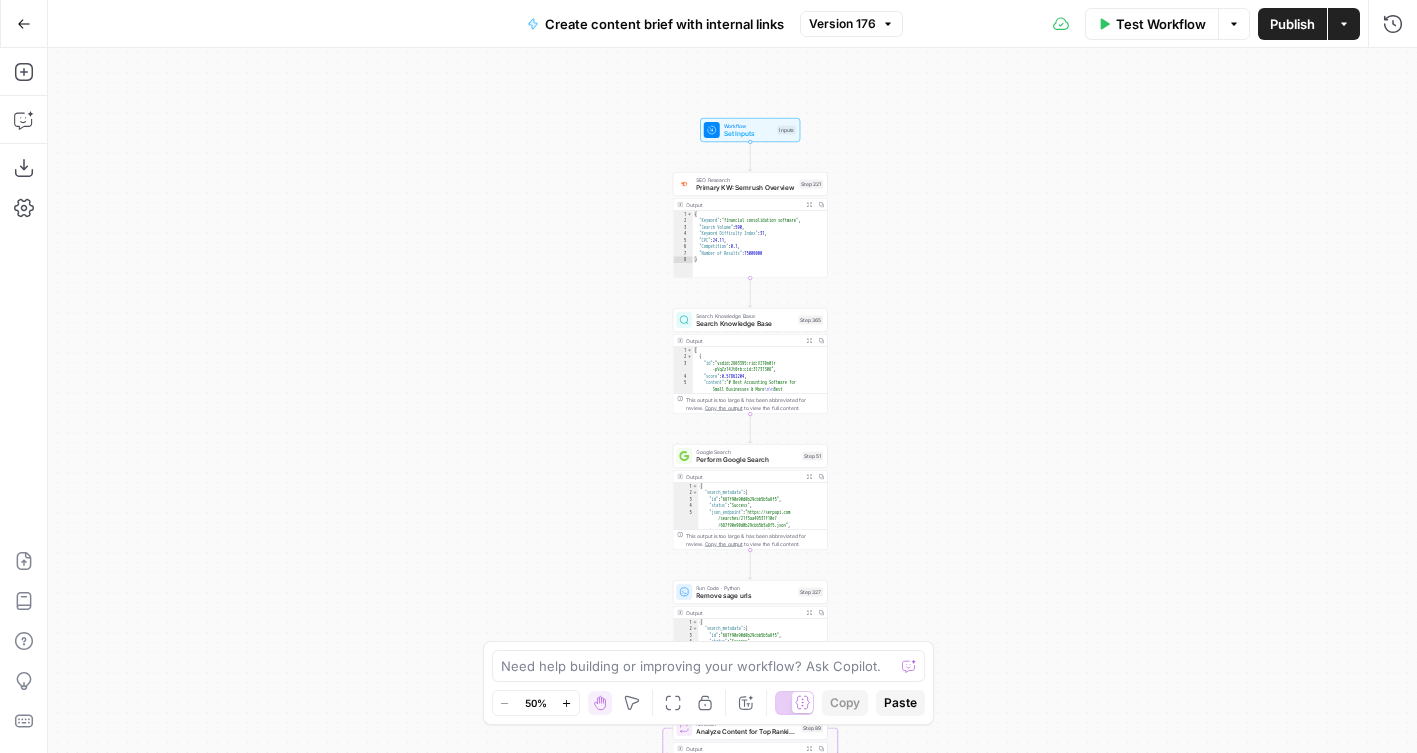 drag, startPoint x: 533, startPoint y: 344, endPoint x: 519, endPoint y: 394, distance: 51.92302 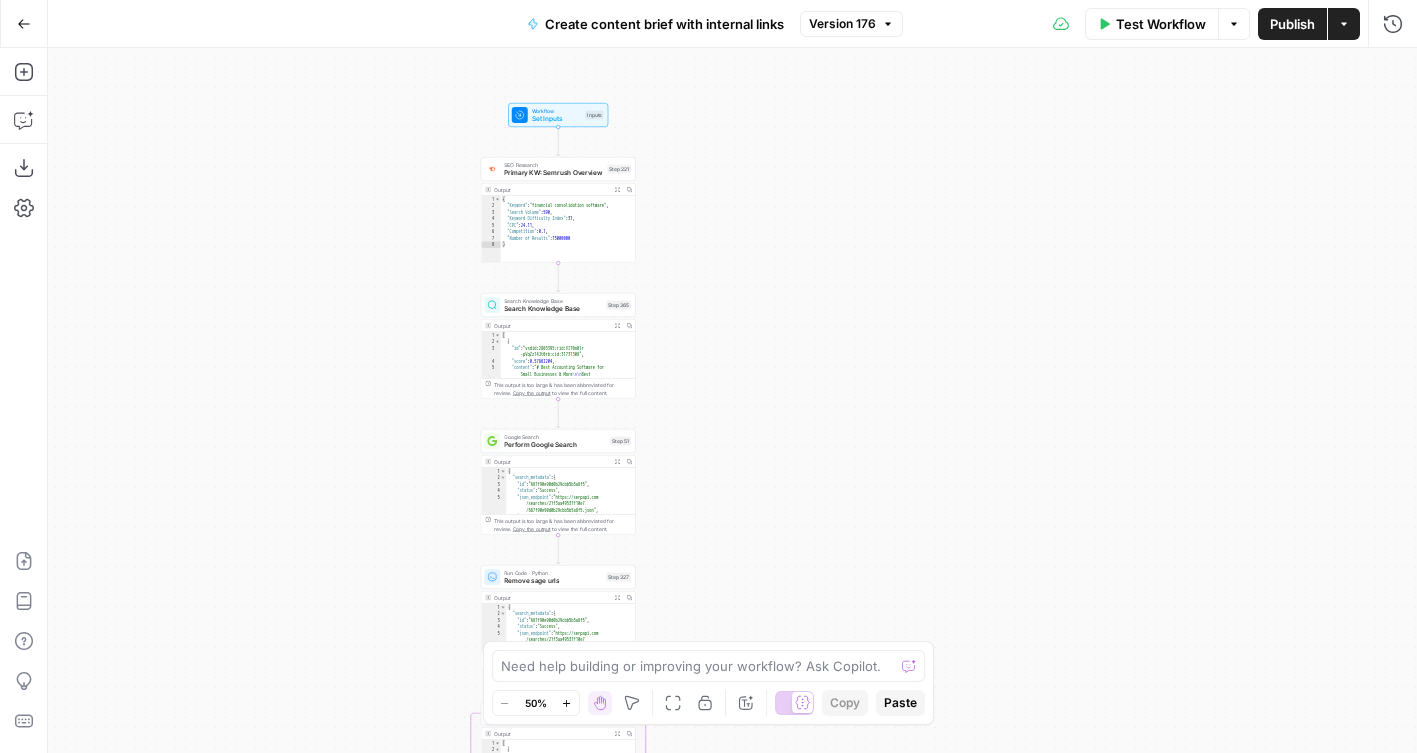 drag, startPoint x: 399, startPoint y: 117, endPoint x: 386, endPoint y: 122, distance: 13.928389 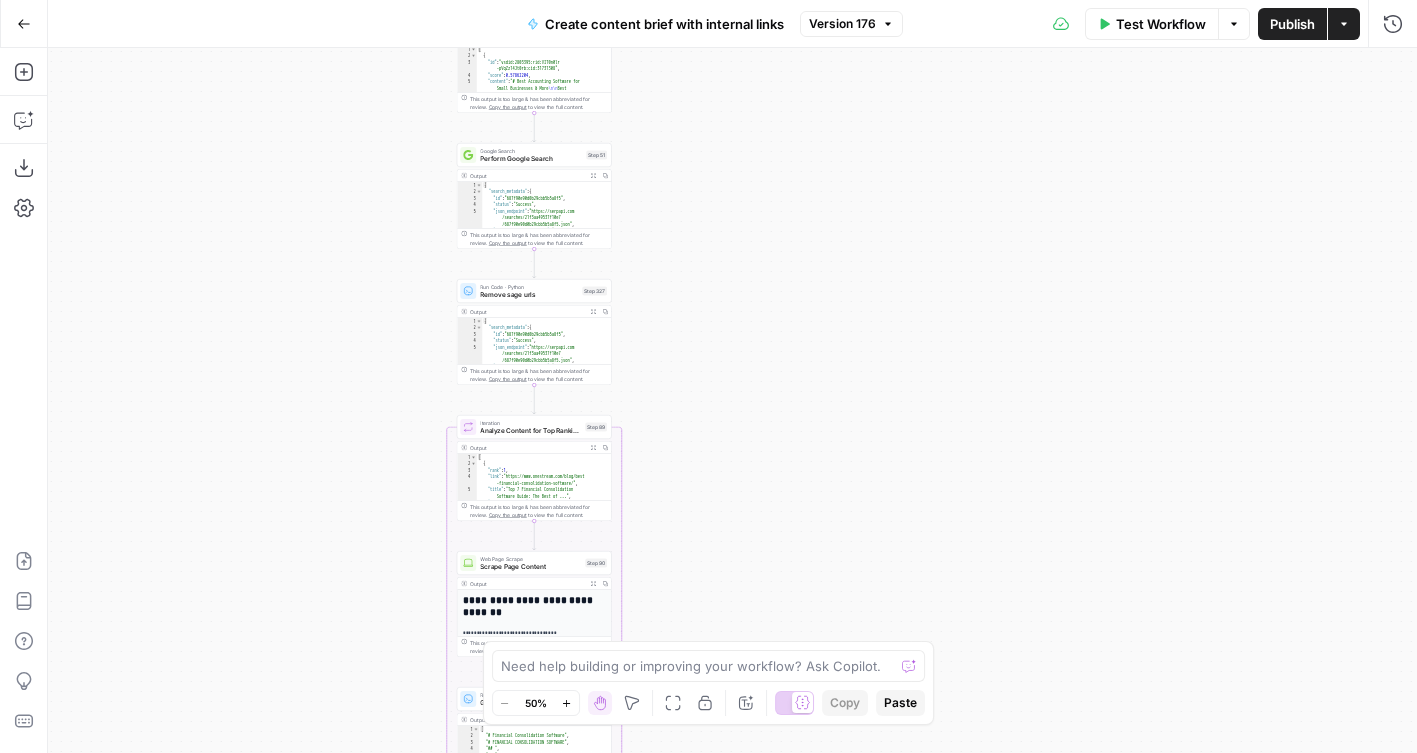 drag, startPoint x: 922, startPoint y: 466, endPoint x: 911, endPoint y: 175, distance: 291.20782 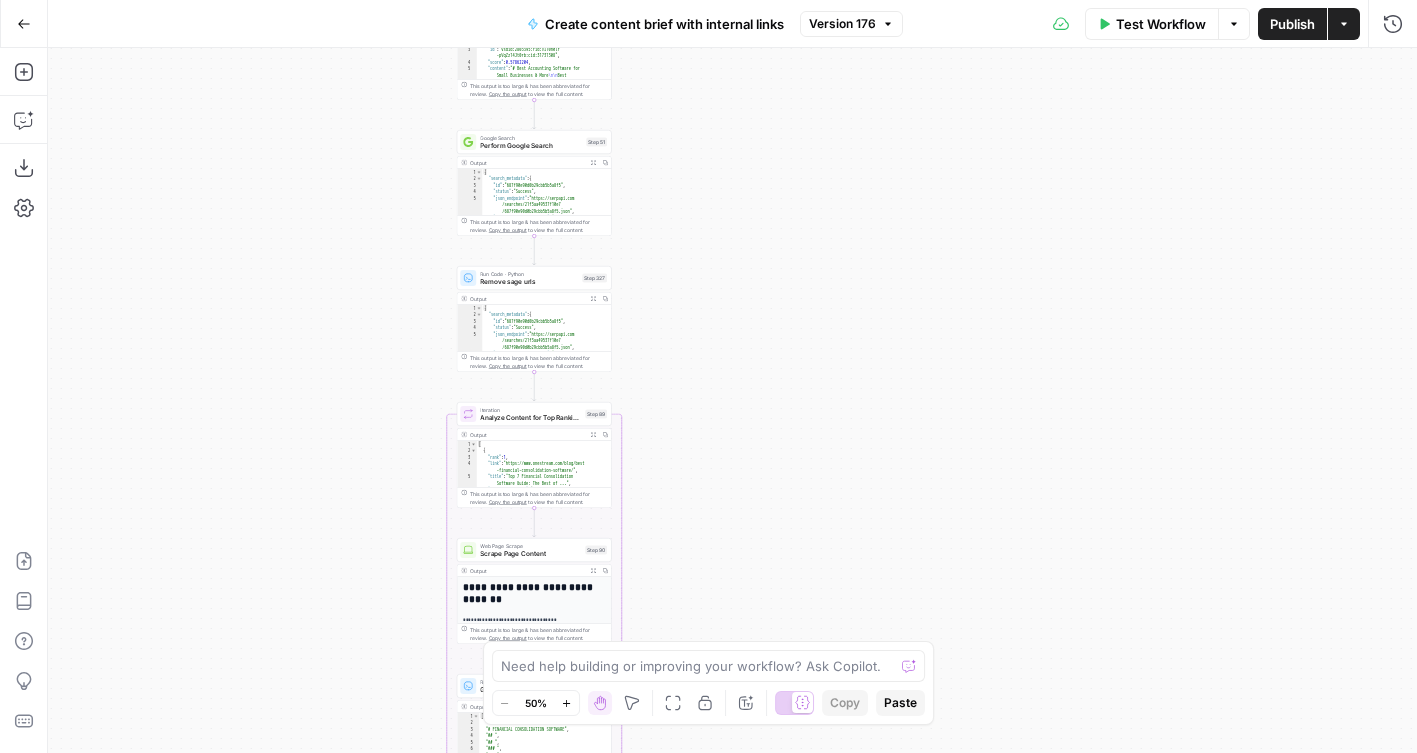 drag, startPoint x: 886, startPoint y: 499, endPoint x: 888, endPoint y: -45, distance: 544.00366 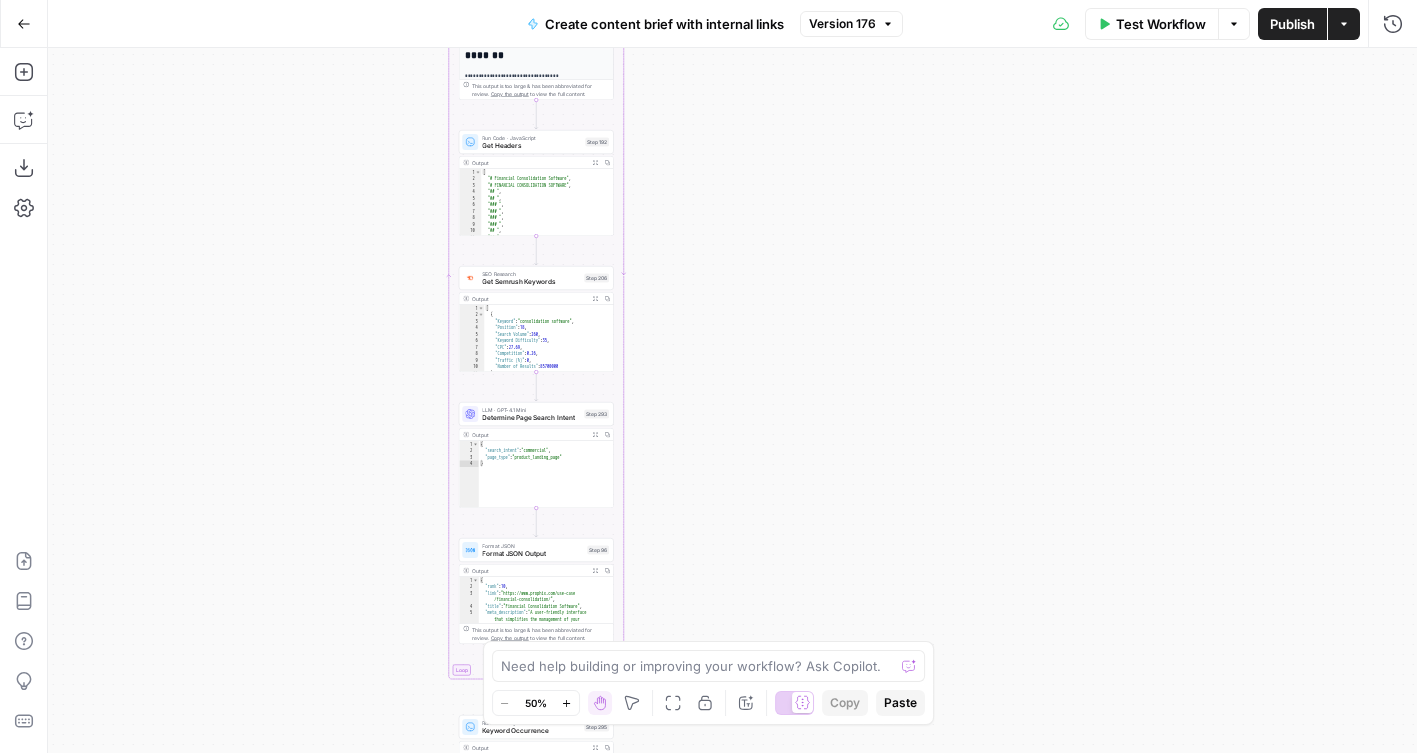 click on "Sage SEO New Home Browse Your Data Monitoring Flightpath Settings Recent Grids New grid Content Briefs Micro Vertical Ideas Content Generation Grid Recent Workflows New Workflow Micro Vertical Ideation Create content brief with internal links Micro Vertical Content Generation AirOps Academy What's new?
5
Help + Support Go Back Create content brief with internal links Version 176 Test Workflow Options Publish Actions Run History Add Steps Copilot Download as JSON Settings Import JSON AirOps Academy Help Give Feedback Shortcuts true false true true false true true true false true false true false true false true false true false true false false false false Workflow Set Inputs Inputs SEO Research Primary KW: Semrush Overview Step 221 Output Expand Output Copy 1 2 3 4 5 6 7 8 {    "Keyword" :  "financial consolidation software" ,    "Search Volume" :  590 ,    "Keyword Difficulty Index" :  31 ,    "CPC" :  24.11 ,    "Competition" :  0.1 ,    :  }" at bounding box center (708, 376) 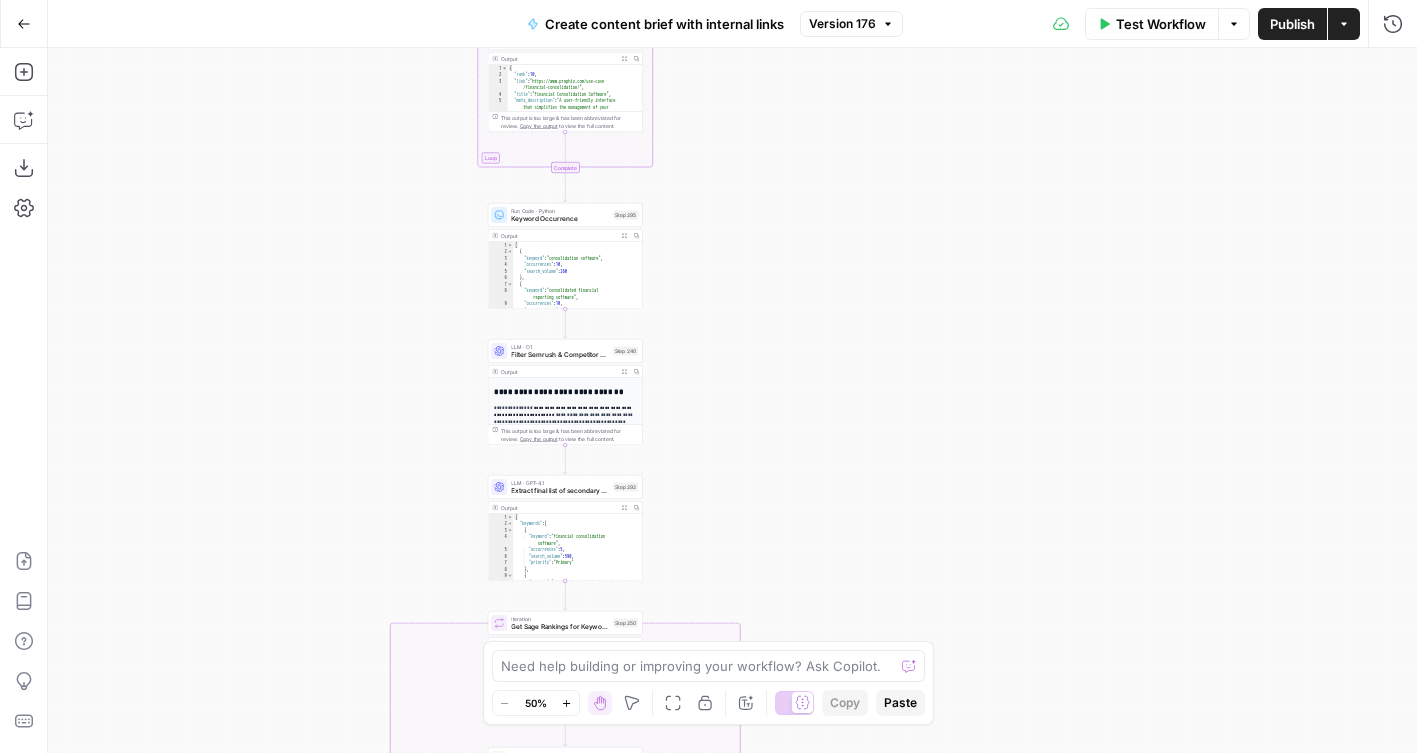 drag, startPoint x: 814, startPoint y: 532, endPoint x: 814, endPoint y: 169, distance: 363 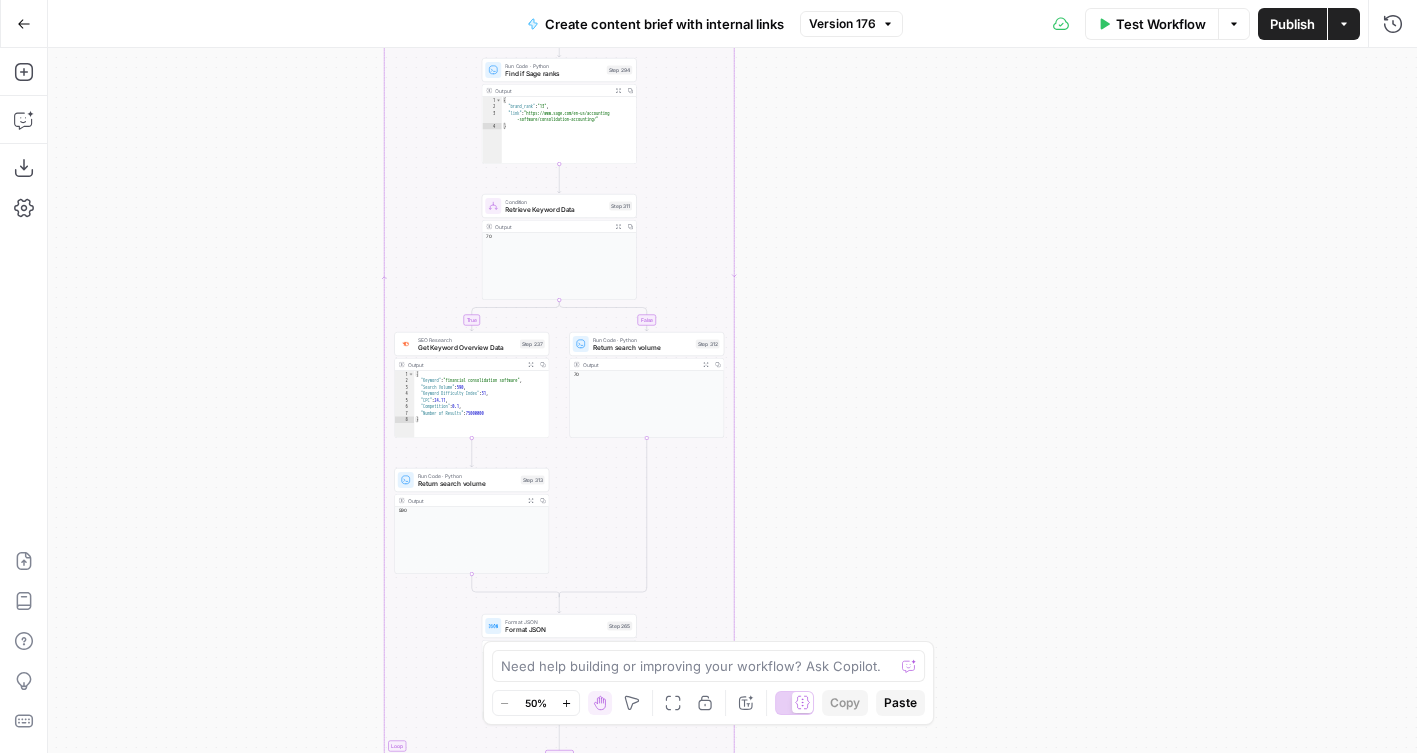 click on "Sage SEO New Home Browse Your Data Monitoring Flightpath Settings Recent Grids New grid Content Briefs Micro Vertical Ideas Content Generation Grid Recent Workflows New Workflow Micro Vertical Ideation Create content brief with internal links Micro Vertical Content Generation AirOps Academy What's new?
5
Help + Support Go Back Create content brief with internal links Version 176 Test Workflow Options Publish Actions Run History Add Steps Copilot Download as JSON Settings Import JSON AirOps Academy Help Give Feedback Shortcuts true false true true false true true true false true false true false true false true false true false true false false false false Workflow Set Inputs Inputs SEO Research Primary KW: Semrush Overview Step 221 Output Expand Output Copy 1 2 3 4 5 6 7 8 {    "Keyword" :  "financial consolidation software" ,    "Search Volume" :  590 ,    "Keyword Difficulty Index" :  31 ,    "CPC" :  24.11 ,    "Competition" :  0.1 ,    :  }" at bounding box center (708, 376) 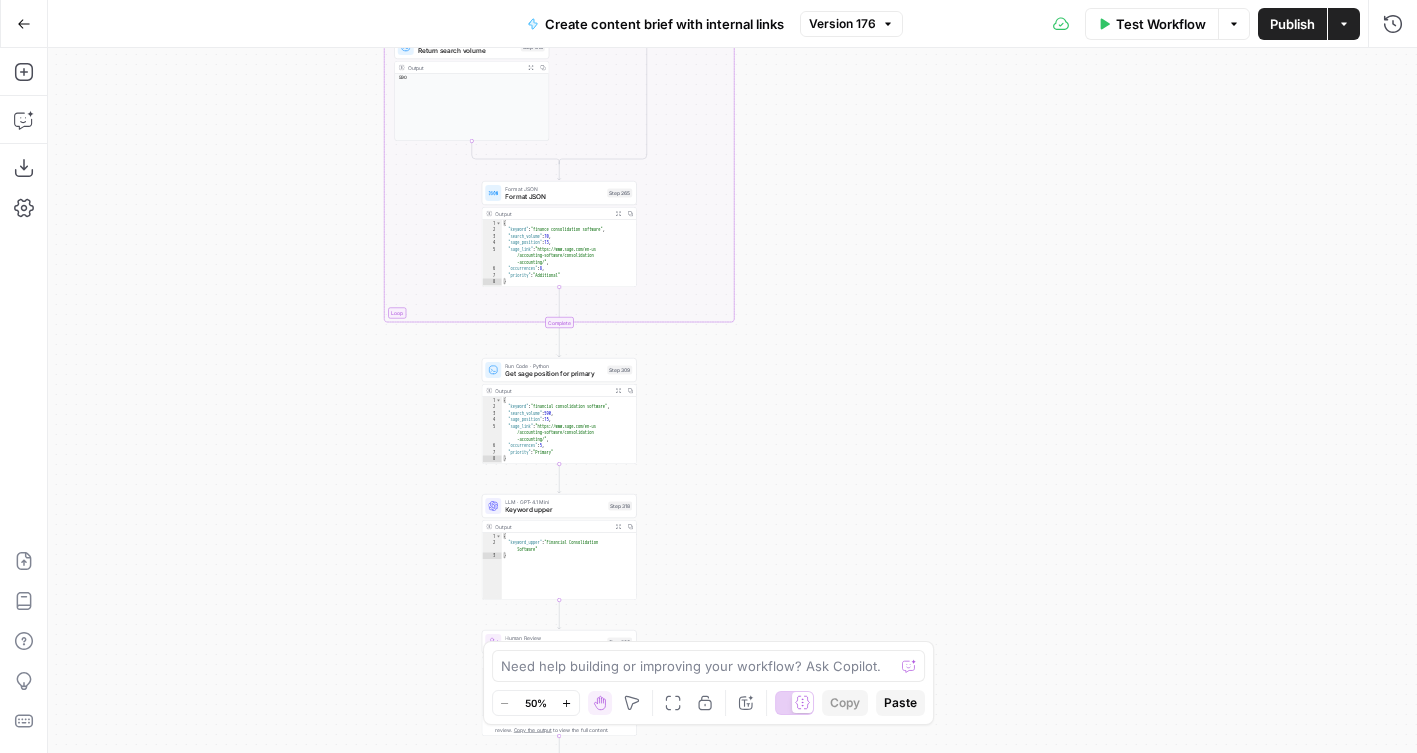 drag, startPoint x: 897, startPoint y: 443, endPoint x: 897, endPoint y: 94, distance: 349 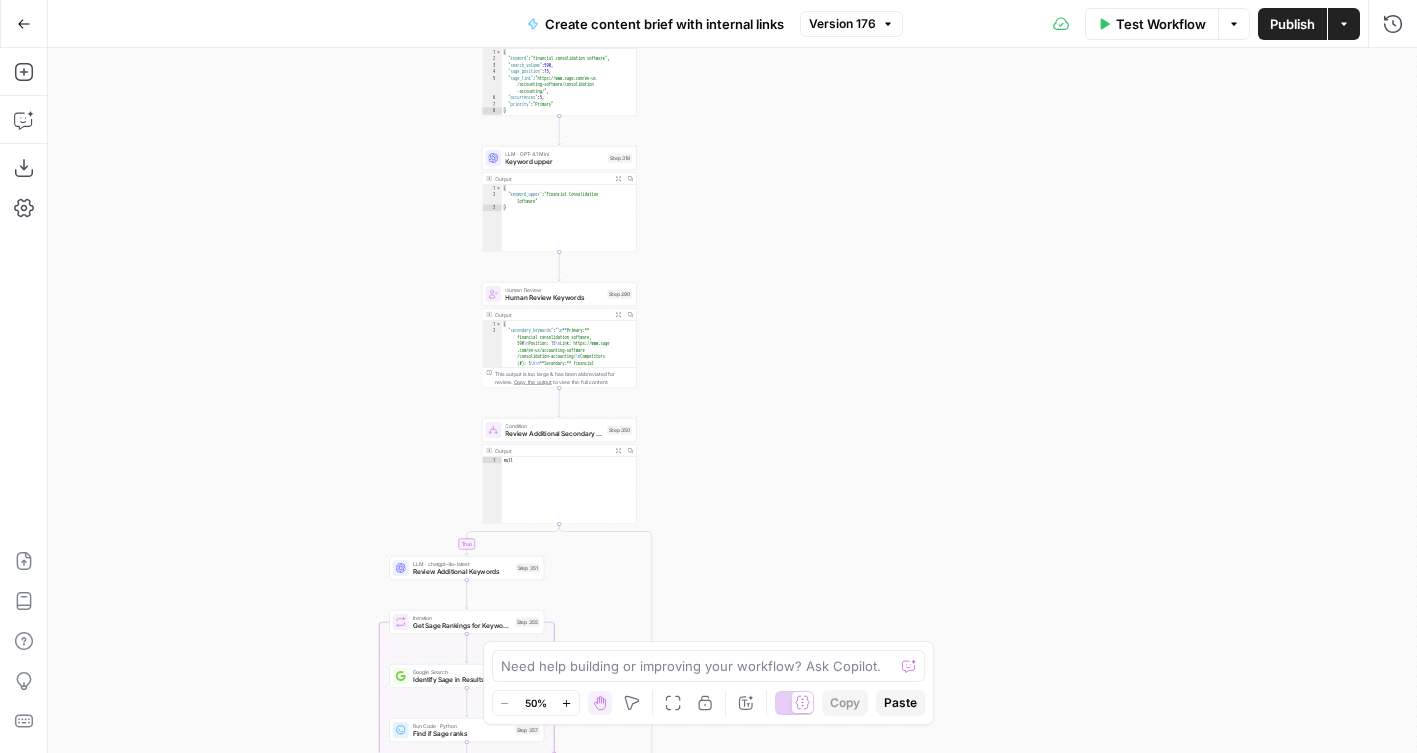click on "true false true true false true true true false true false true false true false true false true false true false false false false Workflow Set Inputs Inputs SEO Research Primary KW: Semrush Overview Step 221 Output Expand Output Copy 1 2 3 4 5 6 7 8 {    "Keyword" :  "financial consolidation software" ,    "Search Volume" :  590 ,    "Keyword Difficulty Index" :  31 ,    "CPC" :  24.11 ,    "Competition" :  0.1 ,    "Number of Results" :  75000000 }     XXXXXXXXXXXXXXXXXXXXXXXXXXXXXXXXXXXXXXXXXXXXXXXXXXXXXXXXXXXXXXXXXXXXXXXXXXXXXXXXXXXXXXXXXXXXXXXXXXXXXXXXXXXXXXXXXXXXXXXXXXXXXXXXXXXXXXXXXXXXXXXXXXXXXXXXXXXXXXXXXXXXXXXXXXXXXXXXXXXXXXXXXXXXXXXXXXXXXXXXXXXXXXXXXXXXXXXXXXXXXXXXXXXXXXXXXXXXXXXXXXXXXXXXXXXXXXXXXXXXXXXXXXXXXXXXXXXXXXXXXXXXXXXXXXXXXXXXXXXXXXXXXXXXXXXXXXXXXXXXXXXXXXXXXXXXXXXXXXXXXXXXXXXXXXXXXXXXXXXXXXXXXXXXXXXXXXXXXXXXXXXXXXXXXXXXXXXXXXXXXXXXXXXXXXXXXXXXXXXXXXXXXXXXXXXXXXXXXXXXXXXXXXXXXXXXXXXXXXXXXXXXXXXXXXXXXXXXXXXXXXXXXXXXXXXXXXXXXXXXXXXXXXXXXXXX Search Knowledge Base Search Knowledge Base Copy" at bounding box center (732, 400) 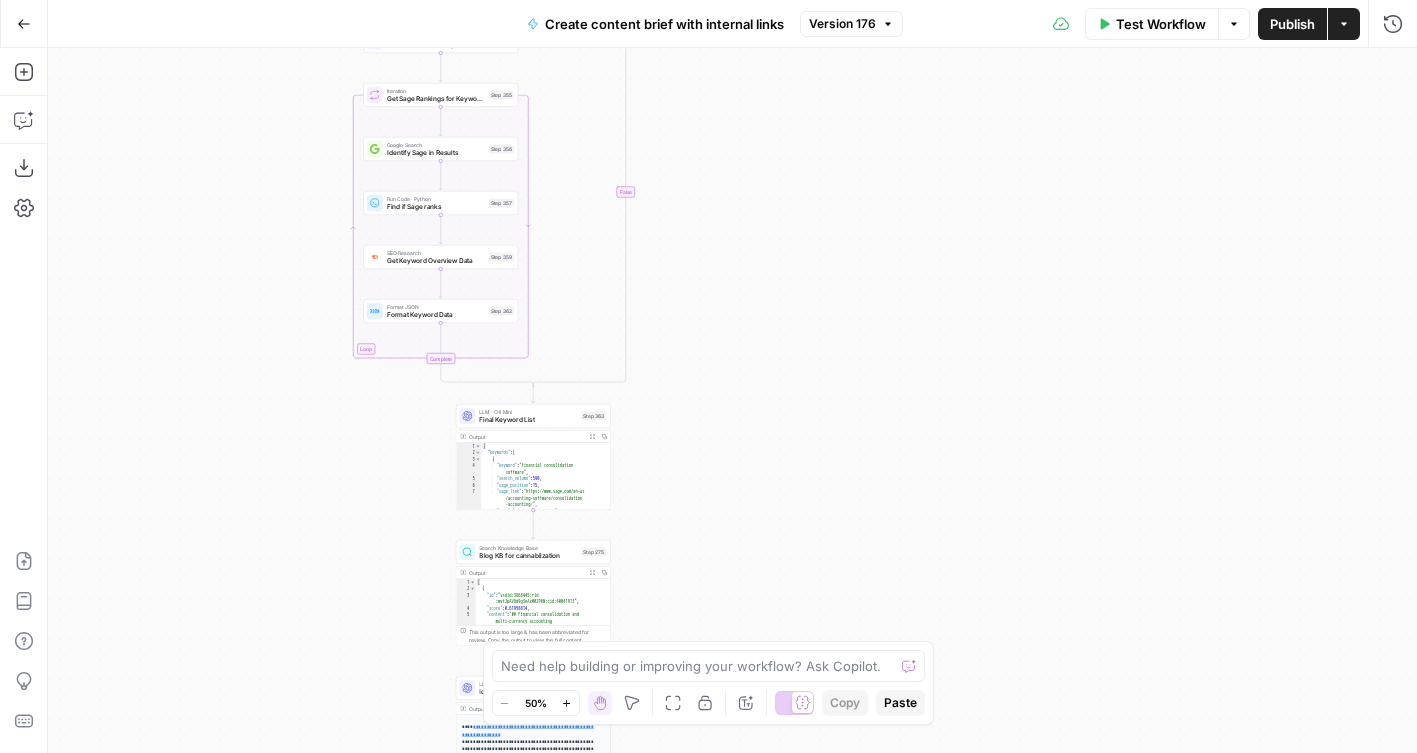 drag, startPoint x: 272, startPoint y: 526, endPoint x: 242, endPoint y: 334, distance: 194.32962 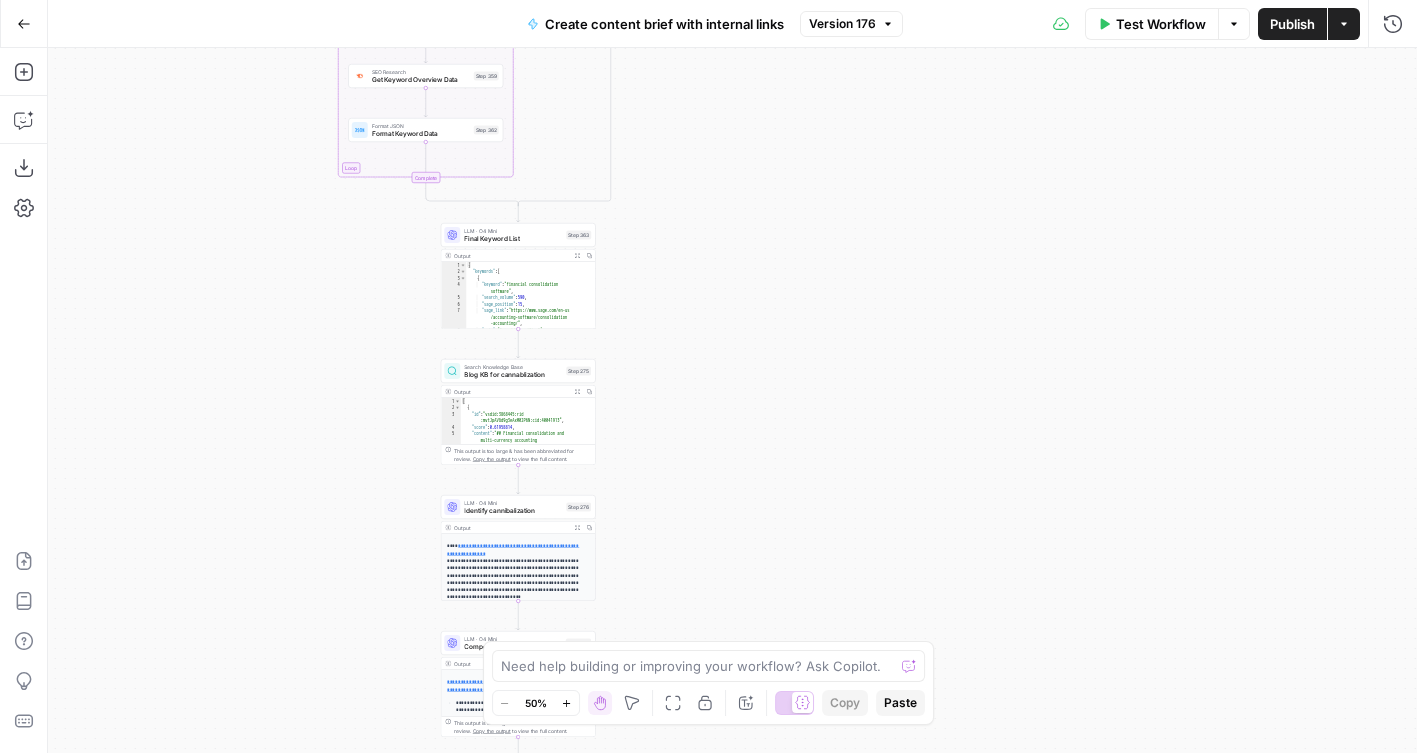drag, startPoint x: 249, startPoint y: 487, endPoint x: 238, endPoint y: 331, distance: 156.38734 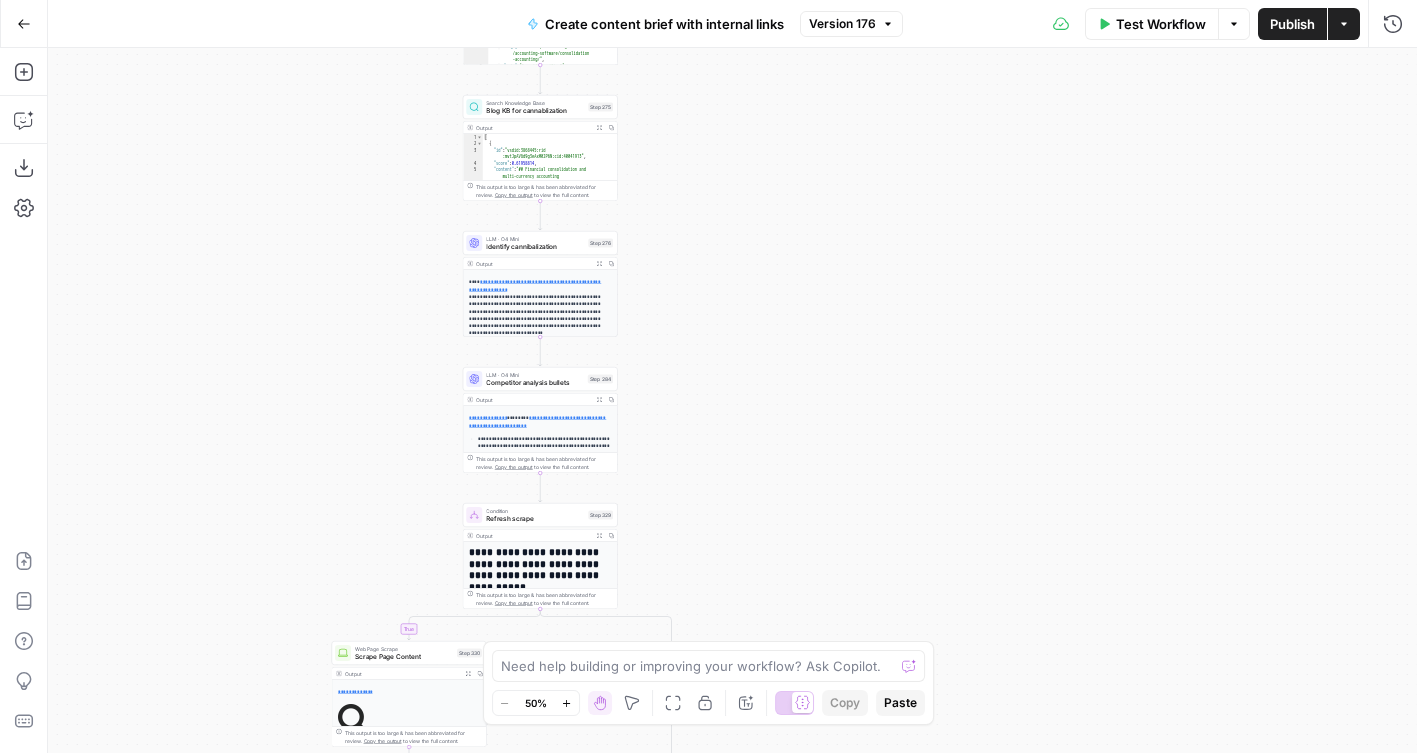 click on "true false true true false true true true false true false true false true false true false true false true false false false false Workflow Set Inputs Inputs SEO Research Primary KW: Semrush Overview Step 221 Output Expand Output Copy 1 2 3 4 5 6 7 8 {    "Keyword" :  "financial consolidation software" ,    "Search Volume" :  590 ,    "Keyword Difficulty Index" :  31 ,    "CPC" :  24.11 ,    "Competition" :  0.1 ,    "Number of Results" :  75000000 }     XXXXXXXXXXXXXXXXXXXXXXXXXXXXXXXXXXXXXXXXXXXXXXXXXXXXXXXXXXXXXXXXXXXXXXXXXXXXXXXXXXXXXXXXXXXXXXXXXXXXXXXXXXXXXXXXXXXXXXXXXXXXXXXXXXXXXXXXXXXXXXXXXXXXXXXXXXXXXXXXXXXXXXXXXXXXXXXXXXXXXXXXXXXXXXXXXXXXXXXXXXXXXXXXXXXXXXXXXXXXXXXXXXXXXXXXXXXXXXXXXXXXXXXXXXXXXXXXXXXXXXXXXXXXXXXXXXXXXXXXXXXXXXXXXXXXXXXXXXXXXXXXXXXXXXXXXXXXXXXXXXXXXXXXXXXXXXXXXXXXXXXXXXXXXXXXXXXXXXXXXXXXXXXXXXXXXXXXXXXXXXXXXXXXXXXXXXXXXXXXXXXXXXXXXXXXXXXXXXXXXXXXXXXXXXXXXXXXXXXXXXXXXXXXXXXXXXXXXXXXXXXXXXXXXXXXXXXXXXXXXXXXXXXXXXXXXXXXXXXXXXXXXXXXXXXX Search Knowledge Base Search Knowledge Base Copy" at bounding box center (732, 400) 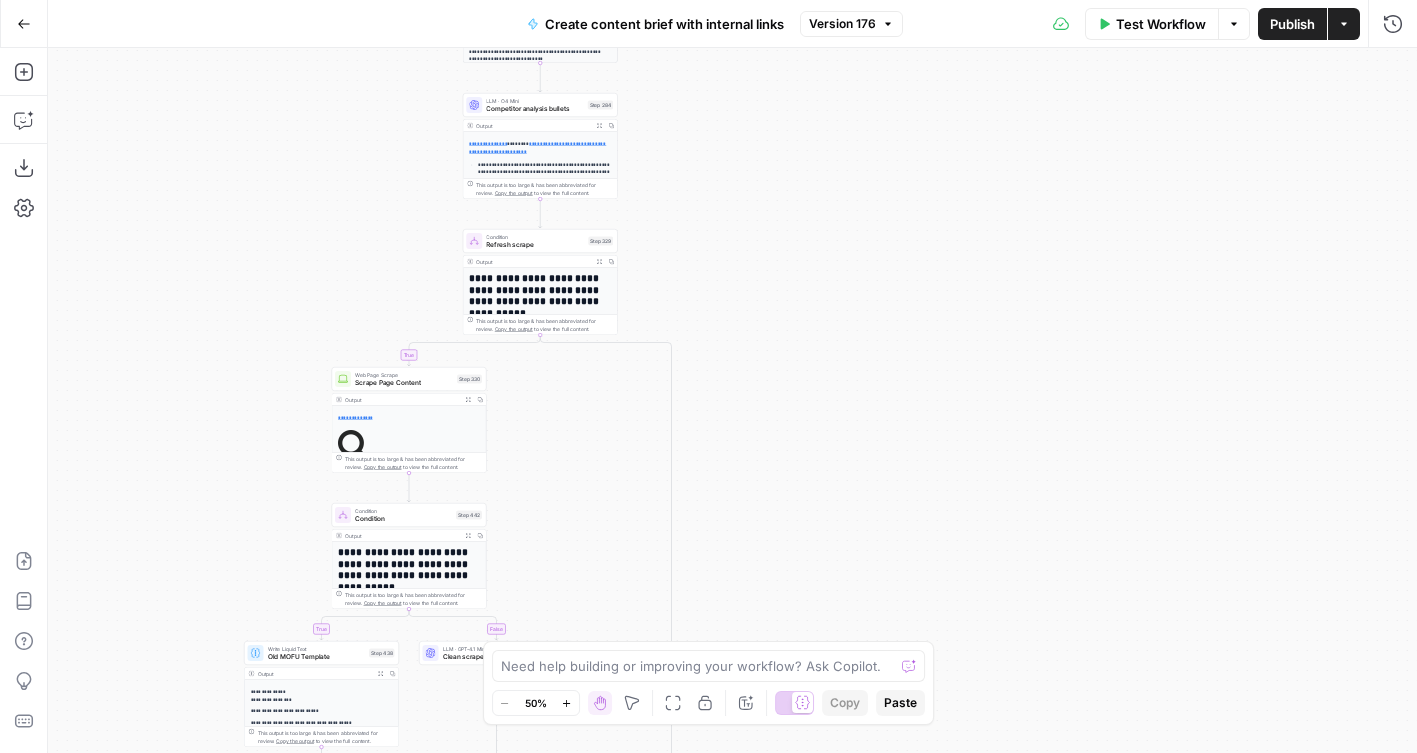 click on "true false true true false true true true false true false true false true false true false true false true false false false false Workflow Set Inputs Inputs SEO Research Primary KW: Semrush Overview Step 221 Output Expand Output Copy 1 2 3 4 5 6 7 8 {    "Keyword" :  "financial consolidation software" ,    "Search Volume" :  590 ,    "Keyword Difficulty Index" :  31 ,    "CPC" :  24.11 ,    "Competition" :  0.1 ,    "Number of Results" :  75000000 }     XXXXXXXXXXXXXXXXXXXXXXXXXXXXXXXXXXXXXXXXXXXXXXXXXXXXXXXXXXXXXXXXXXXXXXXXXXXXXXXXXXXXXXXXXXXXXXXXXXXXXXXXXXXXXXXXXXXXXXXXXXXXXXXXXXXXXXXXXXXXXXXXXXXXXXXXXXXXXXXXXXXXXXXXXXXXXXXXXXXXXXXXXXXXXXXXXXXXXXXXXXXXXXXXXXXXXXXXXXXXXXXXXXXXXXXXXXXXXXXXXXXXXXXXXXXXXXXXXXXXXXXXXXXXXXXXXXXXXXXXXXXXXXXXXXXXXXXXXXXXXXXXXXXXXXXXXXXXXXXXXXXXXXXXXXXXXXXXXXXXXXXXXXXXXXXXXXXXXXXXXXXXXXXXXXXXXXXXXXXXXXXXXXXXXXXXXXXXXXXXXXXXXXXXXXXXXXXXXXXXXXXXXXXXXXXXXXXXXXXXXXXXXXXXXXXXXXXXXXXXXXXXXXXXXXXXXXXXXXXXXXXXXXXXXXXXXXXXXXXXXXXXXXXXXXXX Search Knowledge Base Search Knowledge Base Copy" at bounding box center (732, 400) 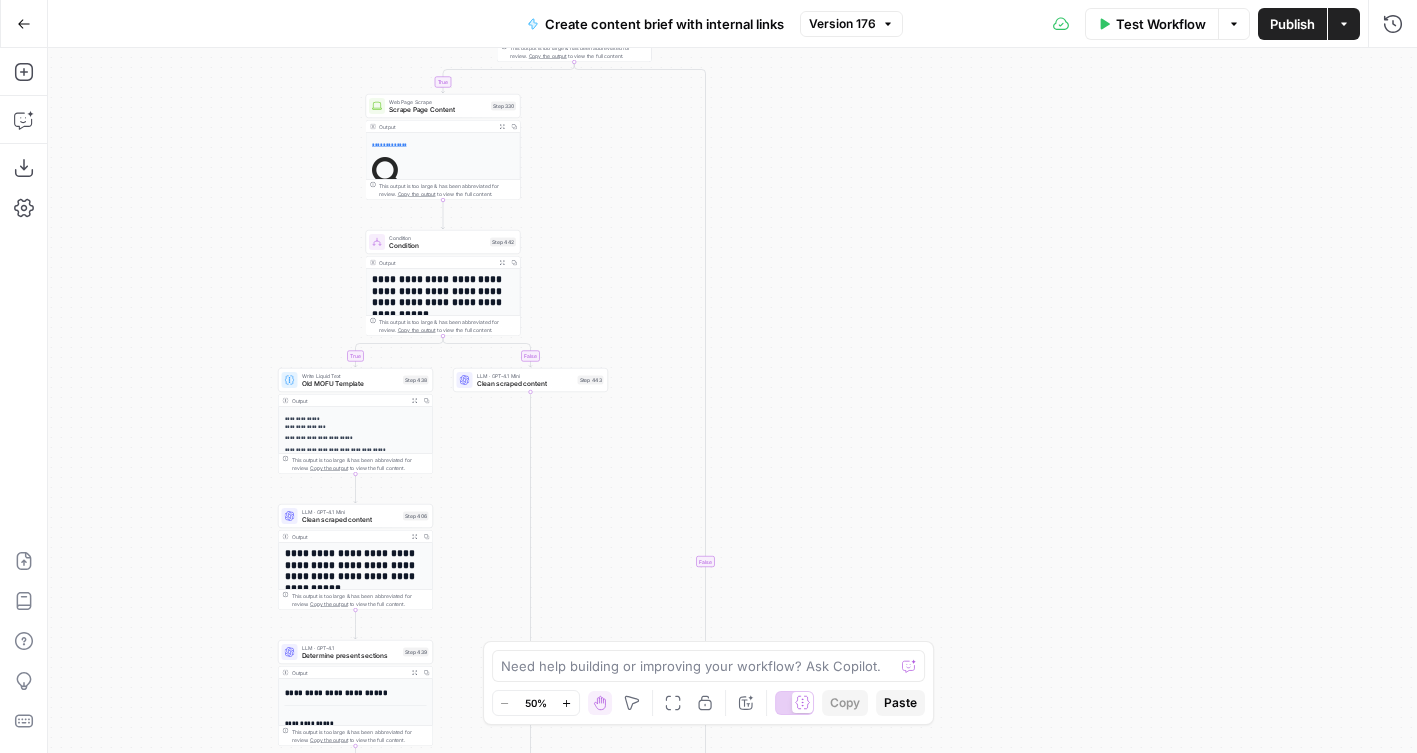 drag, startPoint x: 152, startPoint y: 395, endPoint x: 185, endPoint y: 123, distance: 273.99454 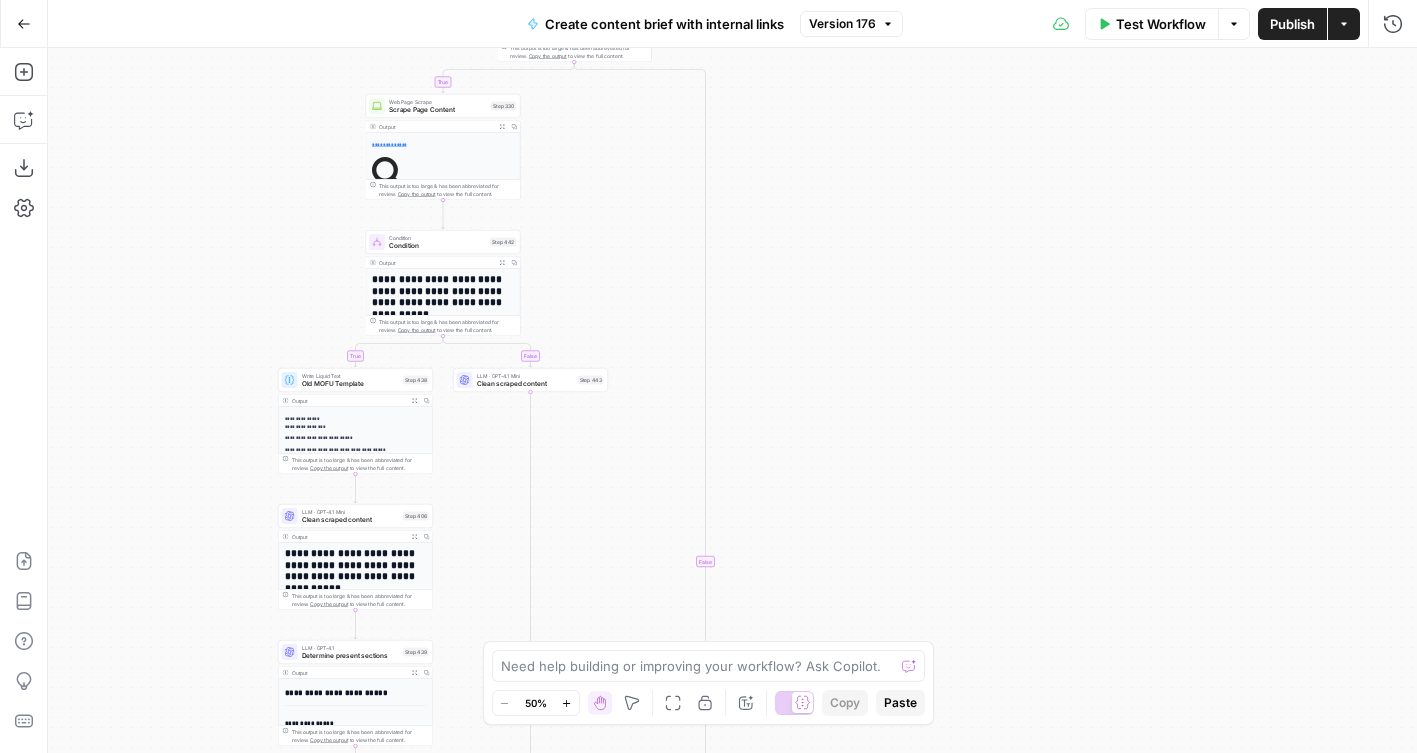 click on "true false true true false true true true false true false true false true false true false true false true false false false false Workflow Set Inputs Inputs SEO Research Primary KW: Semrush Overview Step 221 Output Expand Output Copy 1 2 3 4 5 6 7 8 {    "Keyword" :  "financial consolidation software" ,    "Search Volume" :  590 ,    "Keyword Difficulty Index" :  31 ,    "CPC" :  24.11 ,    "Competition" :  0.1 ,    "Number of Results" :  75000000 }     XXXXXXXXXXXXXXXXXXXXXXXXXXXXXXXXXXXXXXXXXXXXXXXXXXXXXXXXXXXXXXXXXXXXXXXXXXXXXXXXXXXXXXXXXXXXXXXXXXXXXXXXXXXXXXXXXXXXXXXXXXXXXXXXXXXXXXXXXXXXXXXXXXXXXXXXXXXXXXXXXXXXXXXXXXXXXXXXXXXXXXXXXXXXXXXXXXXXXXXXXXXXXXXXXXXXXXXXXXXXXXXXXXXXXXXXXXXXXXXXXXXXXXXXXXXXXXXXXXXXXXXXXXXXXXXXXXXXXXXXXXXXXXXXXXXXXXXXXXXXXXXXXXXXXXXXXXXXXXXXXXXXXXXXXXXXXXXXXXXXXXXXXXXXXXXXXXXXXXXXXXXXXXXXXXXXXXXXXXXXXXXXXXXXXXXXXXXXXXXXXXXXXXXXXXXXXXXXXXXXXXXXXXXXXXXXXXXXXXXXXXXXXXXXXXXXXXXXXXXXXXXXXXXXXXXXXXXXXXXXXXXXXXXXXXXXXXXXXXXXXXXXXXXXXXXX Search Knowledge Base Search Knowledge Base Copy" at bounding box center [732, 400] 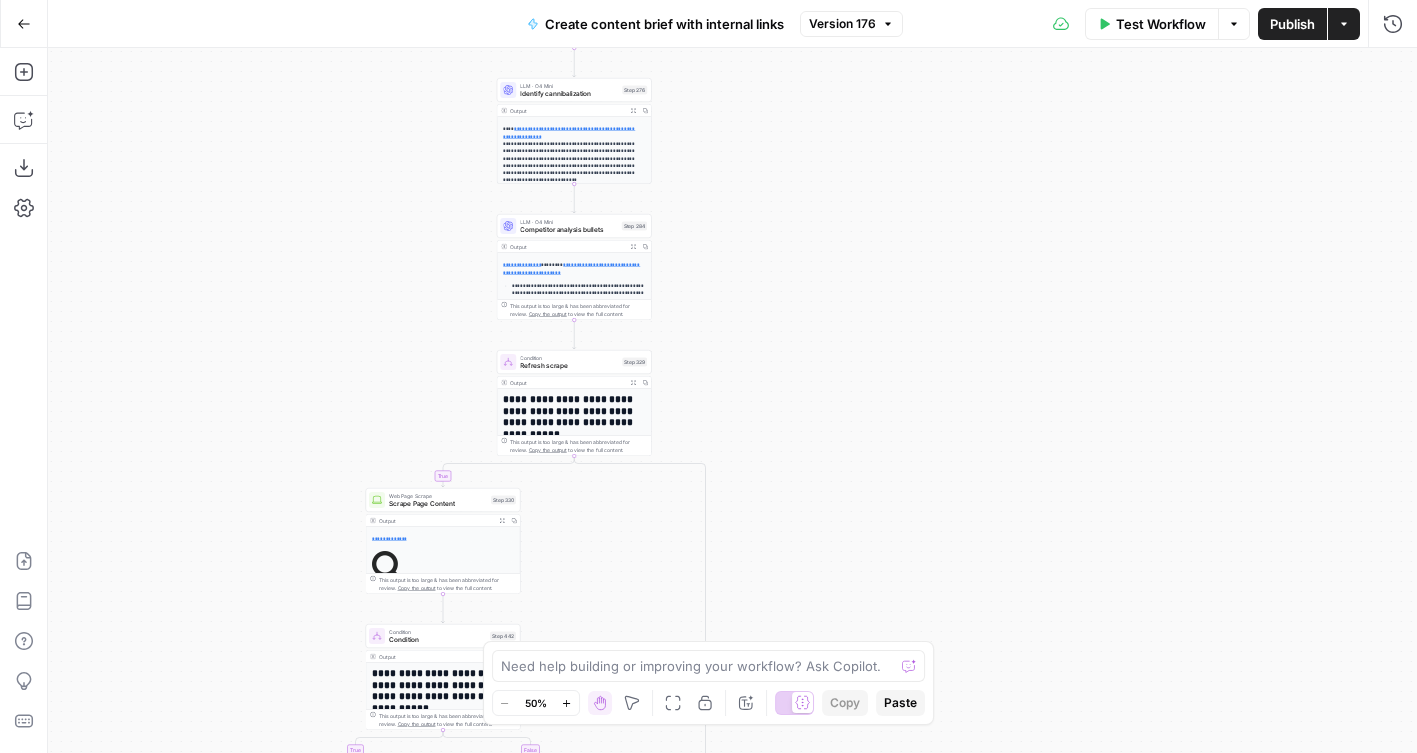 drag, startPoint x: 727, startPoint y: 156, endPoint x: 727, endPoint y: 477, distance: 321 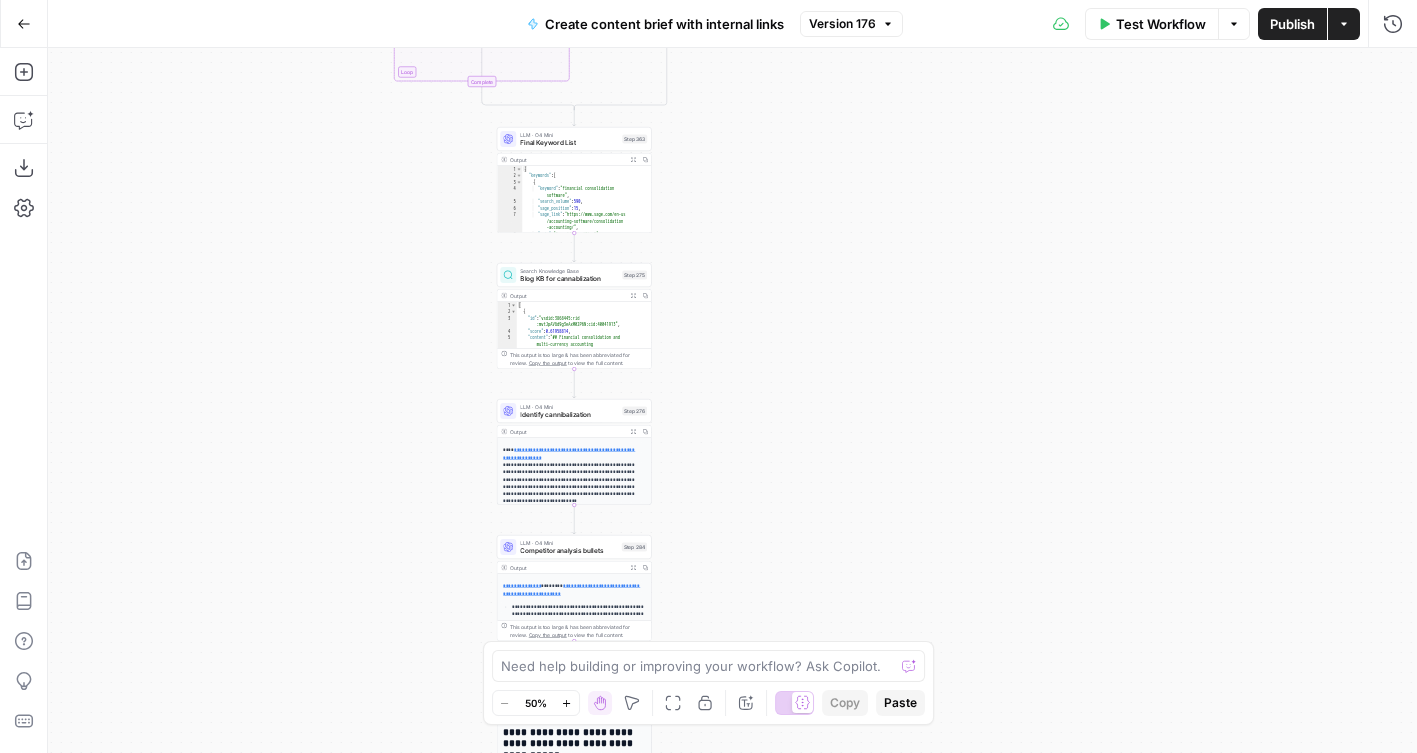 click on "true false true true false true true true false true false true false true false true false true false true false false false false Workflow Set Inputs Inputs SEO Research Primary KW: Semrush Overview Step 221 Output Expand Output Copy 1 2 3 4 5 6 7 8 {    "Keyword" :  "financial consolidation software" ,    "Search Volume" :  590 ,    "Keyword Difficulty Index" :  31 ,    "CPC" :  24.11 ,    "Competition" :  0.1 ,    "Number of Results" :  75000000 }     XXXXXXXXXXXXXXXXXXXXXXXXXXXXXXXXXXXXXXXXXXXXXXXXXXXXXXXXXXXXXXXXXXXXXXXXXXXXXXXXXXXXXXXXXXXXXXXXXXXXXXXXXXXXXXXXXXXXXXXXXXXXXXXXXXXXXXXXXXXXXXXXXXXXXXXXXXXXXXXXXXXXXXXXXXXXXXXXXXXXXXXXXXXXXXXXXXXXXXXXXXXXXXXXXXXXXXXXXXXXXXXXXXXXXXXXXXXXXXXXXXXXXXXXXXXXXXXXXXXXXXXXXXXXXXXXXXXXXXXXXXXXXXXXXXXXXXXXXXXXXXXXXXXXXXXXXXXXXXXXXXXXXXXXXXXXXXXXXXXXXXXXXXXXXXXXXXXXXXXXXXXXXXXXXXXXXXXXXXXXXXXXXXXXXXXXXXXXXXXXXXXXXXXXXXXXXXXXXXXXXXXXXXXXXXXXXXXXXXXXXXXXXXXXXXXXXXXXXXXXXXXXXXXXXXXXXXXXXXXXXXXXXXXXXXXXXXXXXXXXXXXXXXXXXXXX Search Knowledge Base Search Knowledge Base Copy" at bounding box center [732, 400] 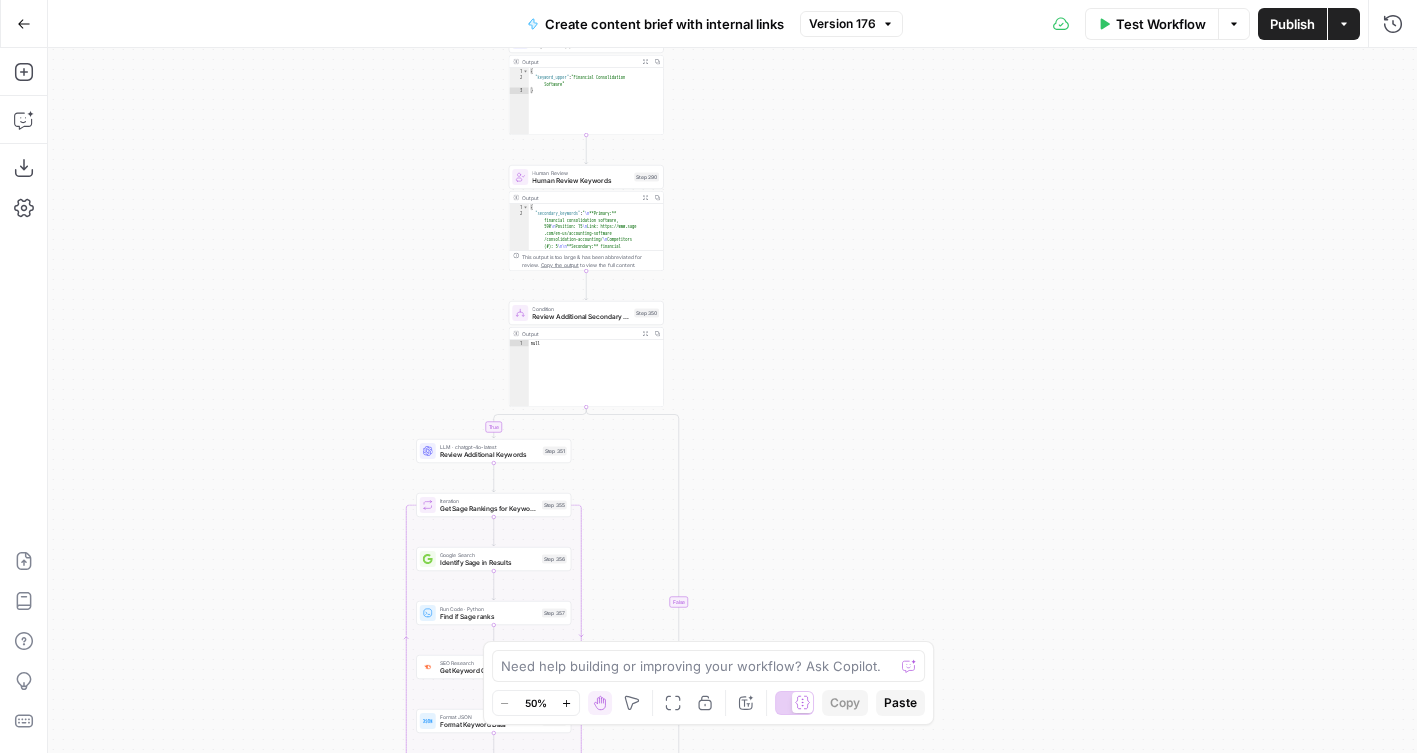 click on "true false true true false true true true false true false true false true false true false true false true false false false false Workflow Set Inputs Inputs SEO Research Primary KW: Semrush Overview Step 221 Output Expand Output Copy 1 2 3 4 5 6 7 8 {    "Keyword" :  "financial consolidation software" ,    "Search Volume" :  590 ,    "Keyword Difficulty Index" :  31 ,    "CPC" :  24.11 ,    "Competition" :  0.1 ,    "Number of Results" :  75000000 }     XXXXXXXXXXXXXXXXXXXXXXXXXXXXXXXXXXXXXXXXXXXXXXXXXXXXXXXXXXXXXXXXXXXXXXXXXXXXXXXXXXXXXXXXXXXXXXXXXXXXXXXXXXXXXXXXXXXXXXXXXXXXXXXXXXXXXXXXXXXXXXXXXXXXXXXXXXXXXXXXXXXXXXXXXXXXXXXXXXXXXXXXXXXXXXXXXXXXXXXXXXXXXXXXXXXXXXXXXXXXXXXXXXXXXXXXXXXXXXXXXXXXXXXXXXXXXXXXXXXXXXXXXXXXXXXXXXXXXXXXXXXXXXXXXXXXXXXXXXXXXXXXXXXXXXXXXXXXXXXXXXXXXXXXXXXXXXXXXXXXXXXXXXXXXXXXXXXXXXXXXXXXXXXXXXXXXXXXXXXXXXXXXXXXXXXXXXXXXXXXXXXXXXXXXXXXXXXXXXXXXXXXXXXXXXXXXXXXXXXXXXXXXXXXXXXXXXXXXXXXXXXXXXXXXXXXXXXXXXXXXXXXXXXXXXXXXXXXXXXXXXXXXXXXXXXX Search Knowledge Base Search Knowledge Base Copy" at bounding box center [732, 400] 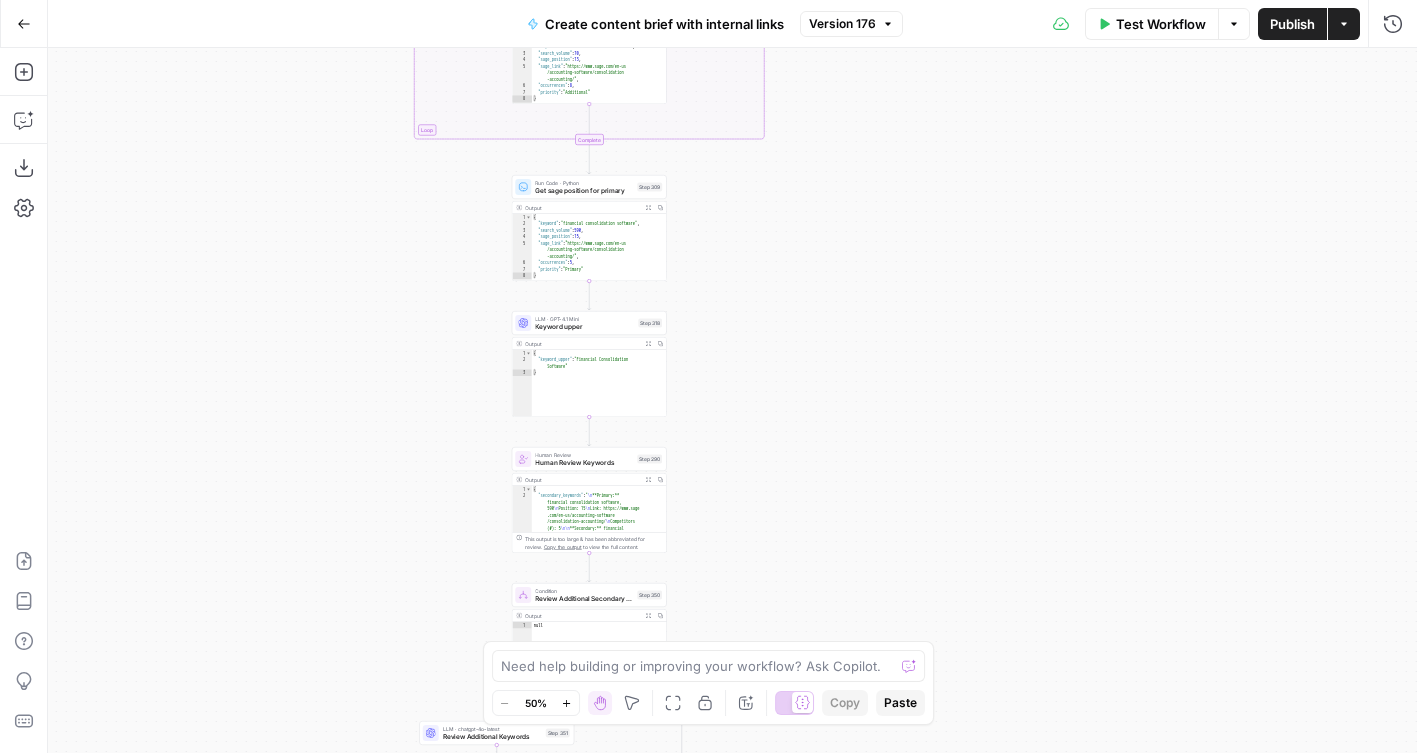 click on "true false true true false true true true false true false true false true false true false true false true false false false false Workflow Set Inputs Inputs SEO Research Primary KW: Semrush Overview Step 221 Output Expand Output Copy 1 2 3 4 5 6 7 8 {    "Keyword" :  "financial consolidation software" ,    "Search Volume" :  590 ,    "Keyword Difficulty Index" :  31 ,    "CPC" :  24.11 ,    "Competition" :  0.1 ,    "Number of Results" :  75000000 }     XXXXXXXXXXXXXXXXXXXXXXXXXXXXXXXXXXXXXXXXXXXXXXXXXXXXXXXXXXXXXXXXXXXXXXXXXXXXXXXXXXXXXXXXXXXXXXXXXXXXXXXXXXXXXXXXXXXXXXXXXXXXXXXXXXXXXXXXXXXXXXXXXXXXXXXXXXXXXXXXXXXXXXXXXXXXXXXXXXXXXXXXXXXXXXXXXXXXXXXXXXXXXXXXXXXXXXXXXXXXXXXXXXXXXXXXXXXXXXXXXXXXXXXXXXXXXXXXXXXXXXXXXXXXXXXXXXXXXXXXXXXXXXXXXXXXXXXXXXXXXXXXXXXXXXXXXXXXXXXXXXXXXXXXXXXXXXXXXXXXXXXXXXXXXXXXXXXXXXXXXXXXXXXXXXXXXXXXXXXXXXXXXXXXXXXXXXXXXXXXXXXXXXXXXXXXXXXXXXXXXXXXXXXXXXXXXXXXXXXXXXXXXXXXXXXXXXXXXXXXXXXXXXXXXXXXXXXXXXXXXXXXXXXXXXXXXXXXXXXXXXXXXXXXXXXX Search Knowledge Base Search Knowledge Base Copy" at bounding box center (732, 400) 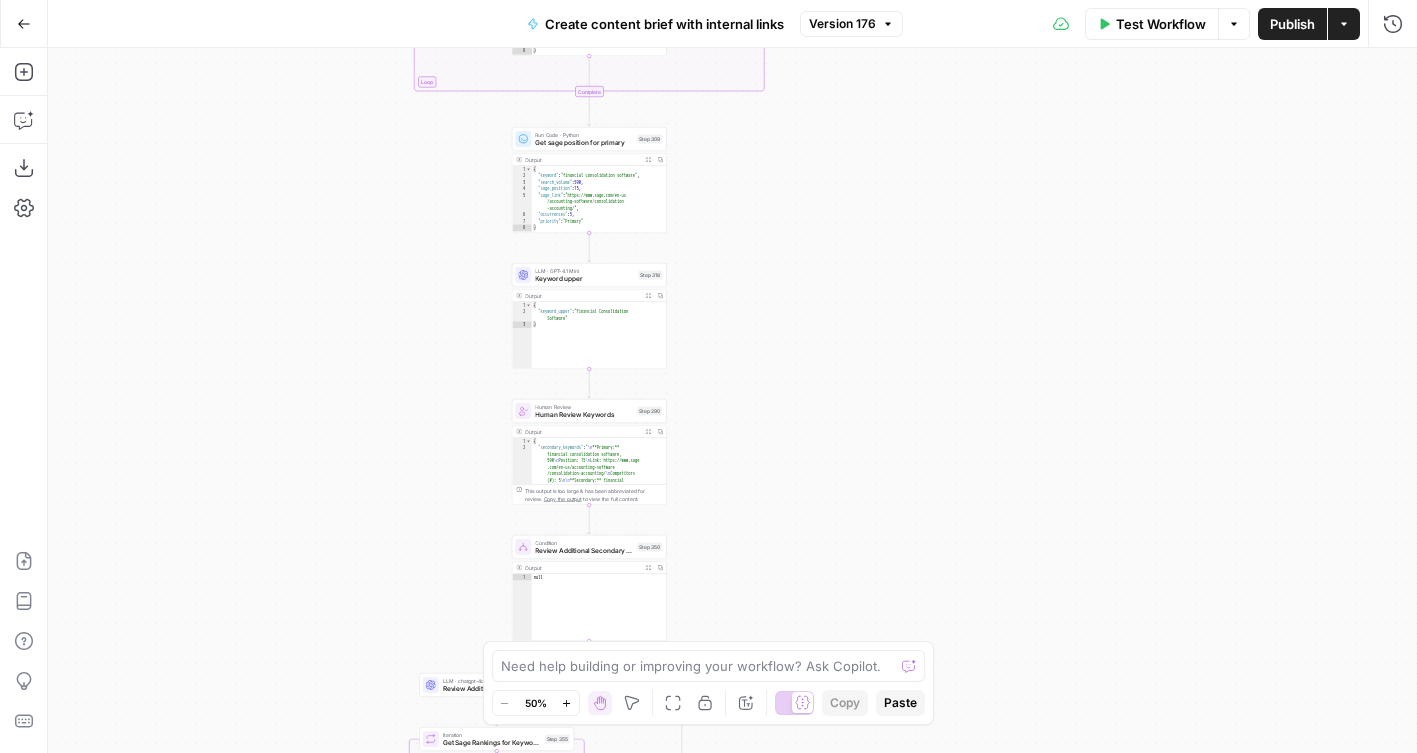 drag, startPoint x: 709, startPoint y: 460, endPoint x: 709, endPoint y: 409, distance: 51 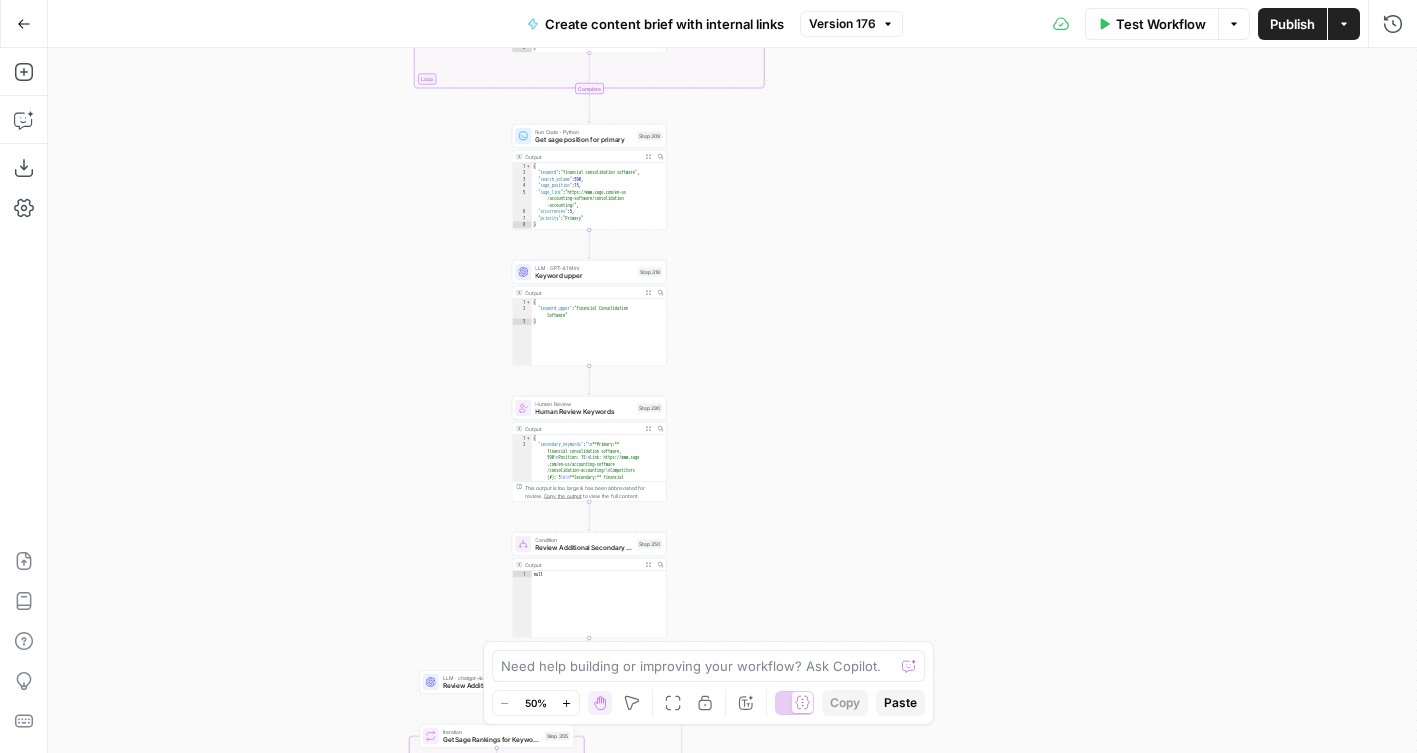 click 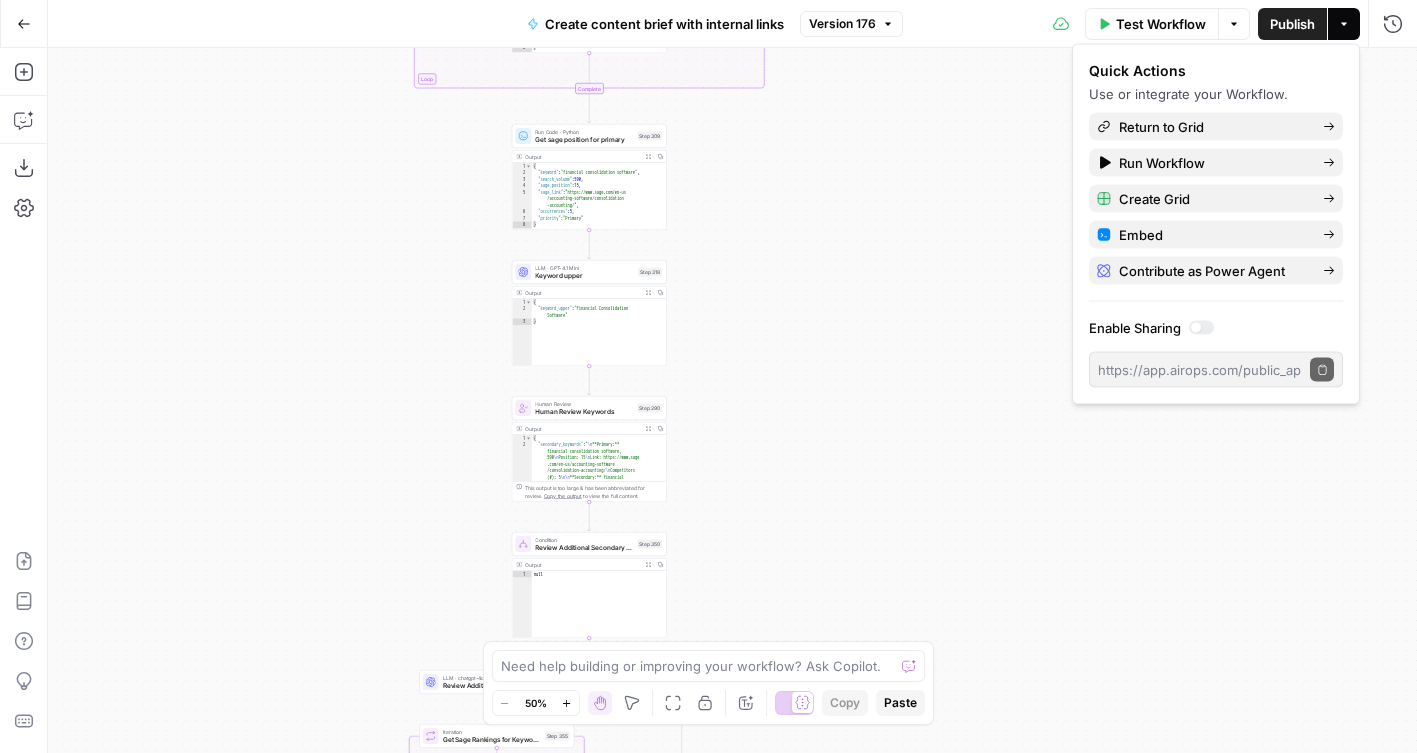 click 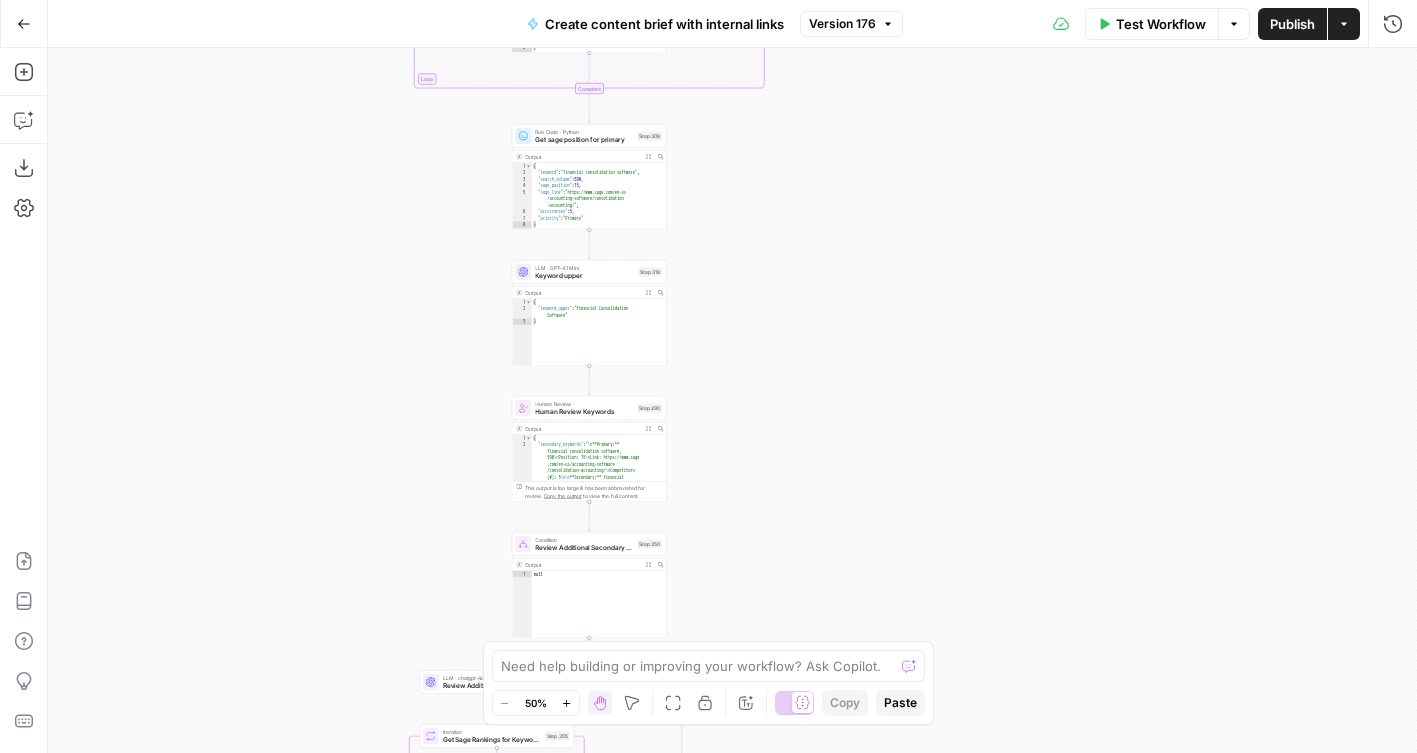 click on "Sage SEO New Home Browse Your Data Monitoring Flightpath Settings Recent Grids New grid Content Briefs Micro Vertical Ideas Content Generation Grid Recent Workflows New Workflow Micro Vertical Ideation Create content brief with internal links Micro Vertical Content Generation AirOps Academy What's new?
5
Help + Support Go Back Create content brief with internal links Version 176 Test Workflow Options Publish Actions Run History Add Steps Copilot Download as JSON Settings Import JSON AirOps Academy Help Give Feedback Shortcuts true false true true false true true true false true false true false true false true false true false true false false false false Workflow Set Inputs Inputs SEO Research Primary KW: Semrush Overview Step 221 Output Expand Output Copy 1 2 3 4 5 6 7 8 {    "Keyword" :  "financial consolidation software" ,    "Search Volume" :  590 ,    "Keyword Difficulty Index" :  31 ,    "CPC" :  24.11 ,    "Competition" :  0.1 ,    :  }" at bounding box center [708, 376] 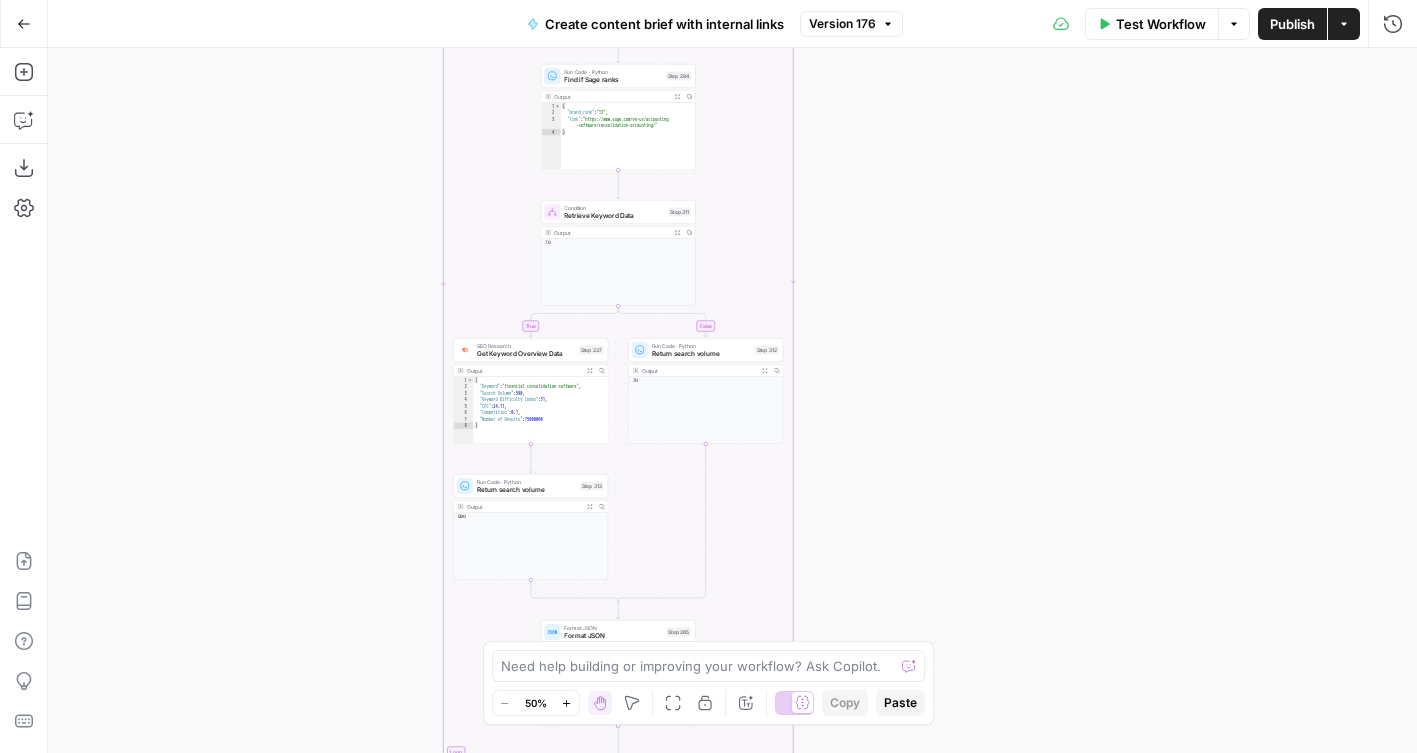 click on "Sage SEO New Home Browse Your Data Monitoring Flightpath Settings Recent Grids New grid Content Briefs Micro Vertical Ideas Content Generation Grid Recent Workflows New Workflow Micro Vertical Ideation Create content brief with internal links Micro Vertical Content Generation AirOps Academy What's new?
5
Help + Support Go Back Create content brief with internal links Version 176 Test Workflow Options Publish Actions Run History Add Steps Copilot Download as JSON Settings Import JSON AirOps Academy Help Give Feedback Shortcuts true false true true false true true true false true false true false true false true false true false true false false false false Workflow Set Inputs Inputs SEO Research Primary KW: Semrush Overview Step 221 Output Expand Output Copy 1 2 3 4 5 6 7 8 {    "Keyword" :  "financial consolidation software" ,    "Search Volume" :  590 ,    "Keyword Difficulty Index" :  31 ,    "CPC" :  24.11 ,    "Competition" :  0.1 ,    :  }" at bounding box center [708, 376] 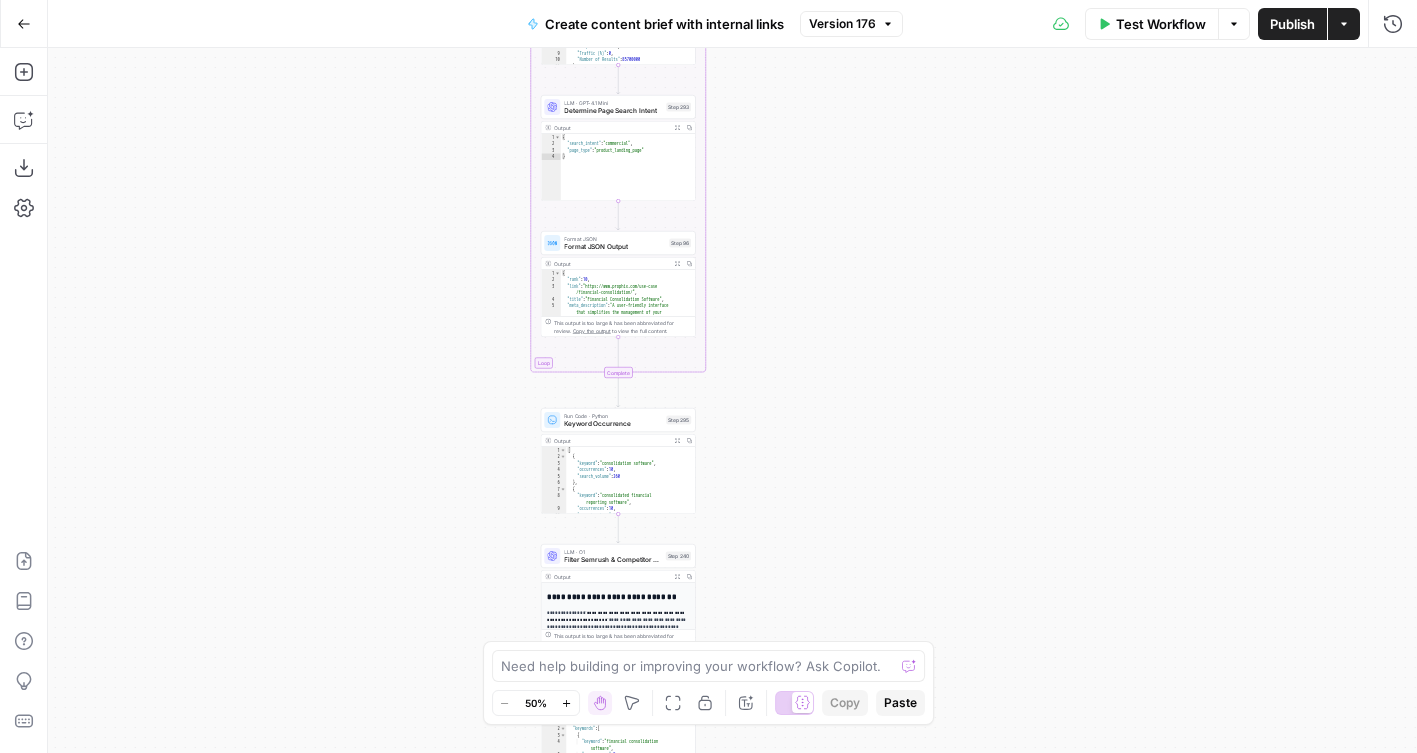 click on "Sage SEO New Home Browse Your Data Monitoring Flightpath Settings Recent Grids New grid Content Briefs Micro Vertical Ideas Content Generation Grid Recent Workflows New Workflow Micro Vertical Ideation Create content brief with internal links Micro Vertical Content Generation AirOps Academy What's new?
5
Help + Support Go Back Create content brief with internal links Version 176 Test Workflow Options Publish Actions Run History Add Steps Copilot Download as JSON Settings Import JSON AirOps Academy Help Give Feedback Shortcuts true false true true false true true true false true false true false true false true false true false true false false false false Workflow Set Inputs Inputs SEO Research Primary KW: Semrush Overview Step 221 Output Expand Output Copy 1 2 3 4 5 6 7 8 {    "Keyword" :  "financial consolidation software" ,    "Search Volume" :  590 ,    "Keyword Difficulty Index" :  31 ,    "CPC" :  24.11 ,    "Competition" :  0.1 ,    :  }" at bounding box center (708, 376) 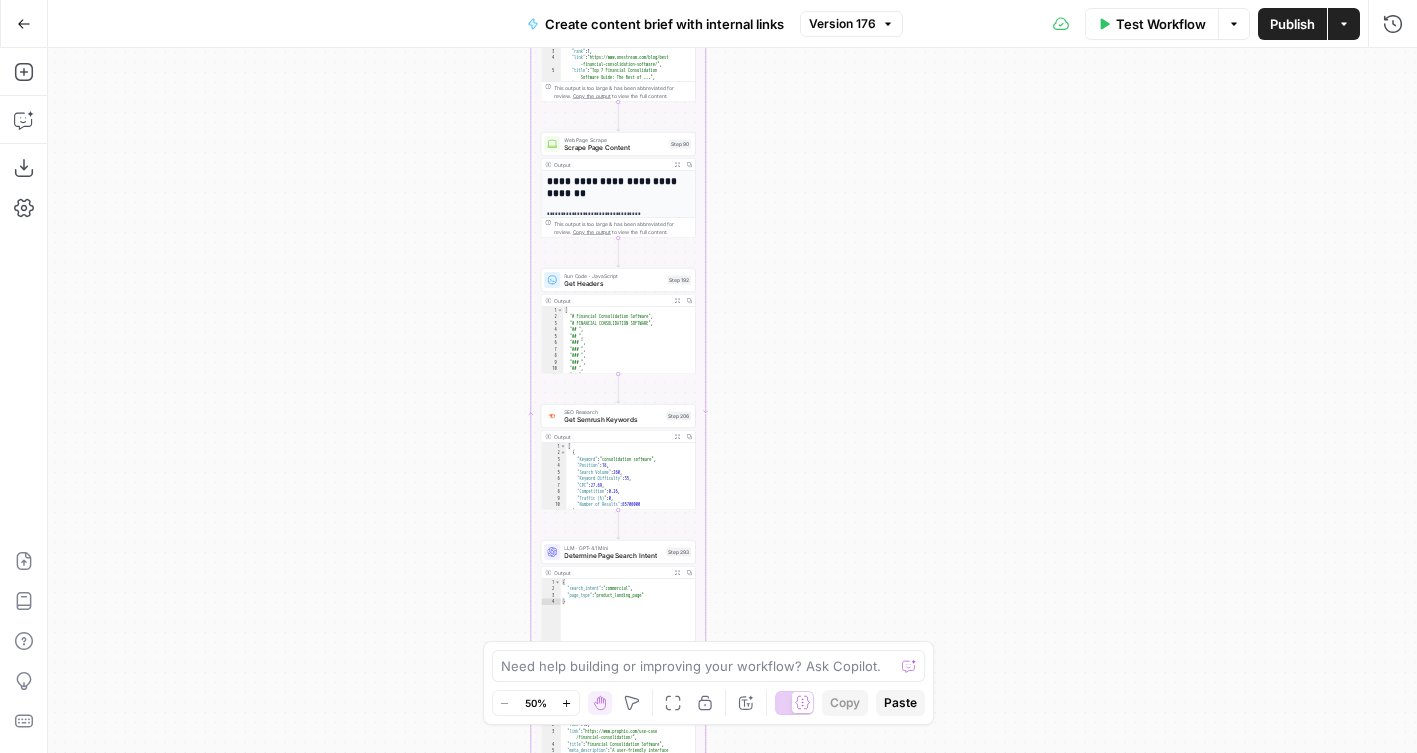 click on "Sage SEO New Home Browse Your Data Monitoring Flightpath Settings Recent Grids New grid Content Briefs Micro Vertical Ideas Content Generation Grid Recent Workflows New Workflow Micro Vertical Ideation Create content brief with internal links Micro Vertical Content Generation AirOps Academy What's new?
5
Help + Support Go Back Create content brief with internal links Version 176 Test Workflow Options Publish Actions Run History Add Steps Copilot Download as JSON Settings Import JSON AirOps Academy Help Give Feedback Shortcuts true false true true false true true true false true false true false true false true false true false true false false false false Workflow Set Inputs Inputs SEO Research Primary KW: Semrush Overview Step 221 Output Expand Output Copy 1 2 3 4 5 6 7 8 {    "Keyword" :  "financial consolidation software" ,    "Search Volume" :  590 ,    "Keyword Difficulty Index" :  31 ,    "CPC" :  24.11 ,    "Competition" :  0.1 ,    :  }" at bounding box center [708, 376] 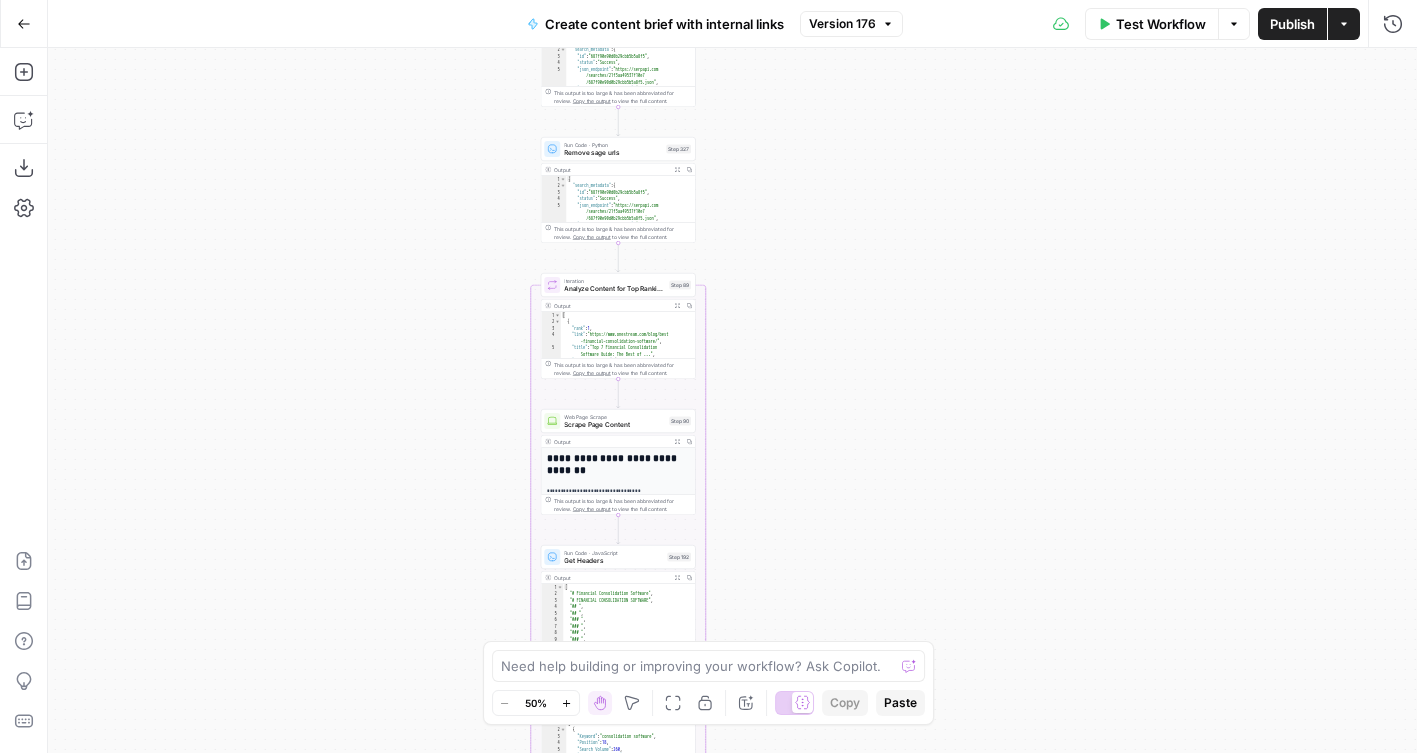 drag, startPoint x: 825, startPoint y: 238, endPoint x: 826, endPoint y: 521, distance: 283.00177 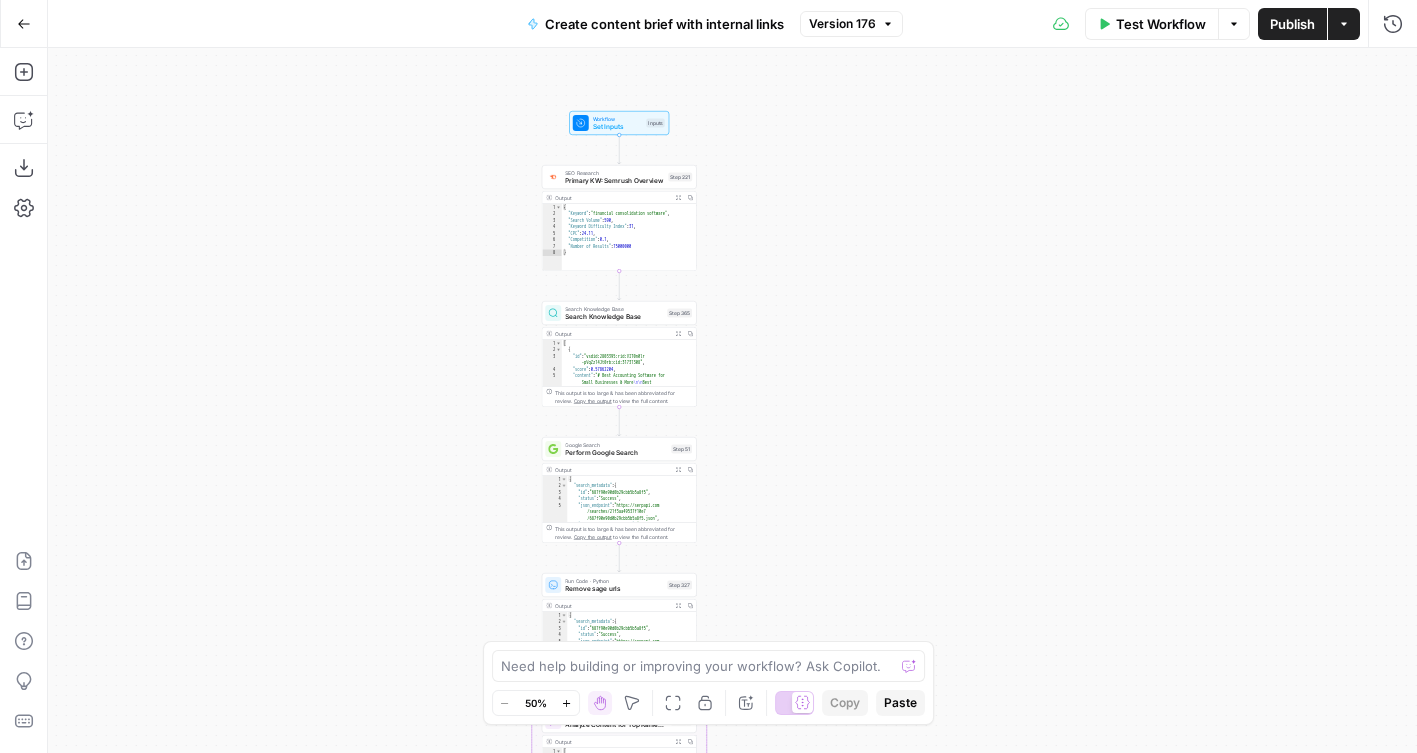 click on "true false true true false true true true false true false true false true false true false true false true false false false false Workflow Set Inputs Inputs SEO Research Primary KW: Semrush Overview Step 221 Output Expand Output Copy 1 2 3 4 5 6 7 8 {    "Keyword" :  "financial consolidation software" ,    "Search Volume" :  590 ,    "Keyword Difficulty Index" :  31 ,    "CPC" :  24.11 ,    "Competition" :  0.1 ,    "Number of Results" :  75000000 }     XXXXXXXXXXXXXXXXXXXXXXXXXXXXXXXXXXXXXXXXXXXXXXXXXXXXXXXXXXXXXXXXXXXXXXXXXXXXXXXXXXXXXXXXXXXXXXXXXXXXXXXXXXXXXXXXXXXXXXXXXXXXXXXXXXXXXXXXXXXXXXXXXXXXXXXXXXXXXXXXXXXXXXXXXXXXXXXXXXXXXXXXXXXXXXXXXXXXXXXXXXXXXXXXXXXXXXXXXXXXXXXXXXXXXXXXXXXXXXXXXXXXXXXXXXXXXXXXXXXXXXXXXXXXXXXXXXXXXXXXXXXXXXXXXXXXXXXXXXXXXXXXXXXXXXXXXXXXXXXXXXXXXXXXXXXXXXXXXXXXXXXXXXXXXXXXXXXXXXXXXXXXXXXXXXXXXXXXXXXXXXXXXXXXXXXXXXXXXXXXXXXXXXXXXXXXXXXXXXXXXXXXXXXXXXXXXXXXXXXXXXXXXXXXXXXXXXXXXXXXXXXXXXXXXXXXXXXXXXXXXXXXXXXXXXXXXXXXXXXXXXXXXXXXXXXX Search Knowledge Base Search Knowledge Base Copy" at bounding box center (732, 400) 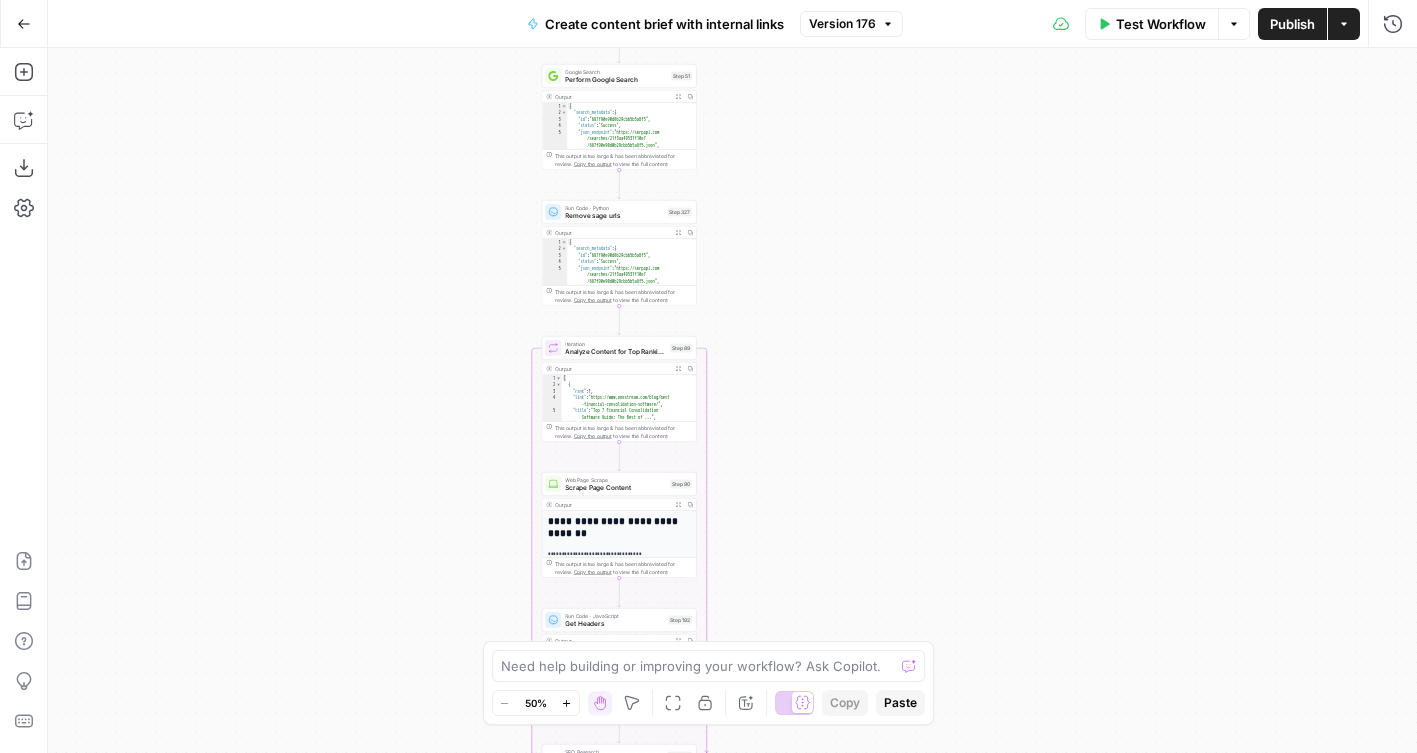 drag, startPoint x: 757, startPoint y: 499, endPoint x: 757, endPoint y: 124, distance: 375 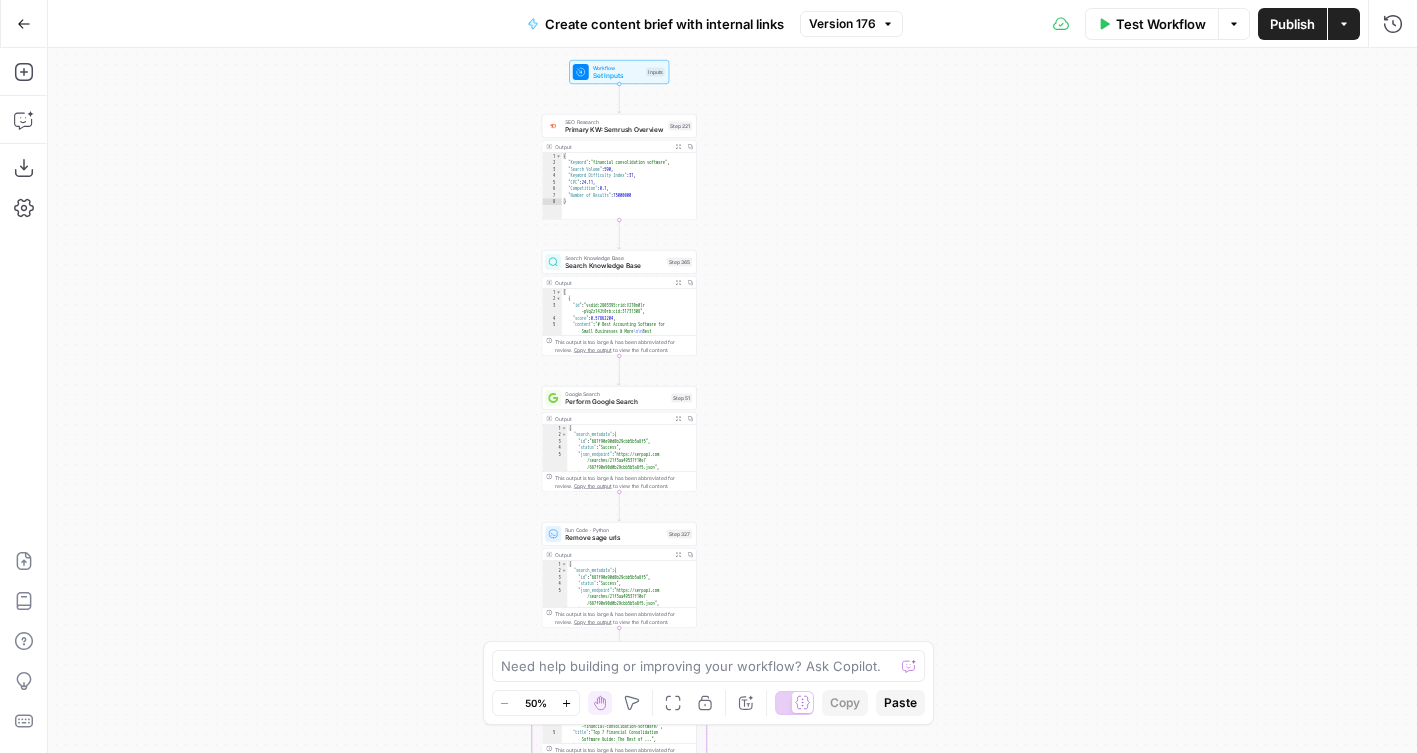 click on "true false true true false true true true false true false true false true false true false true false true false false false false Workflow Set Inputs Inputs SEO Research Primary KW: Semrush Overview Step 221 Output Expand Output Copy 1 2 3 4 5 6 7 8 {    "Keyword" :  "financial consolidation software" ,    "Search Volume" :  590 ,    "Keyword Difficulty Index" :  31 ,    "CPC" :  24.11 ,    "Competition" :  0.1 ,    "Number of Results" :  75000000 }     XXXXXXXXXXXXXXXXXXXXXXXXXXXXXXXXXXXXXXXXXXXXXXXXXXXXXXXXXXXXXXXXXXXXXXXXXXXXXXXXXXXXXXXXXXXXXXXXXXXXXXXXXXXXXXXXXXXXXXXXXXXXXXXXXXXXXXXXXXXXXXXXXXXXXXXXXXXXXXXXXXXXXXXXXXXXXXXXXXXXXXXXXXXXXXXXXXXXXXXXXXXXXXXXXXXXXXXXXXXXXXXXXXXXXXXXXXXXXXXXXXXXXXXXXXXXXXXXXXXXXXXXXXXXXXXXXXXXXXXXXXXXXXXXXXXXXXXXXXXXXXXXXXXXXXXXXXXXXXXXXXXXXXXXXXXXXXXXXXXXXXXXXXXXXXXXXXXXXXXXXXXXXXXXXXXXXXXXXXXXXXXXXXXXXXXXXXXXXXXXXXXXXXXXXXXXXXXXXXXXXXXXXXXXXXXXXXXXXXXXXXXXXXXXXXXXXXXXXXXXXXXXXXXXXXXXXXXXXXXXXXXXXXXXXXXXXXXXXXXXXXXXXXXXXXXX Search Knowledge Base Search Knowledge Base Copy" at bounding box center [732, 400] 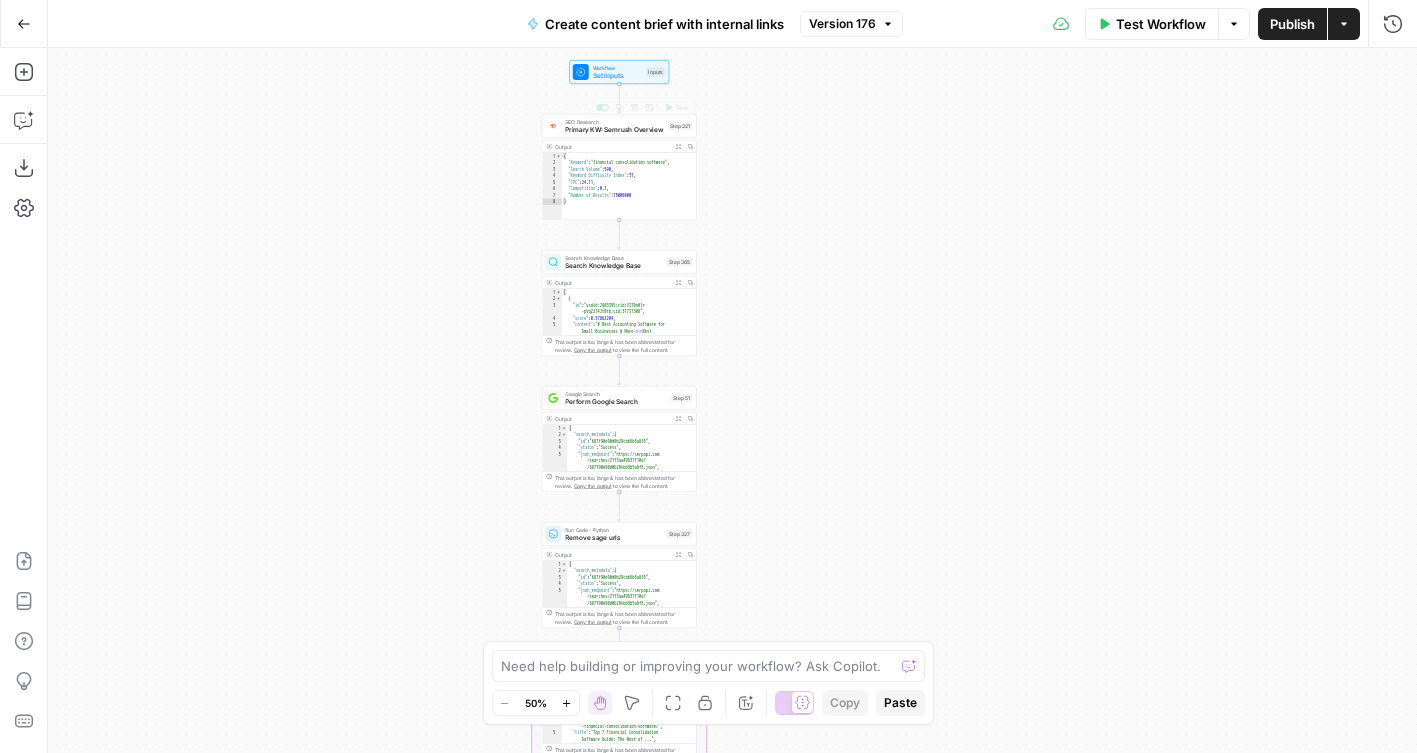 click on "Test Step" at bounding box center (647, 53) 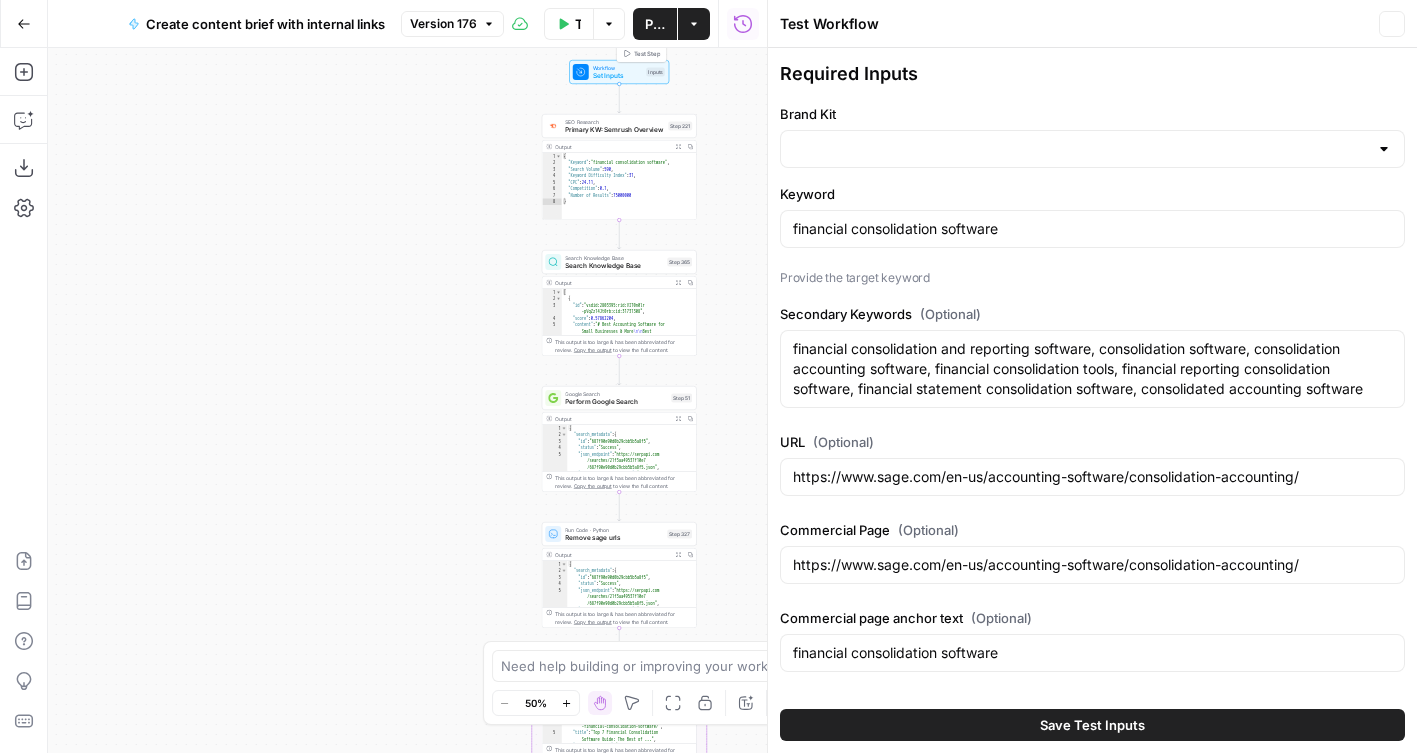 type on "Sage" 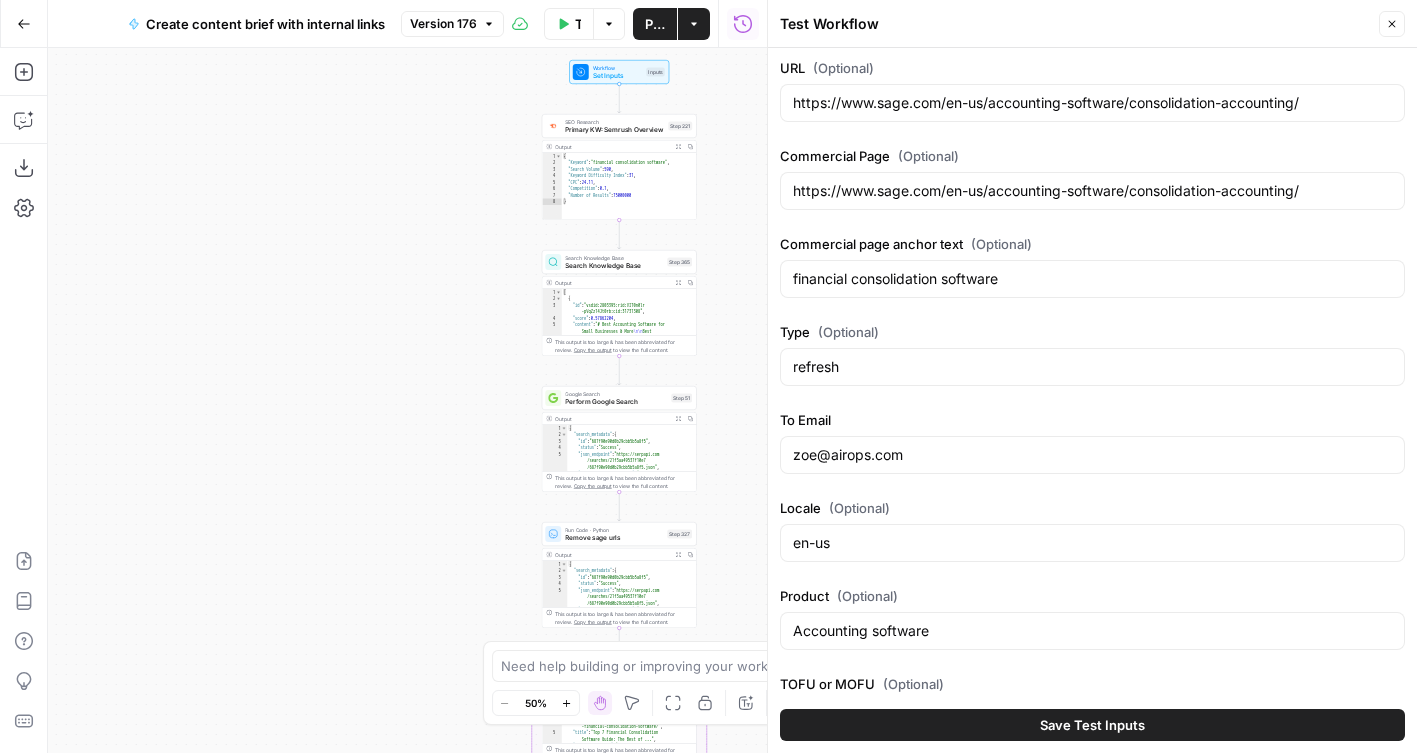 scroll, scrollTop: 434, scrollLeft: 0, axis: vertical 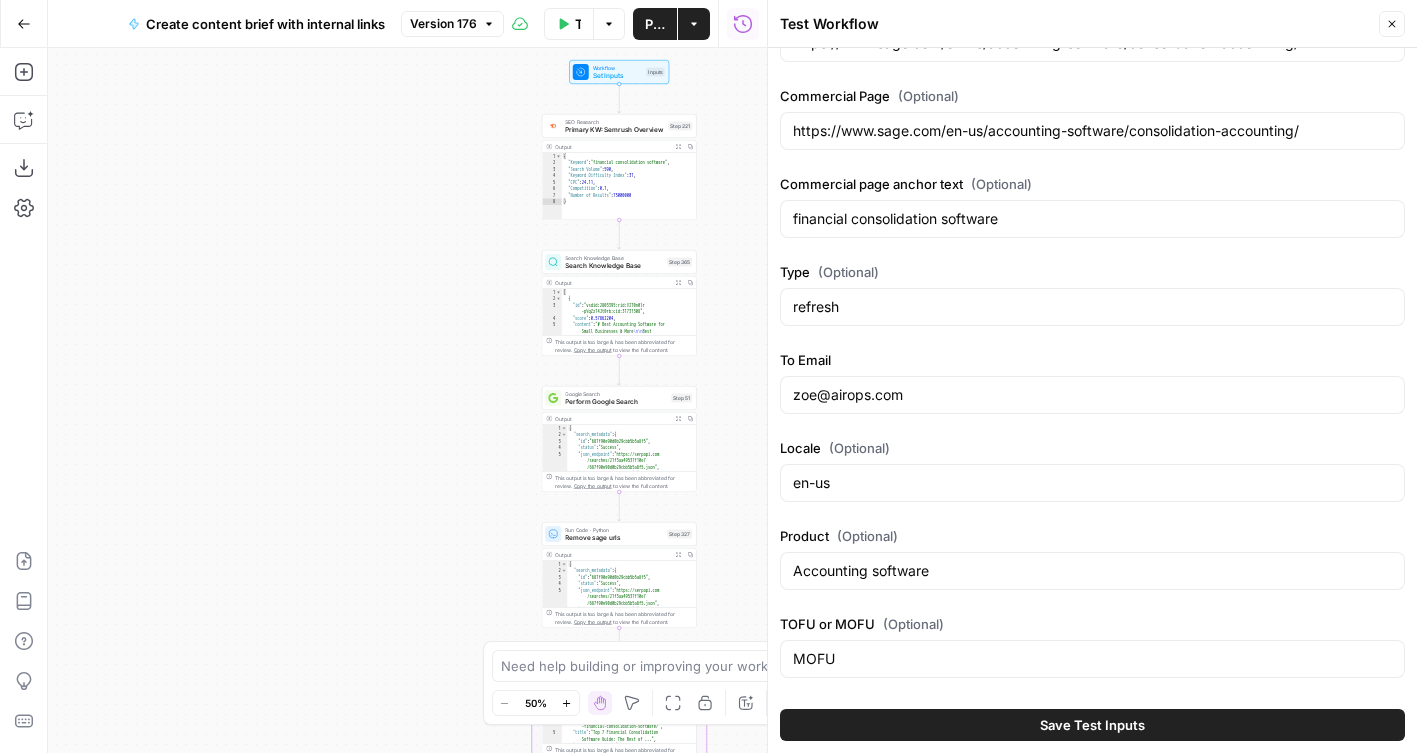 drag, startPoint x: 1392, startPoint y: 19, endPoint x: 924, endPoint y: 487, distance: 661.8519 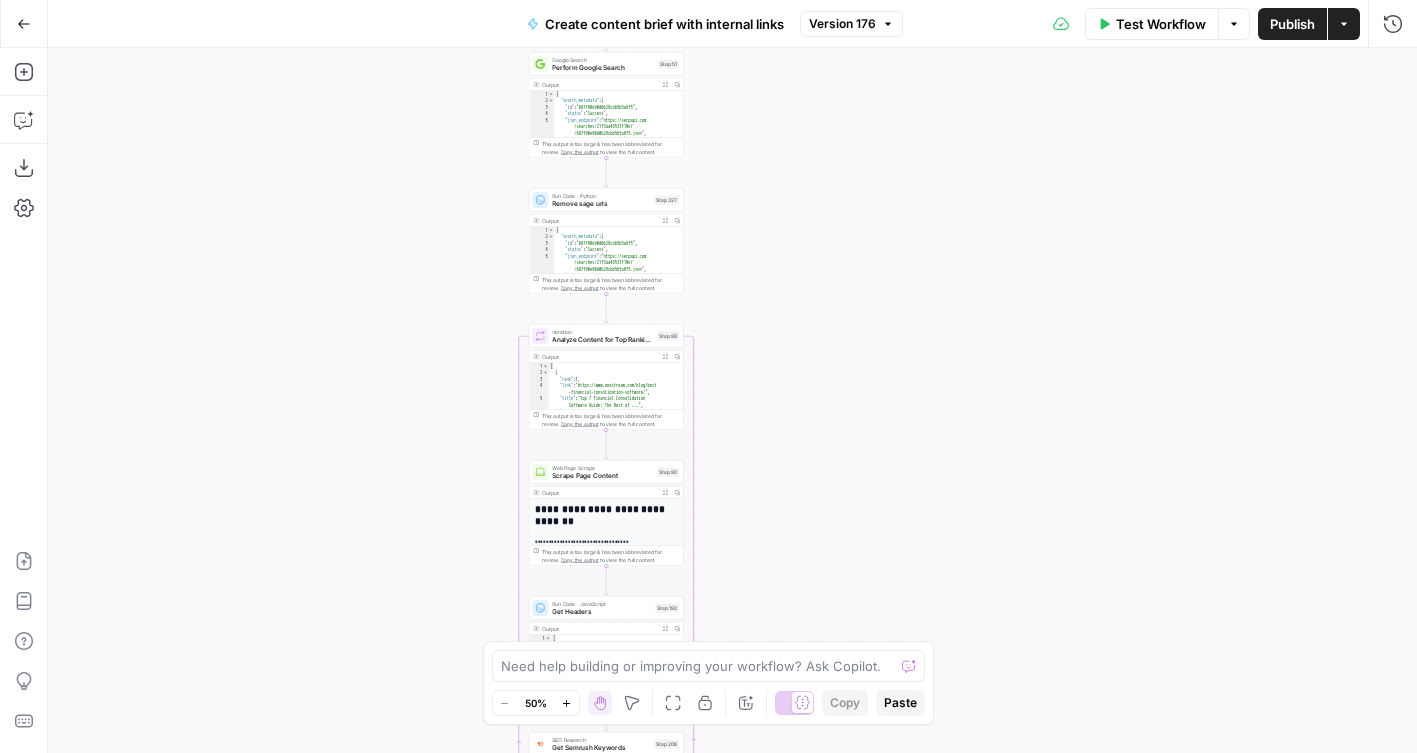 click on "true false true true false true true true false true false true false true false true false true false true false false false false Workflow Set Inputs Inputs SEO Research Primary KW: Semrush Overview Step 221 Output Expand Output Copy 1 2 3 4 5 6 7 8 {    "Keyword" :  "financial consolidation software" ,    "Search Volume" :  590 ,    "Keyword Difficulty Index" :  31 ,    "CPC" :  24.11 ,    "Competition" :  0.1 ,    "Number of Results" :  75000000 }     XXXXXXXXXXXXXXXXXXXXXXXXXXXXXXXXXXXXXXXXXXXXXXXXXXXXXXXXXXXXXXXXXXXXXXXXXXXXXXXXXXXXXXXXXXXXXXXXXXXXXXXXXXXXXXXXXXXXXXXXXXXXXXXXXXXXXXXXXXXXXXXXXXXXXXXXXXXXXXXXXXXXXXXXXXXXXXXXXXXXXXXXXXXXXXXXXXXXXXXXXXXXXXXXXXXXXXXXXXXXXXXXXXXXXXXXXXXXXXXXXXXXXXXXXXXXXXXXXXXXXXXXXXXXXXXXXXXXXXXXXXXXXXXXXXXXXXXXXXXXXXXXXXXXXXXXXXXXXXXXXXXXXXXXXXXXXXXXXXXXXXXXXXXXXXXXXXXXXXXXXXXXXXXXXXXXXXXXXXXXXXXXXXXXXXXXXXXXXXXXXXXXXXXXXXXXXXXXXXXXXXXXXXXXXXXXXXXXXXXXXXXXXXXXXXXXXXXXXXXXXXXXXXXXXXXXXXXXXXXXXXXXXXXXXXXXXXXXXXXXXXXXXXXXXXXX Search Knowledge Base Search Knowledge Base Copy" at bounding box center [732, 400] 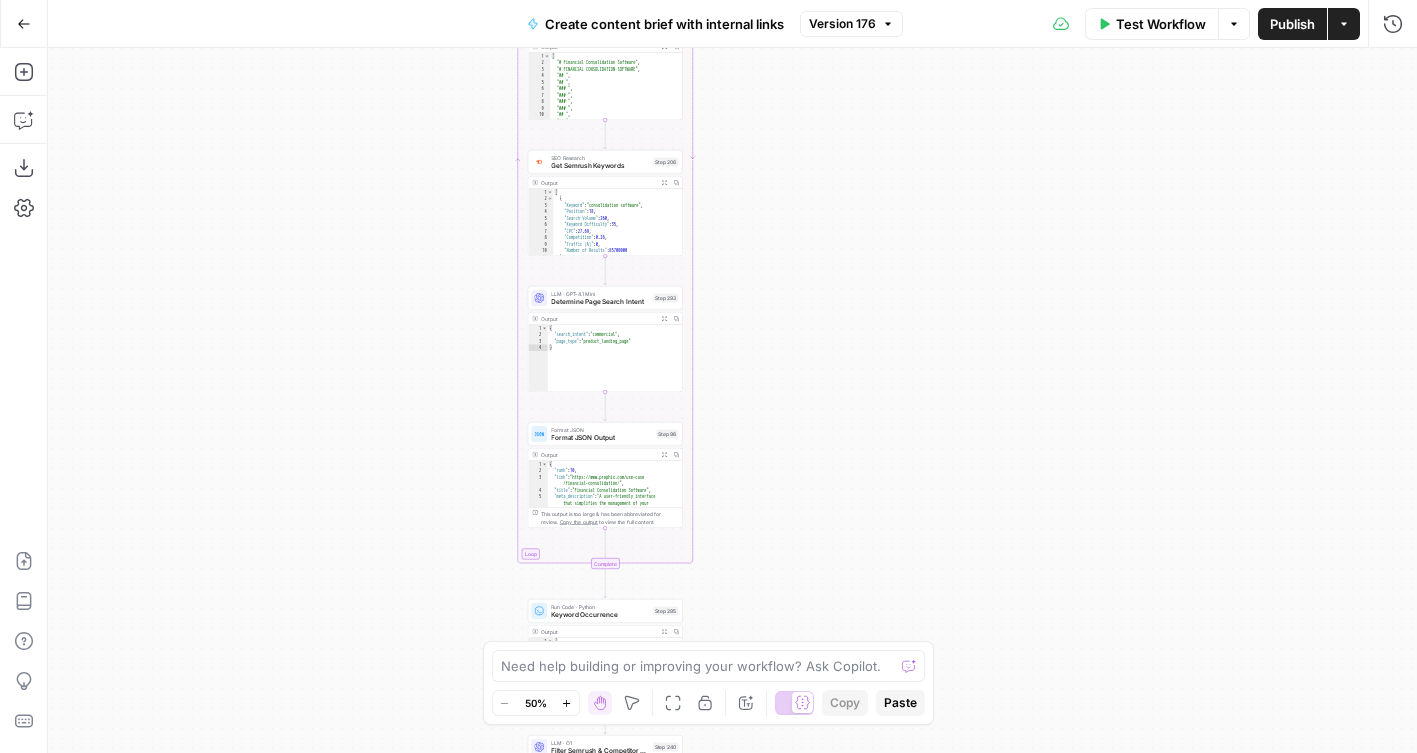 drag, startPoint x: 913, startPoint y: 450, endPoint x: 913, endPoint y: -125, distance: 575 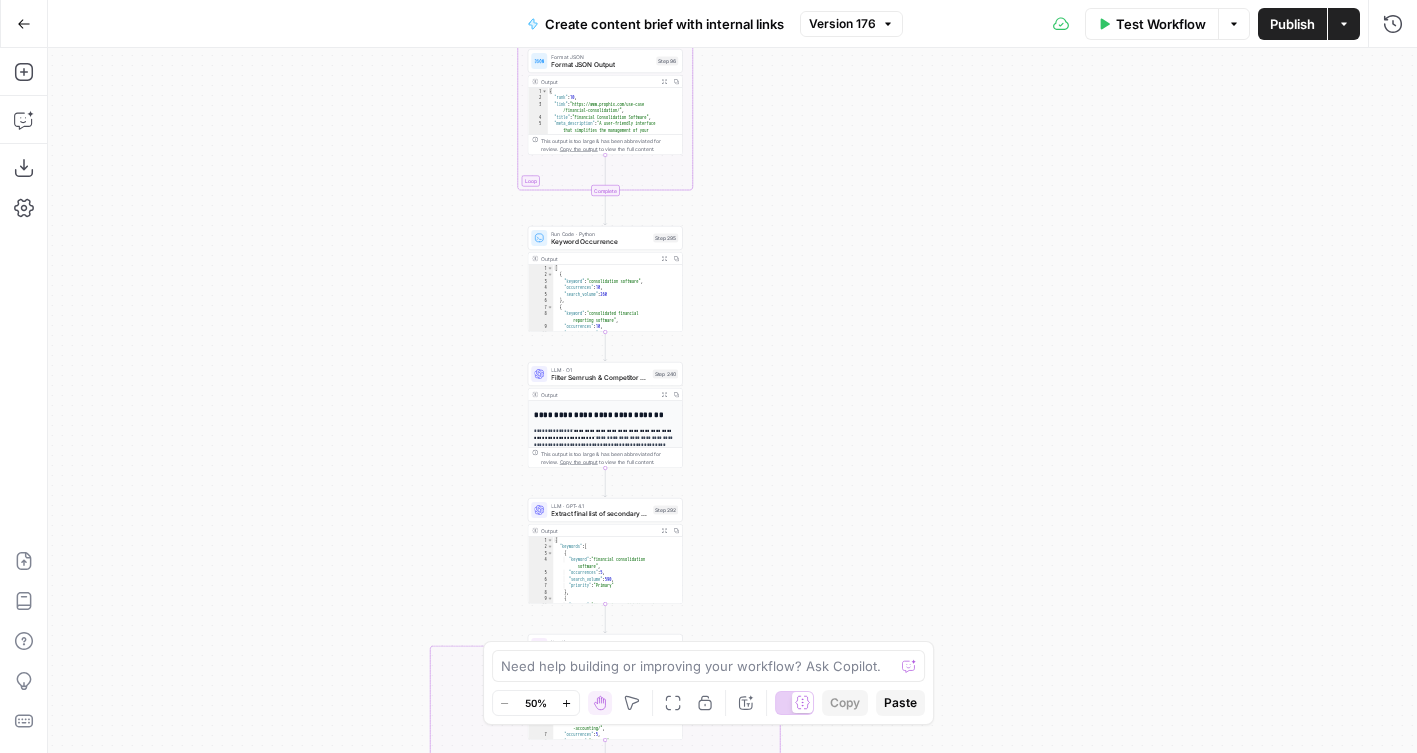 drag, startPoint x: 893, startPoint y: 172, endPoint x: 893, endPoint y: 8, distance: 164 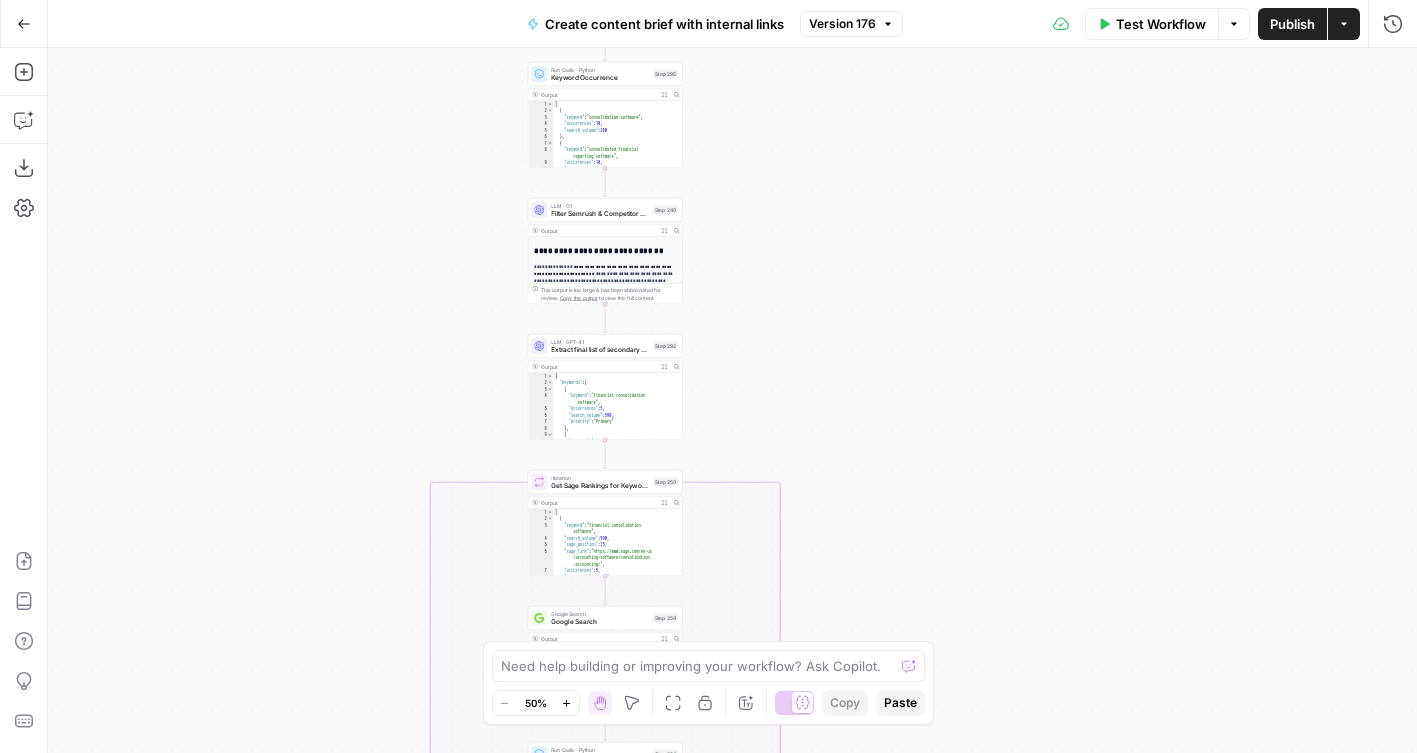 click on "true false true true false true true true false true false true false true false true false true false true false false false false Workflow Set Inputs Inputs SEO Research Primary KW: Semrush Overview Step 221 Output Expand Output Copy 1 2 3 4 5 6 7 8 {    "Keyword" :  "financial consolidation software" ,    "Search Volume" :  590 ,    "Keyword Difficulty Index" :  31 ,    "CPC" :  24.11 ,    "Competition" :  0.1 ,    "Number of Results" :  75000000 }     XXXXXXXXXXXXXXXXXXXXXXXXXXXXXXXXXXXXXXXXXXXXXXXXXXXXXXXXXXXXXXXXXXXXXXXXXXXXXXXXXXXXXXXXXXXXXXXXXXXXXXXXXXXXXXXXXXXXXXXXXXXXXXXXXXXXXXXXXXXXXXXXXXXXXXXXXXXXXXXXXXXXXXXXXXXXXXXXXXXXXXXXXXXXXXXXXXXXXXXXXXXXXXXXXXXXXXXXXXXXXXXXXXXXXXXXXXXXXXXXXXXXXXXXXXXXXXXXXXXXXXXXXXXXXXXXXXXXXXXXXXXXXXXXXXXXXXXXXXXXXXXXXXXXXXXXXXXXXXXXXXXXXXXXXXXXXXXXXXXXXXXXXXXXXXXXXXXXXXXXXXXXXXXXXXXXXXXXXXXXXXXXXXXXXXXXXXXXXXXXXXXXXXXXXXXXXXXXXXXXXXXXXXXXXXXXXXXXXXXXXXXXXXXXXXXXXXXXXXXXXXXXXXXXXXXXXXXXXXXXXXXXXXXXXXXXXXXXXXXXXXXXXXXXXXXX Search Knowledge Base Search Knowledge Base Copy" at bounding box center [732, 400] 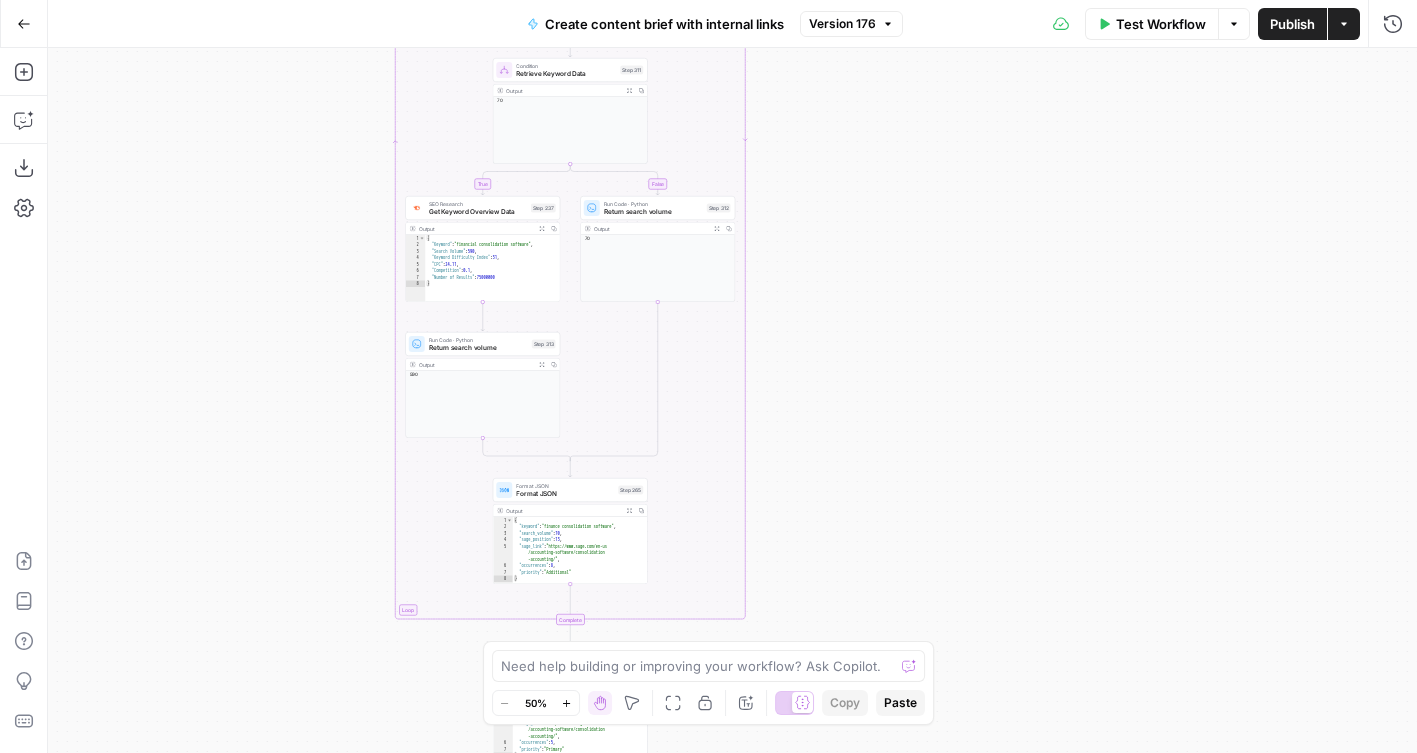 drag, startPoint x: 946, startPoint y: 538, endPoint x: 908, endPoint y: 64, distance: 475.52075 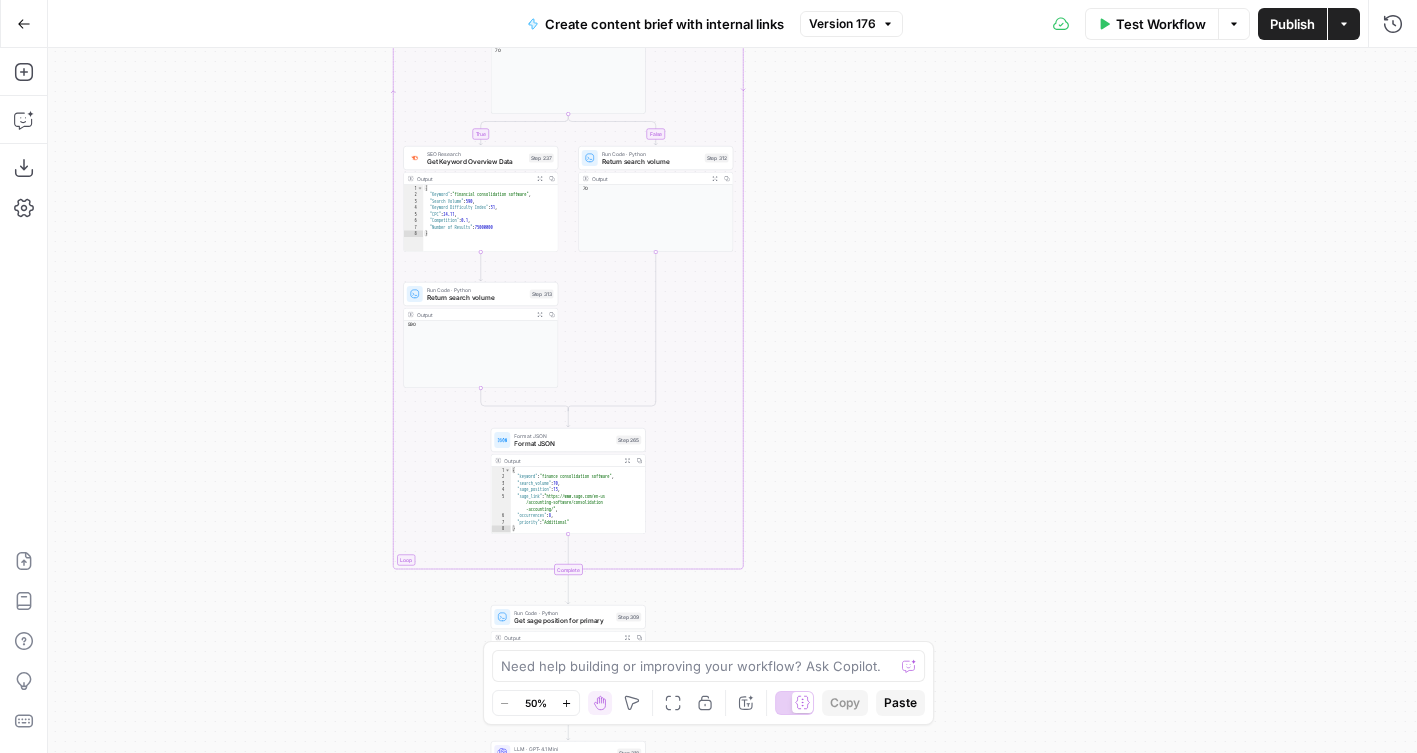 drag, startPoint x: 883, startPoint y: 477, endPoint x: 883, endPoint y: 190, distance: 287 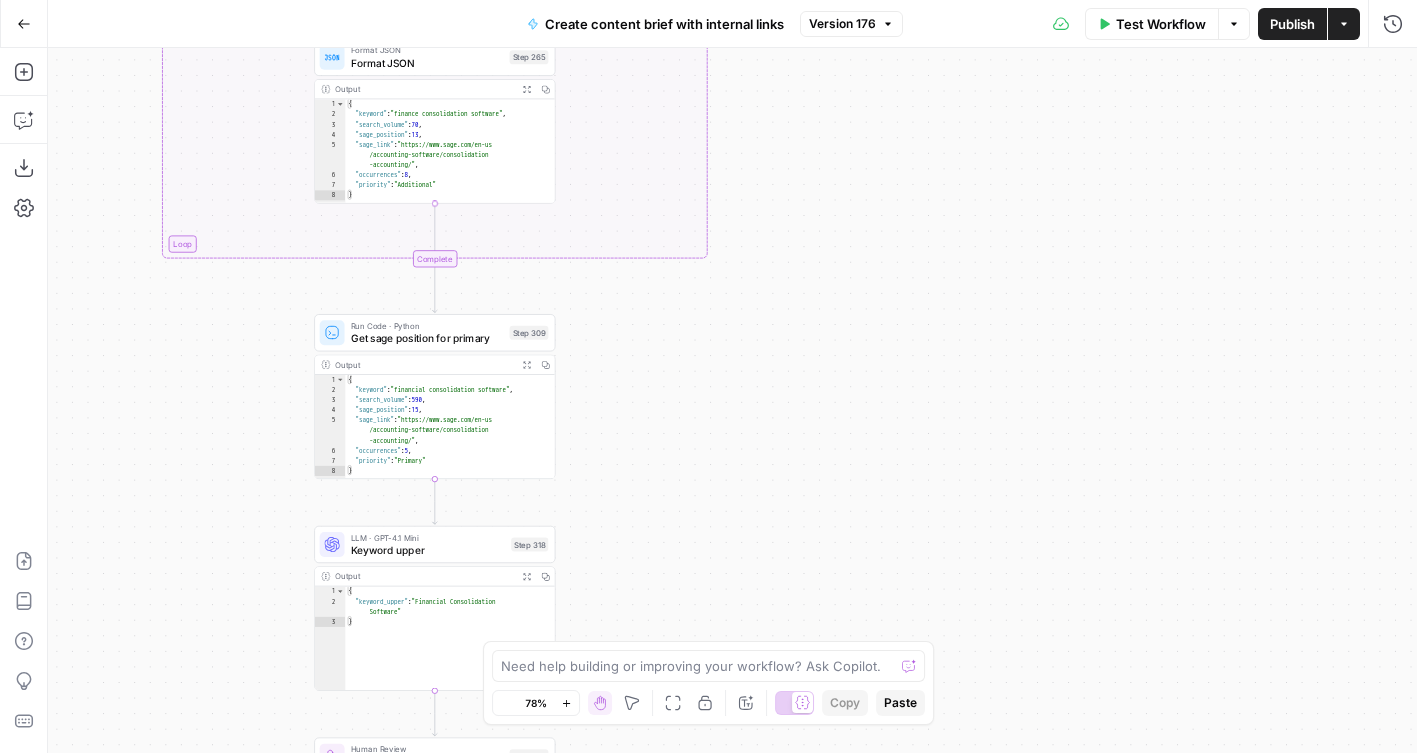click on "true false true true false true true true false true false true false true false true false true false true false false false false Workflow Set Inputs Inputs SEO Research Primary KW: Semrush Overview Step 221 Output Expand Output Copy 1 2 3 4 5 6 7 8 {    "Keyword" :  "financial consolidation software" ,    "Search Volume" :  590 ,    "Keyword Difficulty Index" :  31 ,    "CPC" :  24.11 ,    "Competition" :  0.1 ,    "Number of Results" :  75000000 }     XXXXXXXXXXXXXXXXXXXXXXXXXXXXXXXXXXXXXXXXXXXXXXXXXXXXXXXXXXXXXXXXXXXXXXXXXXXXXXXXXXXXXXXXXXXXXXXXXXXXXXXXXXXXXXXXXXXXXXXXXXXXXXXXXXXXXXXXXXXXXXXXXXXXXXXXXXXXXXXXXXXXXXXXXXXXXXXXXXXXXXXXXXXXXXXXXXXXXXXXXXXXXXXXXXXXXXXXXXXXXXXXXXXXXXXXXXXXXXXXXXXXXXXXXXXXXXXXXXXXXXXXXXXXXXXXXXXXXXXXXXXXXXXXXXXXXXXXXXXXXXXXXXXXXXXXXXXXXXXXXXXXXXXXXXXXXXXXXXXXXXXXXXXXXXXXXXXXXXXXXXXXXXXXXXXXXXXXXXXXXXXXXXXXXXXXXXXXXXXXXXXXXXXXXXXXXXXXXXXXXXXXXXXXXXXXXXXXXXXXXXXXXXXXXXXXXXXXXXXXXXXXXXXXXXXXXXXXXXXXXXXXXXXXXXXXXXXXXXXXXXXXXXXXXXXX Search Knowledge Base Search Knowledge Base Copy" at bounding box center (732, 400) 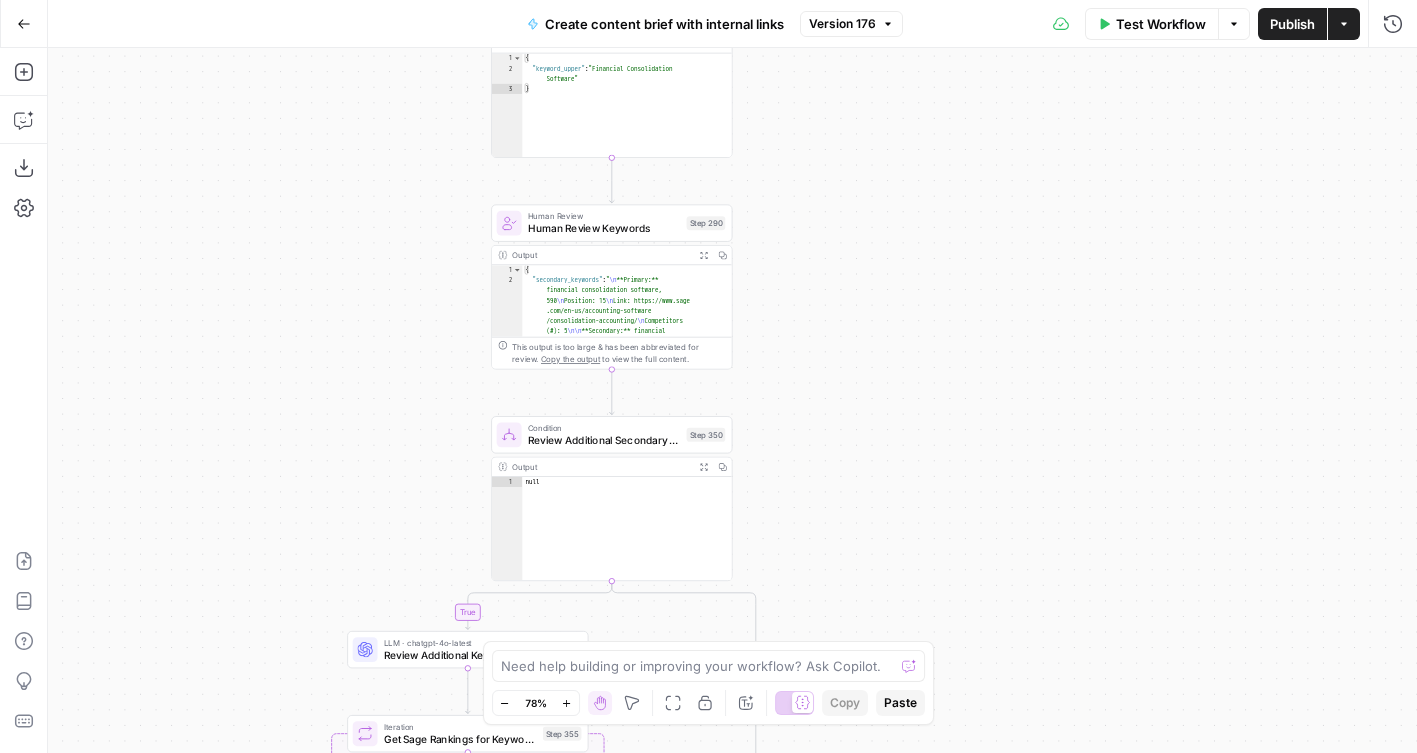 drag, startPoint x: 253, startPoint y: 446, endPoint x: 253, endPoint y: 151, distance: 295 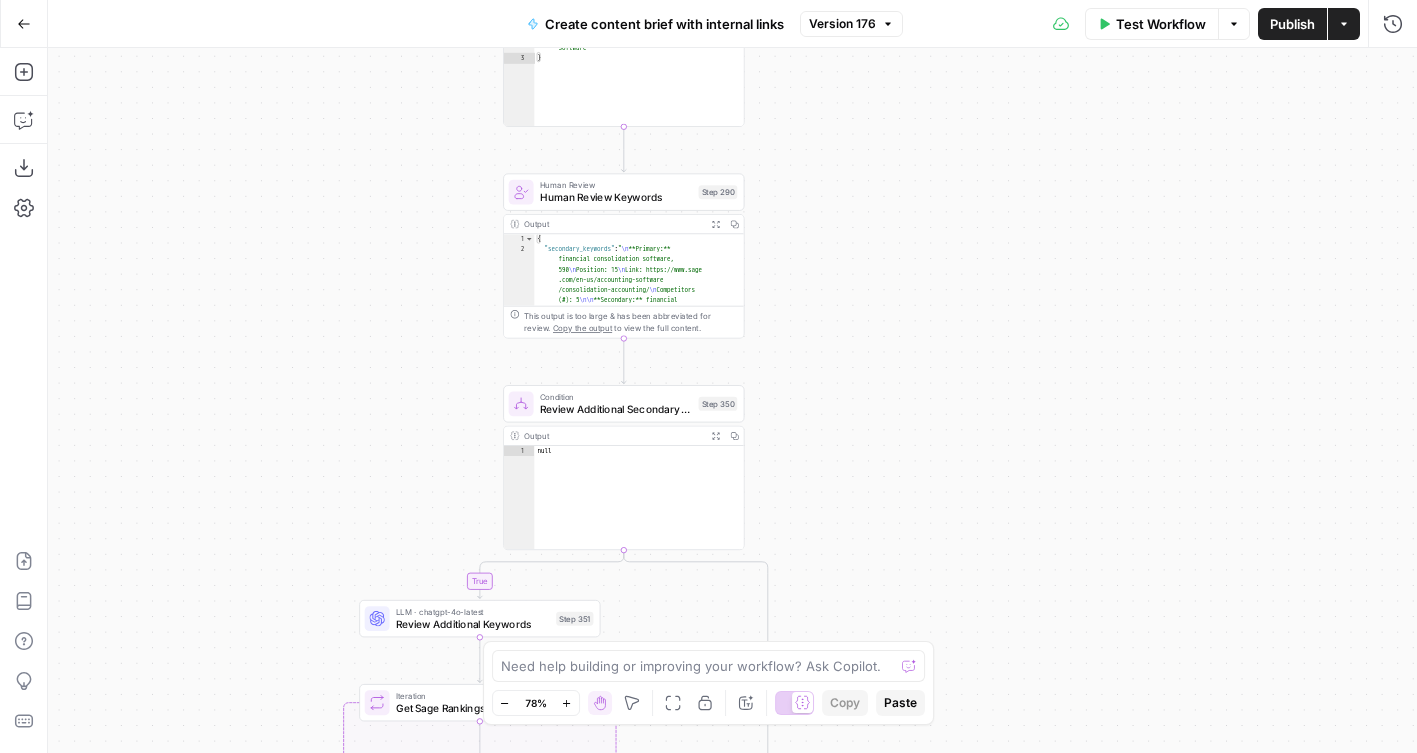 drag, startPoint x: 947, startPoint y: 112, endPoint x: 959, endPoint y: 81, distance: 33.24154 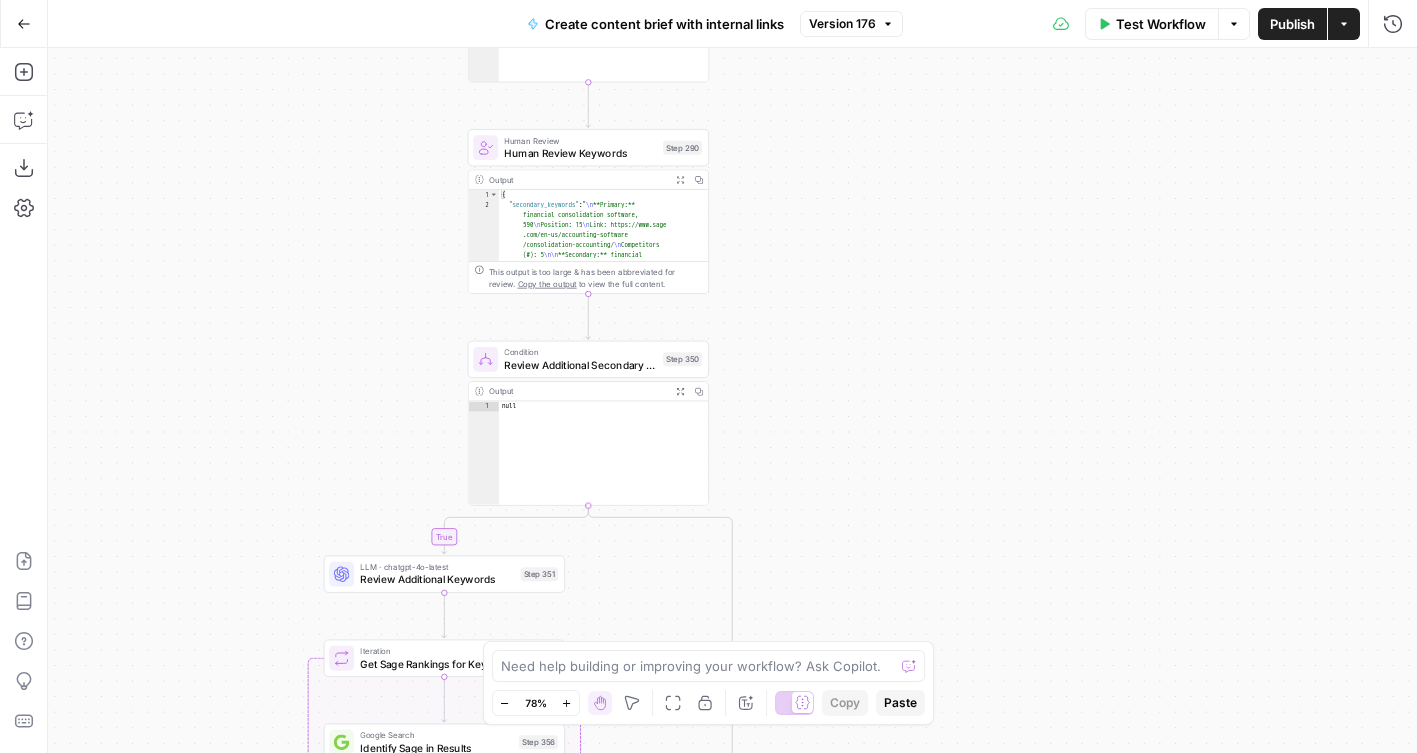 click on "Review Additional Secondary Keywords" at bounding box center [580, 365] 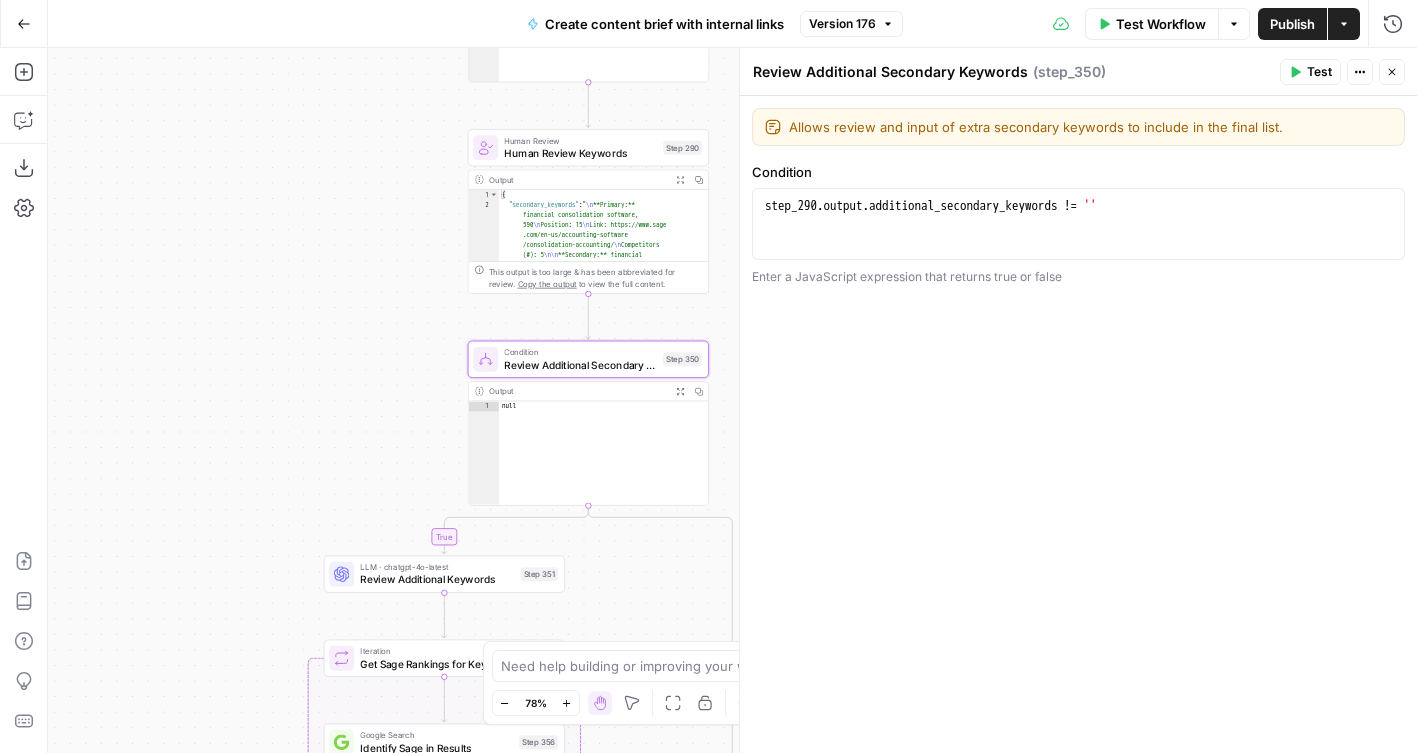 click on "true false true true false true true true false true false true false true false true false true false true false false false false Workflow Set Inputs Inputs SEO Research Primary KW: Semrush Overview Step 221 Output Expand Output Copy 1 2 3 4 5 6 7 8 {    "Keyword" :  "financial consolidation software" ,    "Search Volume" :  590 ,    "Keyword Difficulty Index" :  31 ,    "CPC" :  24.11 ,    "Competition" :  0.1 ,    "Number of Results" :  75000000 }     XXXXXXXXXXXXXXXXXXXXXXXXXXXXXXXXXXXXXXXXXXXXXXXXXXXXXXXXXXXXXXXXXXXXXXXXXXXXXXXXXXXXXXXXXXXXXXXXXXXXXXXXXXXXXXXXXXXXXXXXXXXXXXXXXXXXXXXXXXXXXXXXXXXXXXXXXXXXXXXXXXXXXXXXXXXXXXXXXXXXXXXXXXXXXXXXXXXXXXXXXXXXXXXXXXXXXXXXXXXXXXXXXXXXXXXXXXXXXXXXXXXXXXXXXXXXXXXXXXXXXXXXXXXXXXXXXXXXXXXXXXXXXXXXXXXXXXXXXXXXXXXXXXXXXXXXXXXXXXXXXXXXXXXXXXXXXXXXXXXXXXXXXXXXXXXXXXXXXXXXXXXXXXXXXXXXXXXXXXXXXXXXXXXXXXXXXXXXXXXXXXXXXXXXXXXXXXXXXXXXXXXXXXXXXXXXXXXXXXXXXXXXXXXXXXXXXXXXXXXXXXXXXXXXXXXXXXXXXXXXXXXXXXXXXXXXXXXXXXXXXXXXXXXXXXXX Search Knowledge Base Search Knowledge Base Copy" at bounding box center [732, 400] 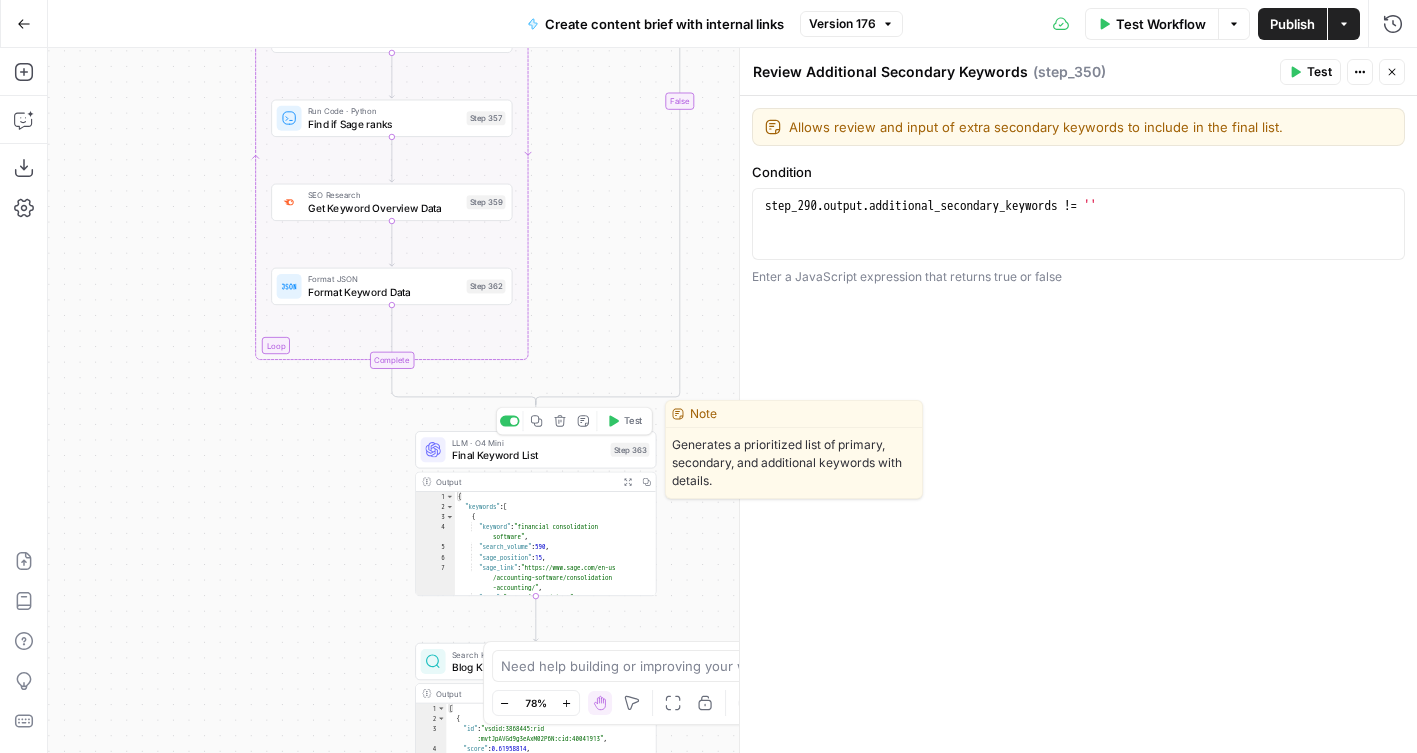 click on "Step 363" at bounding box center (630, 450) 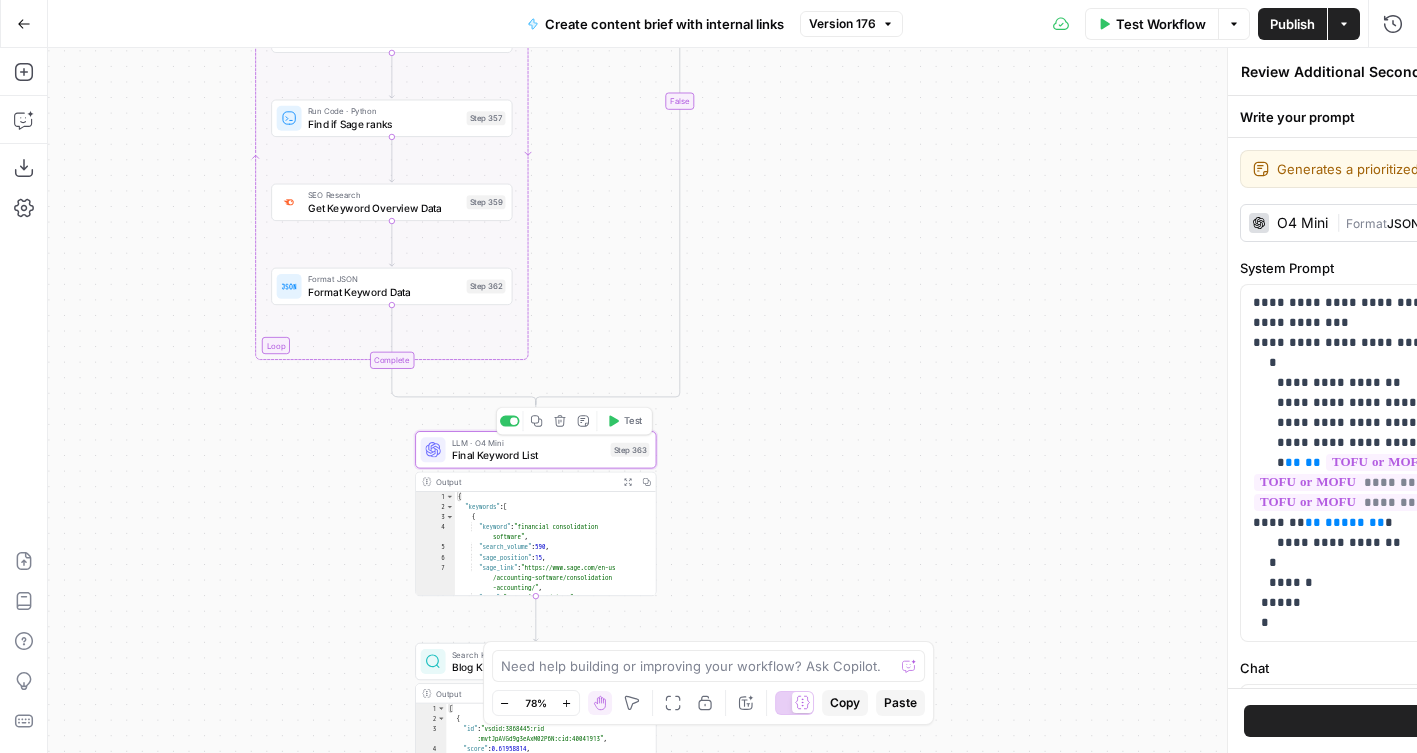 type on "Final Keyword List" 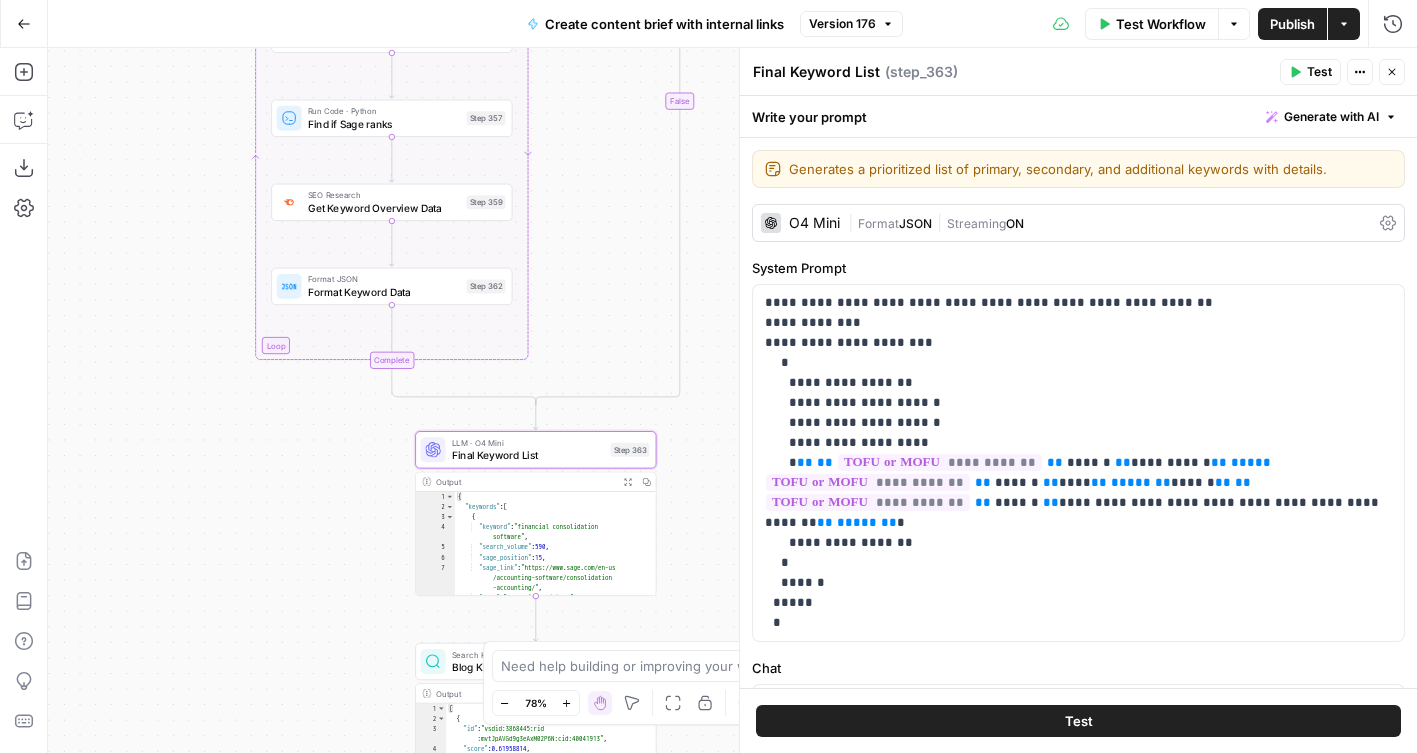 scroll, scrollTop: 265, scrollLeft: 0, axis: vertical 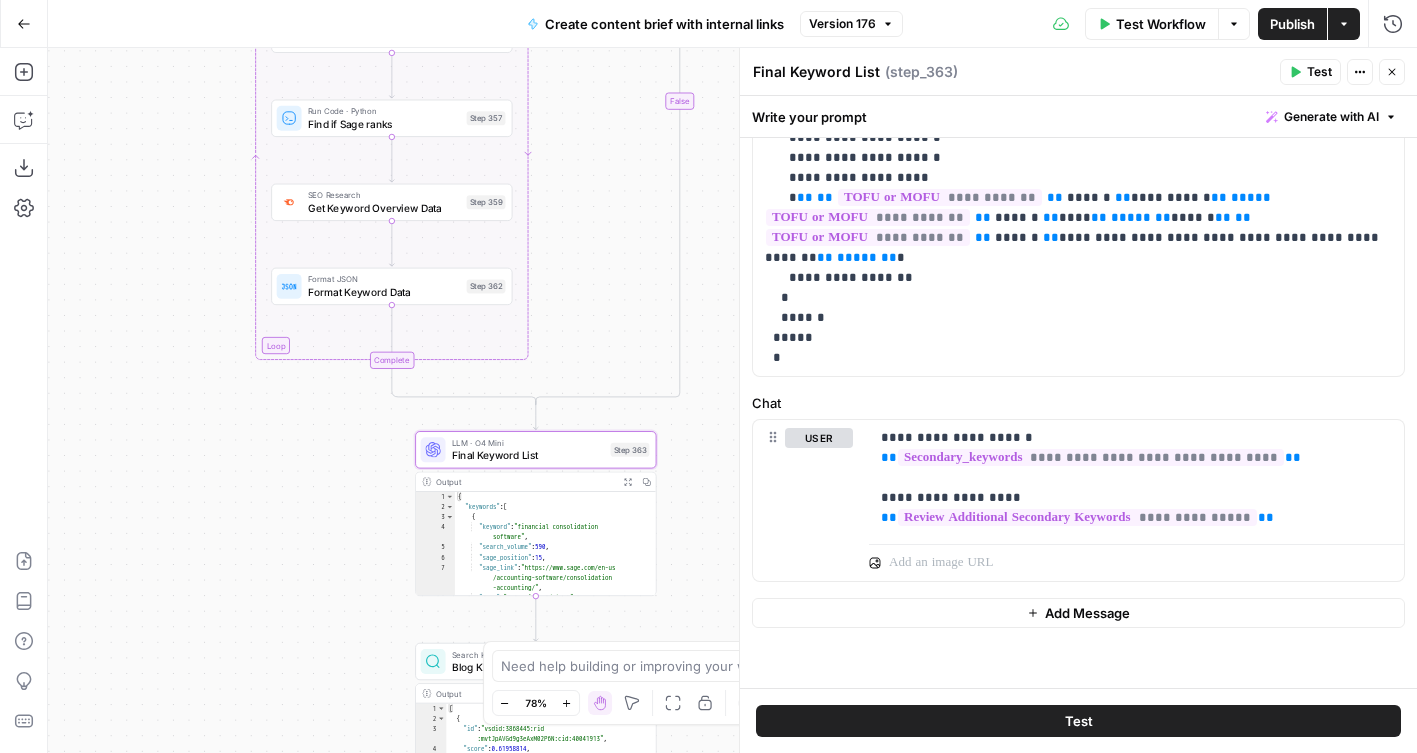 click on "Close" at bounding box center (1392, 72) 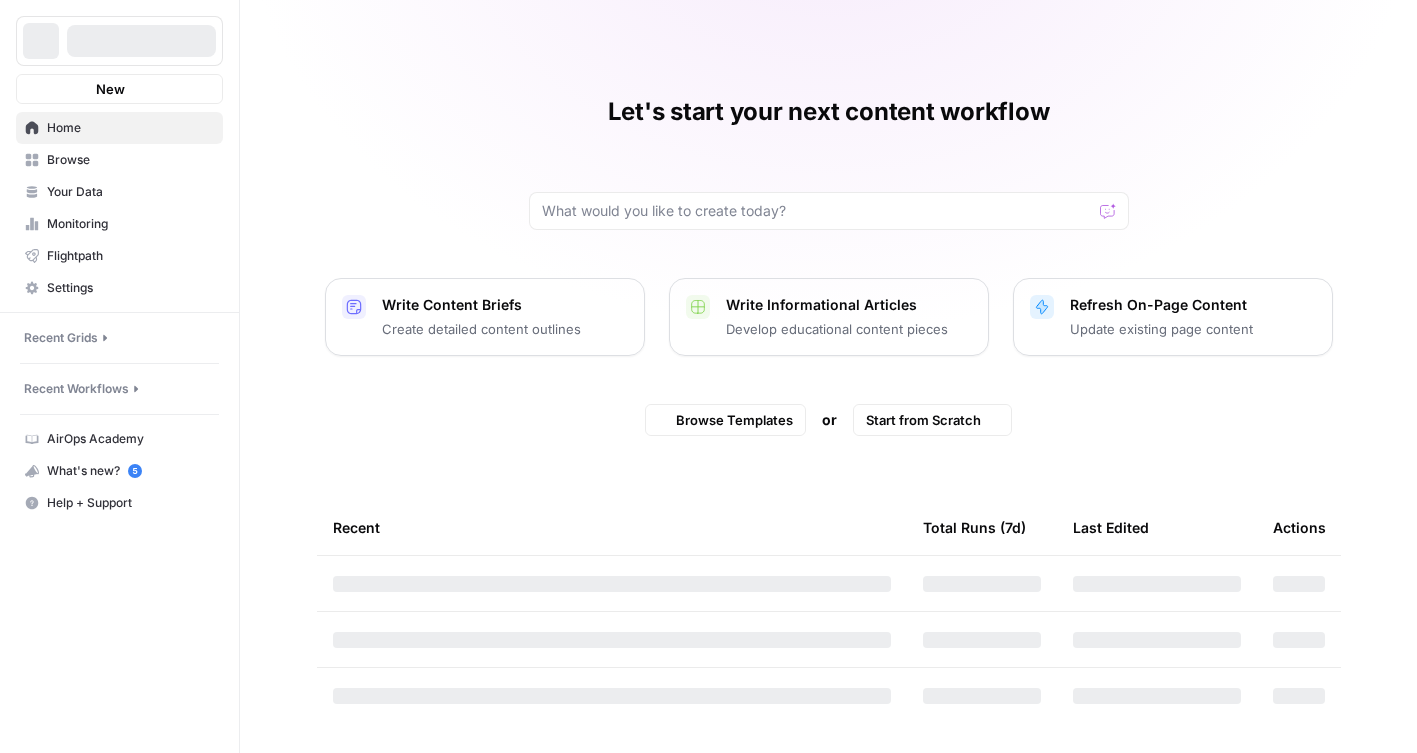 scroll, scrollTop: 0, scrollLeft: 0, axis: both 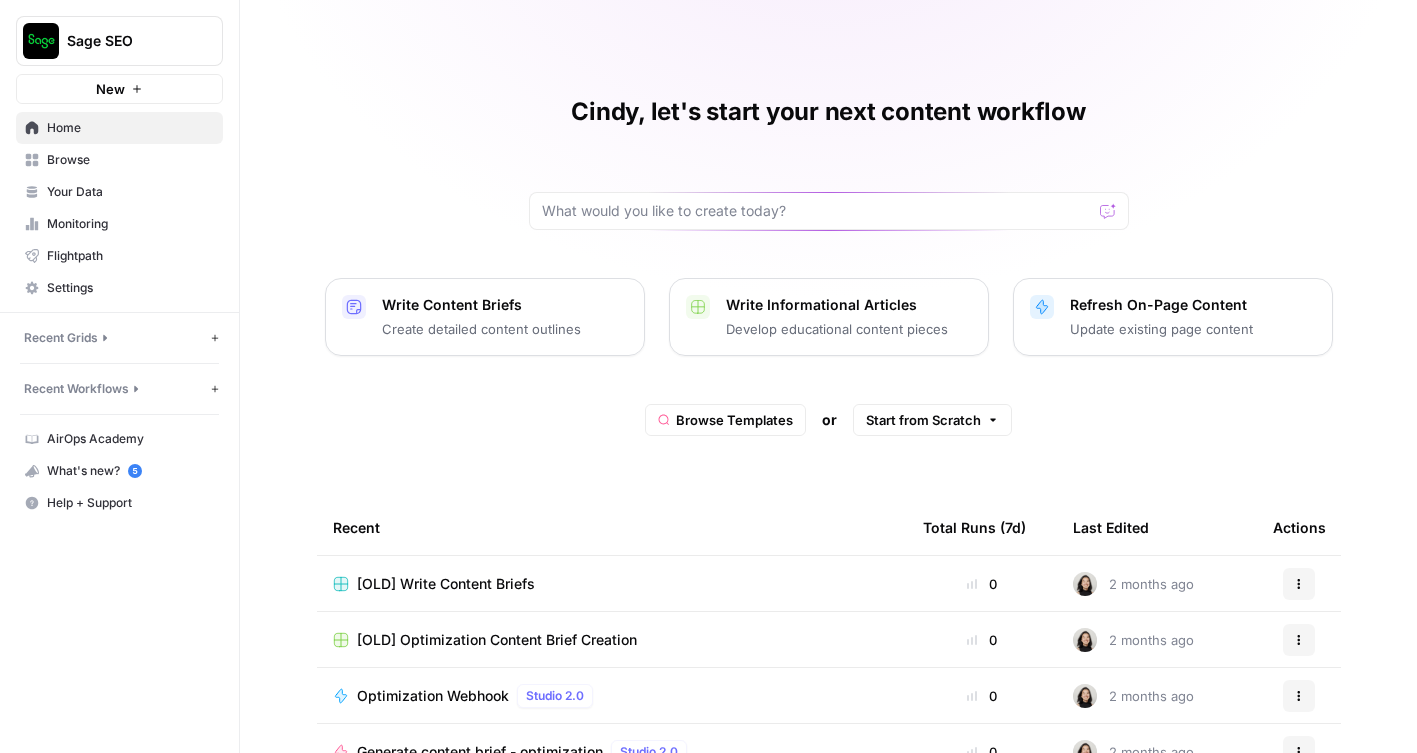 click on "Your Data" at bounding box center [130, 192] 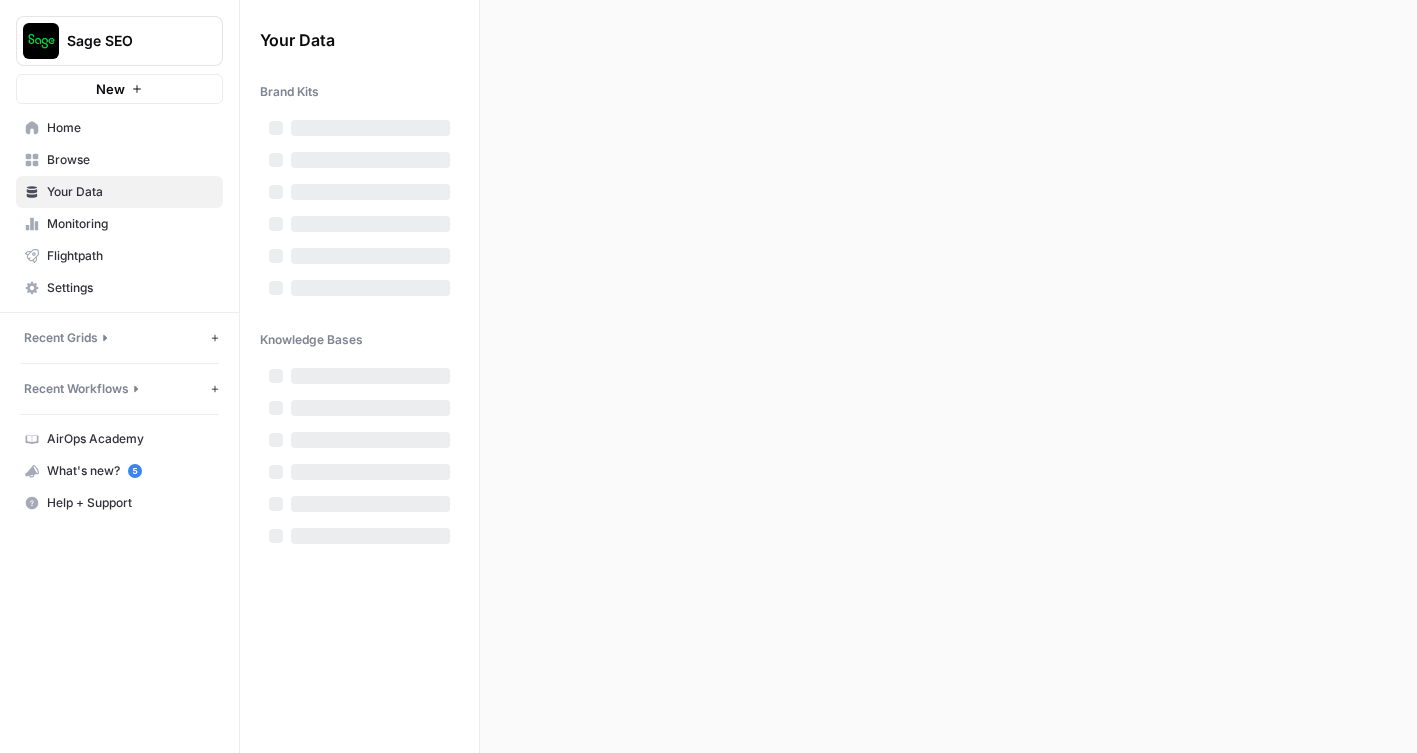 click on "Monitoring" at bounding box center [130, 224] 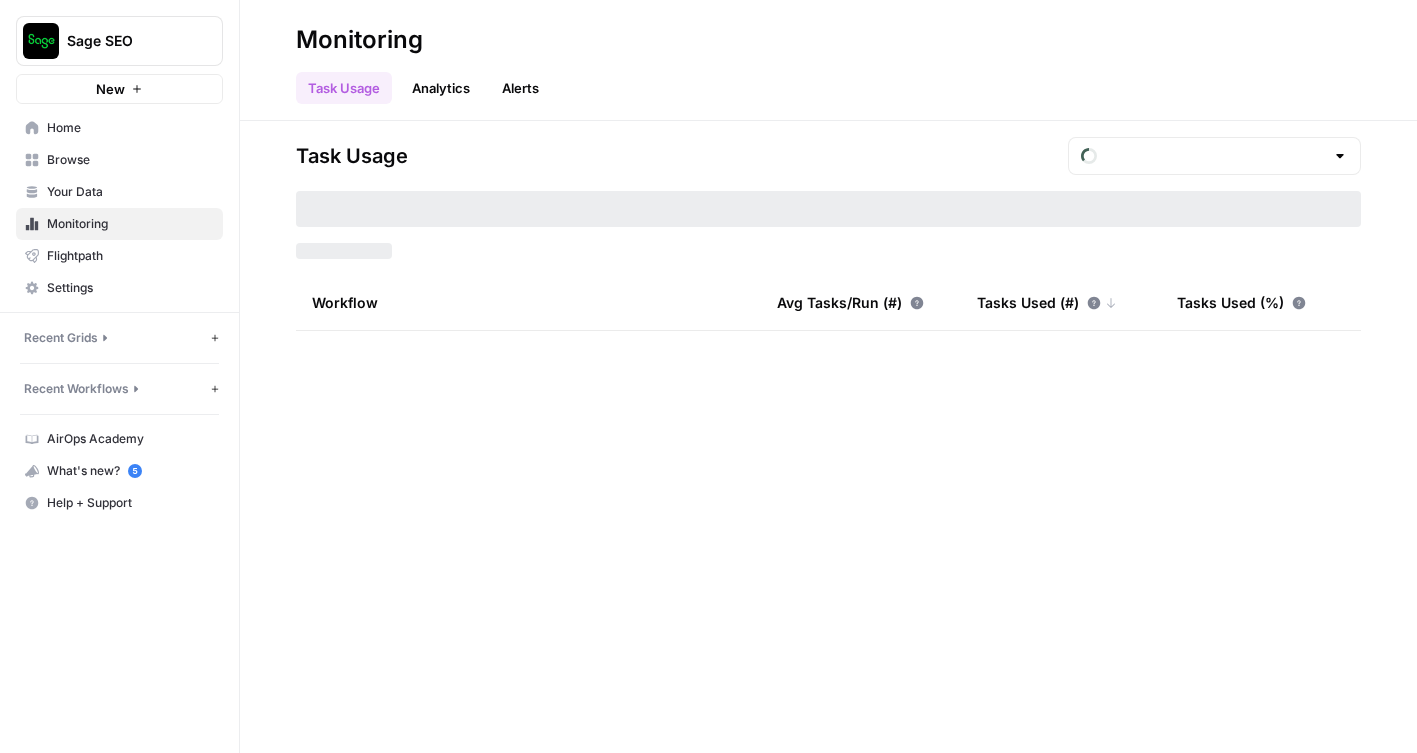 type on "July Tasks" 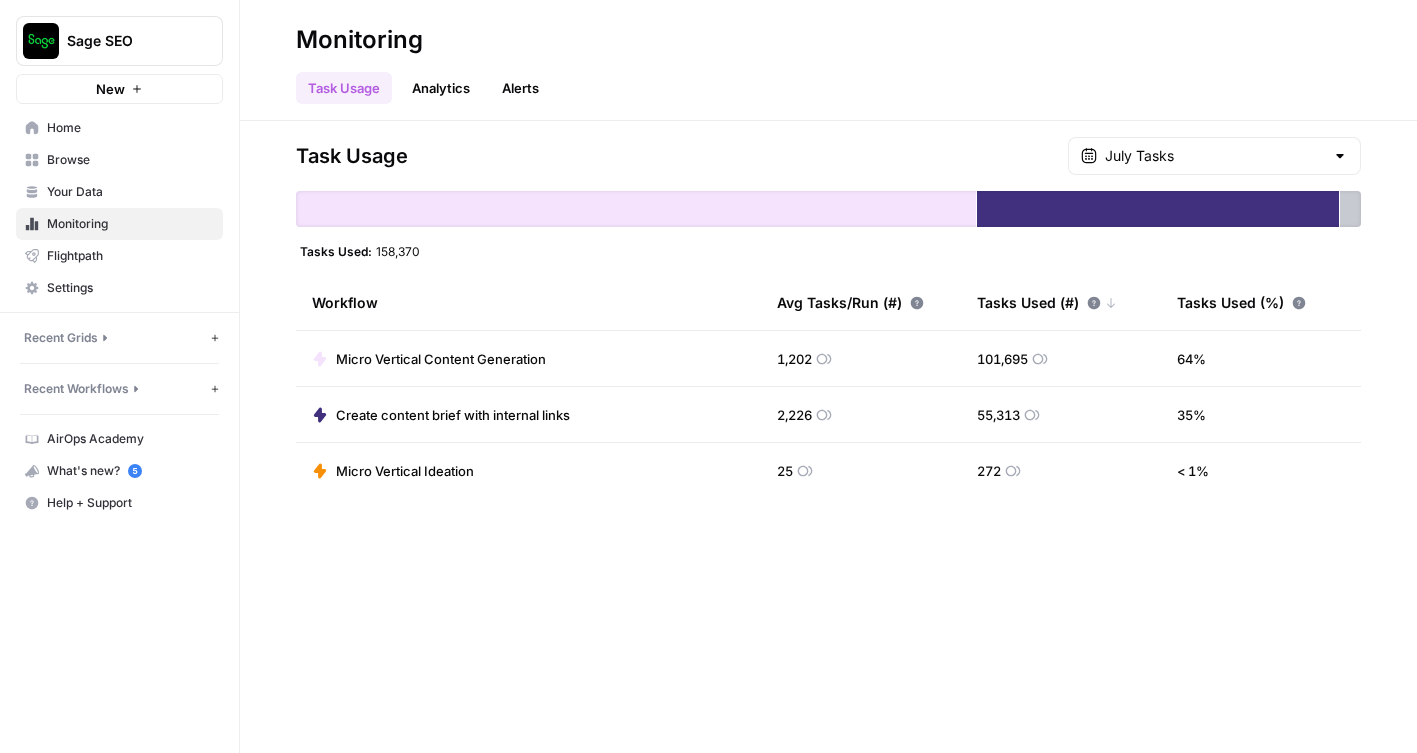 click 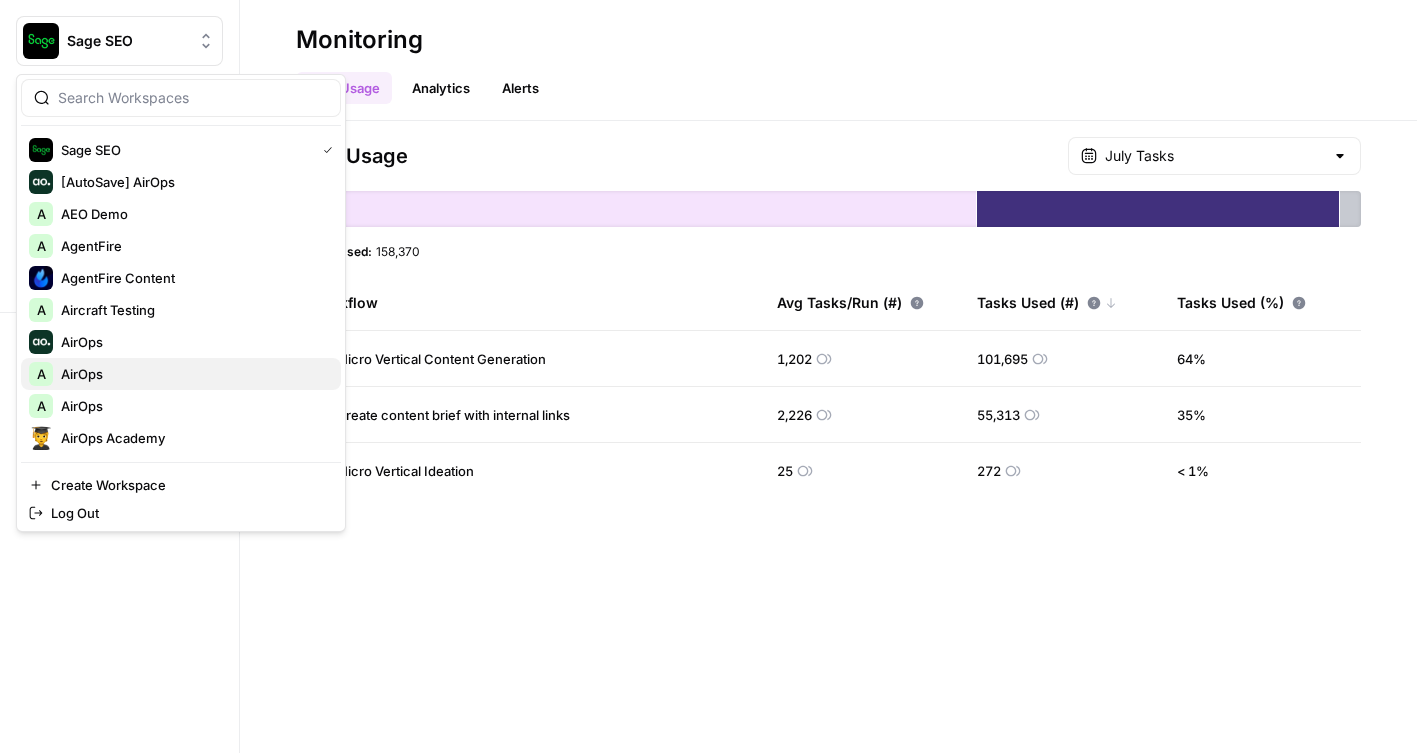 click on "A AirOps" at bounding box center [181, 374] 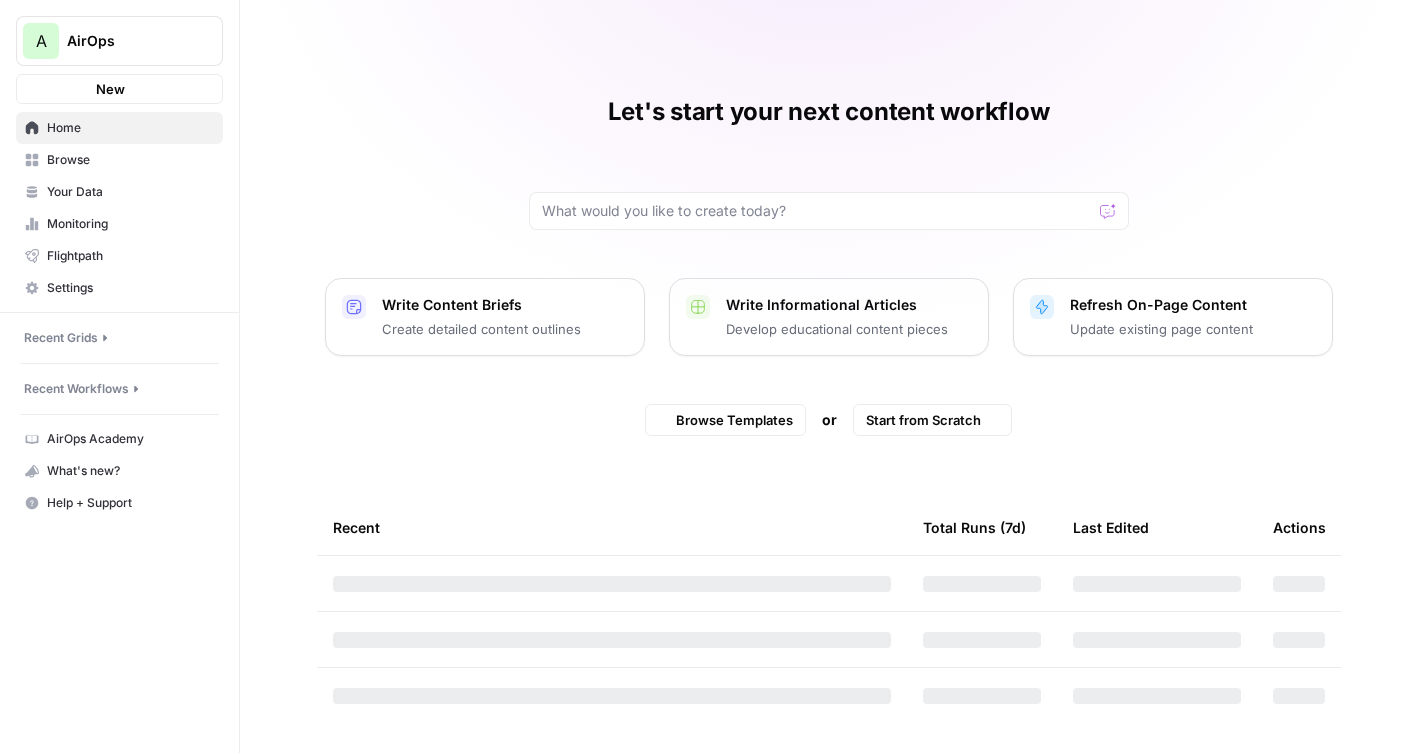 scroll, scrollTop: 0, scrollLeft: 0, axis: both 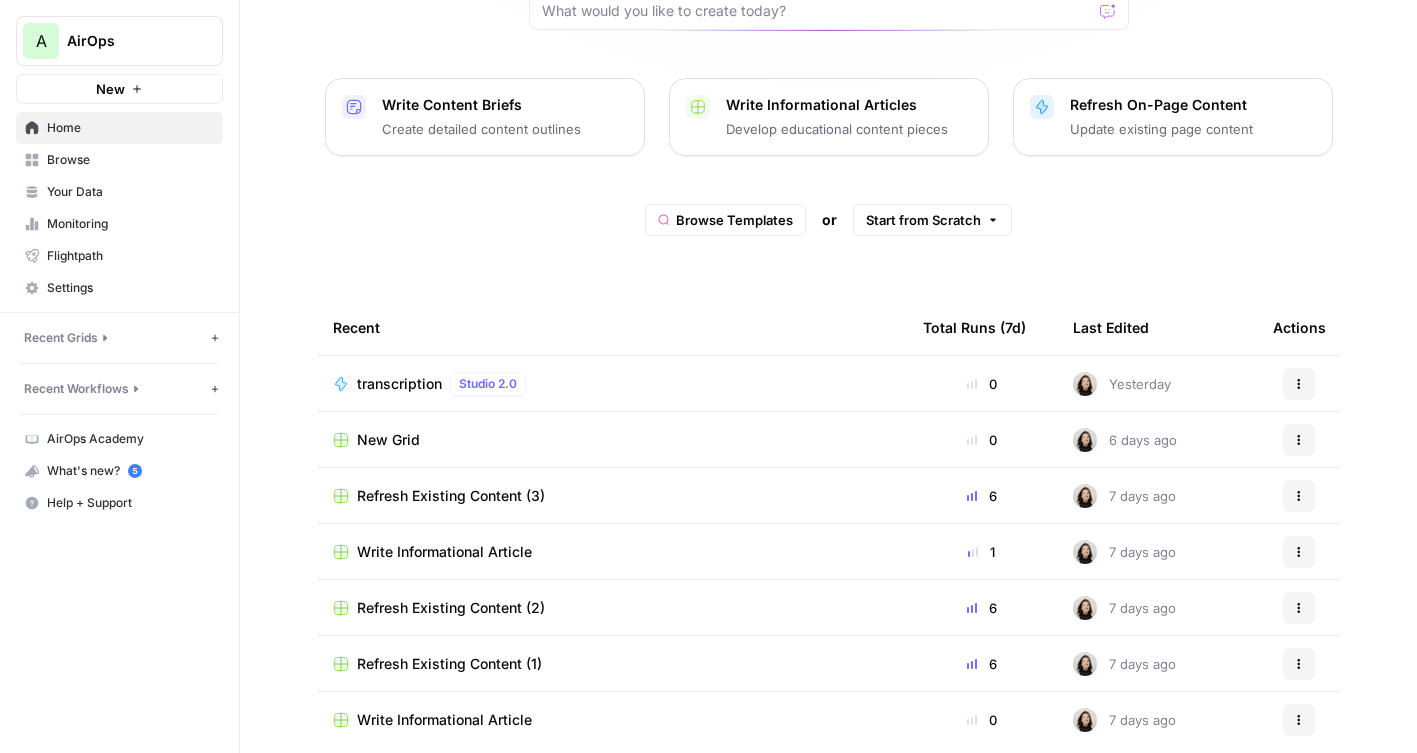 click on "New Grid" at bounding box center [612, 440] 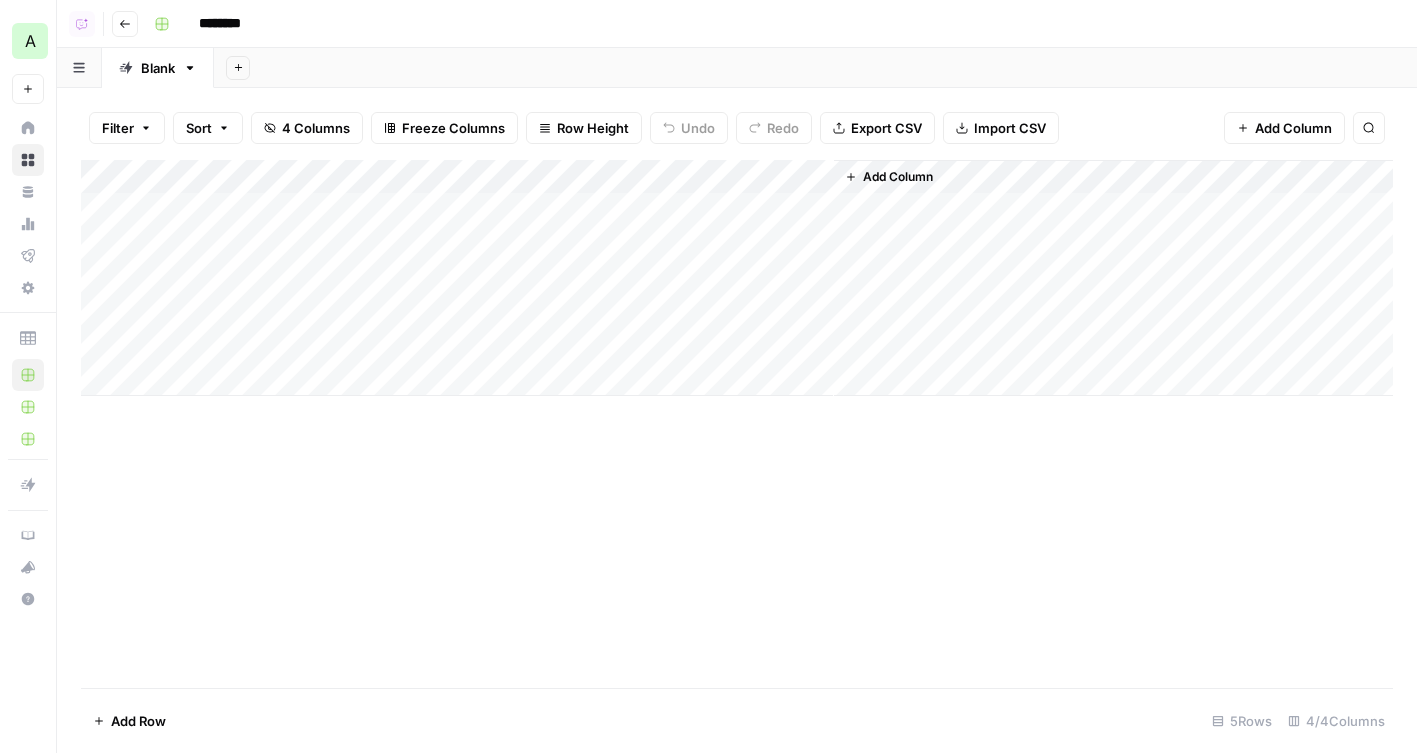 click on "Go back" at bounding box center [125, 24] 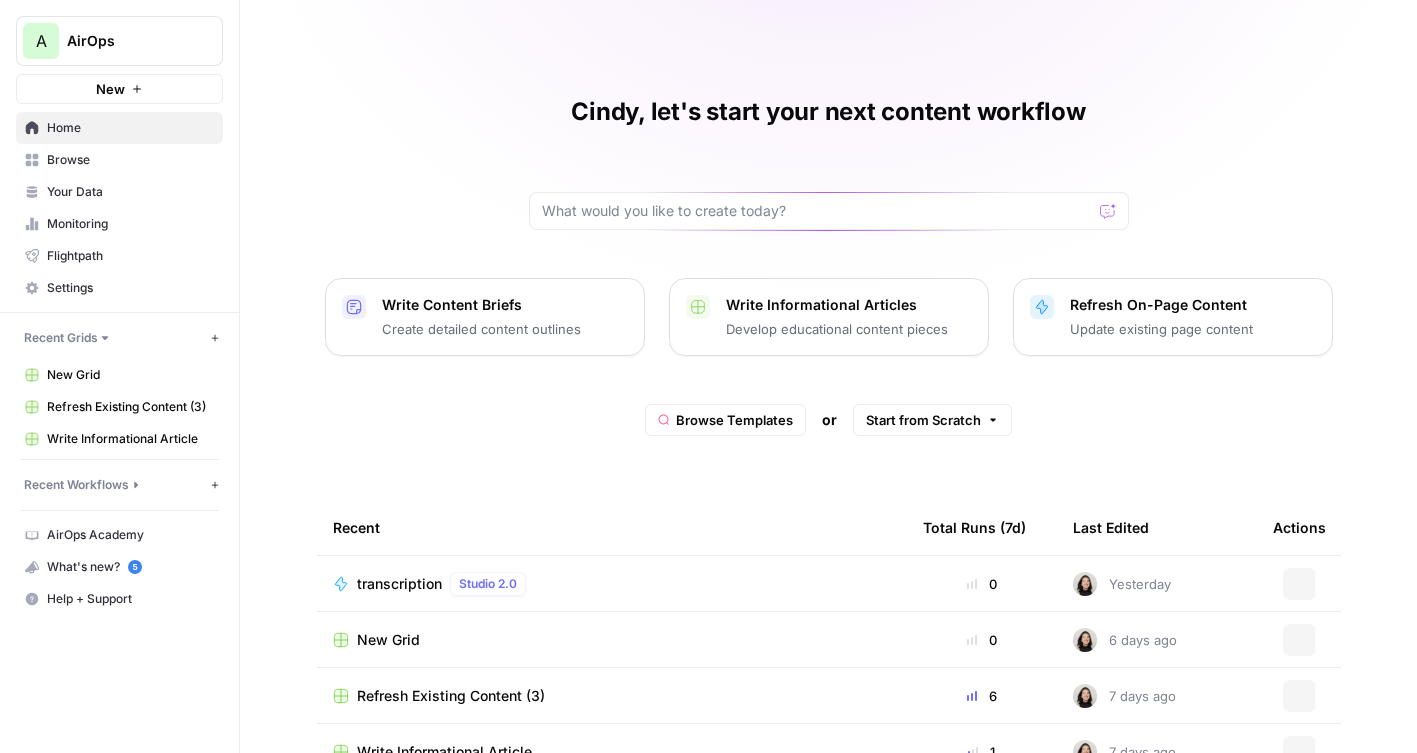 scroll, scrollTop: 227, scrollLeft: 0, axis: vertical 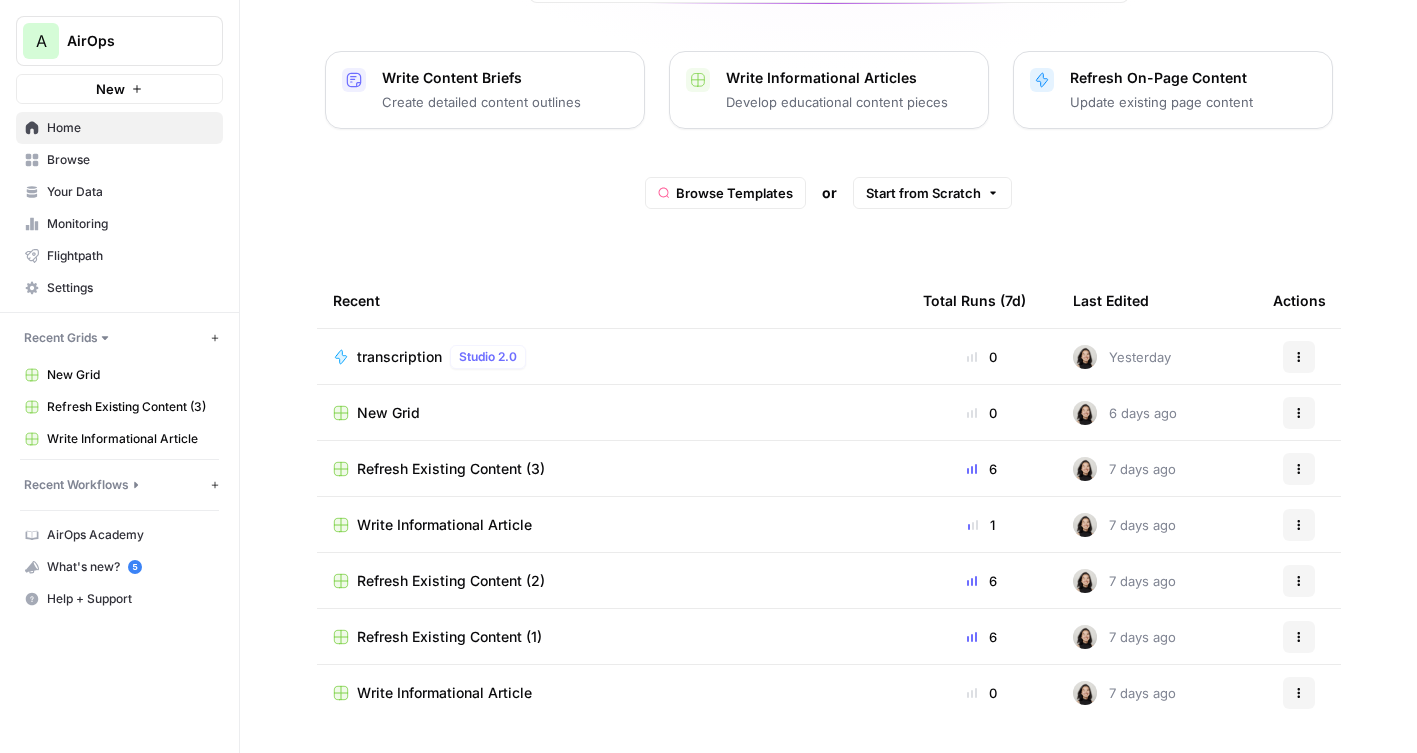 click on "Refresh Existing Content (3)" at bounding box center [612, 468] 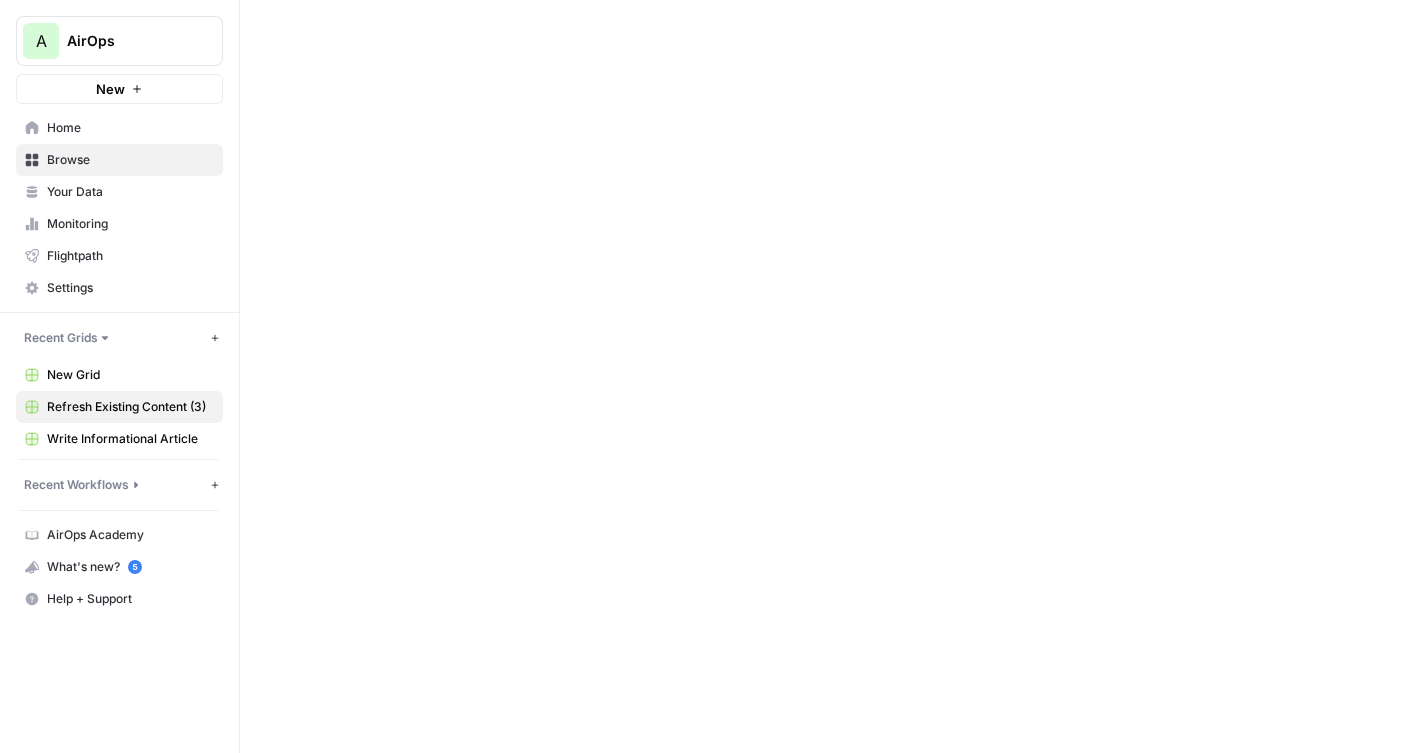 scroll, scrollTop: 0, scrollLeft: 0, axis: both 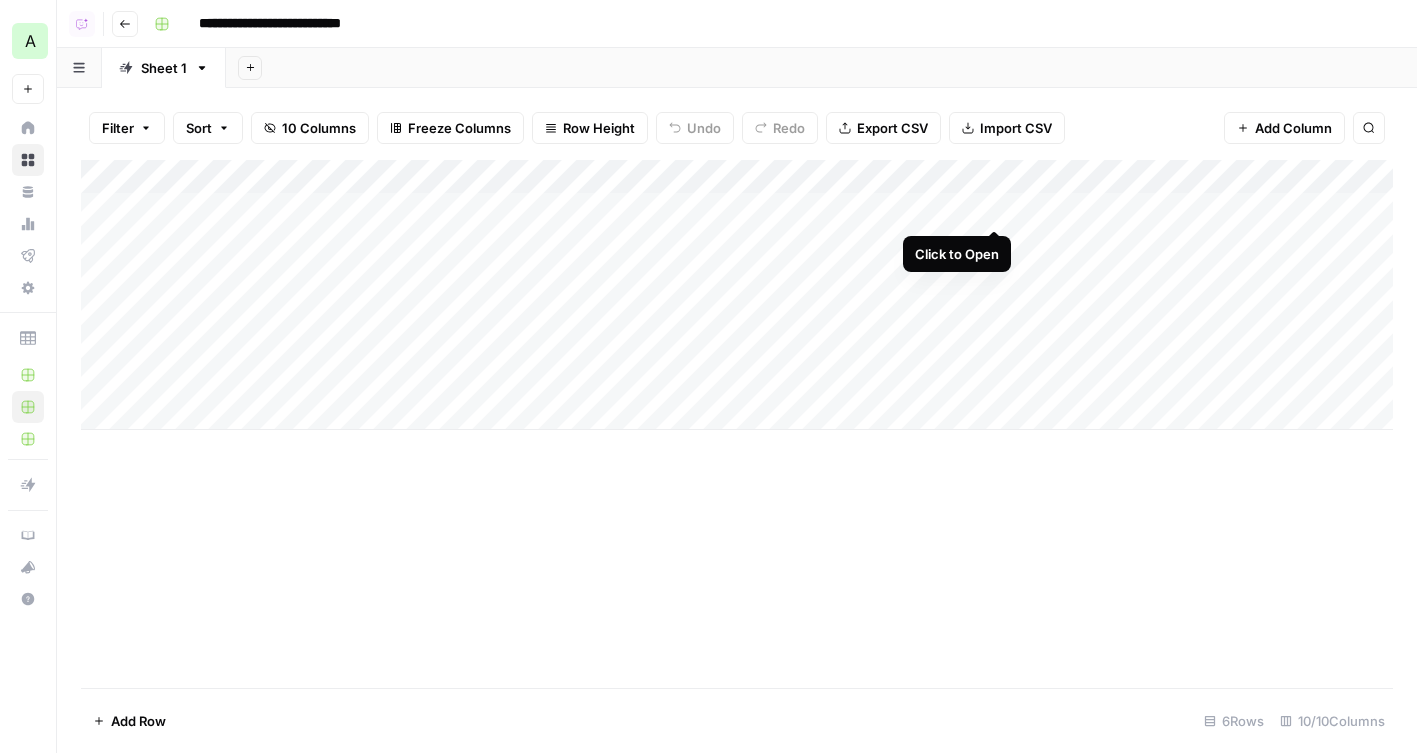click on "Add Column" at bounding box center (737, 295) 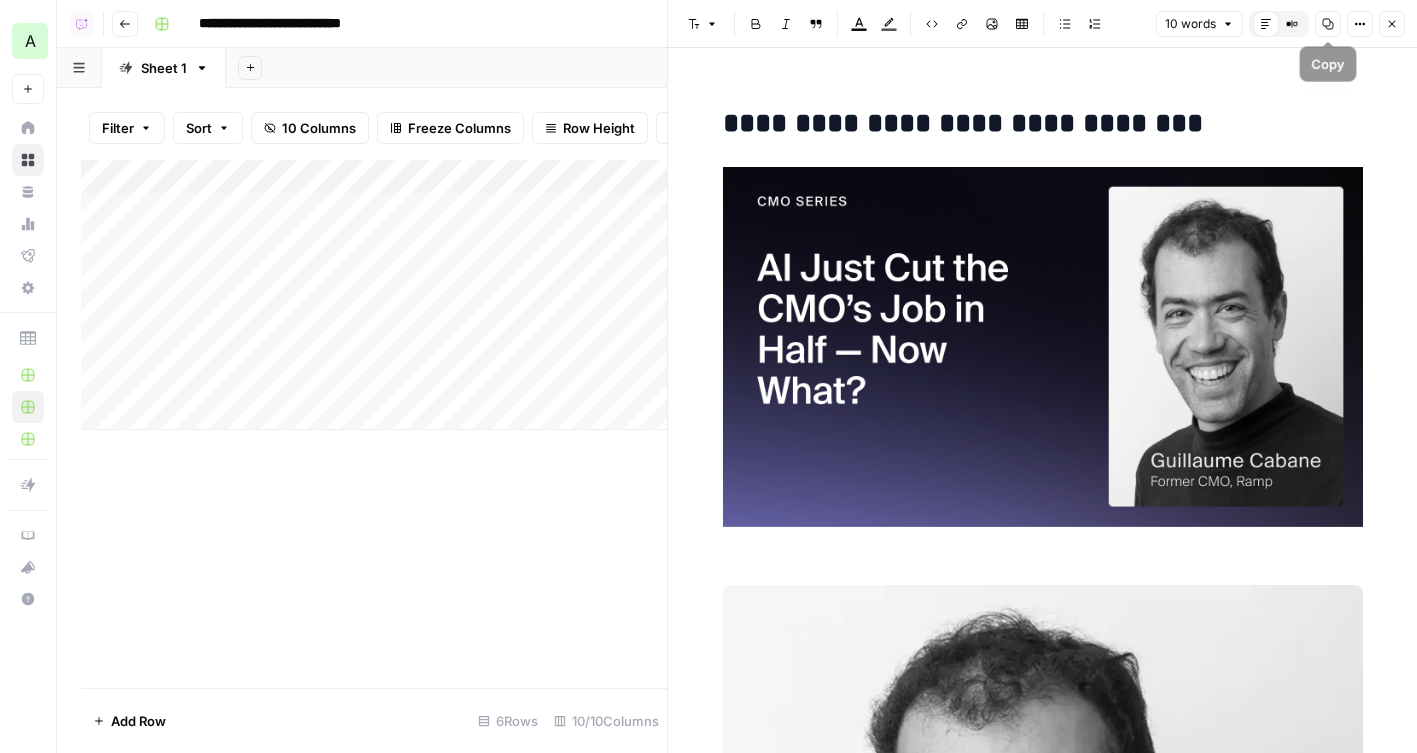 click 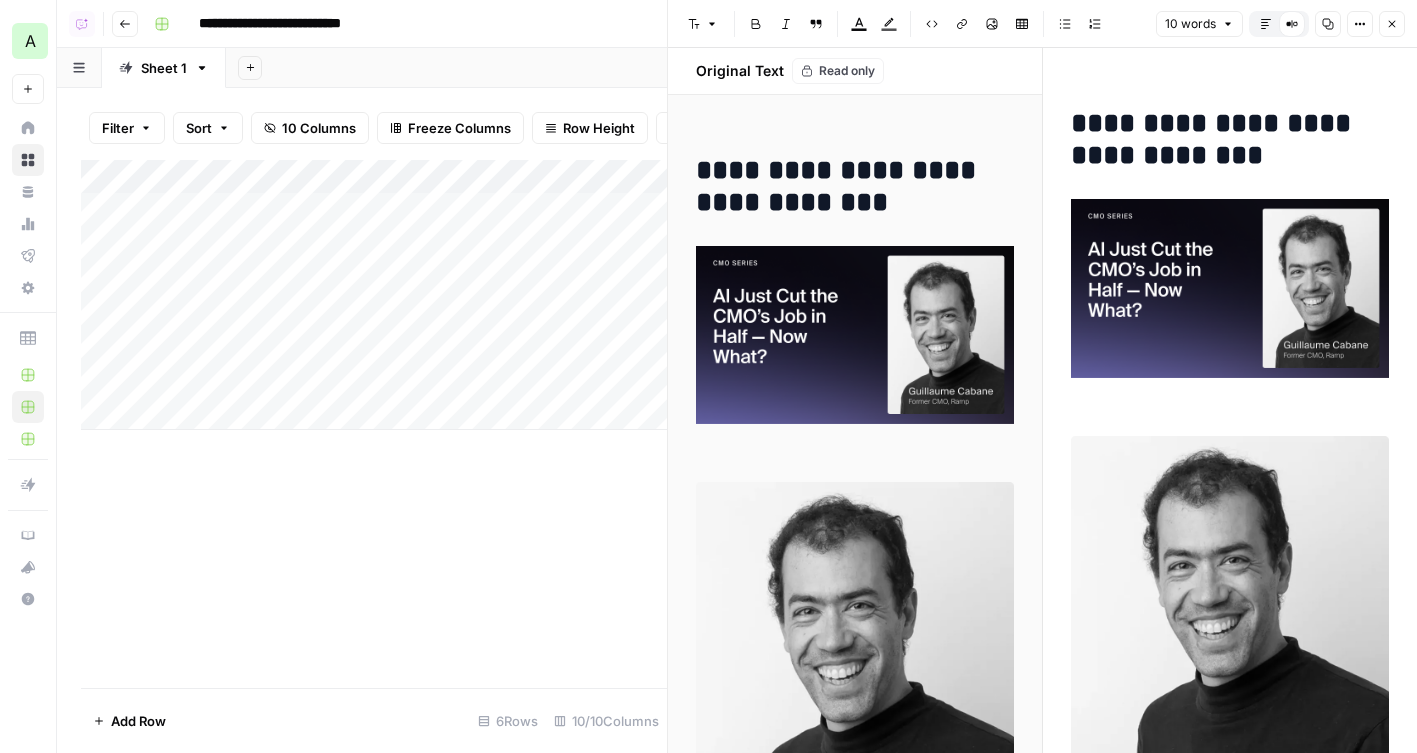 click on "Compare Old vs New Content" at bounding box center [1292, 24] 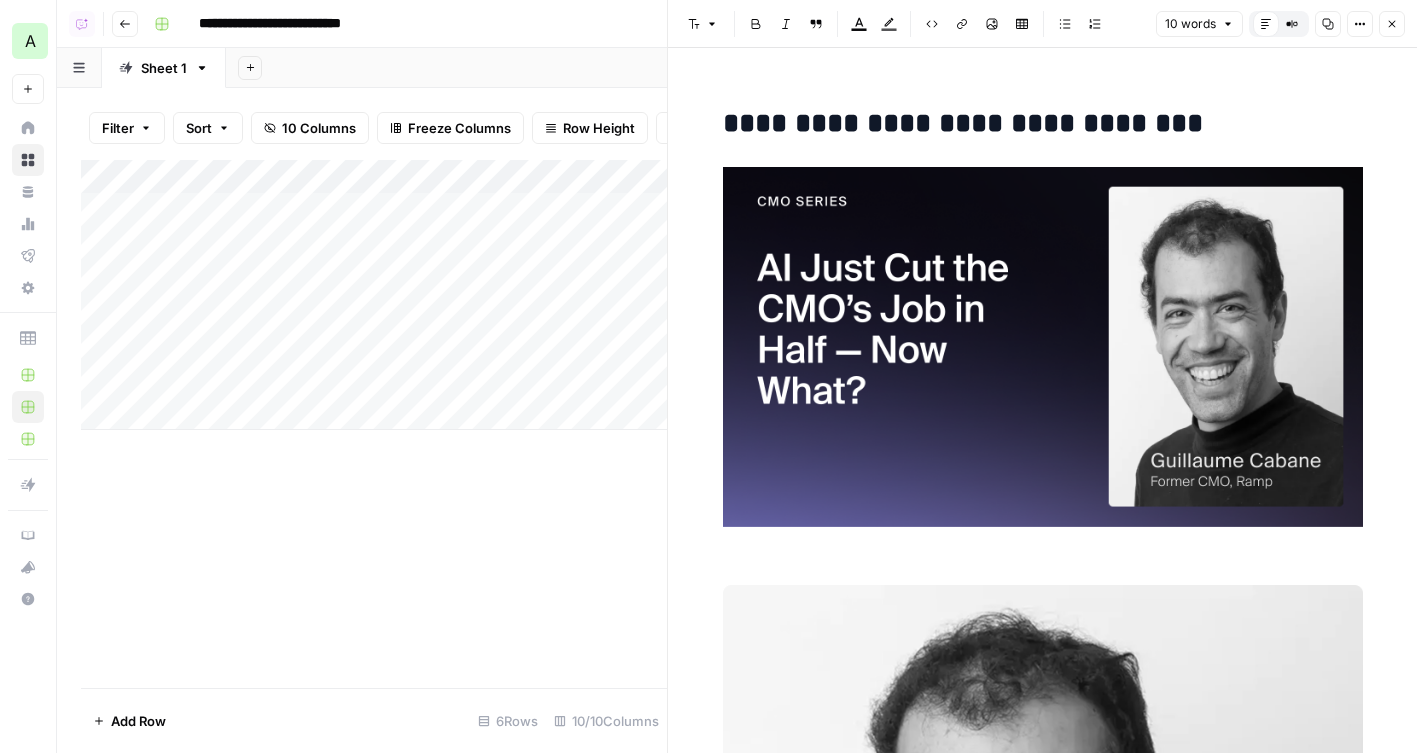 scroll, scrollTop: 580, scrollLeft: 0, axis: vertical 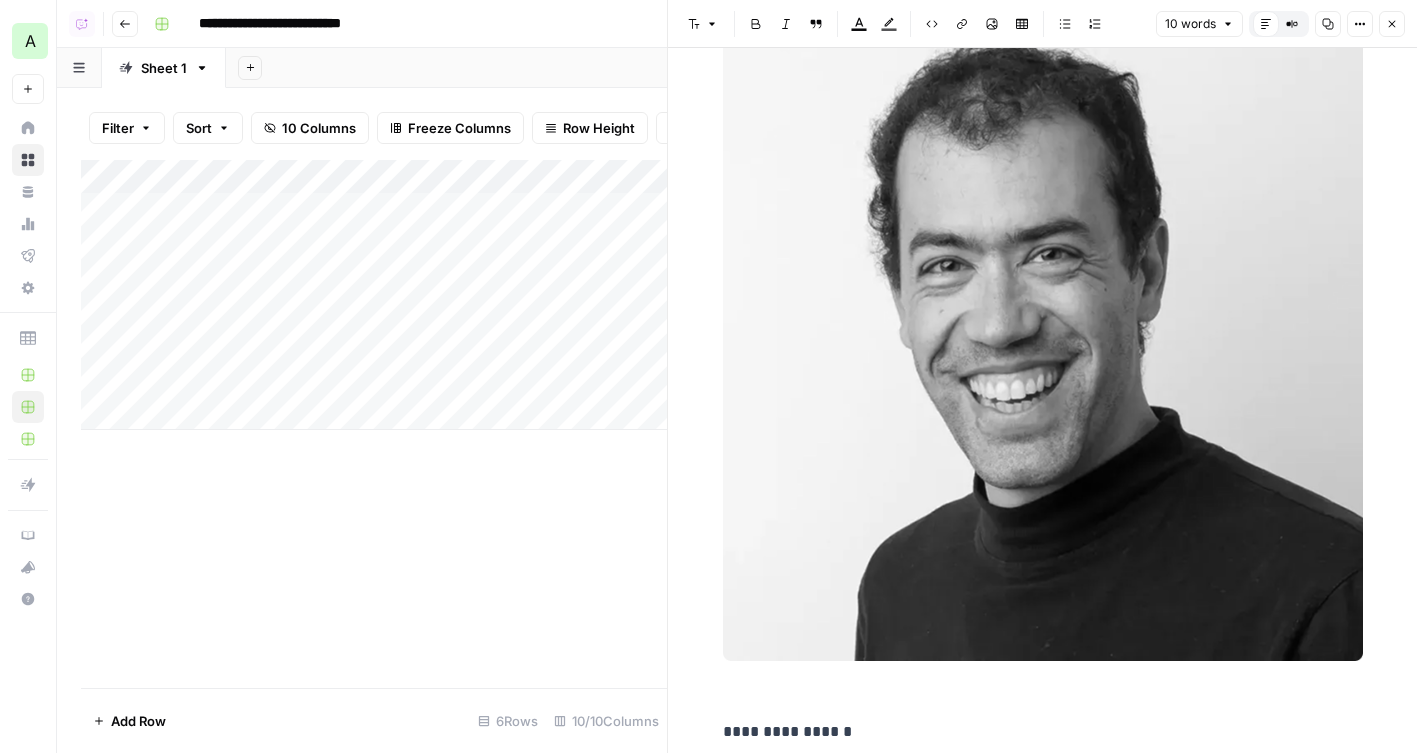 click on "Compare Old vs New Content" at bounding box center (1292, 24) 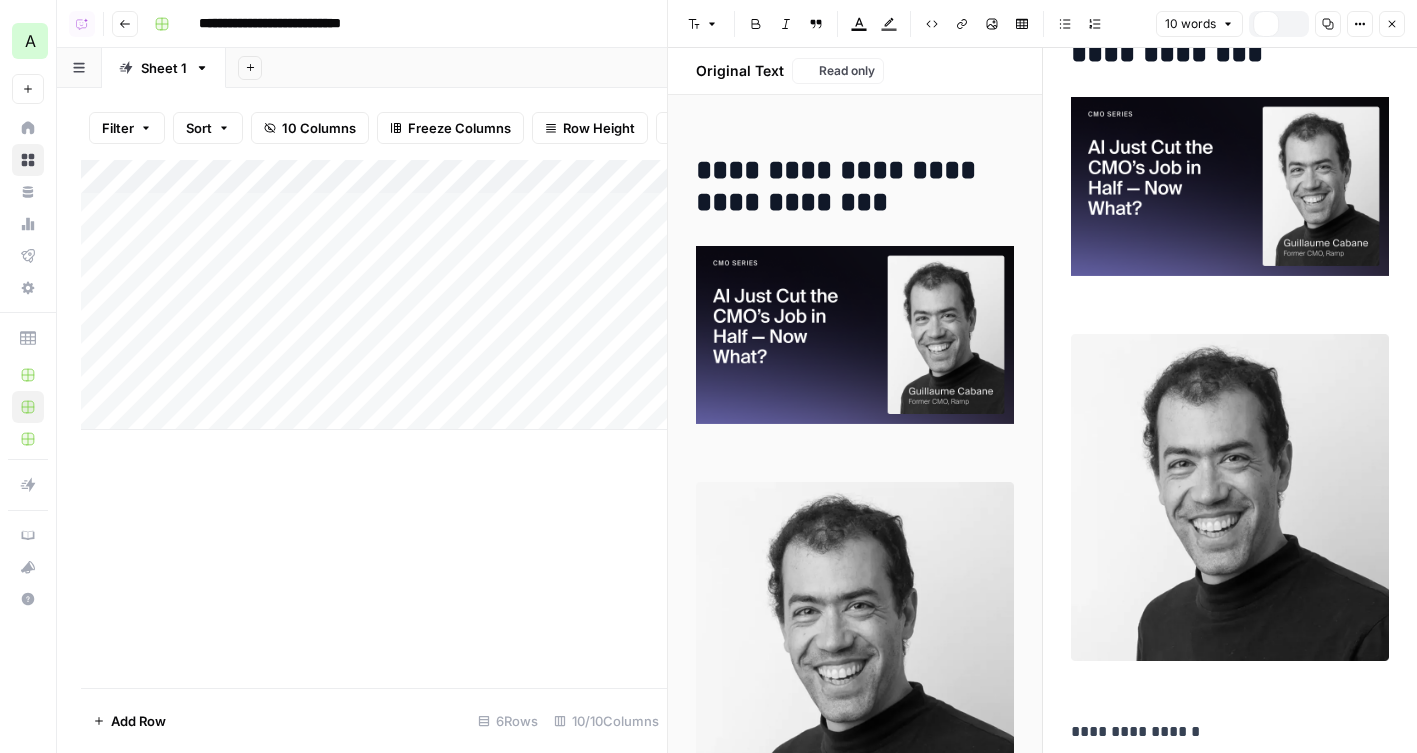 scroll, scrollTop: 101, scrollLeft: 0, axis: vertical 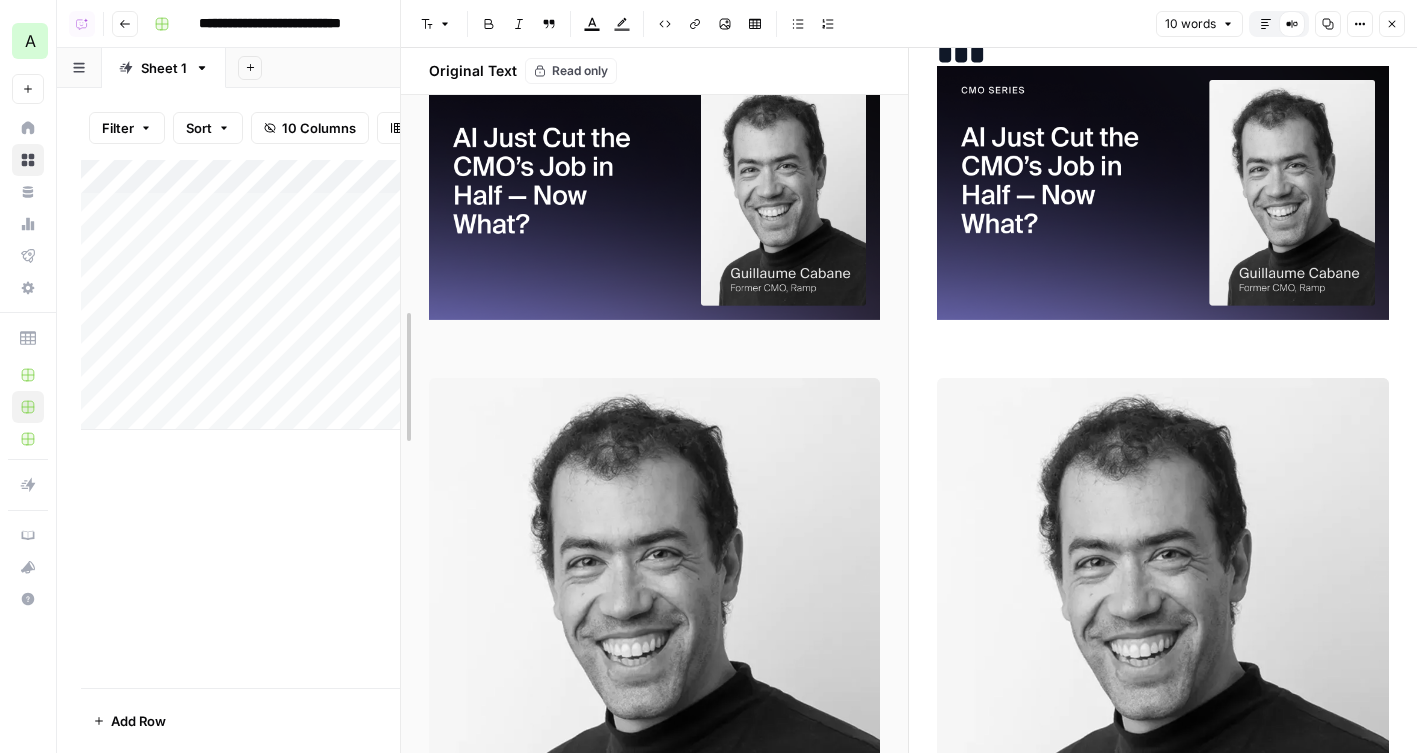 drag, startPoint x: 669, startPoint y: 438, endPoint x: 360, endPoint y: 438, distance: 309 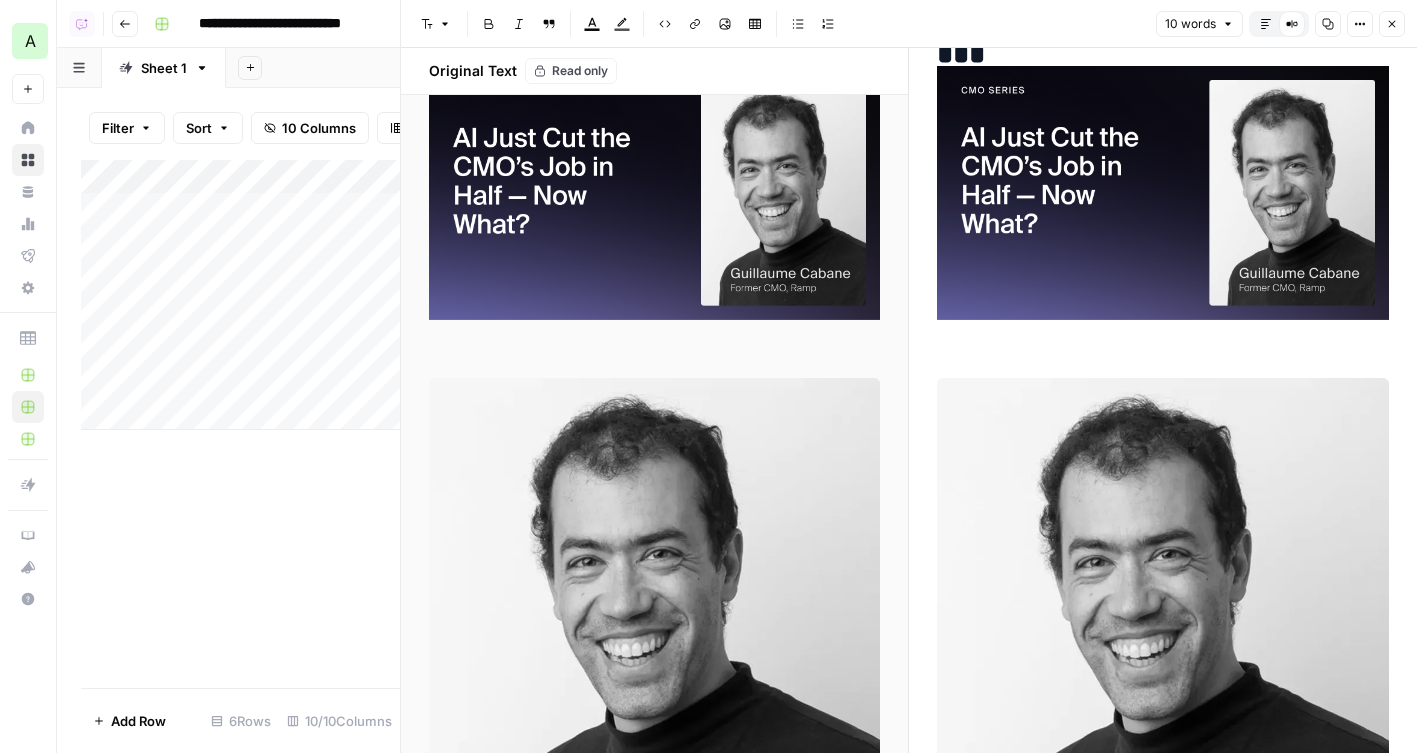 click on "Close" at bounding box center (1392, 24) 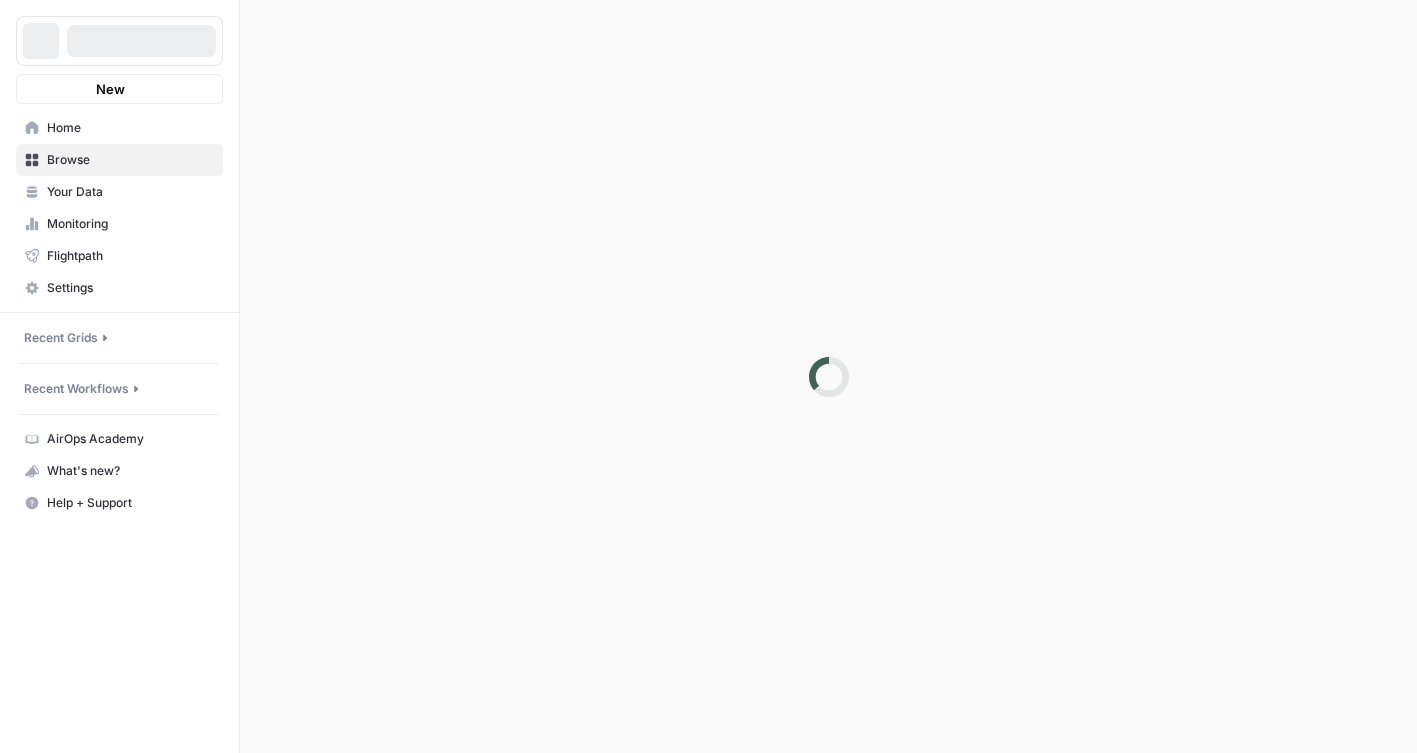 scroll, scrollTop: 0, scrollLeft: 0, axis: both 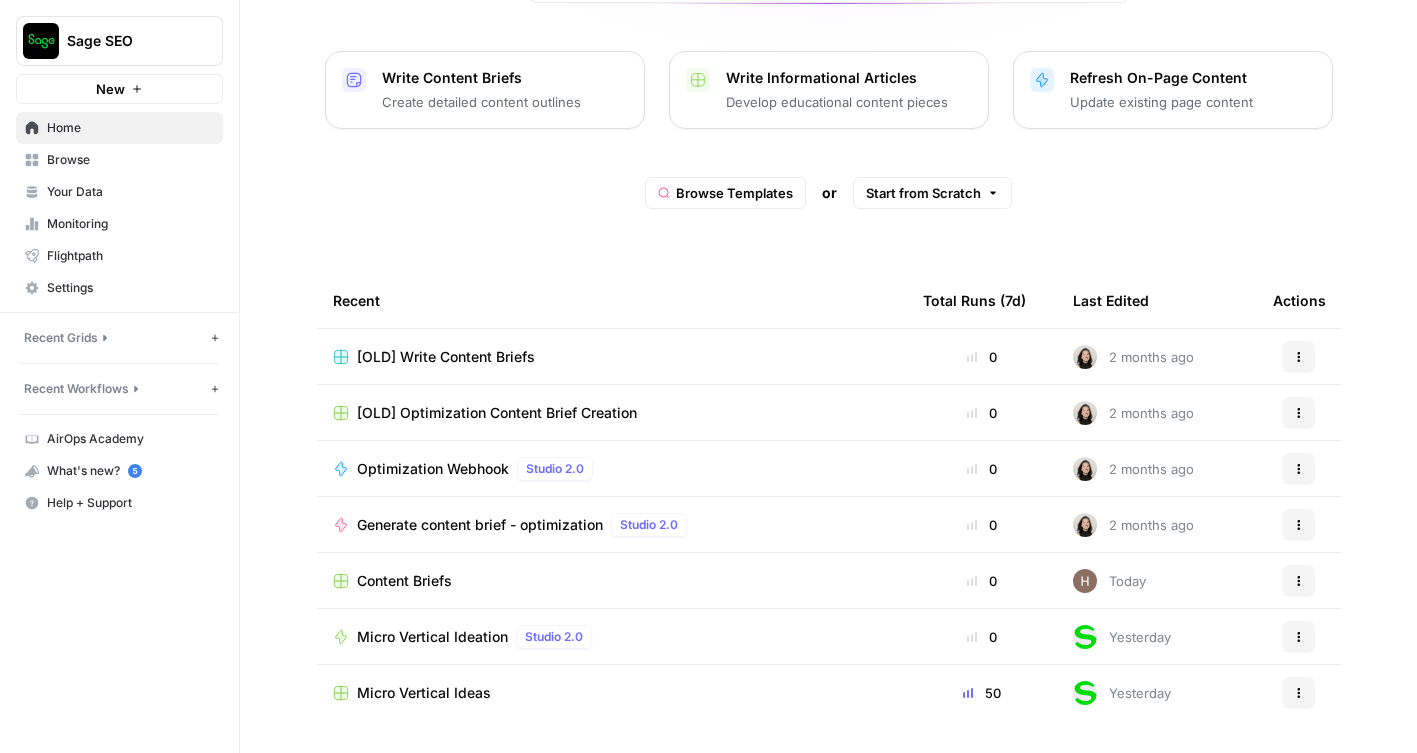 click on "Browse" at bounding box center (130, 160) 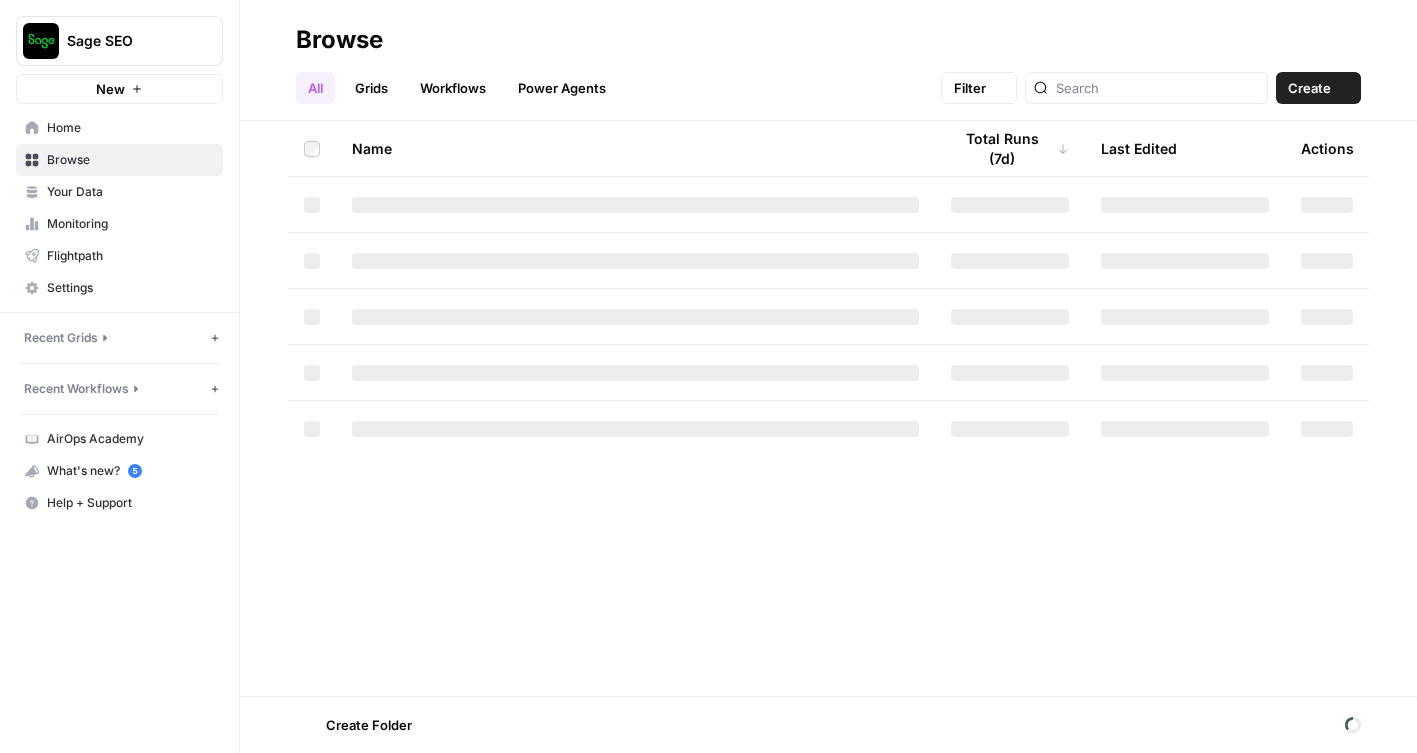 scroll, scrollTop: 0, scrollLeft: 0, axis: both 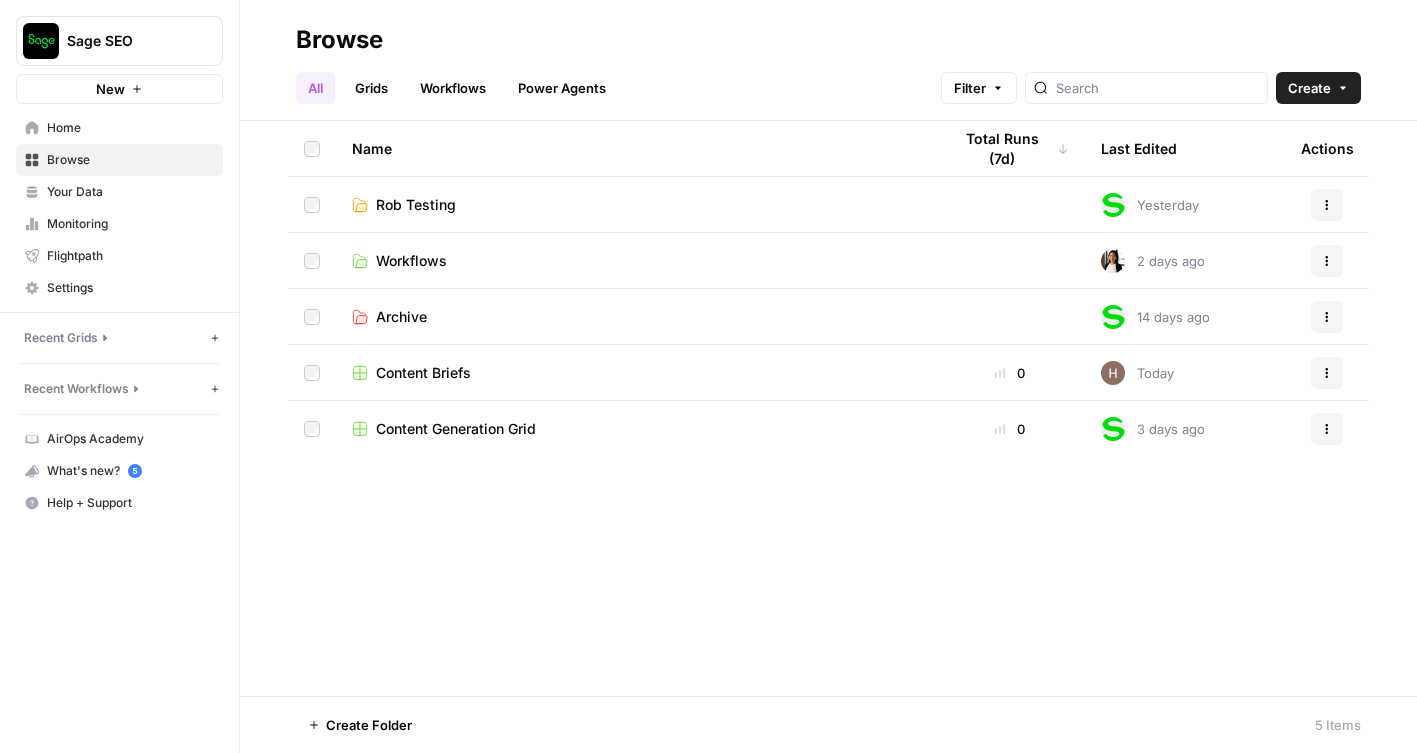 click on "Rob Testing" at bounding box center (416, 205) 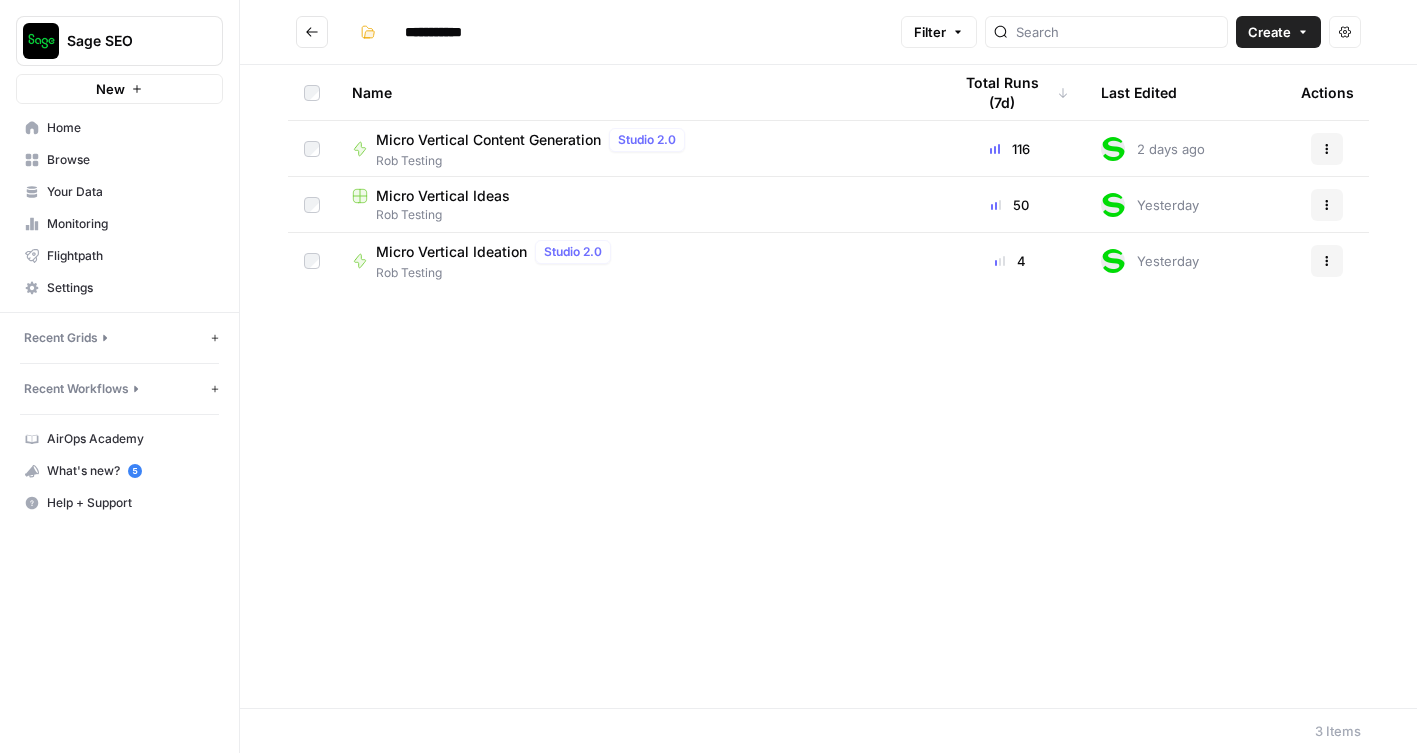 click 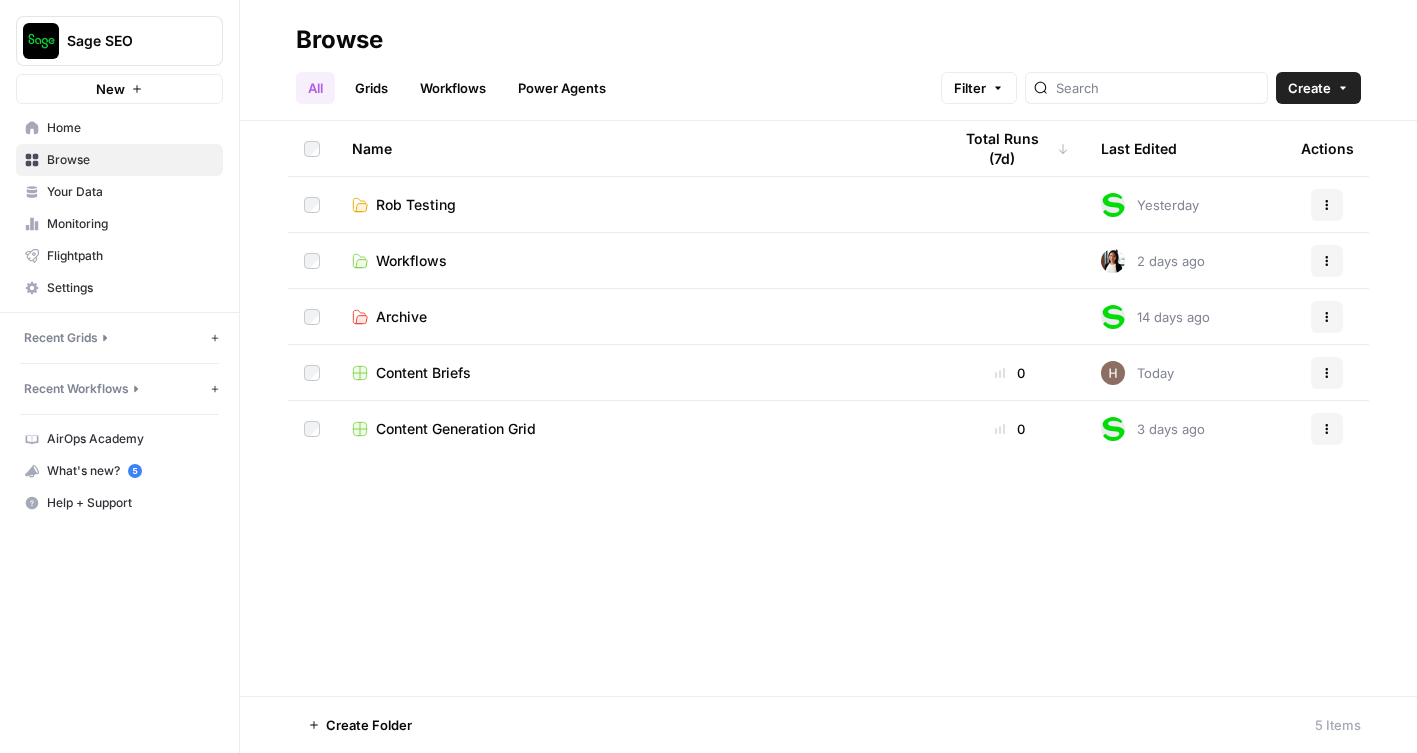 click on "Settings" at bounding box center [130, 288] 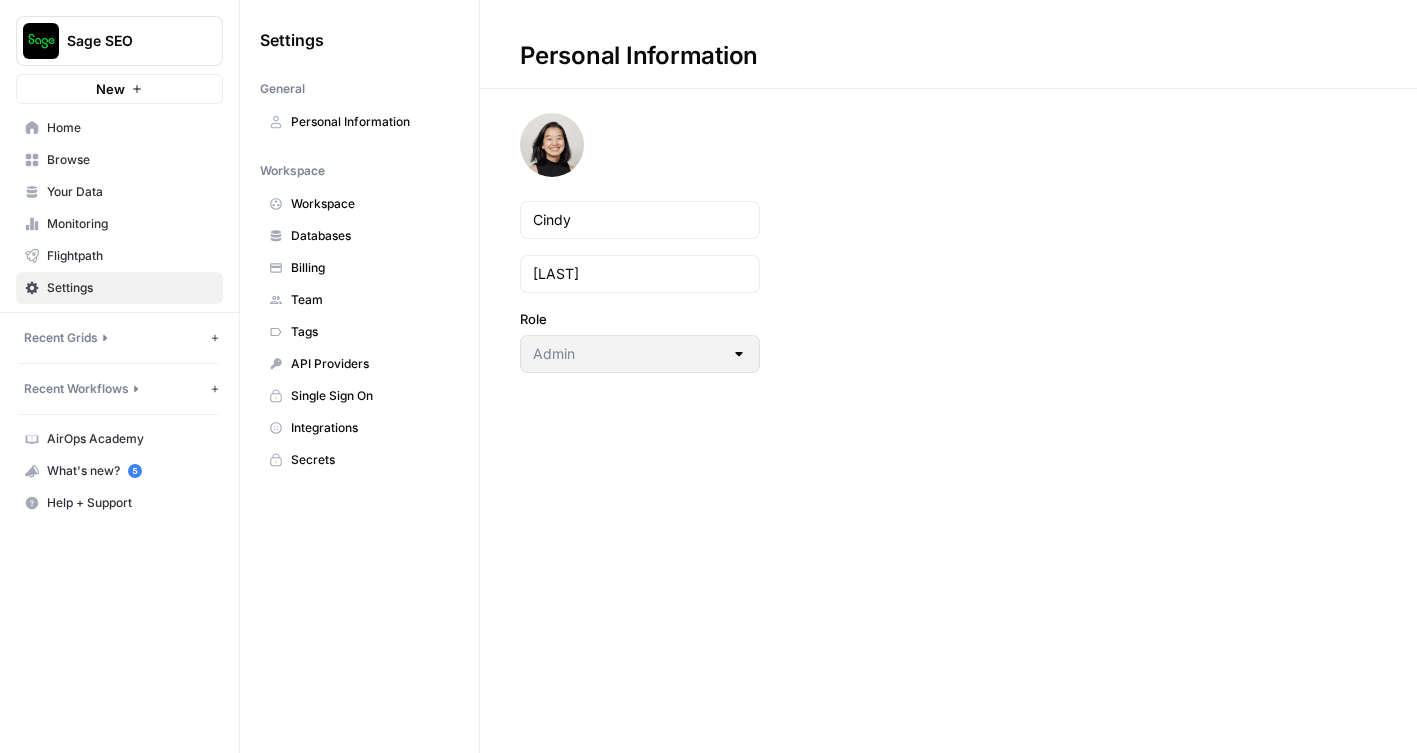 click on "Team" at bounding box center (370, 300) 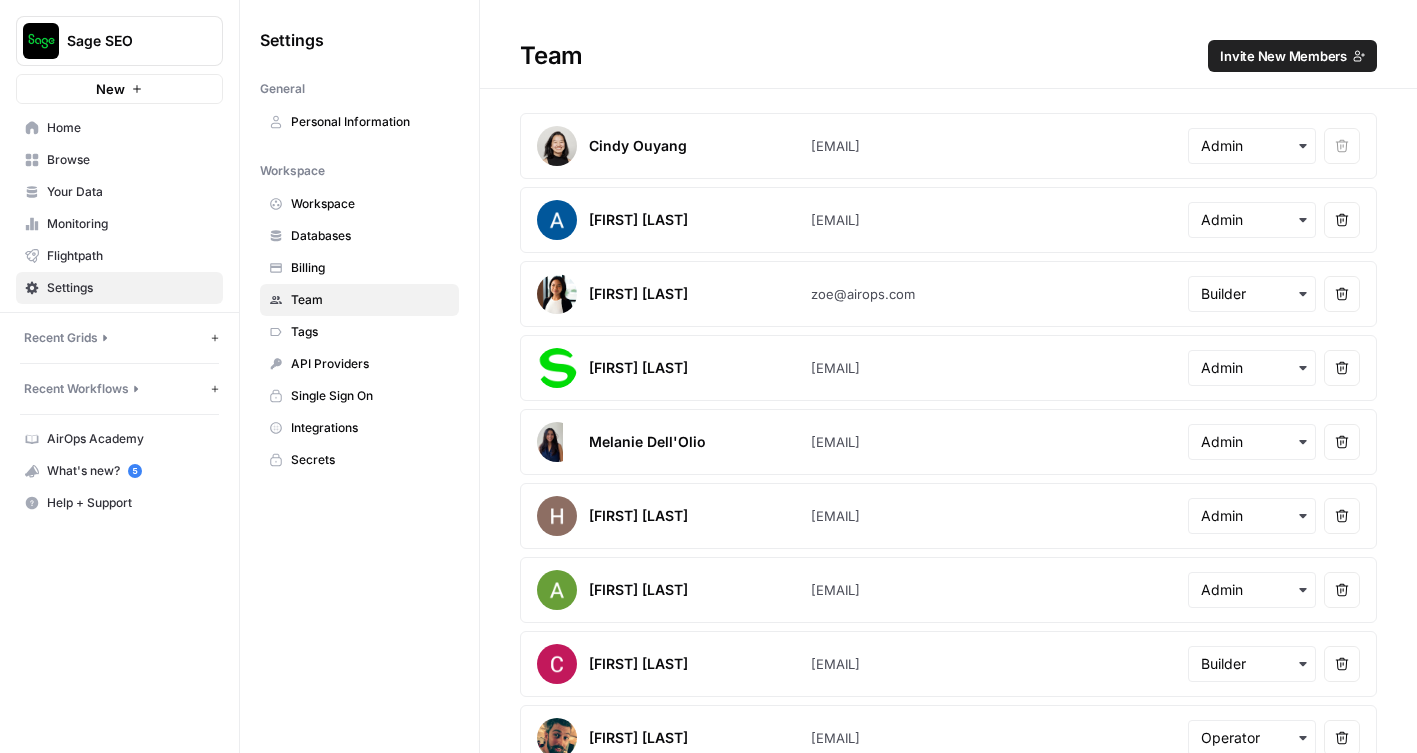 click on "Billing" at bounding box center [370, 268] 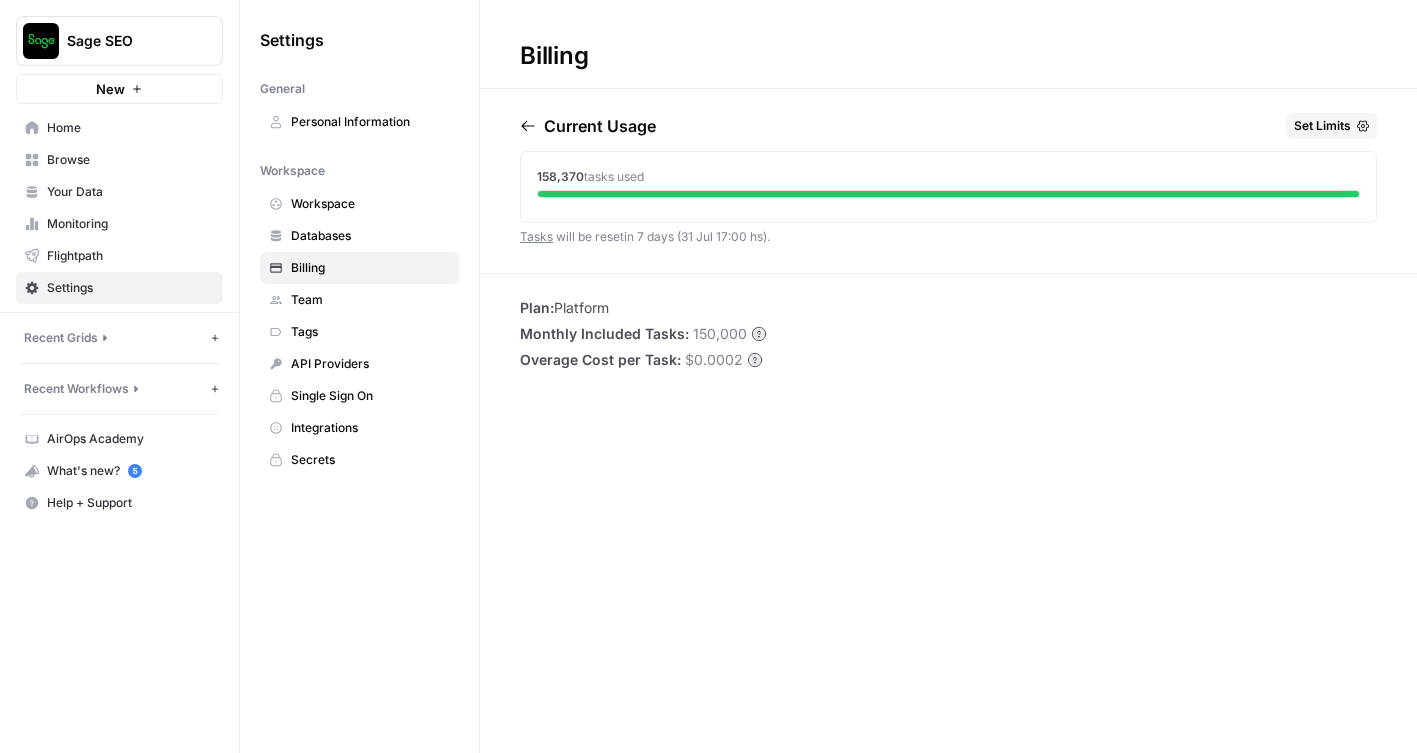 click on "Set Limits" at bounding box center (1322, 126) 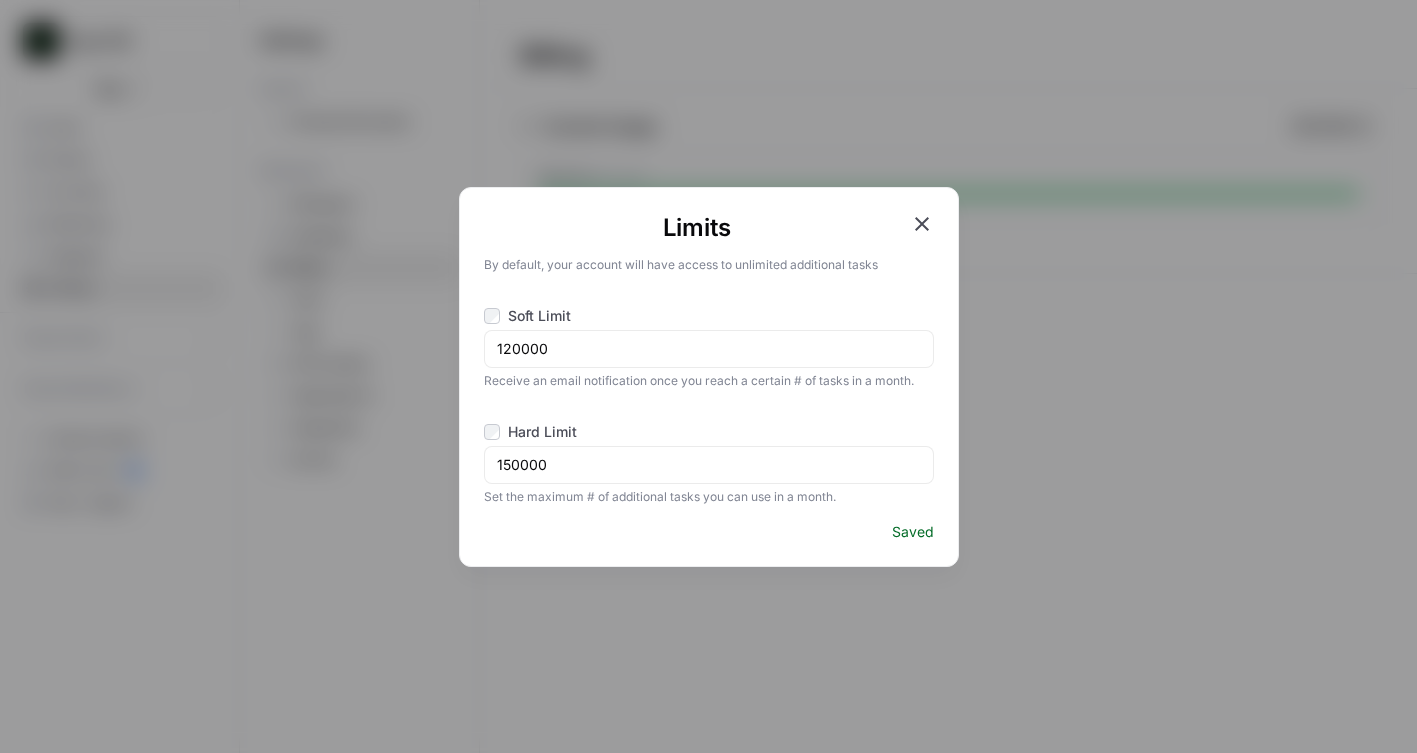click 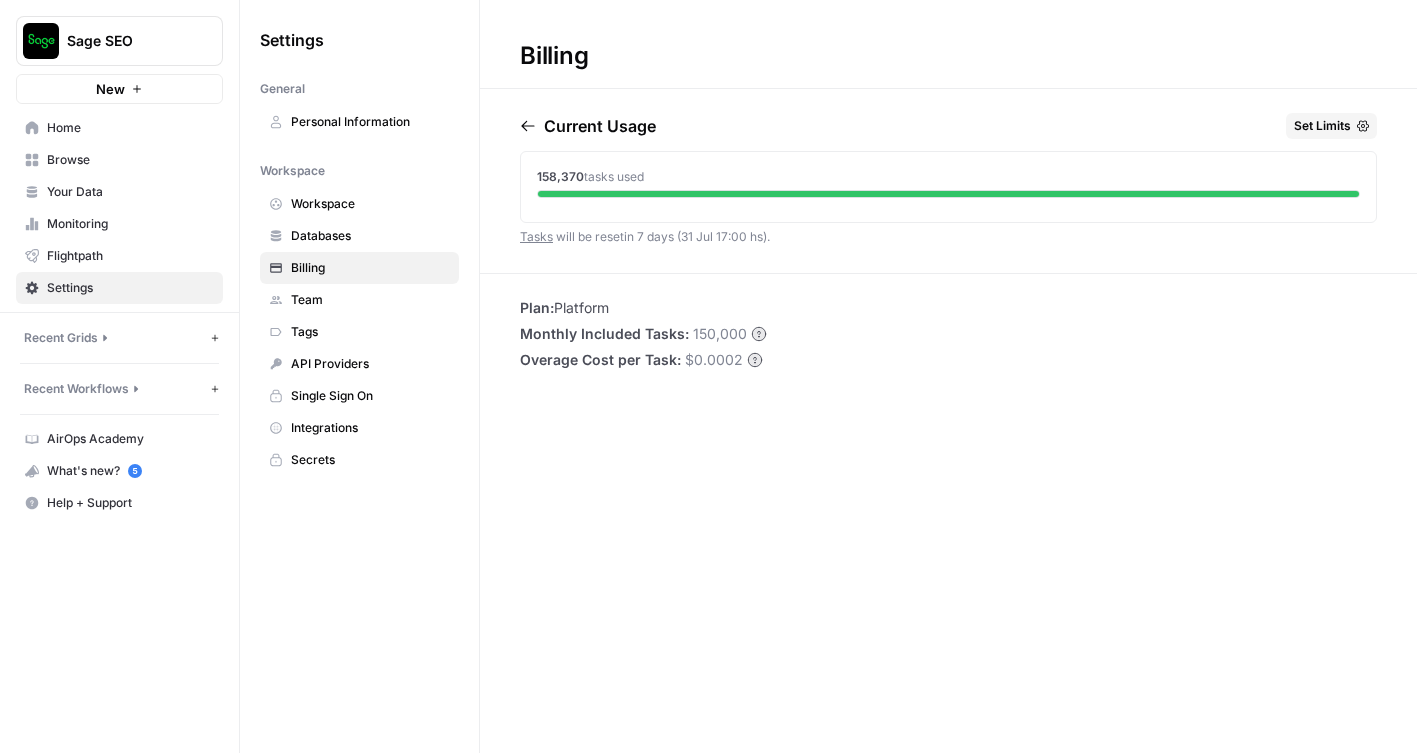 click on "Browse" at bounding box center (130, 160) 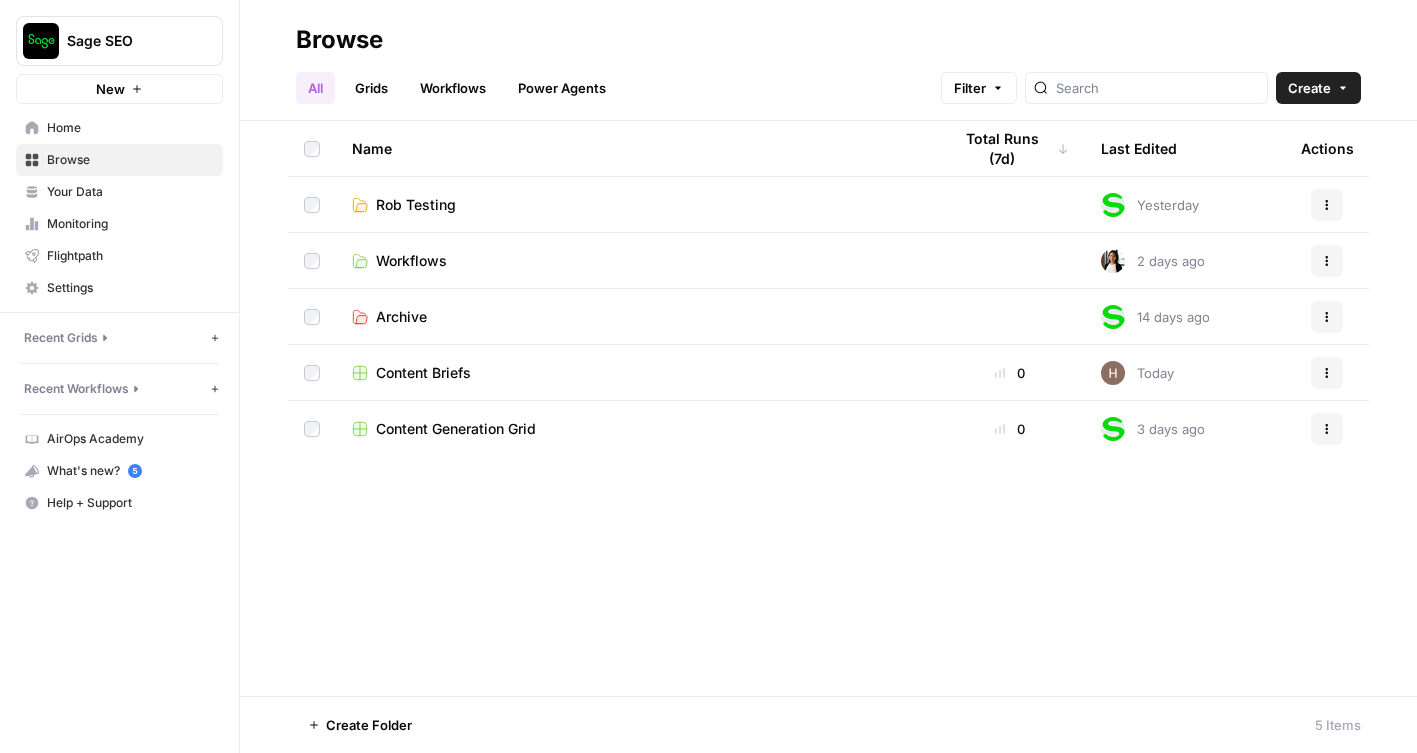 click on "Workflows" at bounding box center [411, 261] 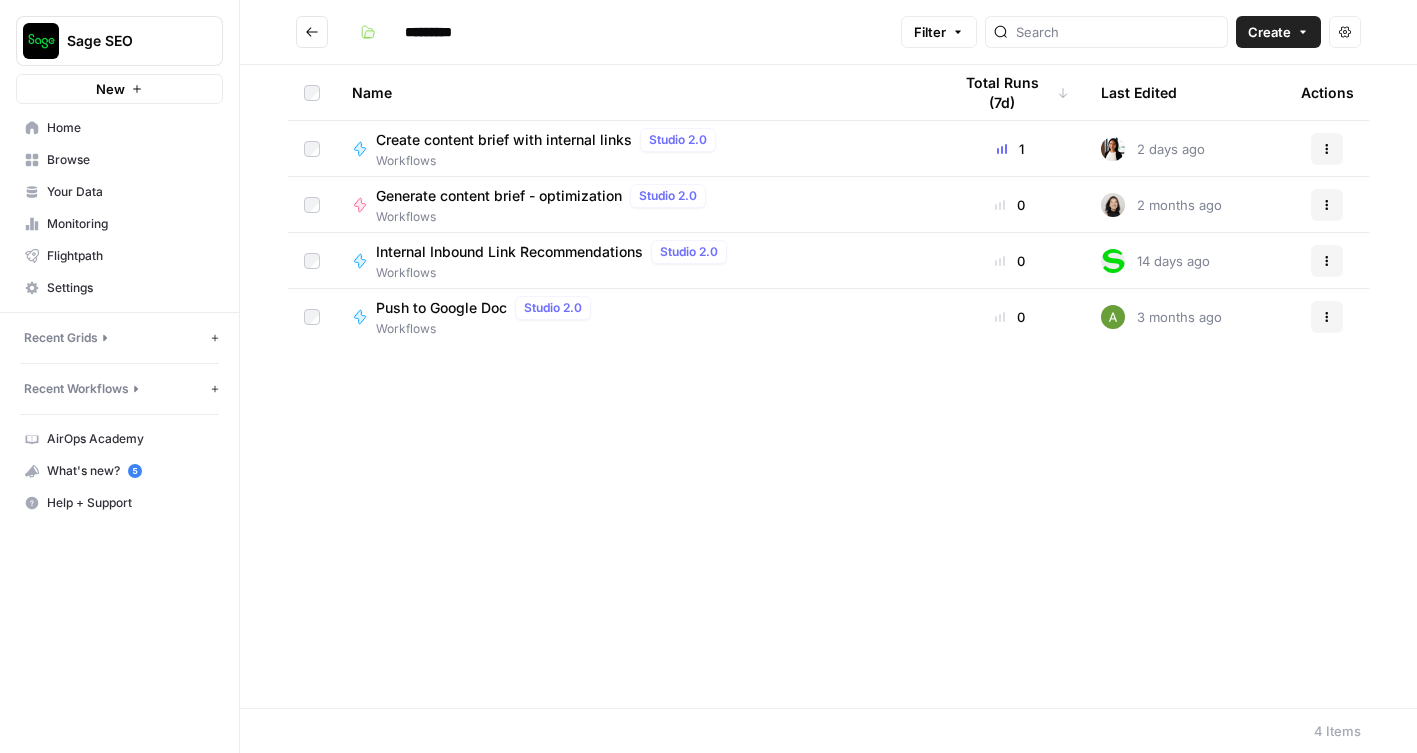click 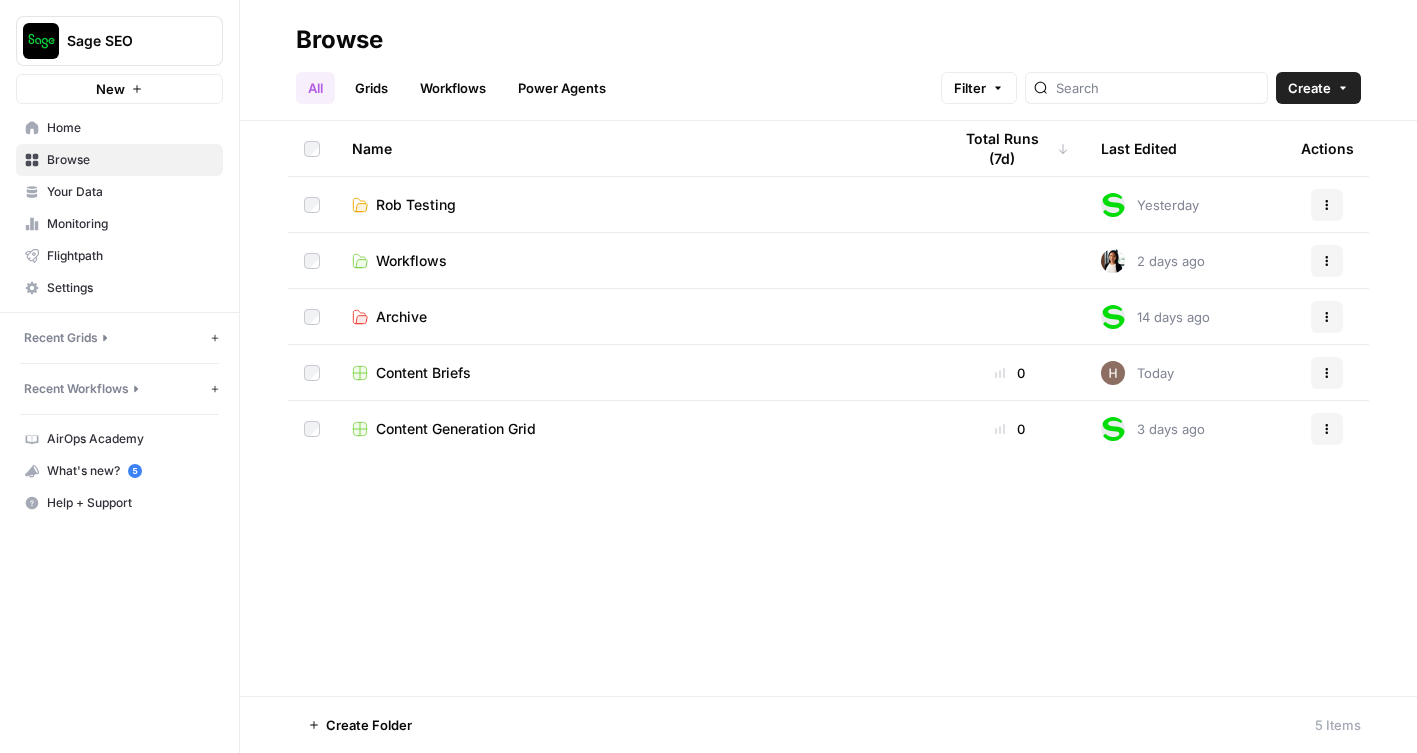 click on "Grids" at bounding box center [371, 88] 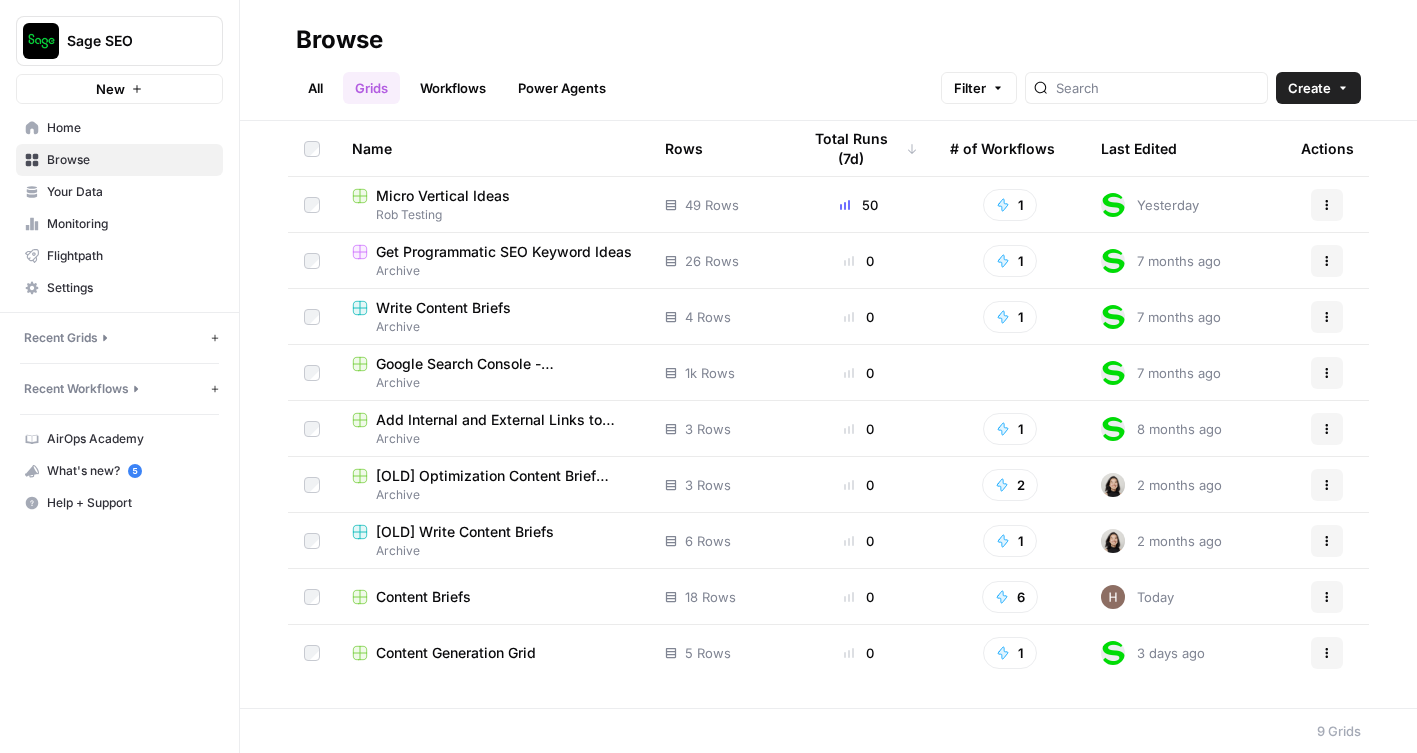 click on "Workflows" at bounding box center [453, 88] 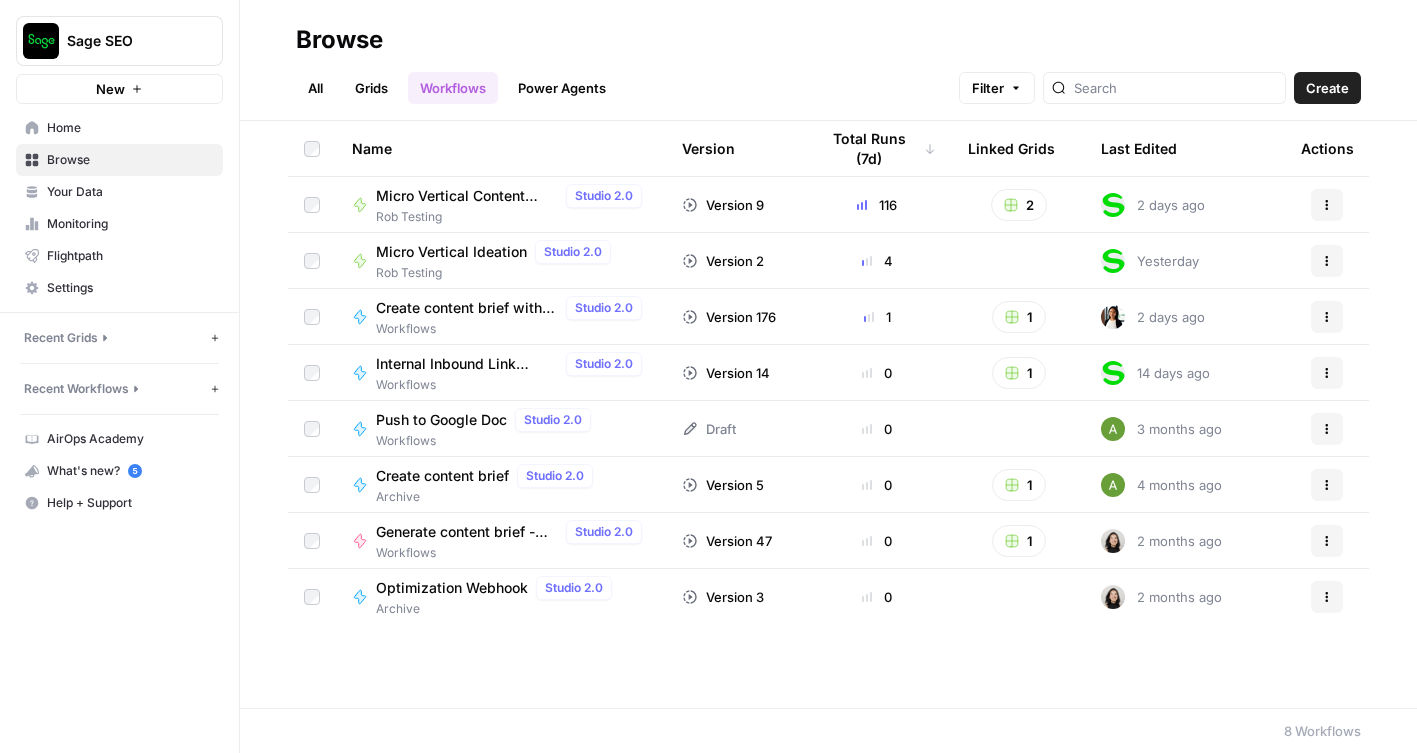 click on "Your Data" at bounding box center [130, 192] 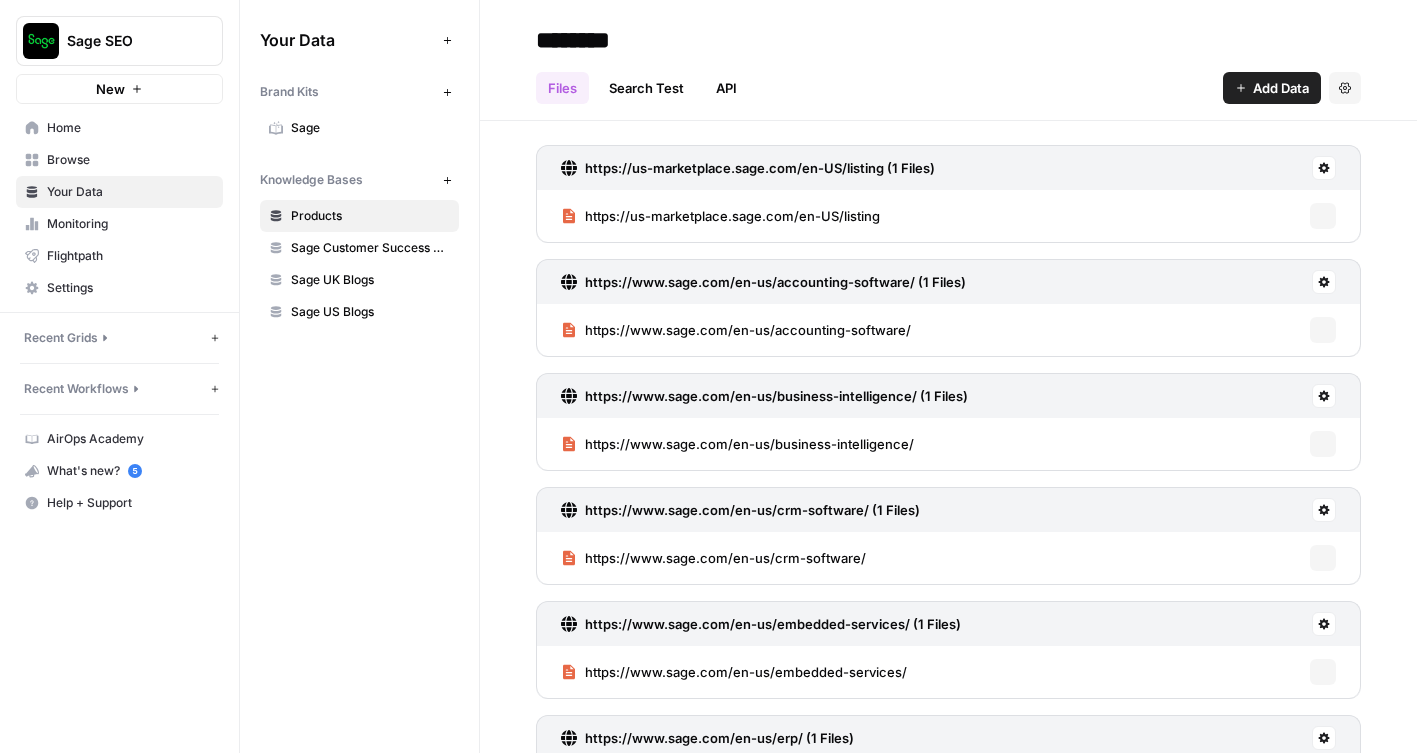 click on "Flightpath" at bounding box center (130, 256) 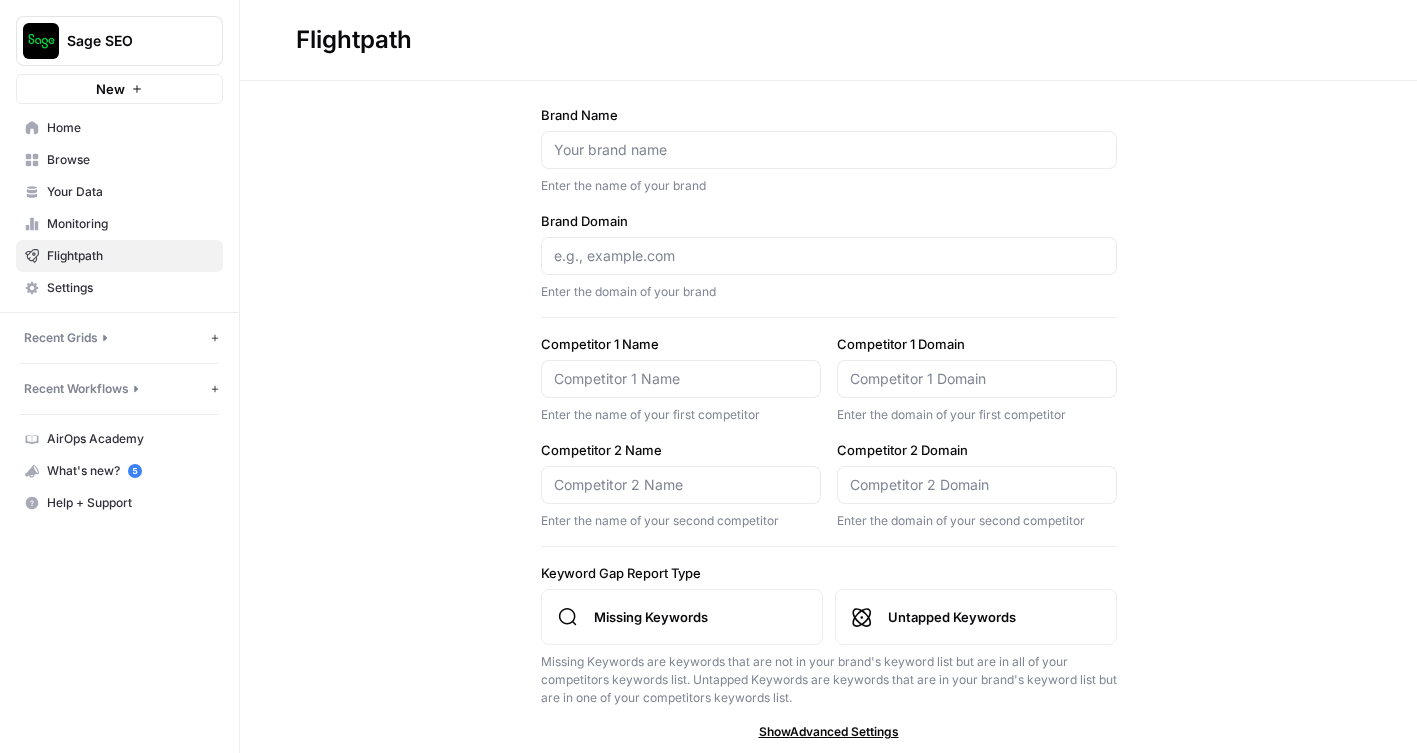 click on "Monitoring" at bounding box center [130, 224] 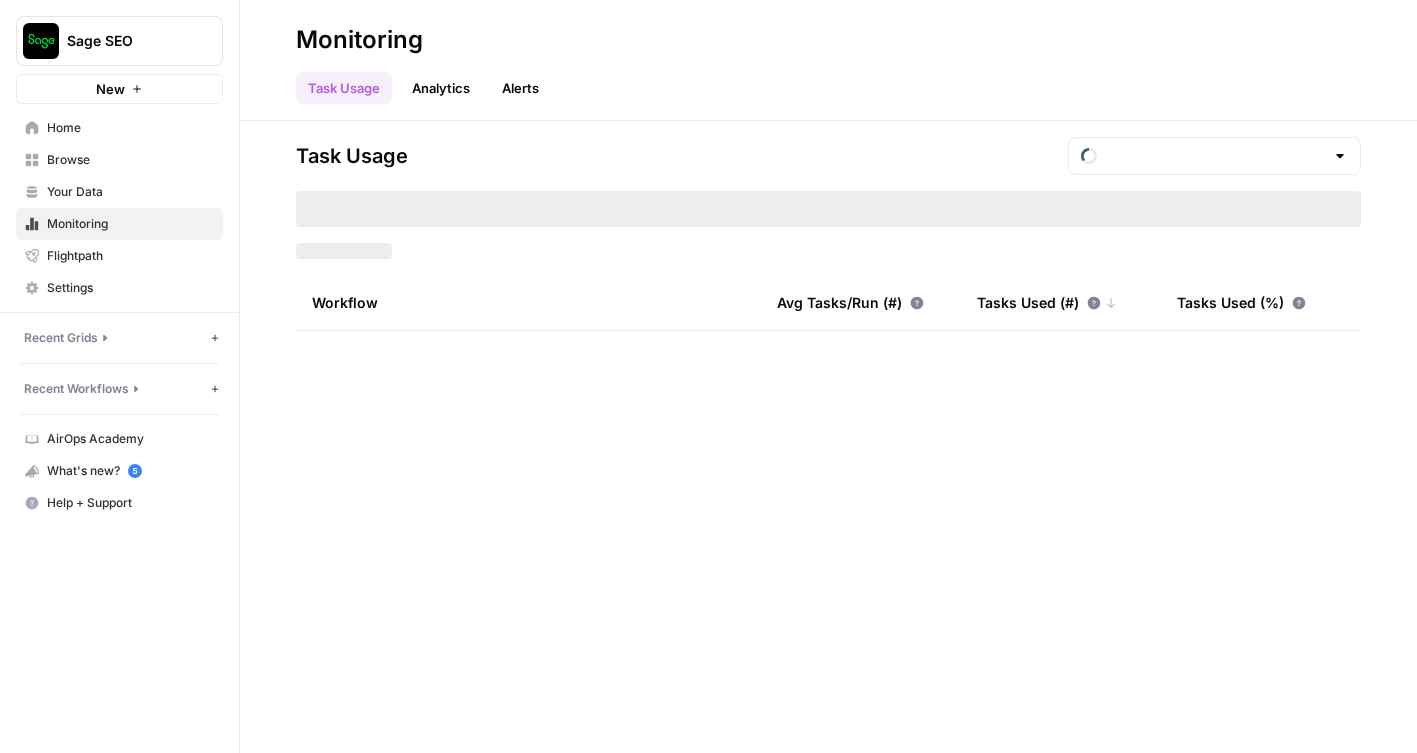 type on "July Tasks" 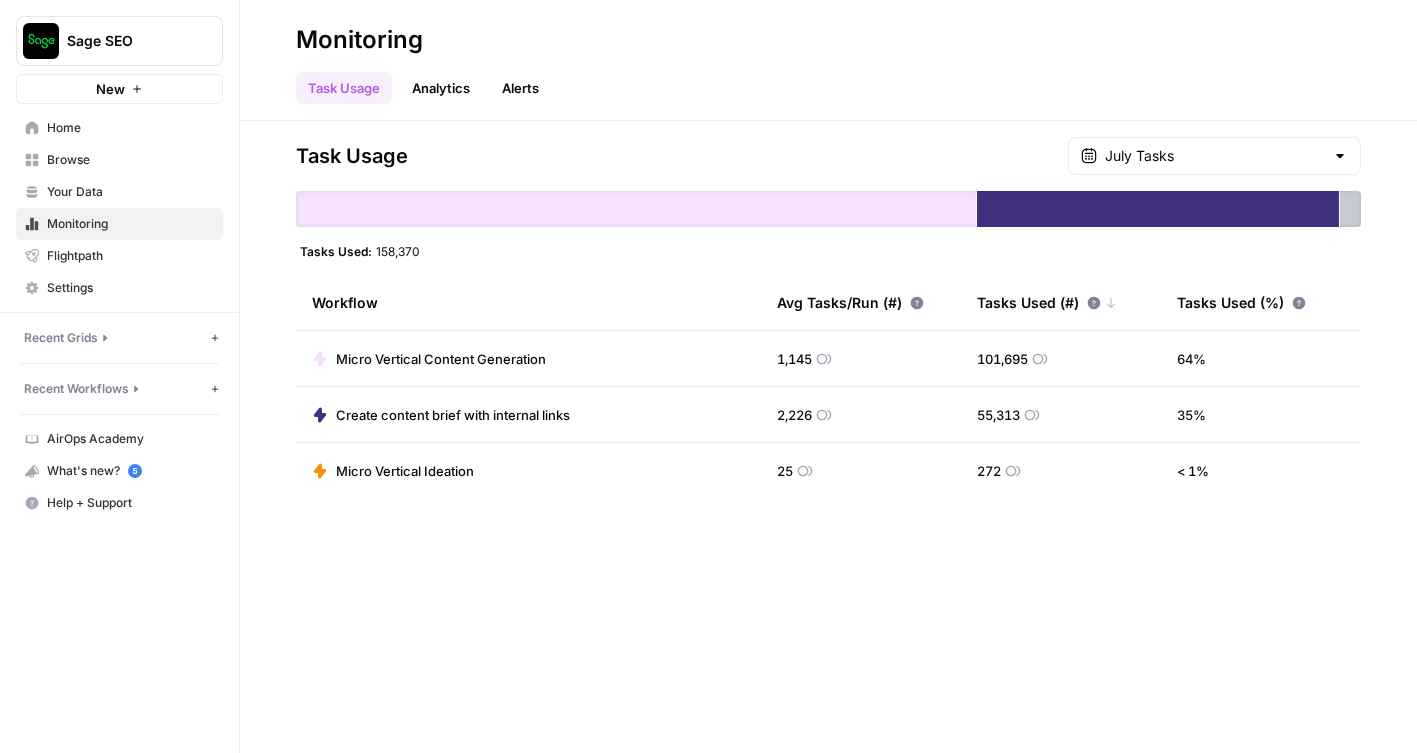 click on "Settings" at bounding box center [130, 288] 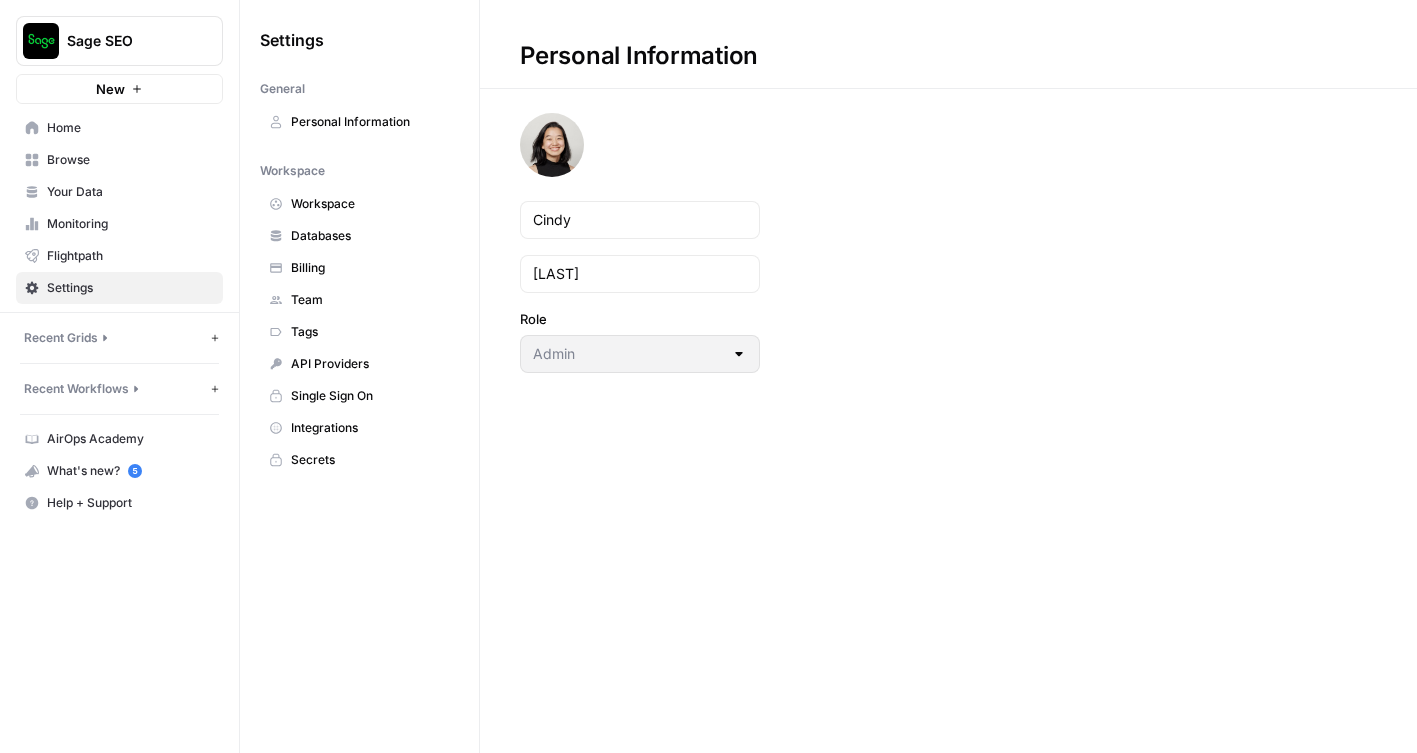 click on "Integrations" at bounding box center [370, 428] 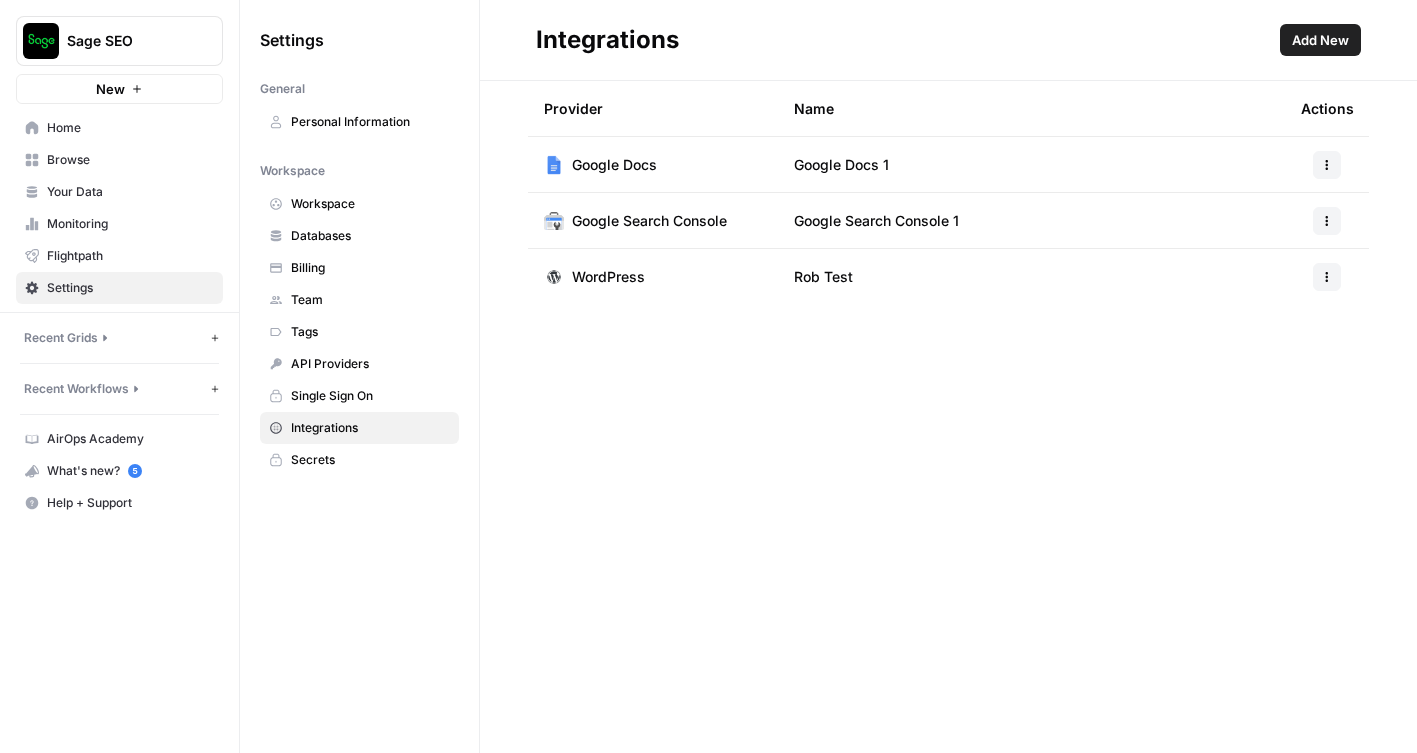 click on "Billing" at bounding box center [370, 268] 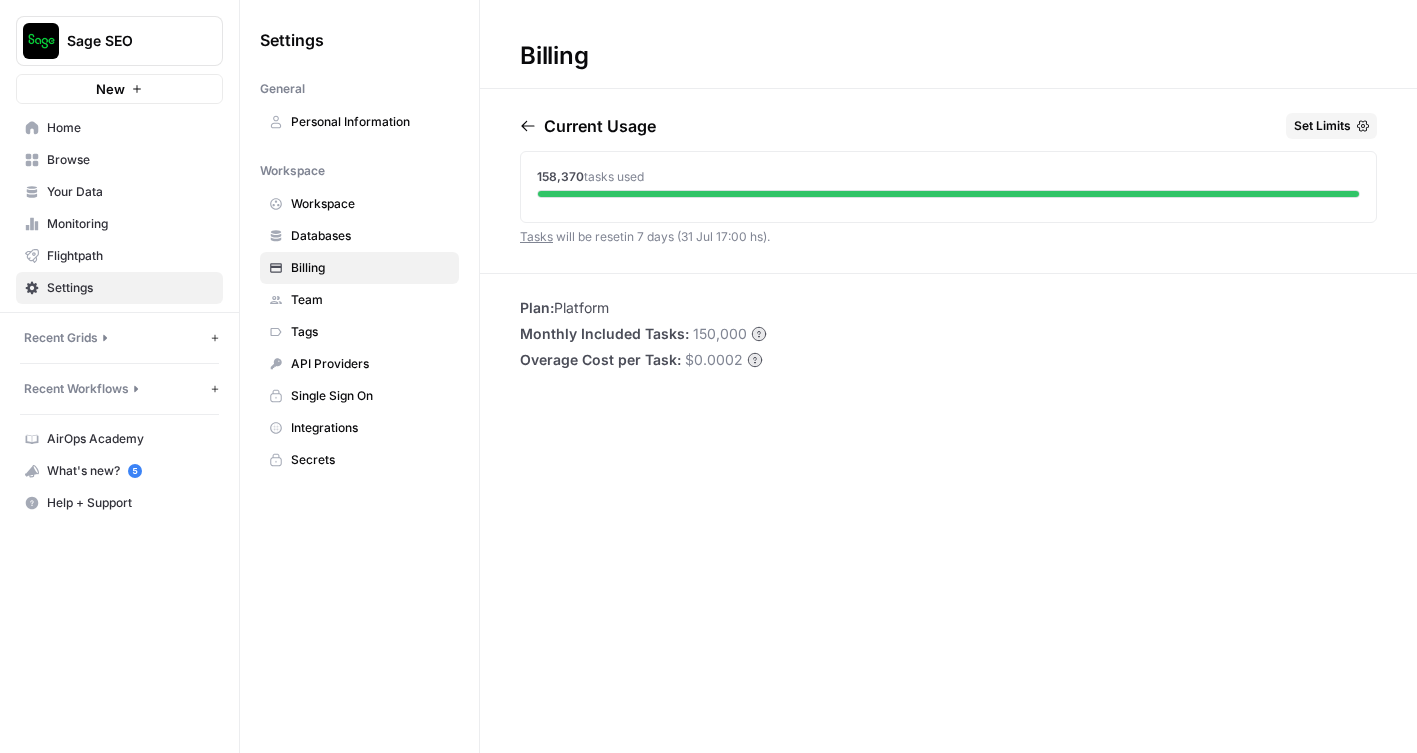 click on "Set Limits" at bounding box center (1322, 126) 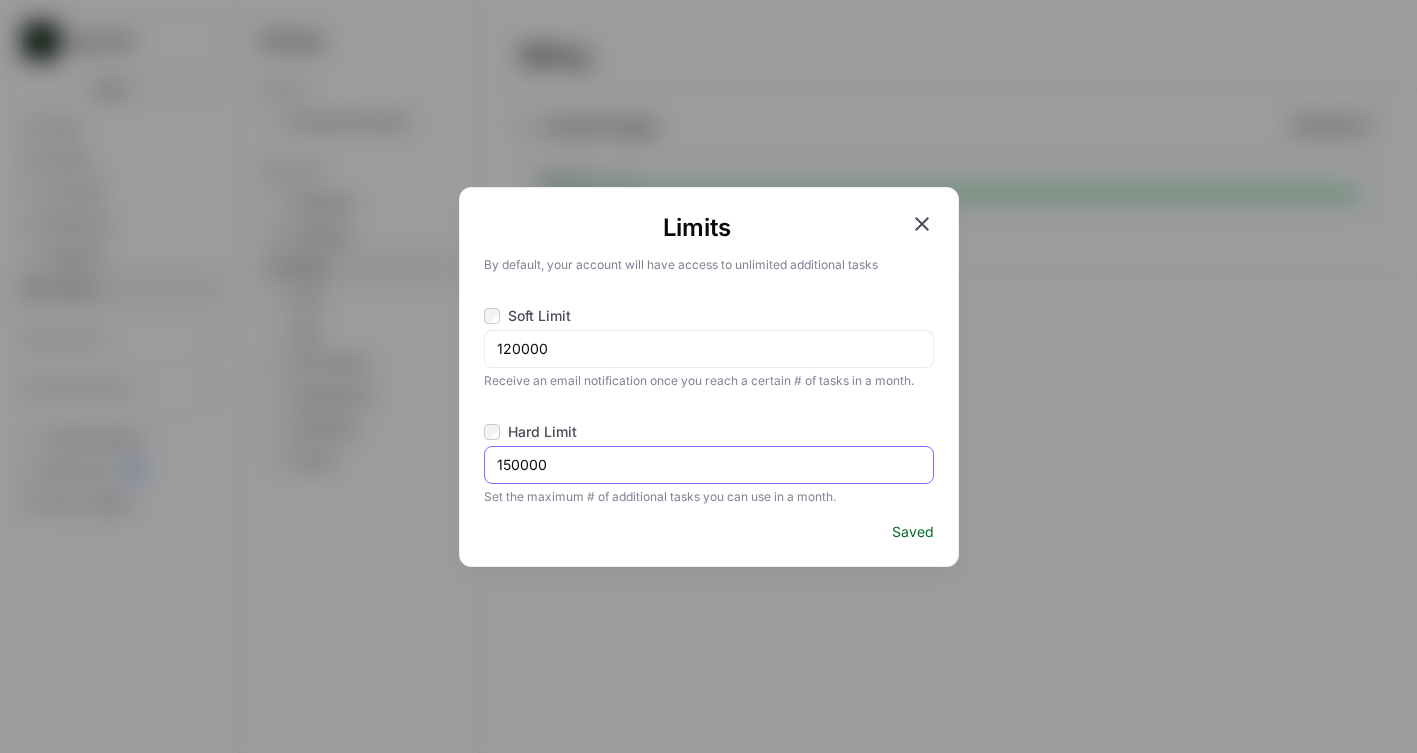 drag, startPoint x: 517, startPoint y: 462, endPoint x: 476, endPoint y: 462, distance: 41 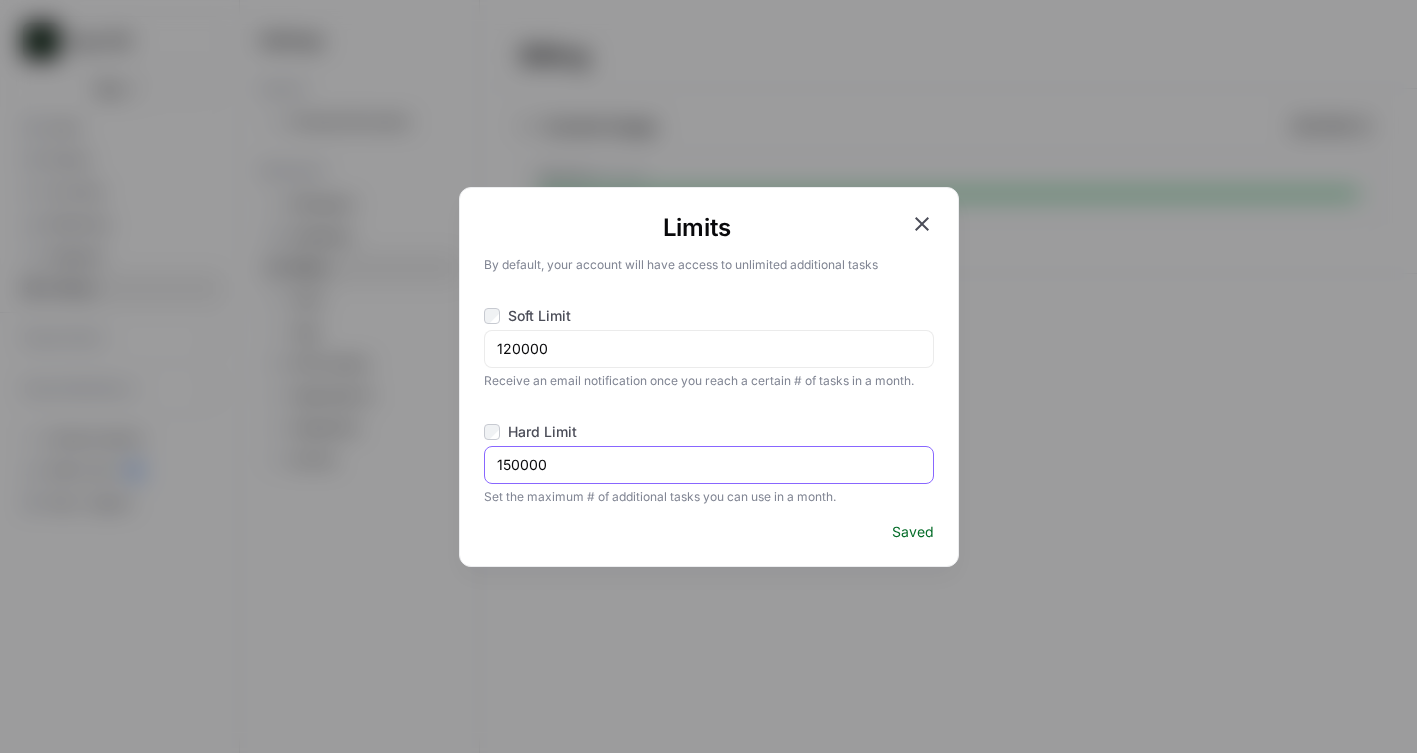 click on "Limits By default, your account will have access to unlimited additional tasks Soft Limit 120000 Receive an email notification once you reach a certain # of tasks in a month. Hard Limit 150000 Set the maximum # of additional tasks you can use in a month. Saved" at bounding box center (709, 377) 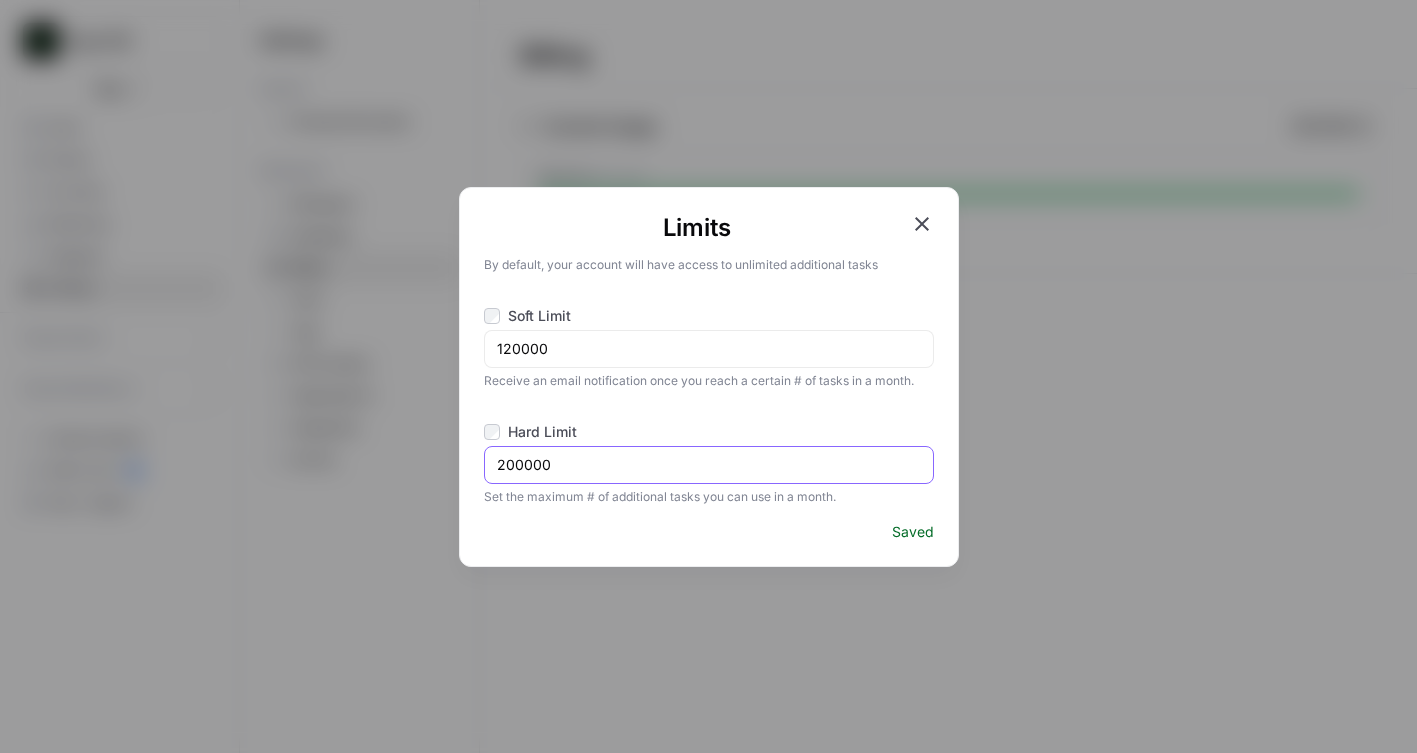 type on "200000" 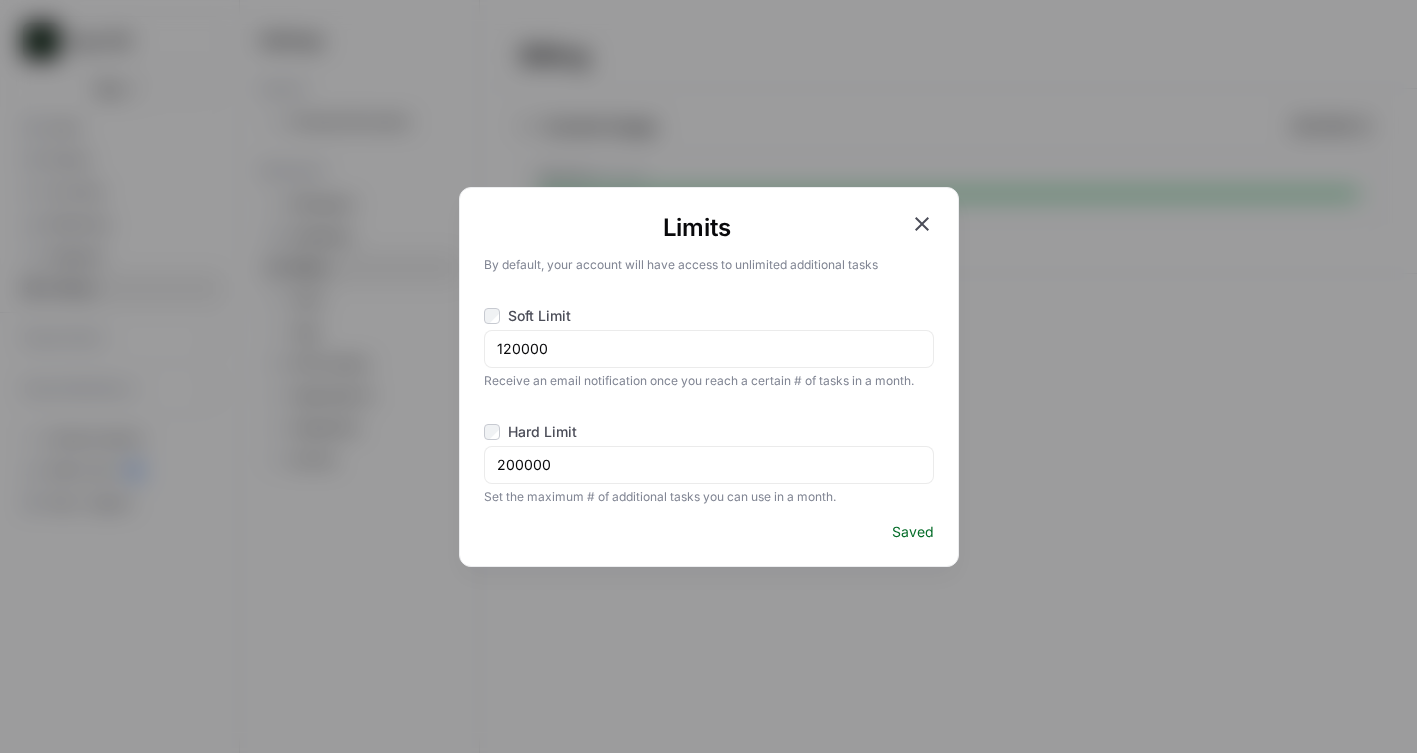 click 